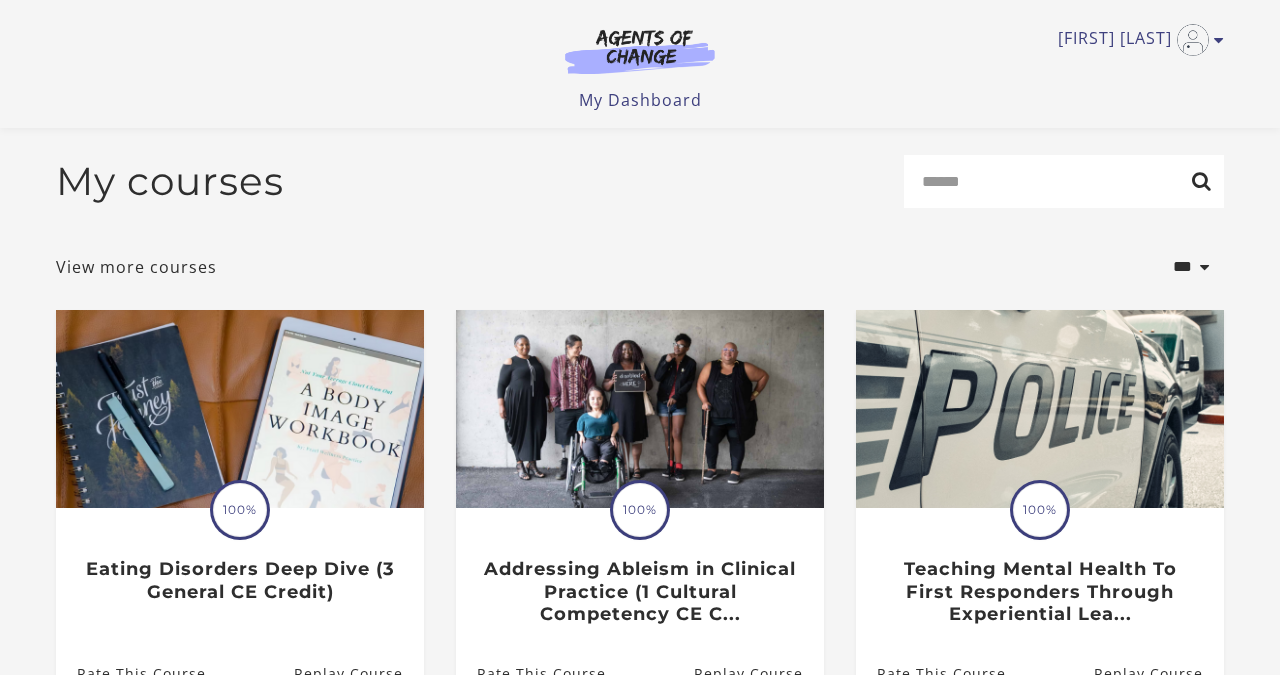 scroll, scrollTop: 161, scrollLeft: 0, axis: vertical 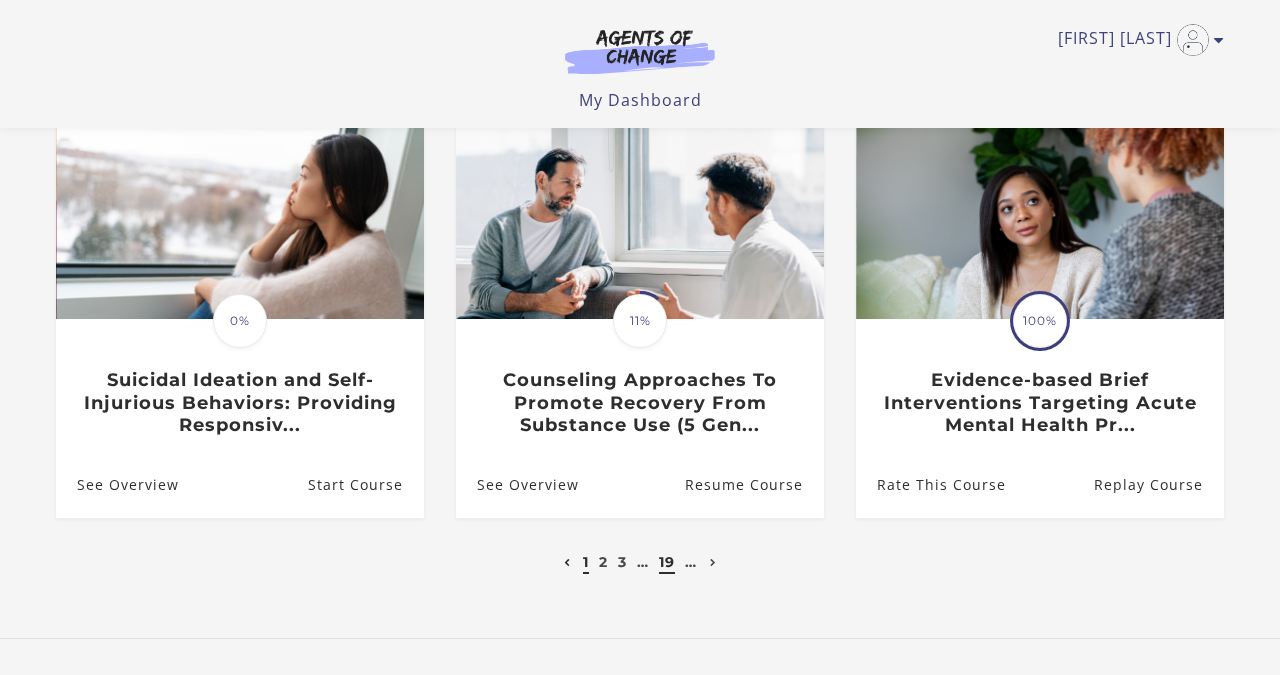 click on "19" at bounding box center [667, 562] 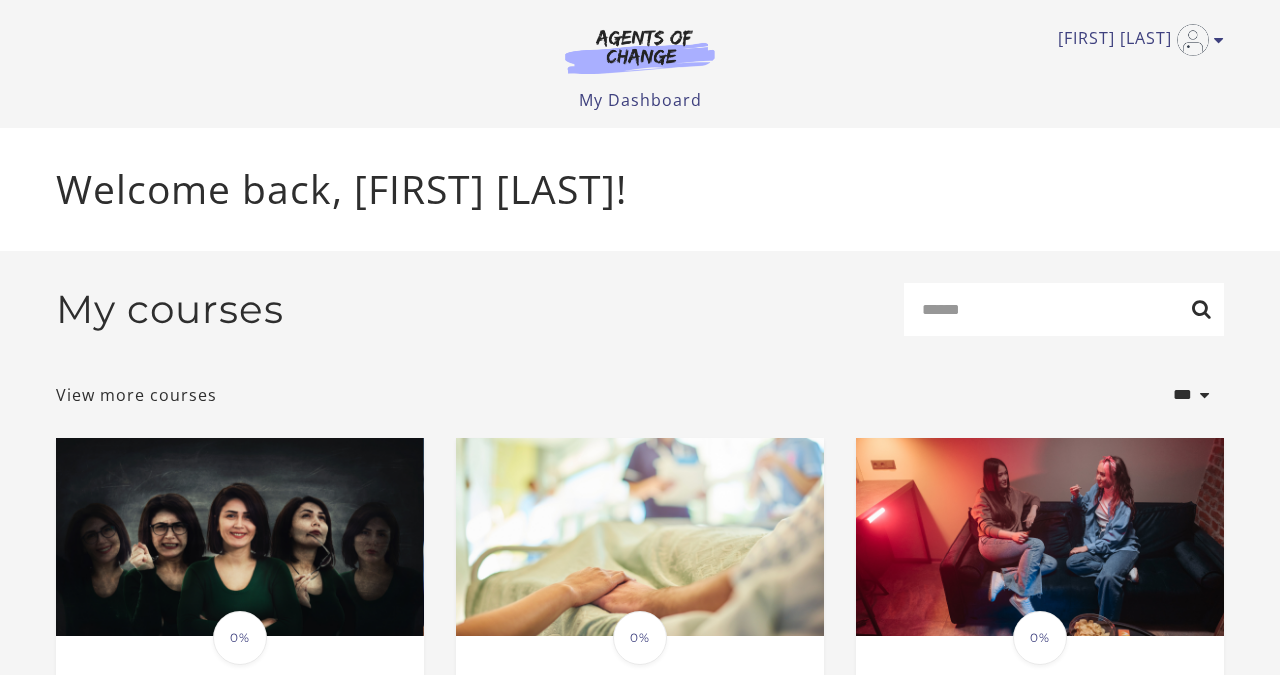 scroll, scrollTop: 0, scrollLeft: 0, axis: both 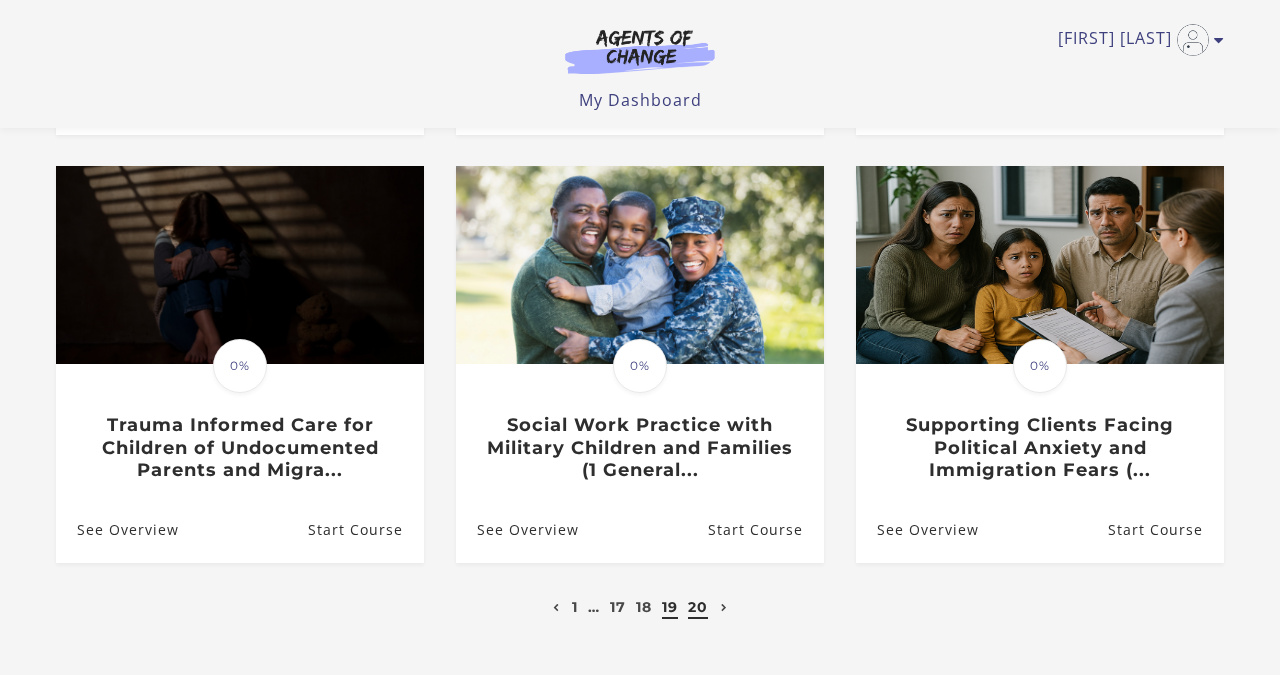 click on "20" at bounding box center (698, 607) 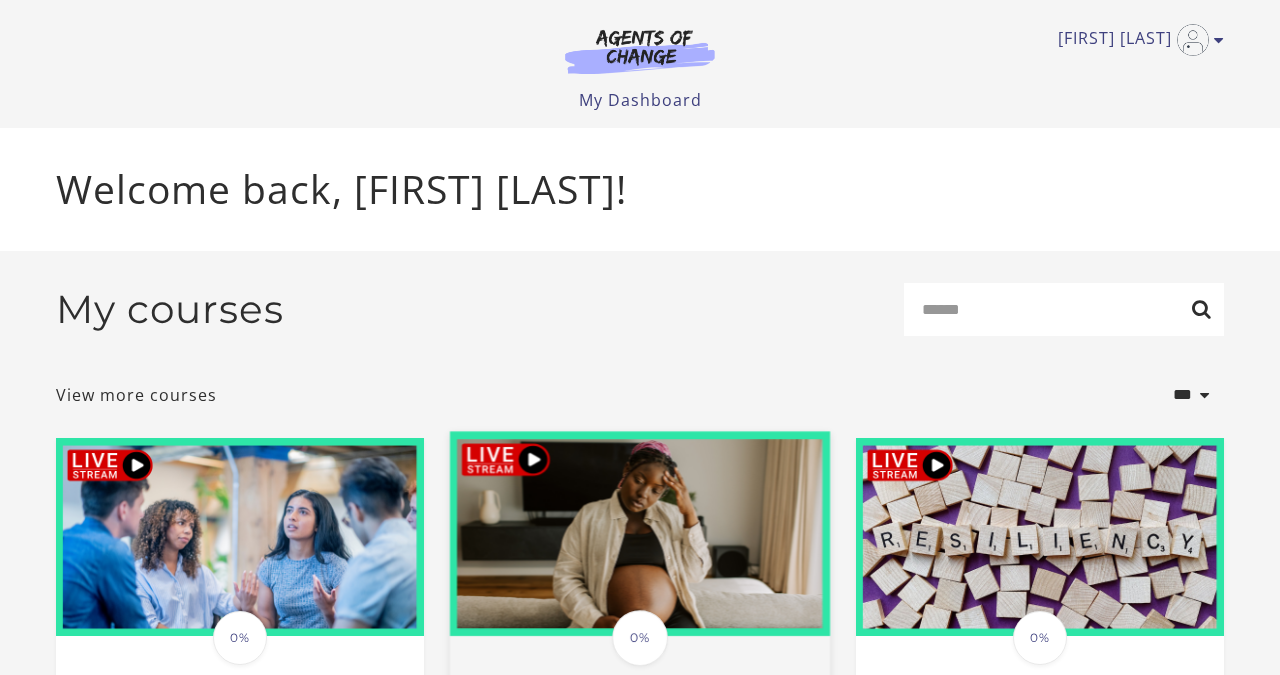 scroll, scrollTop: 0, scrollLeft: 0, axis: both 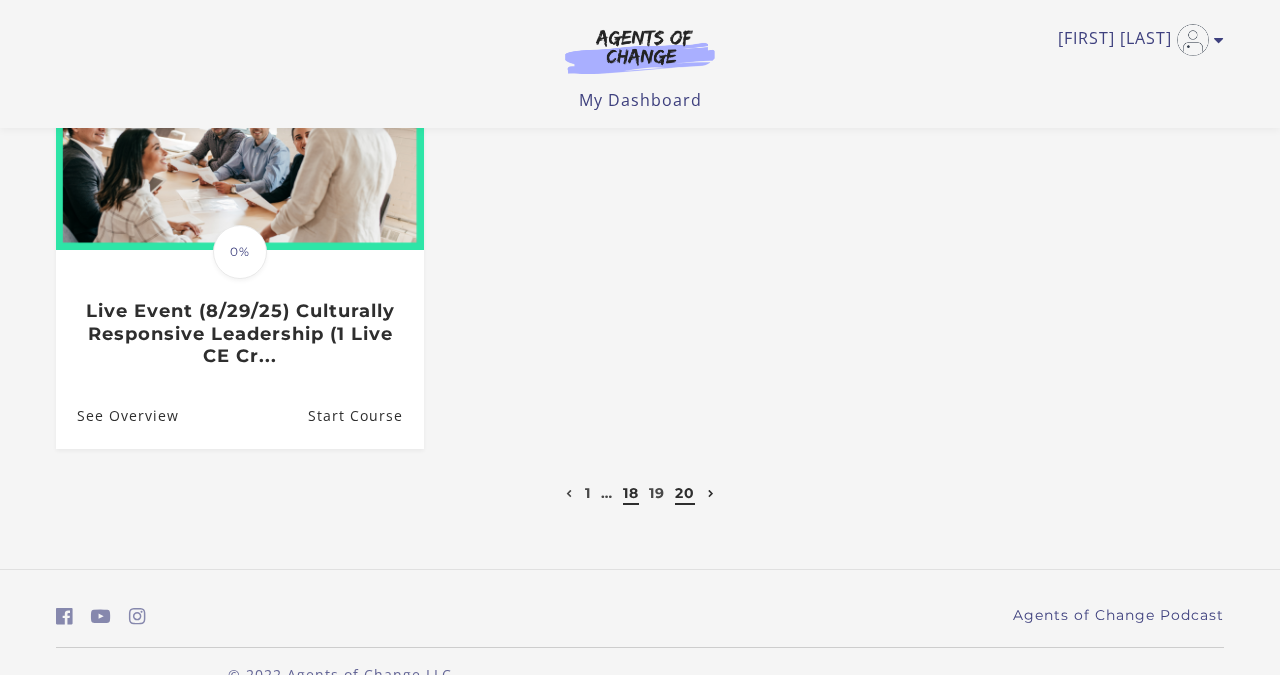 click on "18" at bounding box center [631, 493] 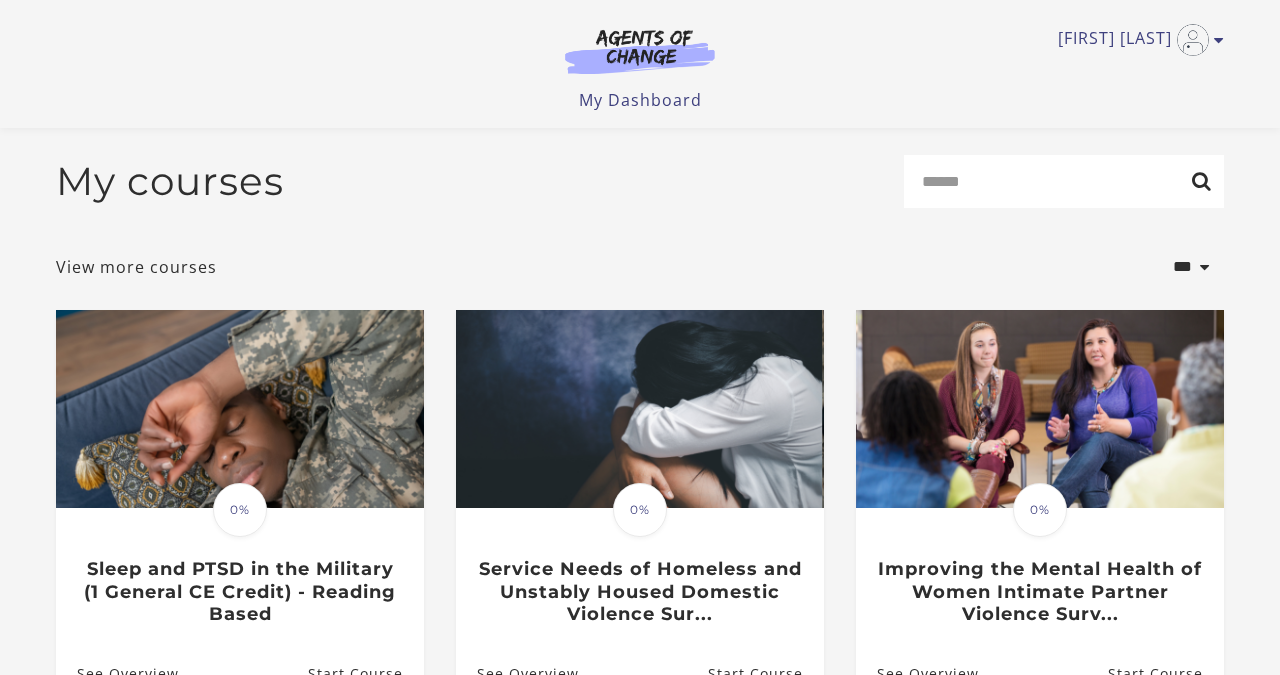 scroll, scrollTop: 610, scrollLeft: 0, axis: vertical 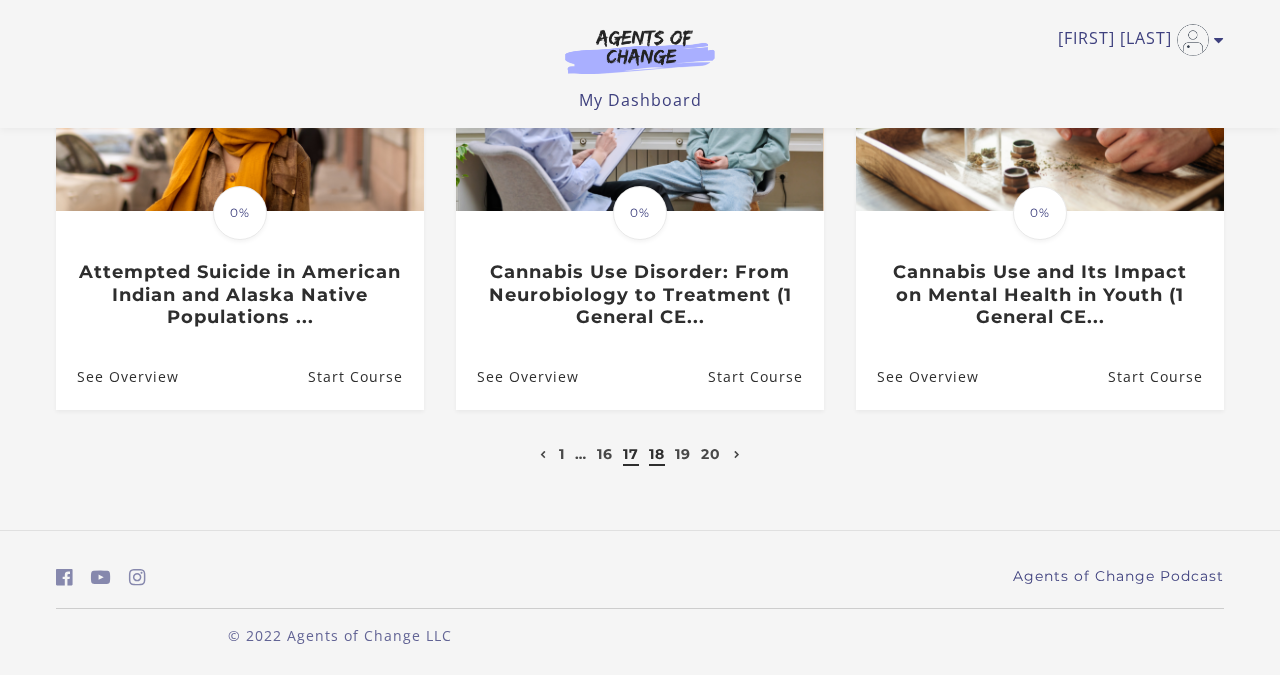 click on "17" at bounding box center [631, 454] 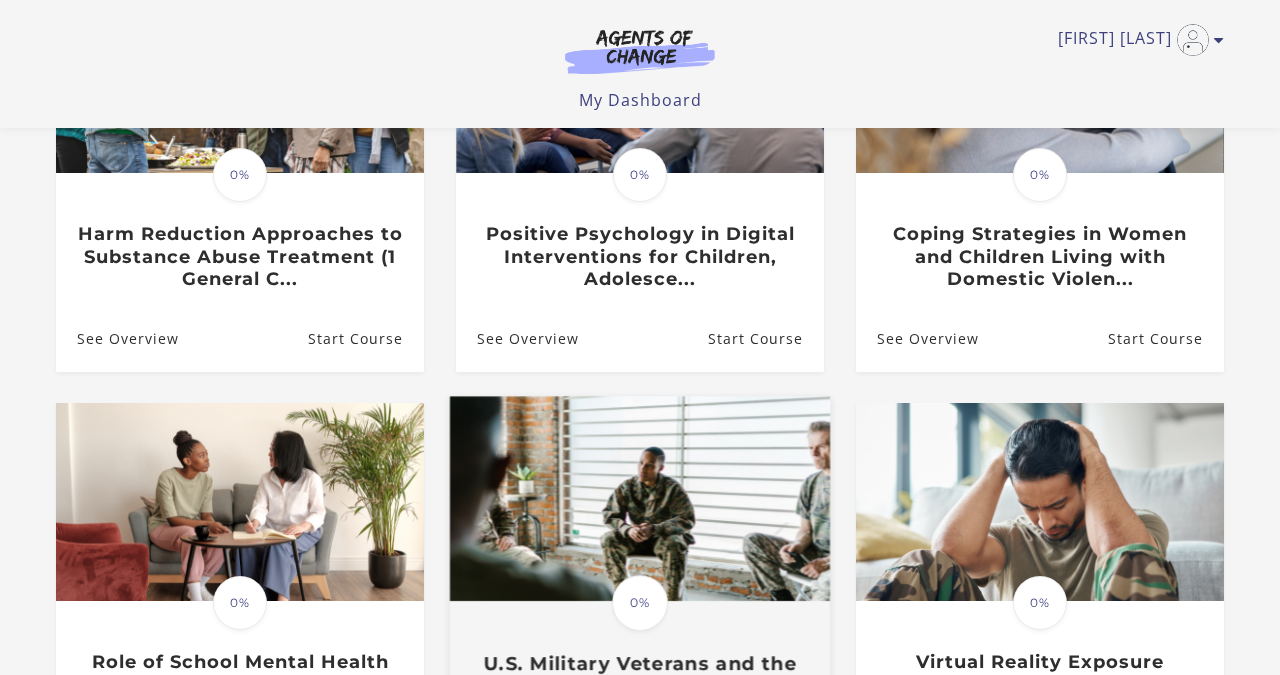 scroll, scrollTop: 314, scrollLeft: 0, axis: vertical 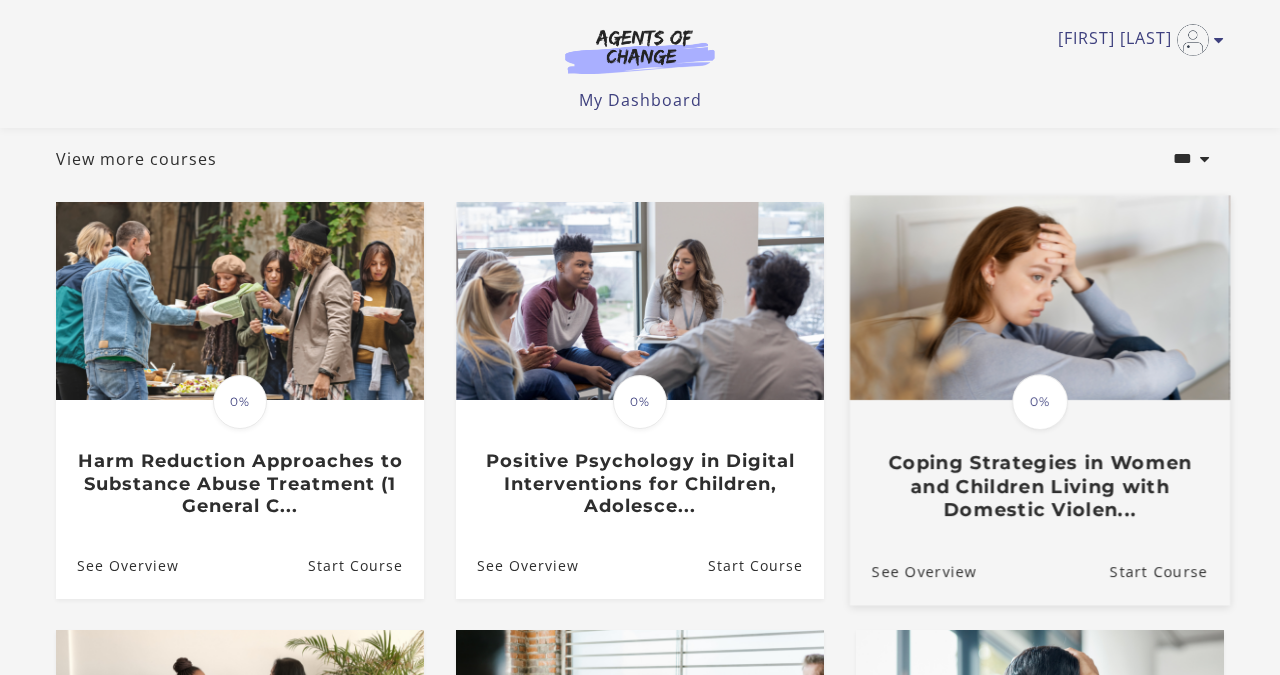 click on "Coping Strategies in Women and Children Living with Domestic Violen..." at bounding box center [1040, 486] 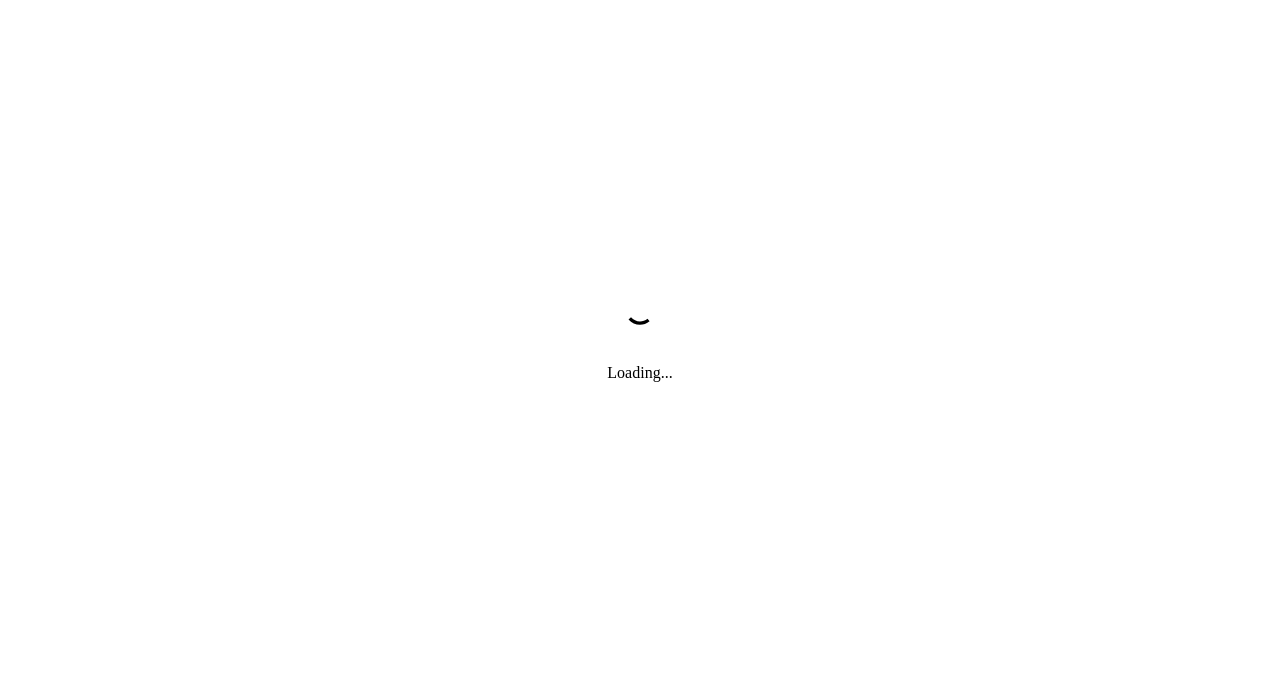 scroll, scrollTop: 0, scrollLeft: 0, axis: both 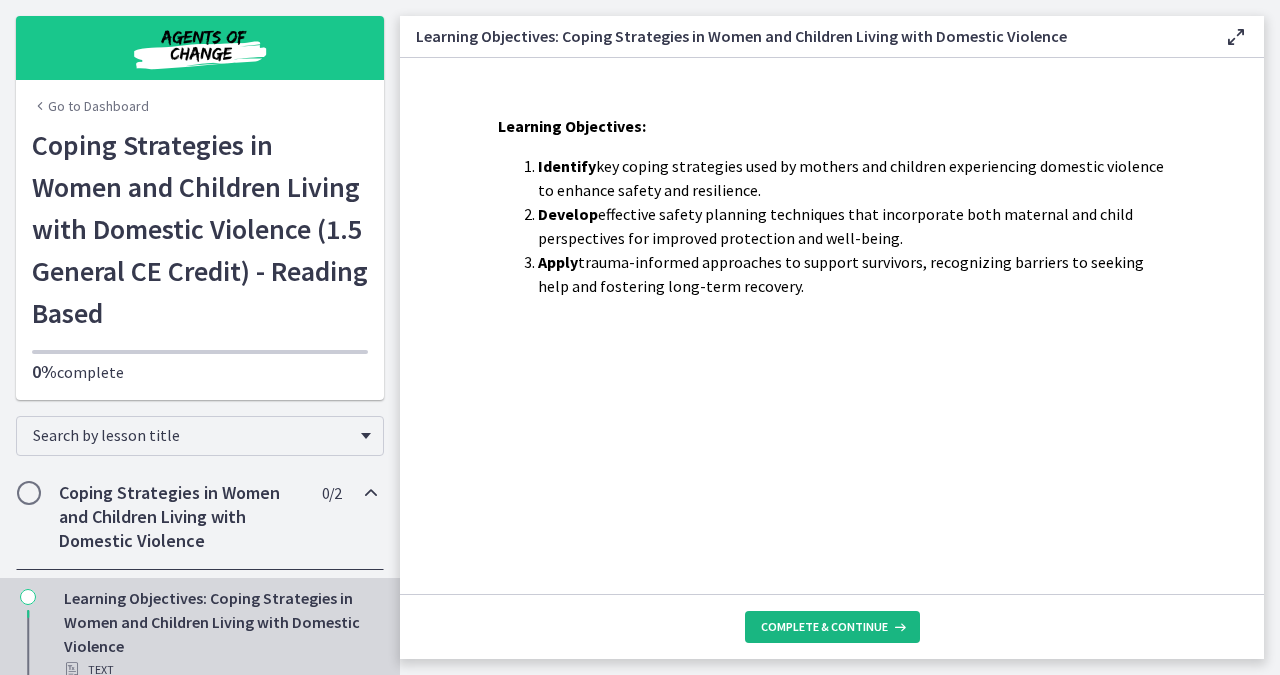 click on "Complete & continue" at bounding box center [824, 627] 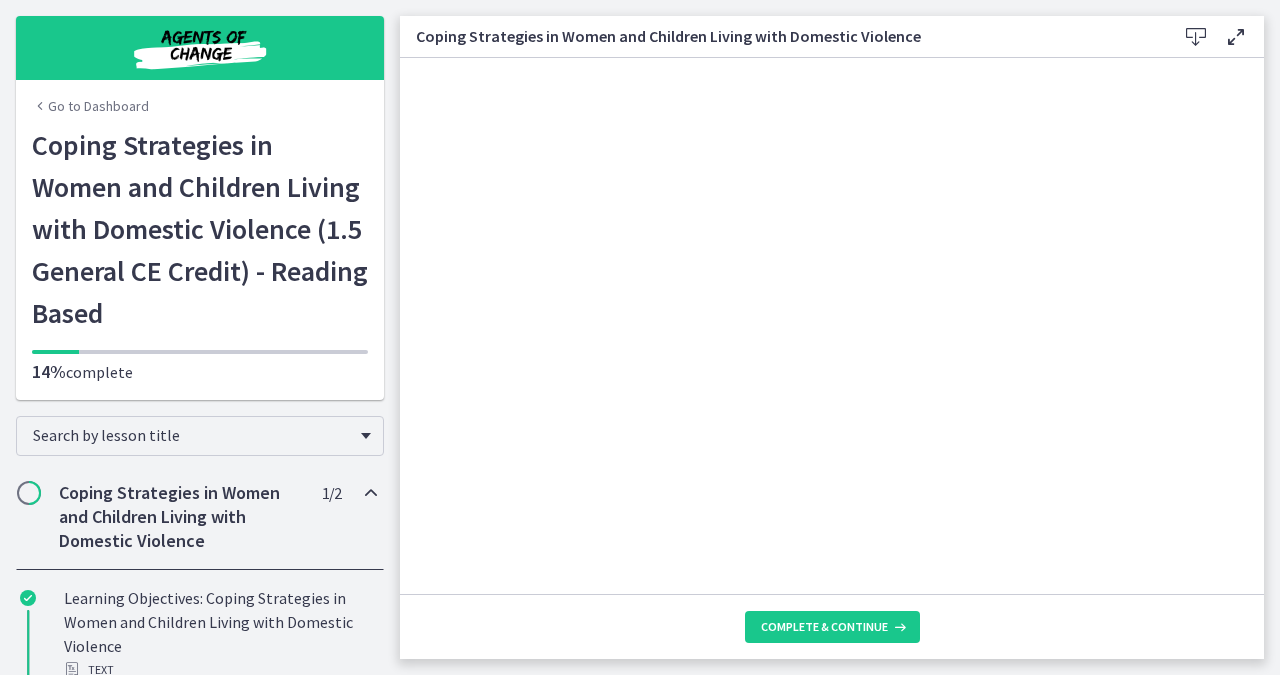 scroll, scrollTop: 0, scrollLeft: 0, axis: both 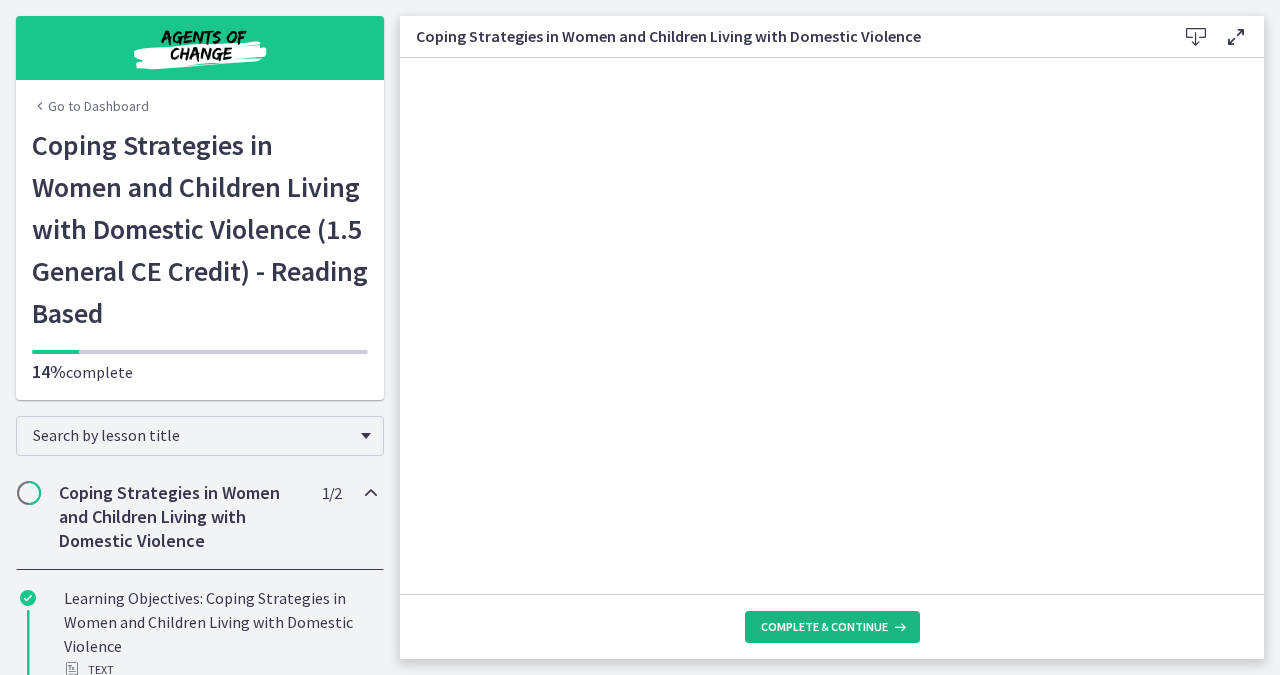 click on "Complete & continue" at bounding box center (832, 627) 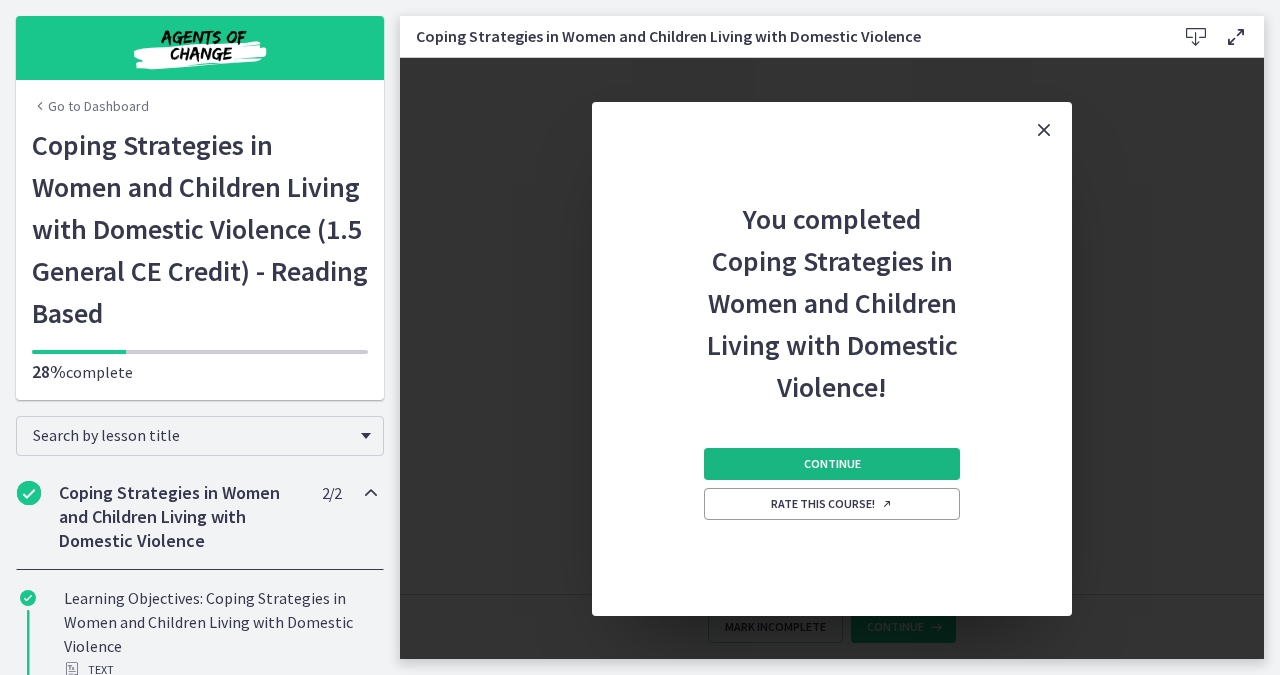 click on "Continue" at bounding box center [832, 464] 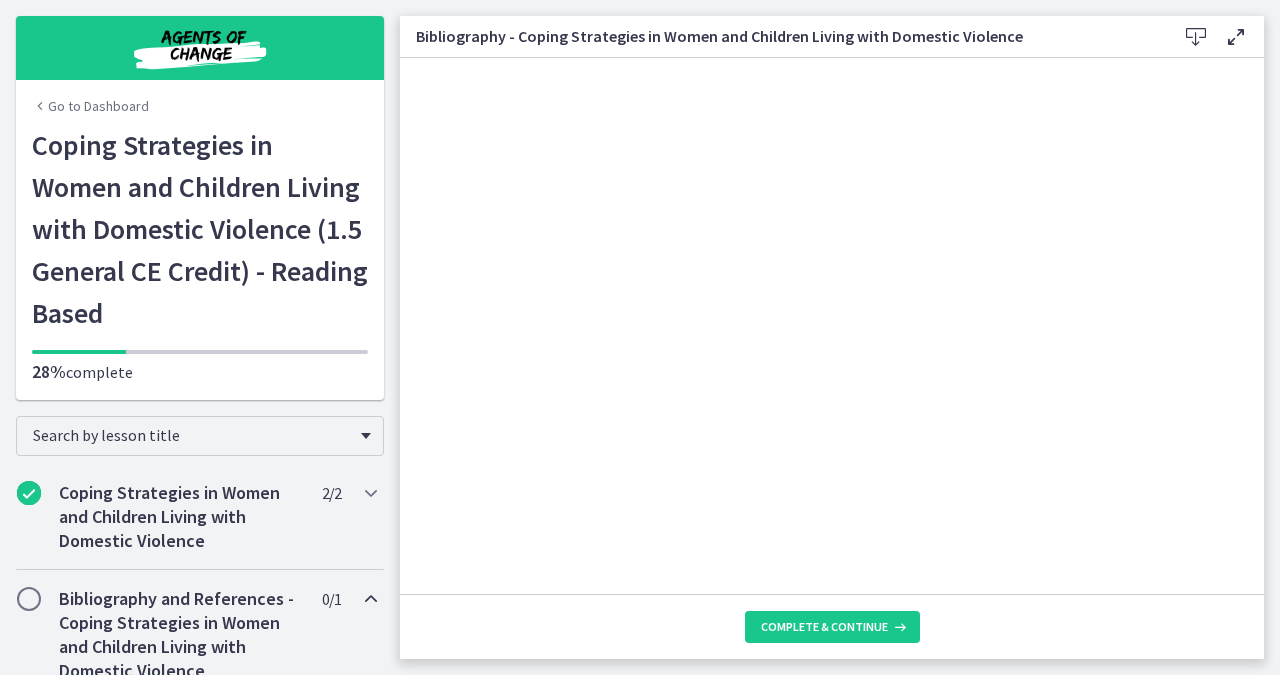 scroll, scrollTop: 0, scrollLeft: 0, axis: both 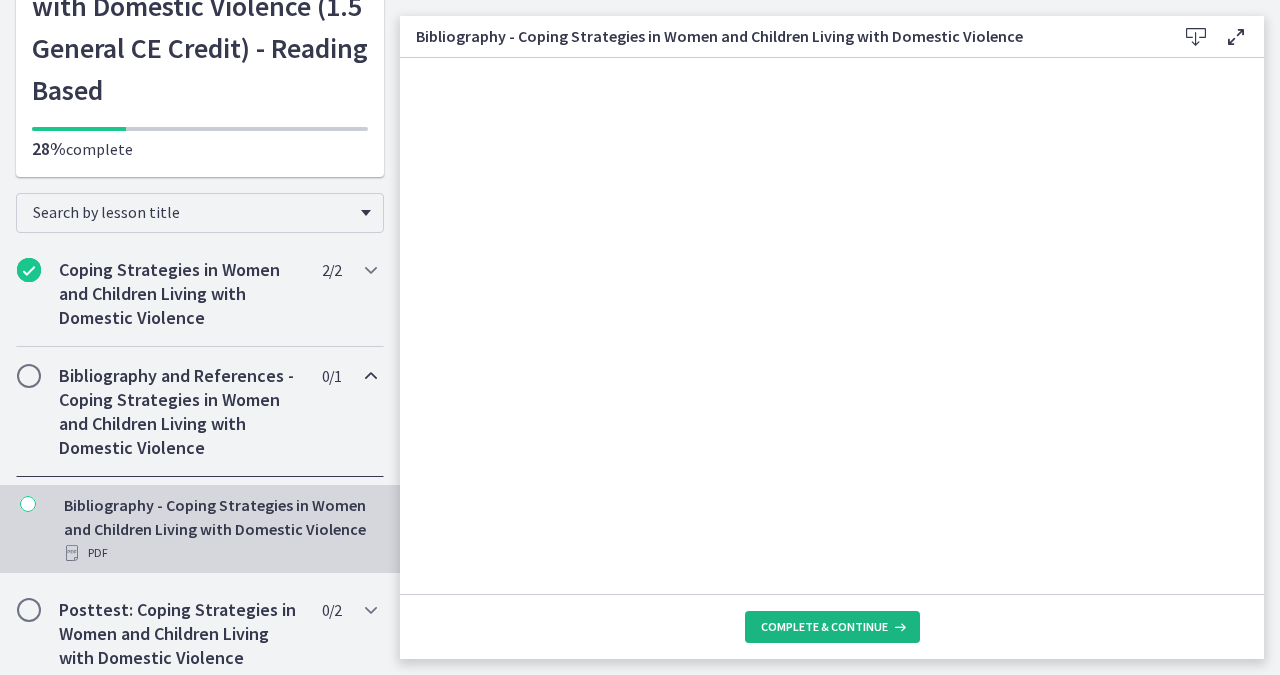 click on "Complete & continue" at bounding box center (824, 627) 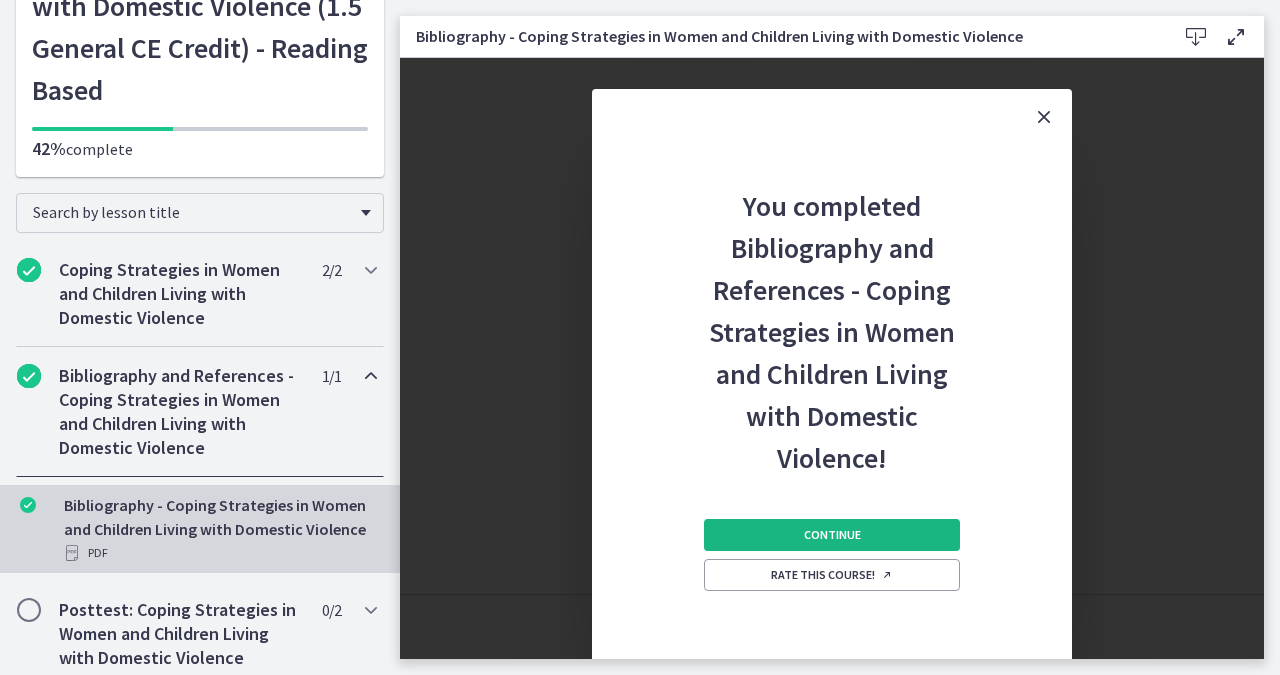 scroll, scrollTop: 0, scrollLeft: 0, axis: both 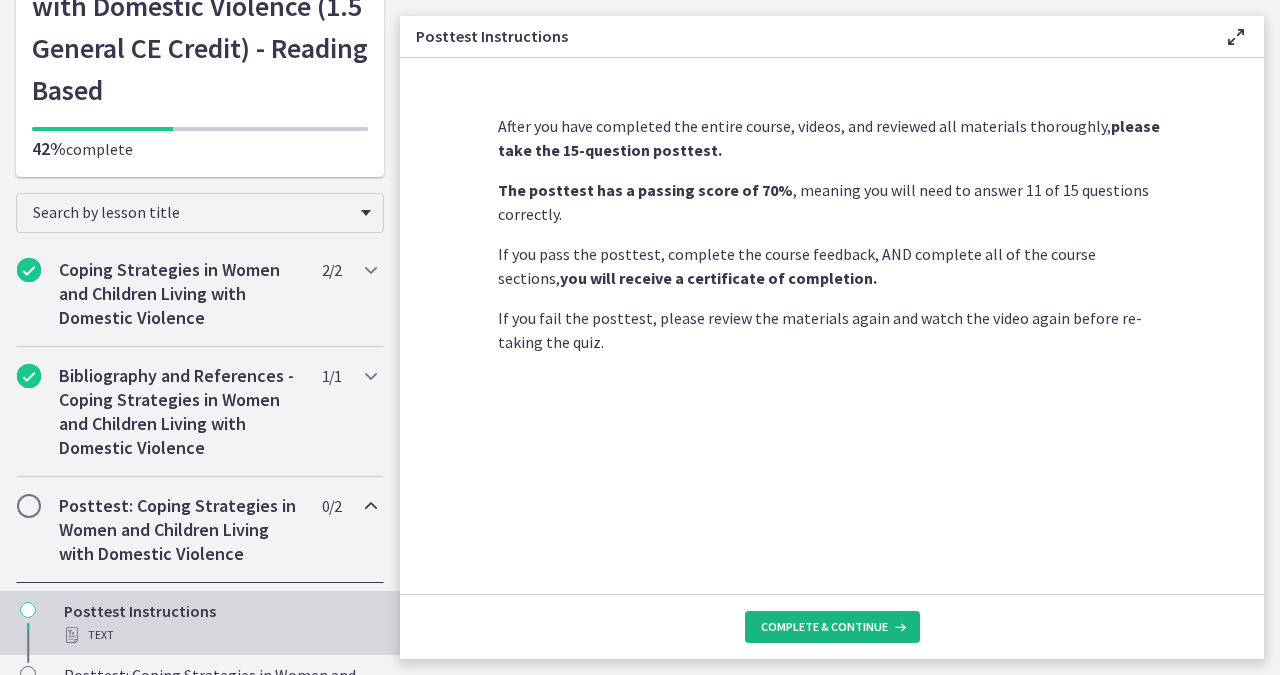 click on "Complete & continue" at bounding box center [824, 627] 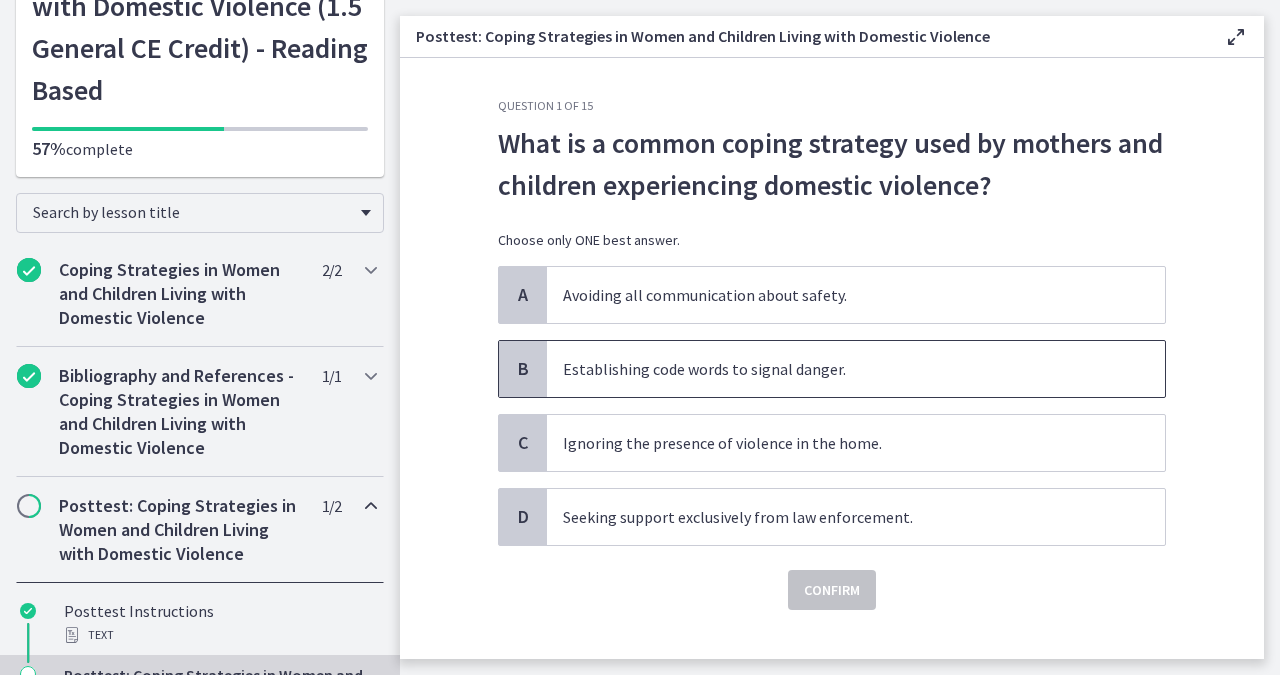 click on "Establishing code words to signal danger." at bounding box center [856, 369] 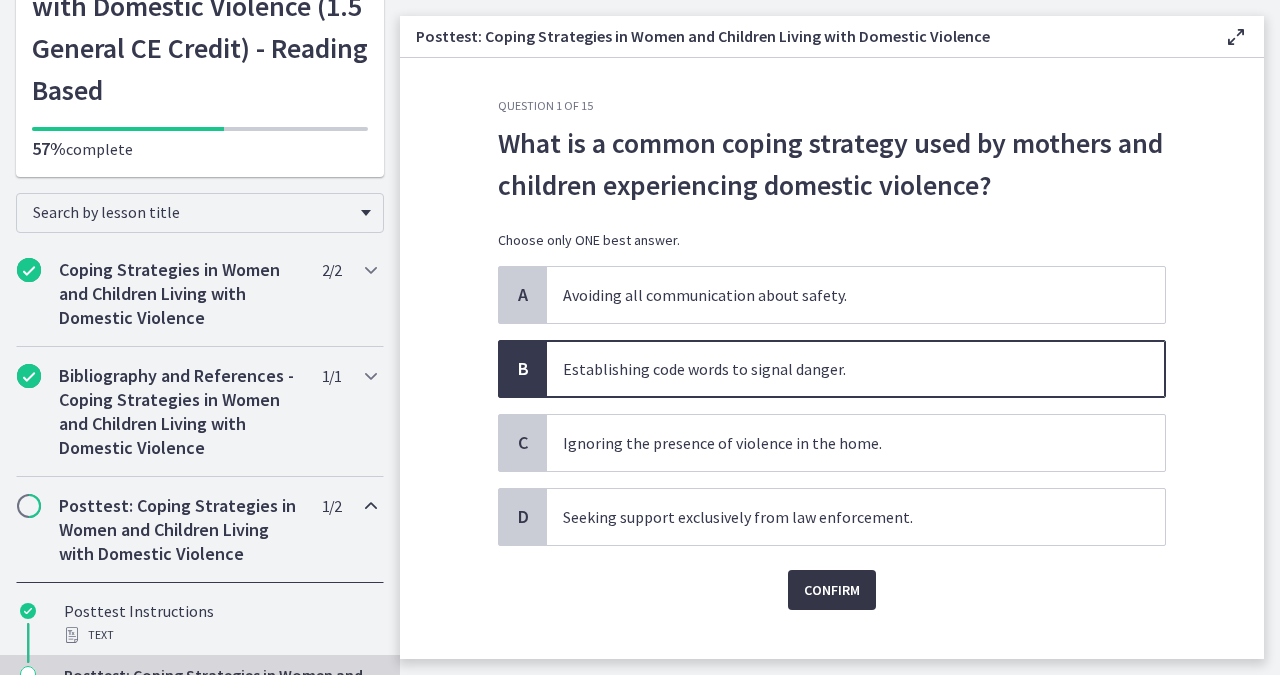 click on "Confirm" at bounding box center (832, 590) 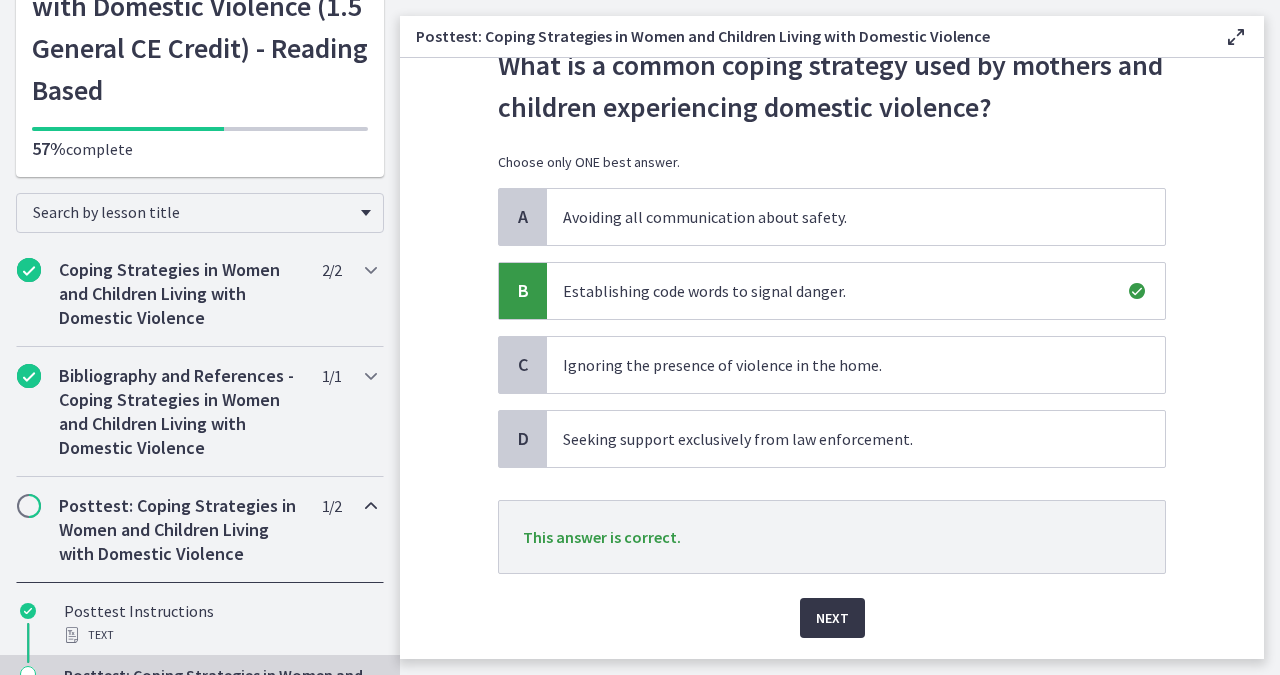 scroll, scrollTop: 80, scrollLeft: 0, axis: vertical 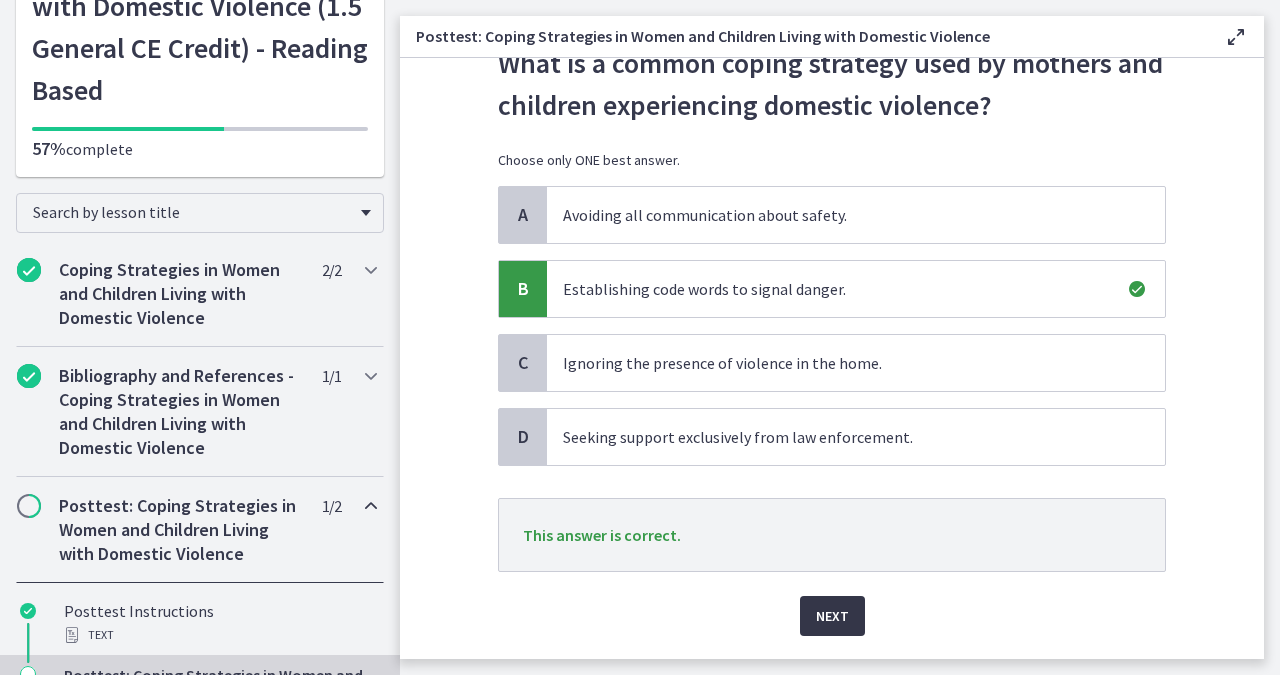 click on "Next" at bounding box center (832, 616) 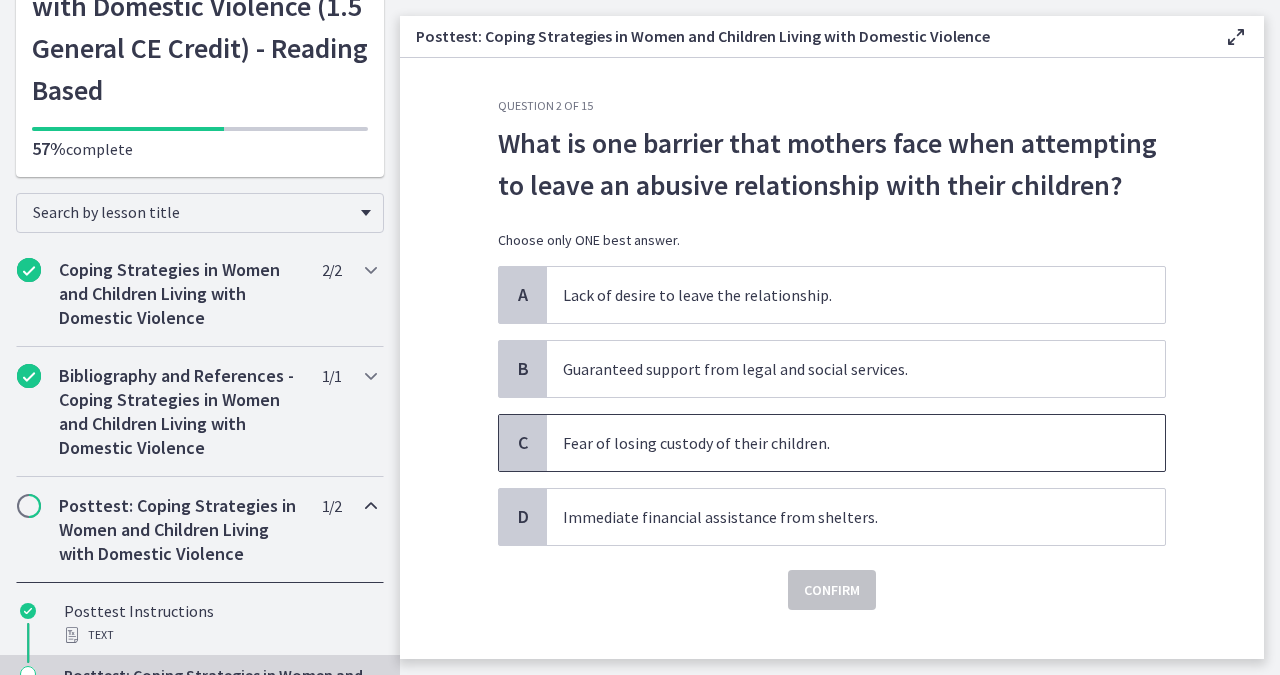 click on "Fear of losing custody of their children." at bounding box center [856, 443] 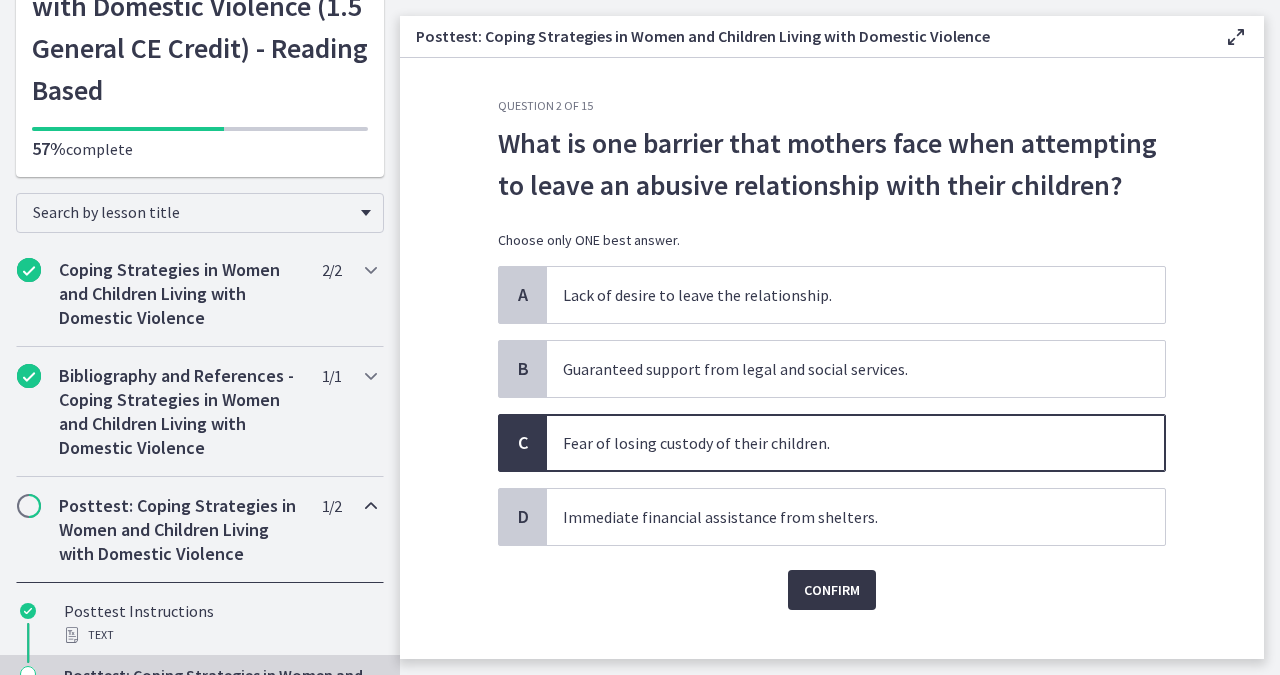 click on "Confirm" at bounding box center (832, 590) 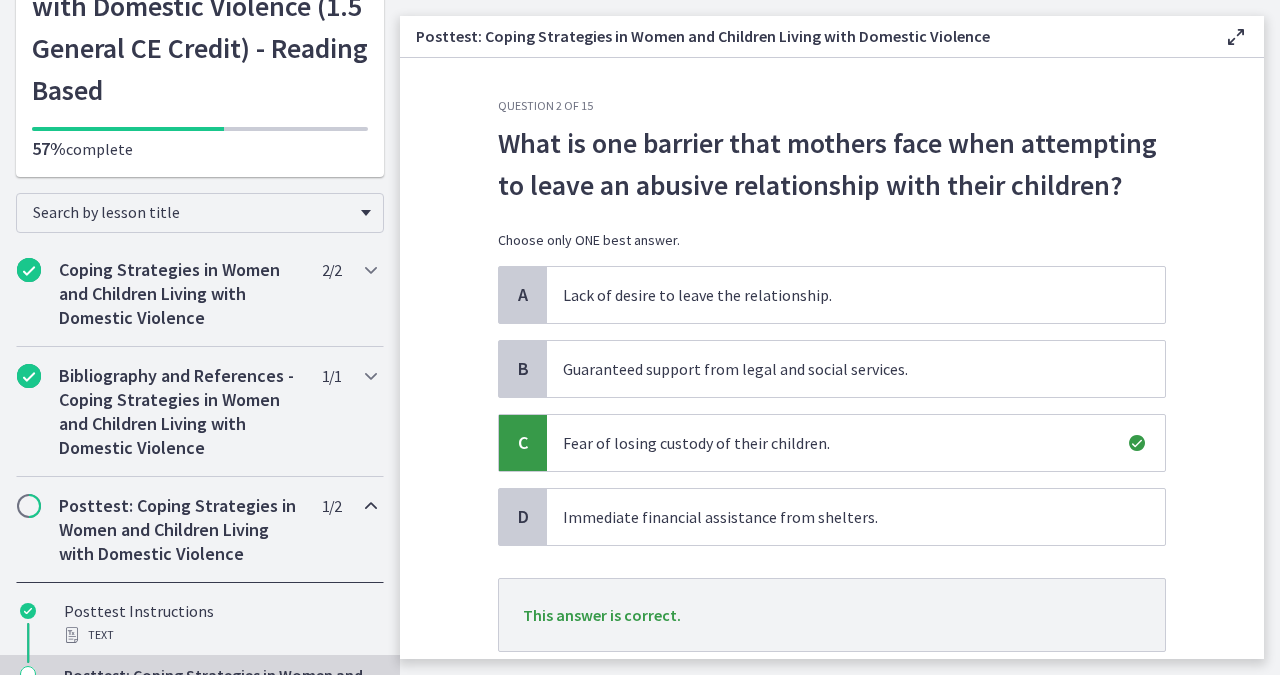 scroll, scrollTop: 119, scrollLeft: 0, axis: vertical 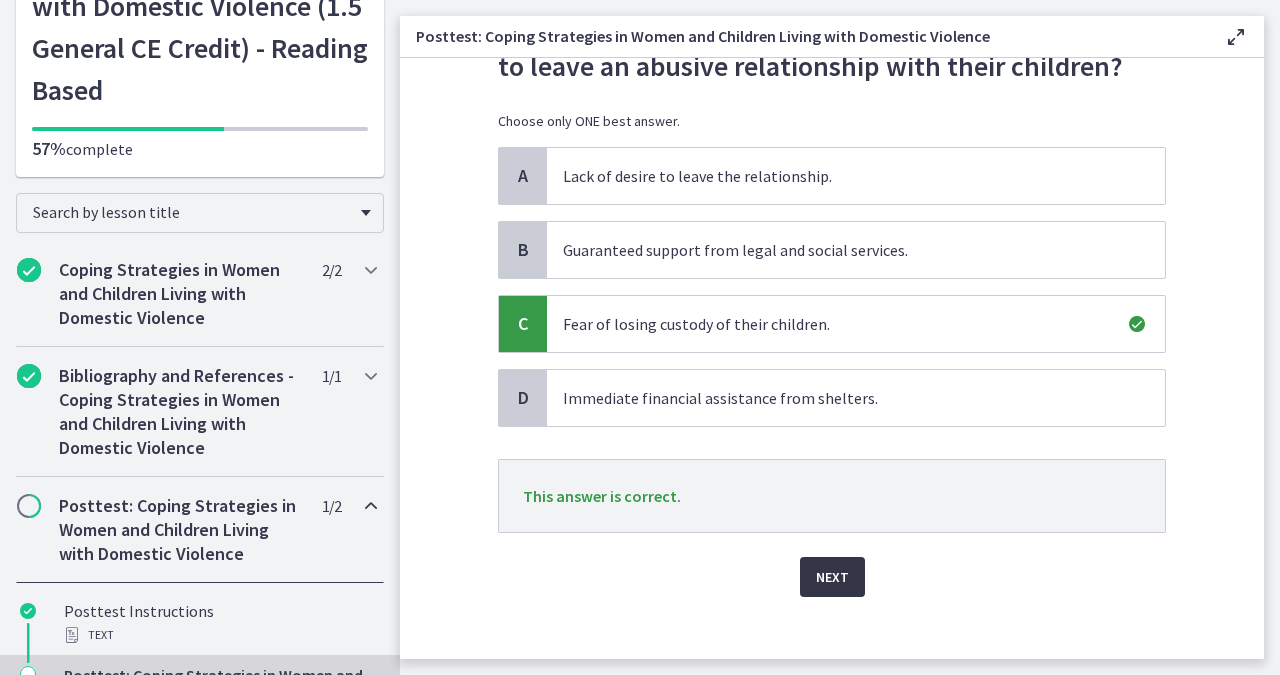 click on "Next" at bounding box center [832, 577] 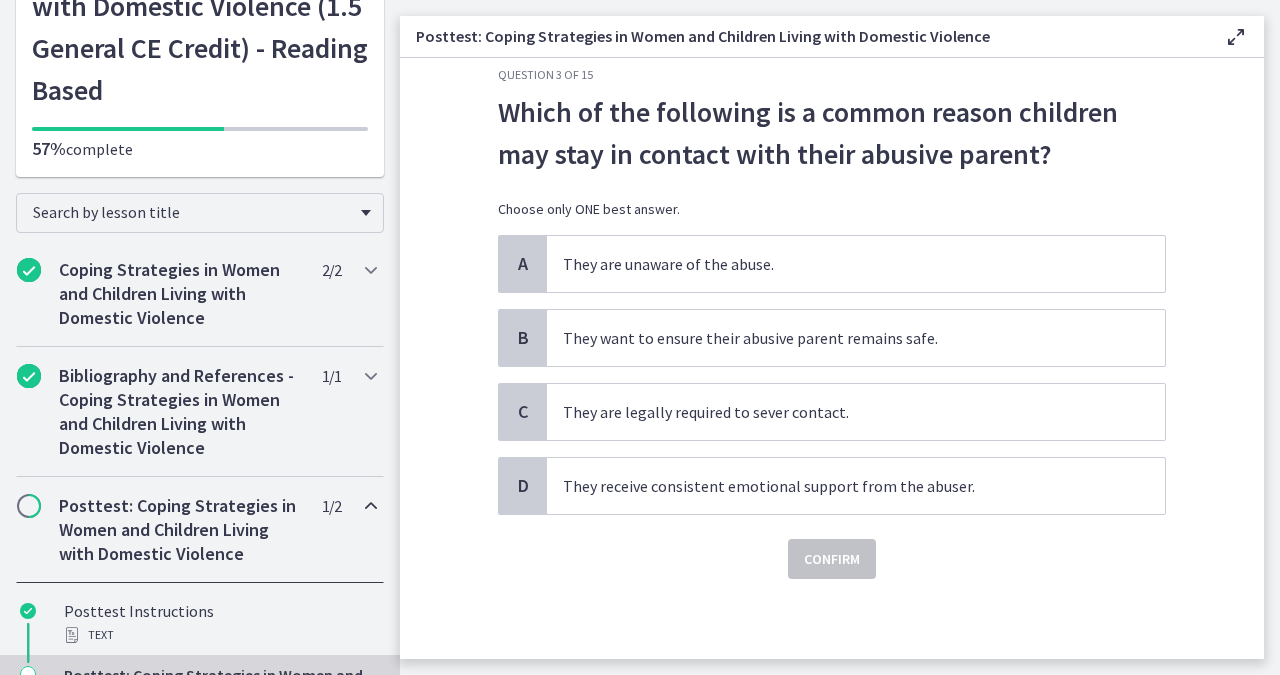 scroll, scrollTop: 0, scrollLeft: 0, axis: both 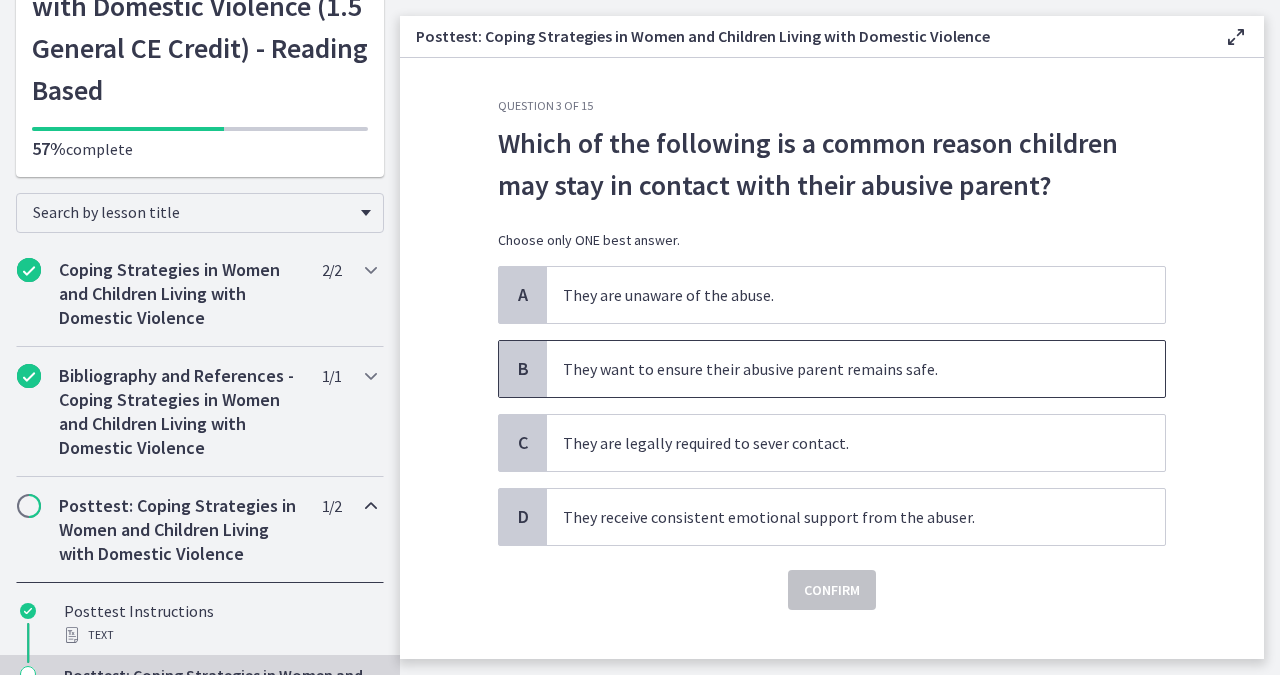 click on "They want to ensure their abusive parent remains safe." at bounding box center [856, 369] 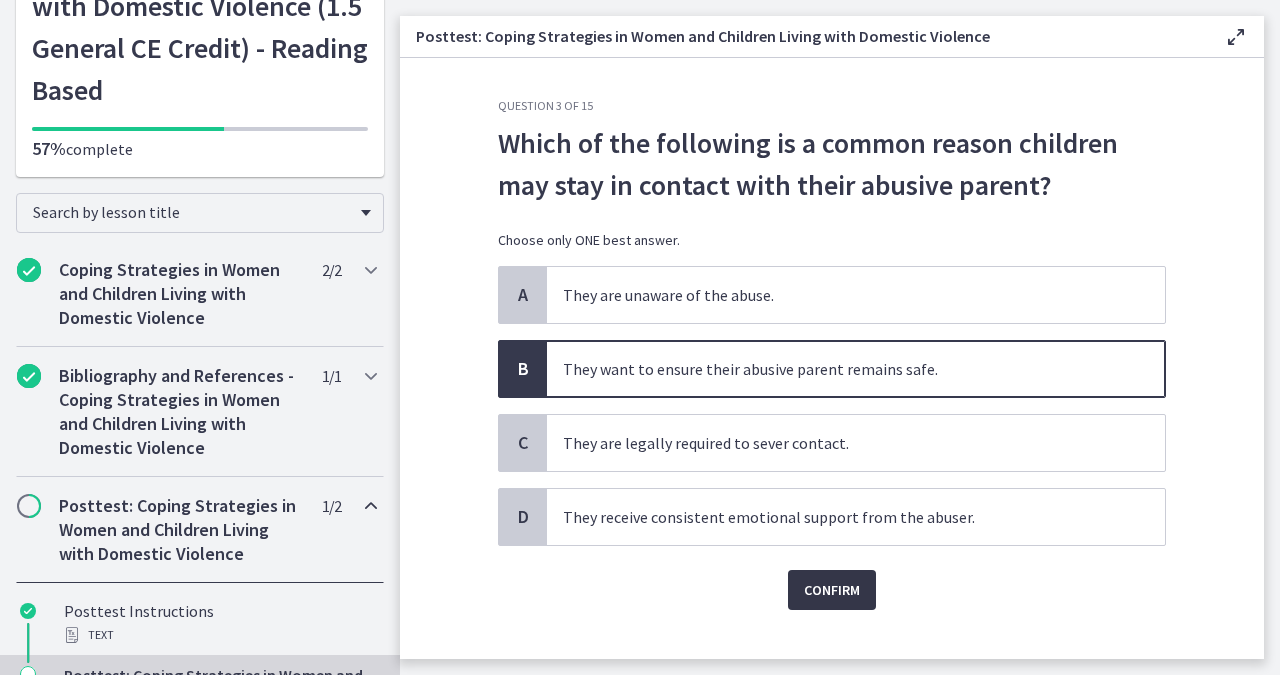 click on "Confirm" at bounding box center [832, 590] 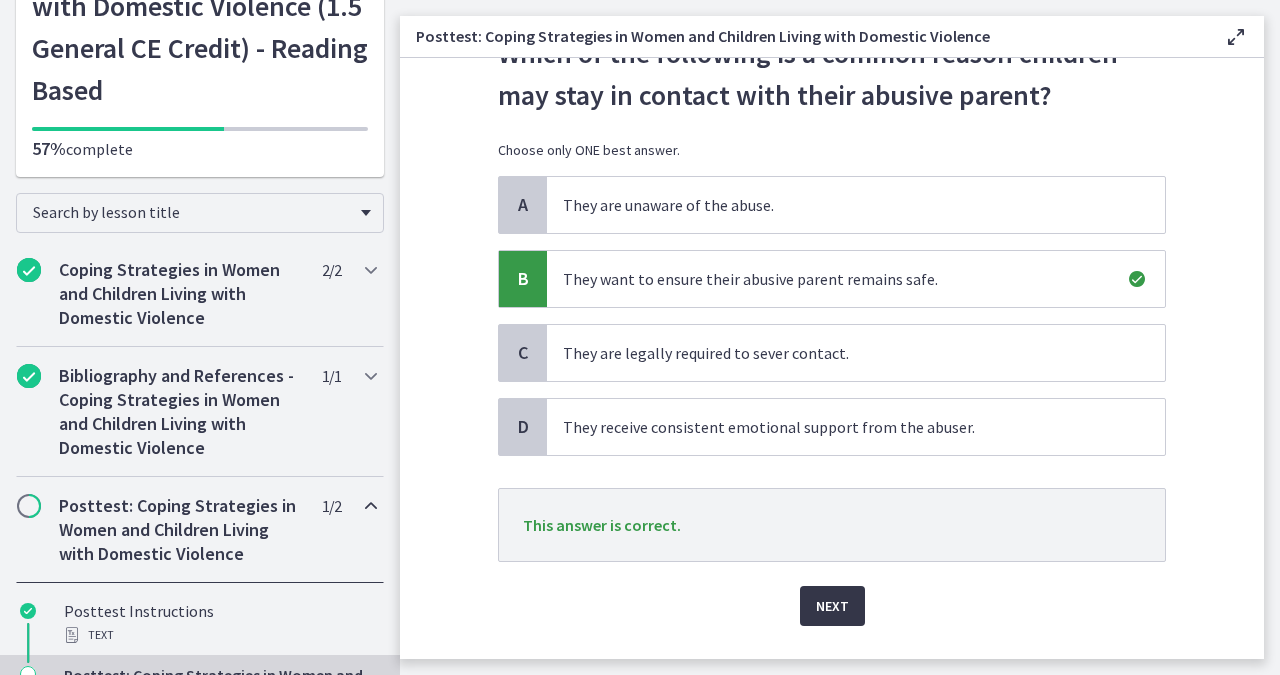 scroll, scrollTop: 106, scrollLeft: 0, axis: vertical 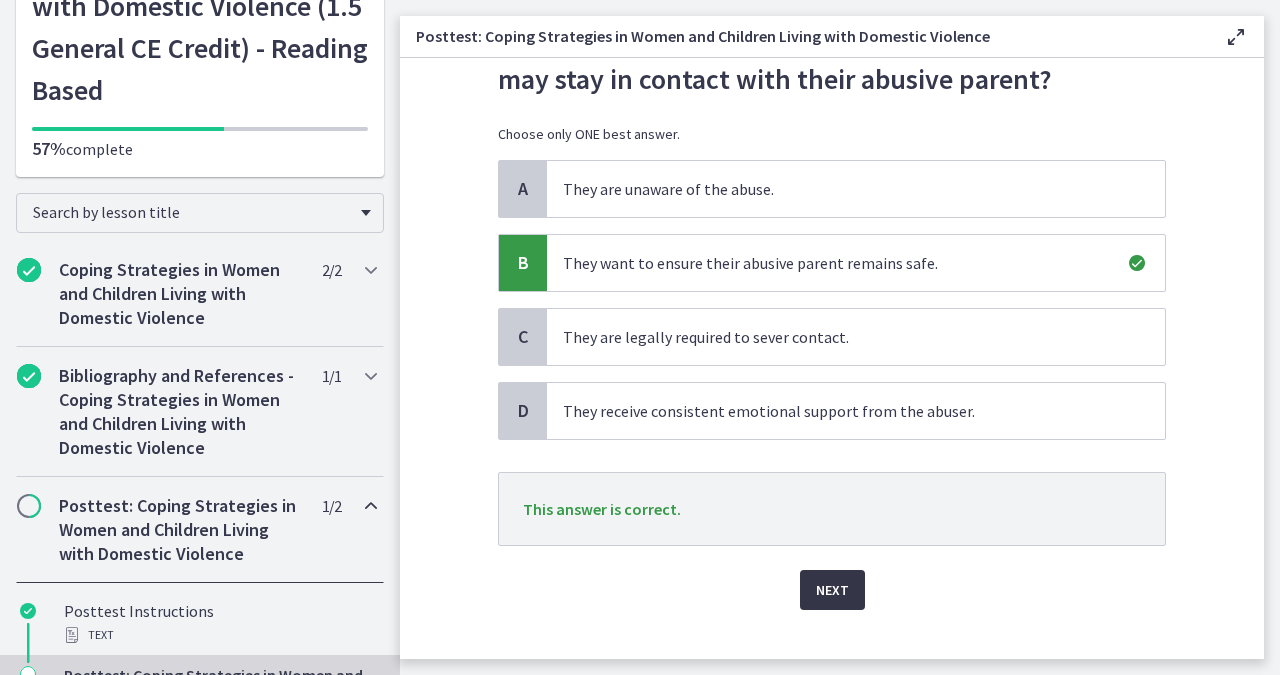 click on "Next" at bounding box center (832, 590) 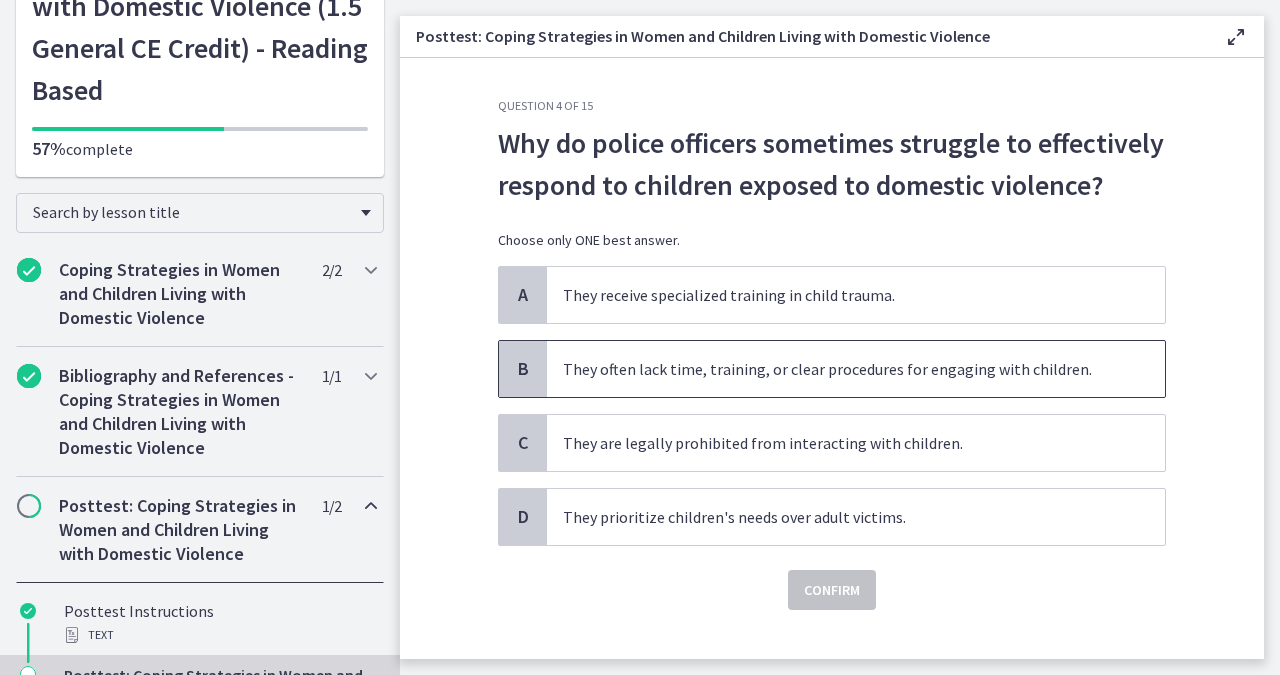 click on "They often lack time, training, or clear procedures for engaging with children." at bounding box center [856, 369] 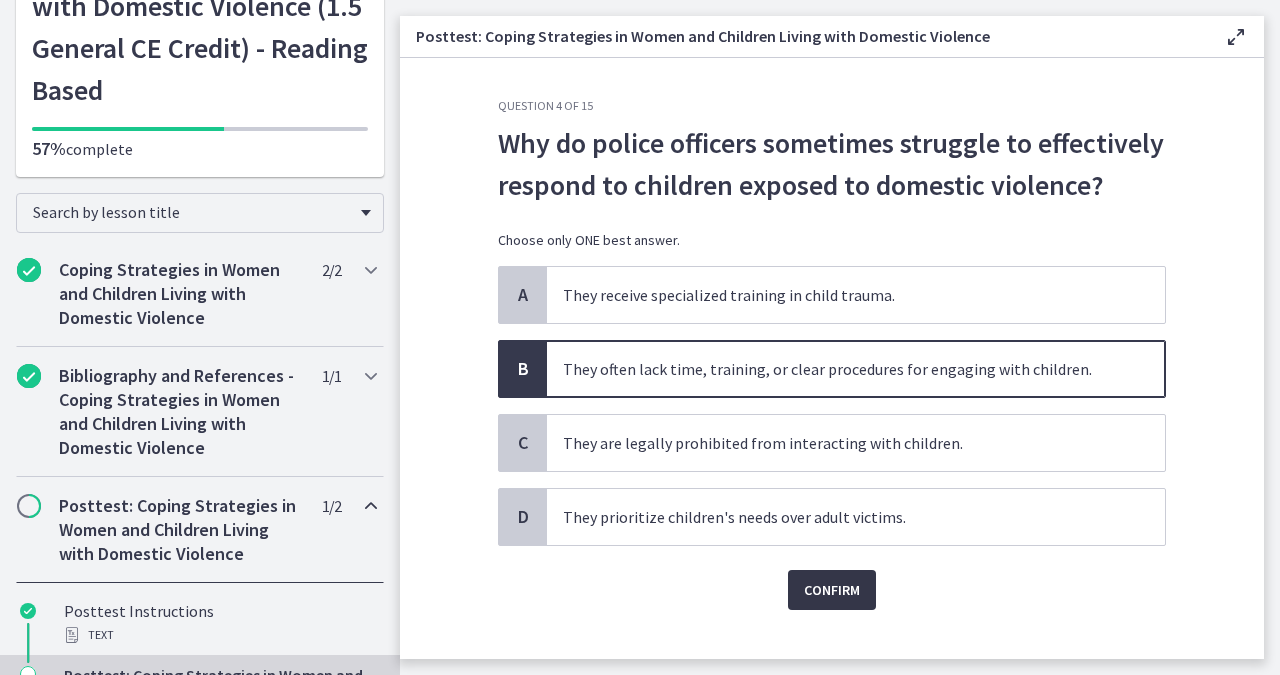 click on "Confirm" at bounding box center (832, 590) 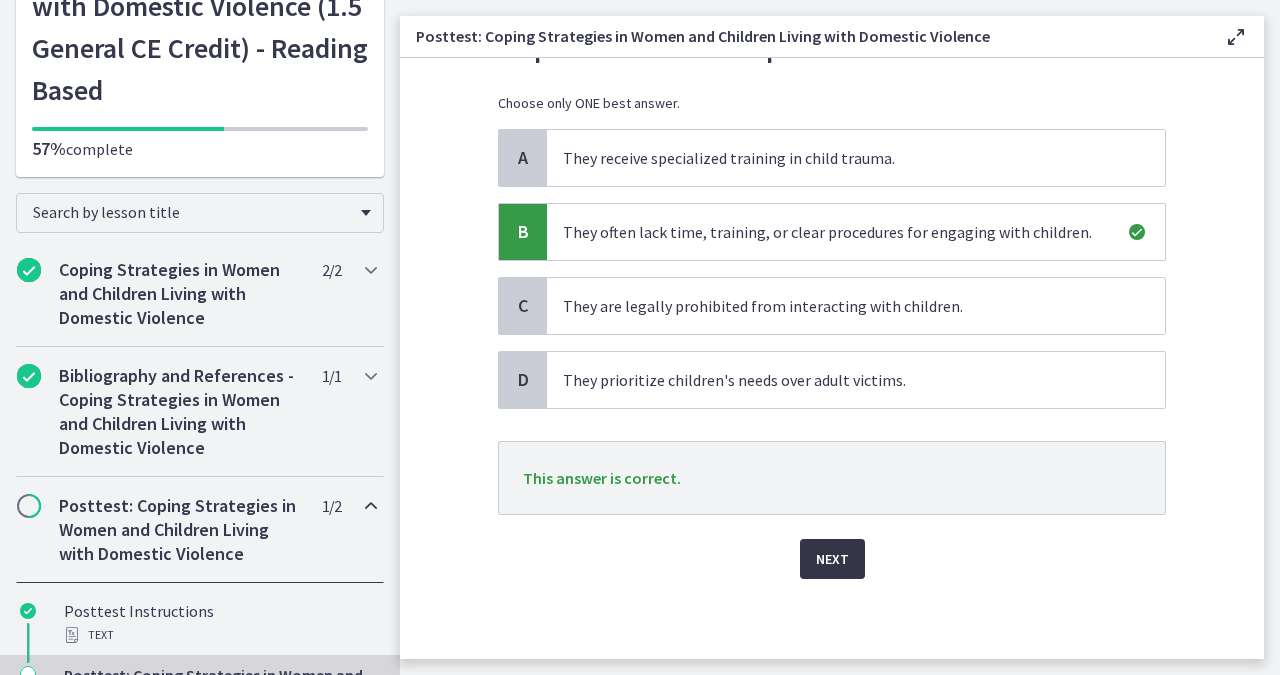scroll, scrollTop: 144, scrollLeft: 0, axis: vertical 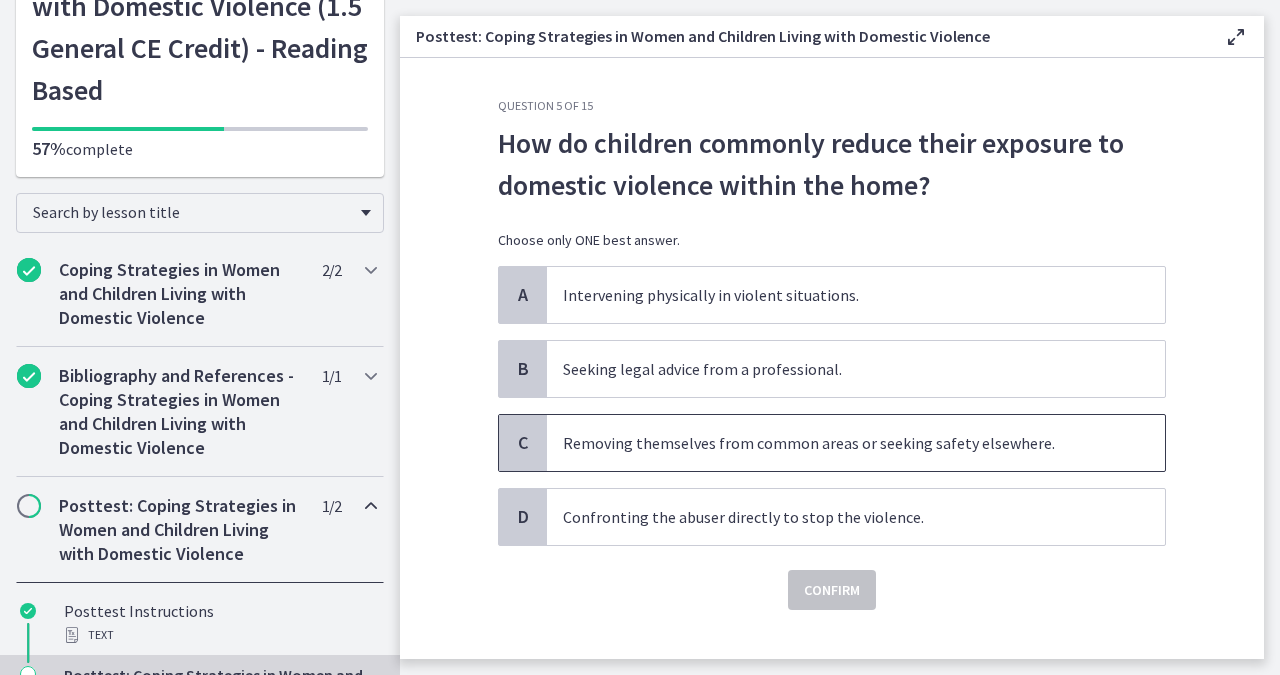 click on "Removing themselves from common areas or seeking safety elsewhere." at bounding box center [856, 443] 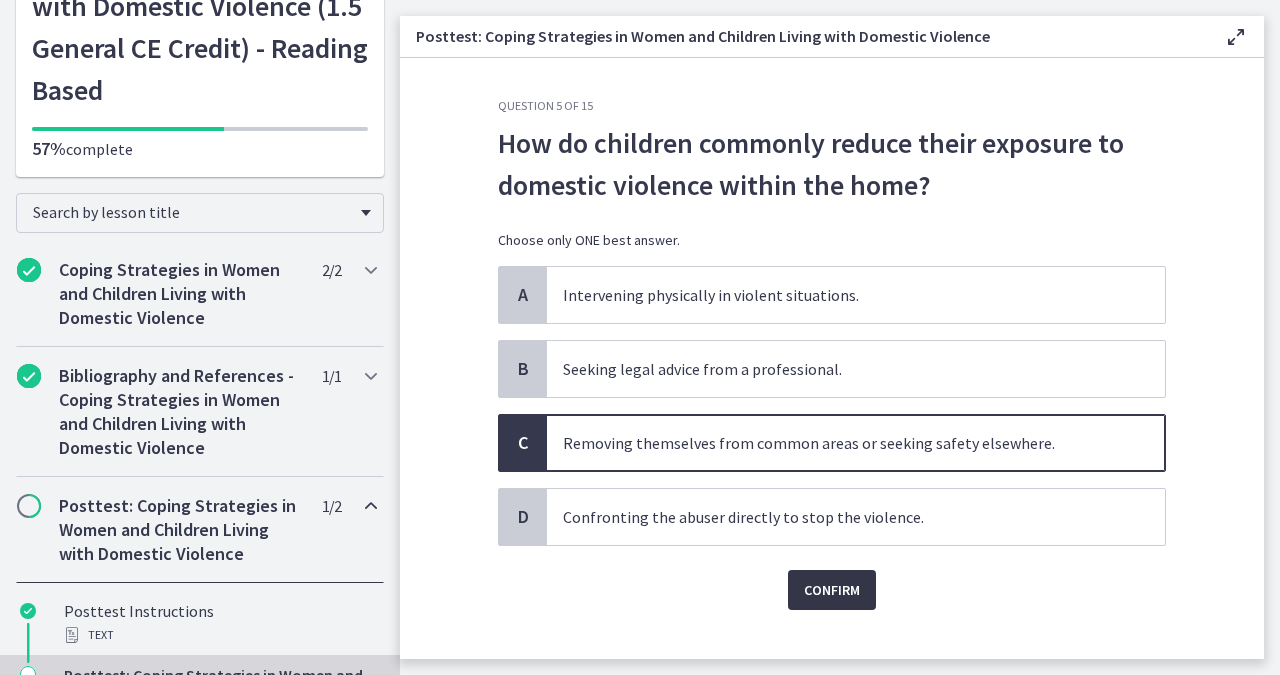 click on "Confirm" at bounding box center (832, 590) 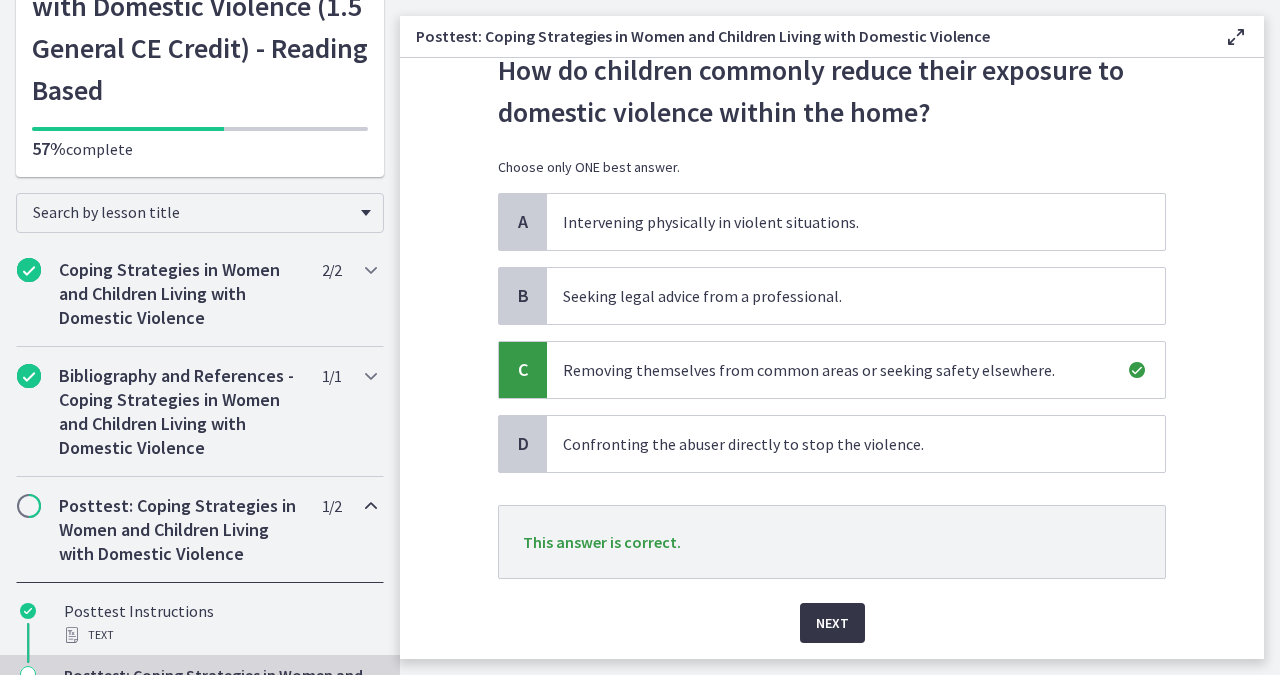 scroll, scrollTop: 84, scrollLeft: 0, axis: vertical 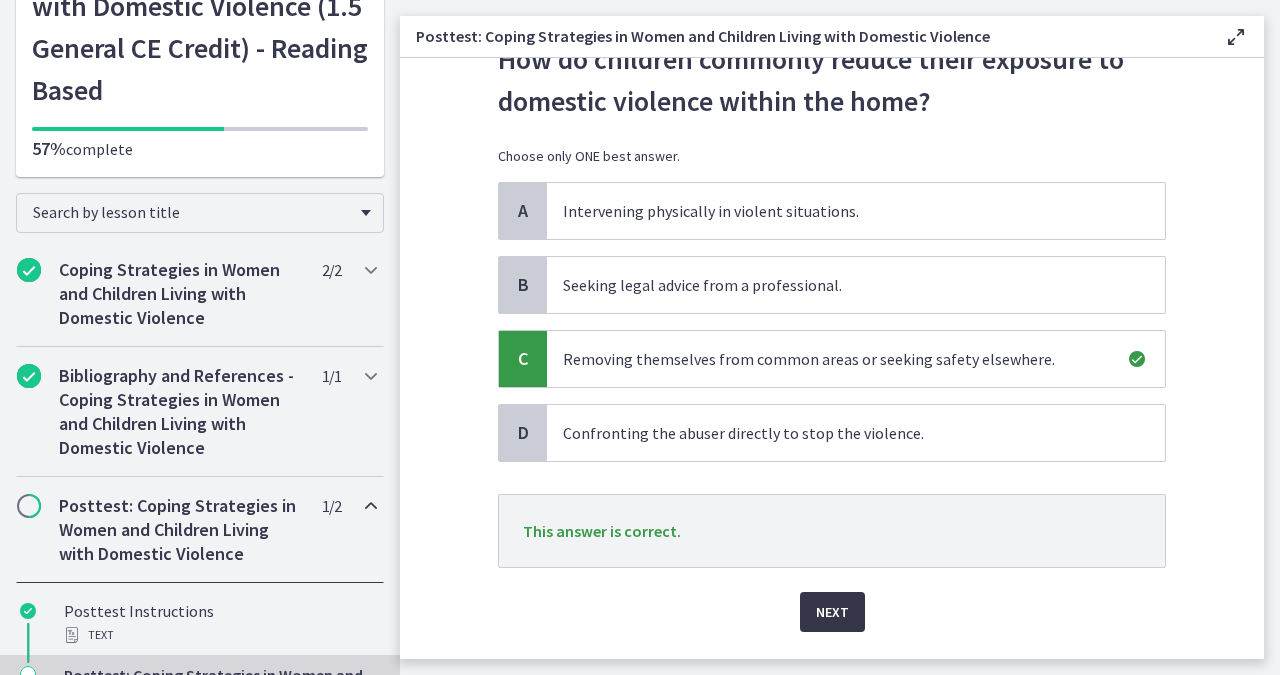 click on "Next" at bounding box center (832, 612) 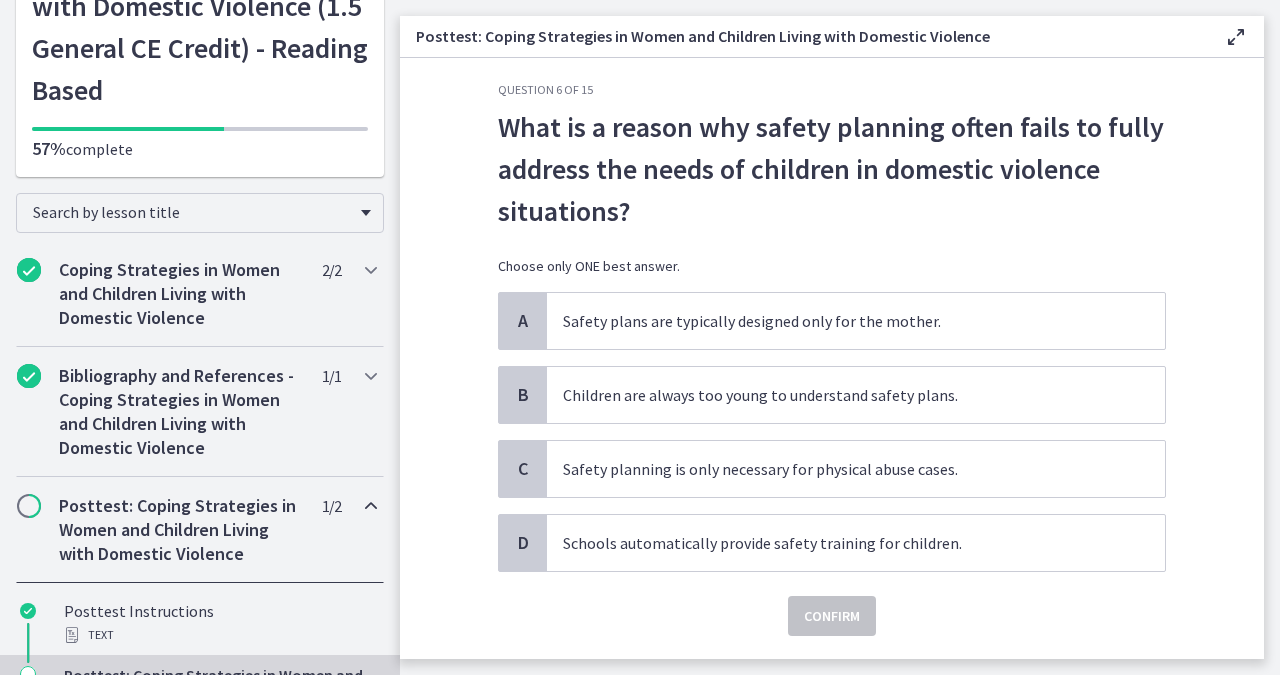scroll, scrollTop: 27, scrollLeft: 0, axis: vertical 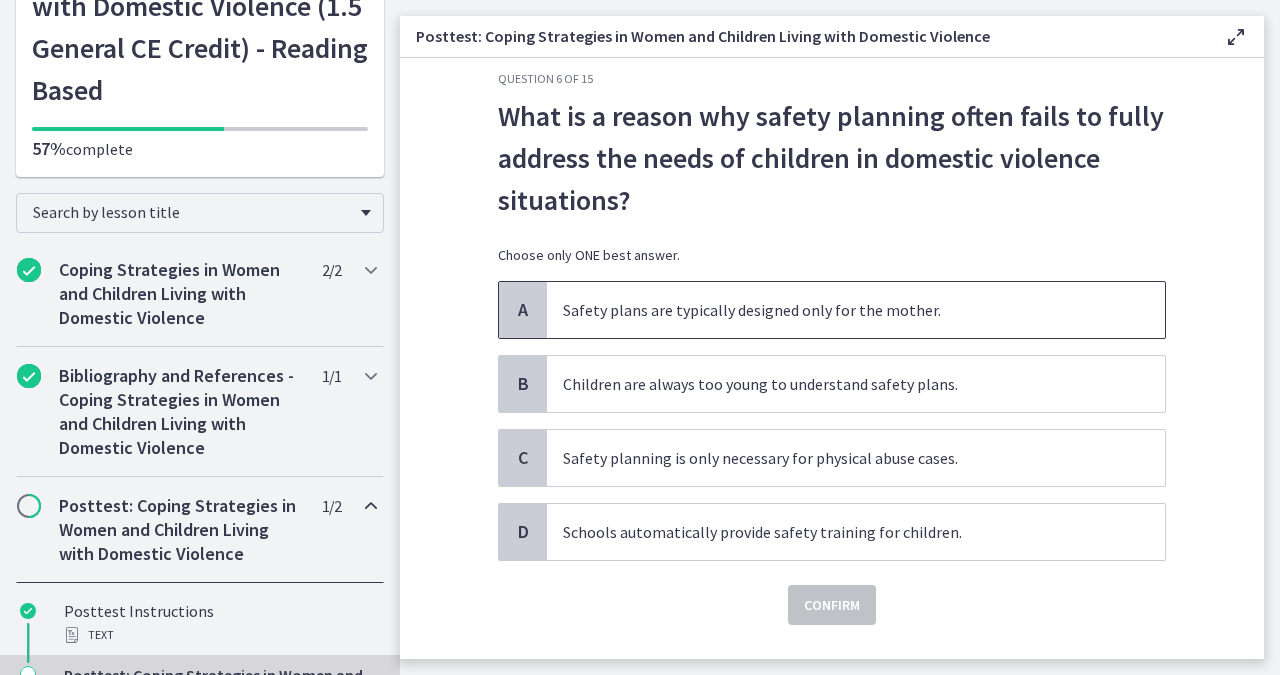 click on "Safety plans are typically designed only for the mother." at bounding box center [856, 310] 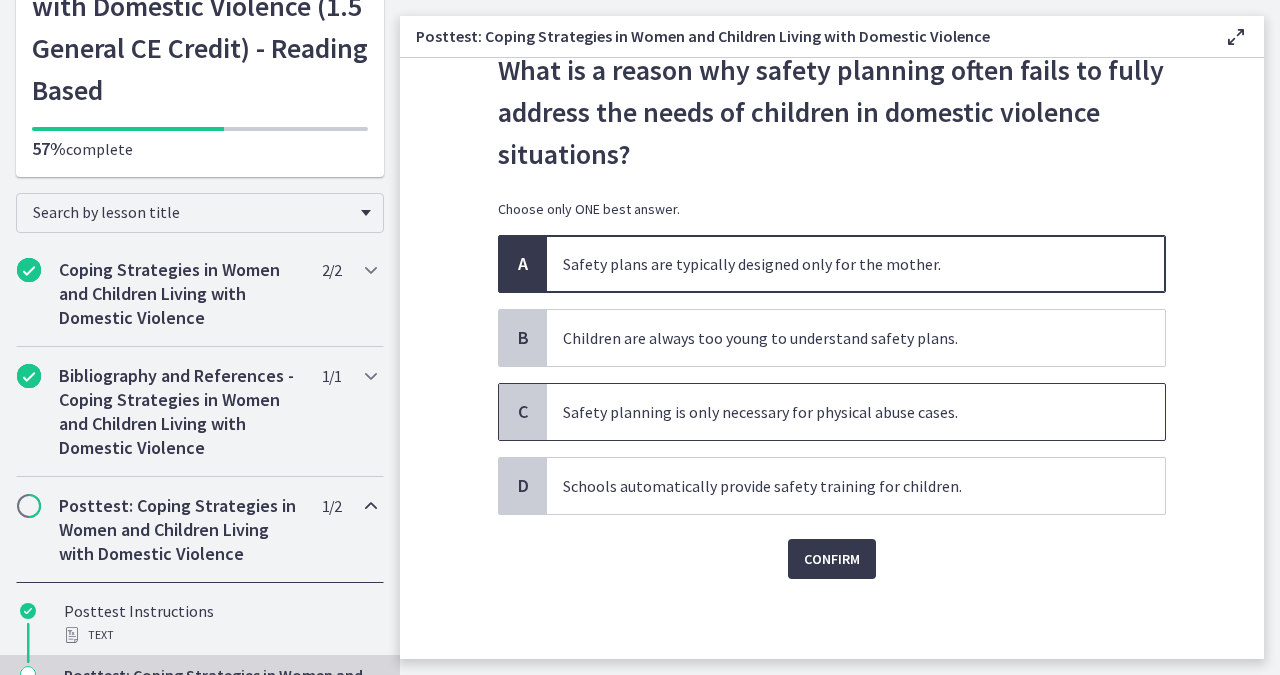 scroll, scrollTop: 80, scrollLeft: 0, axis: vertical 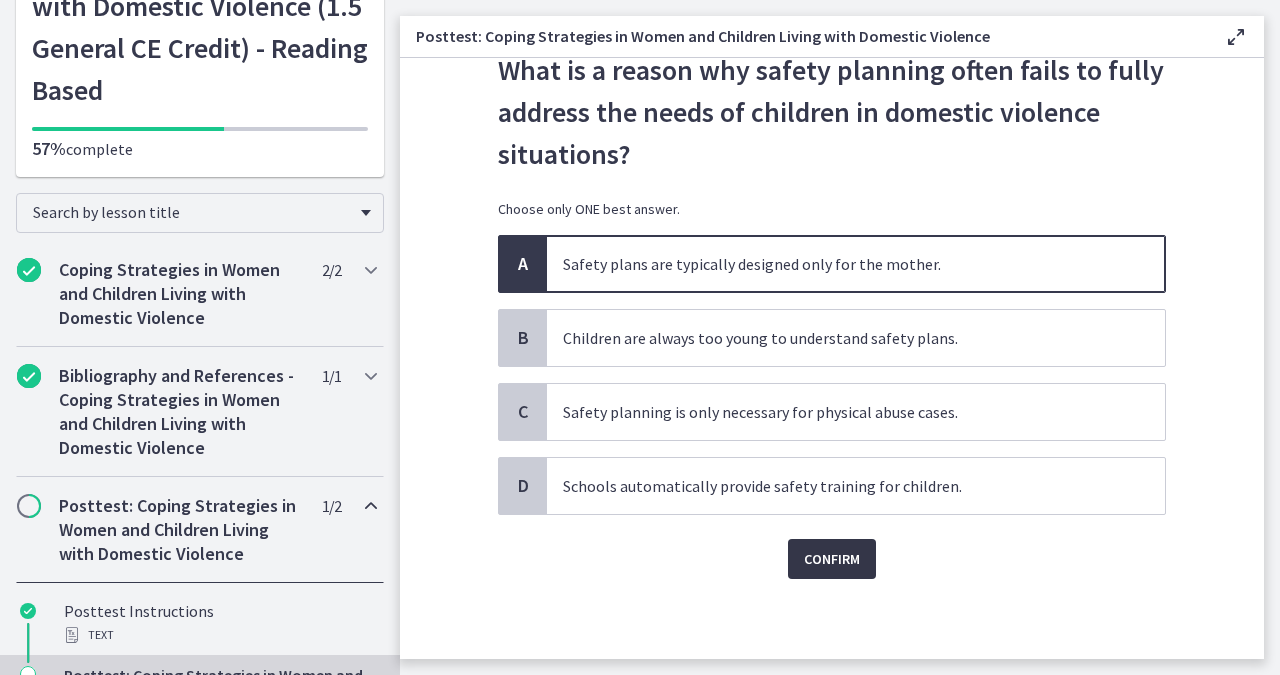 click on "Confirm" at bounding box center [832, 559] 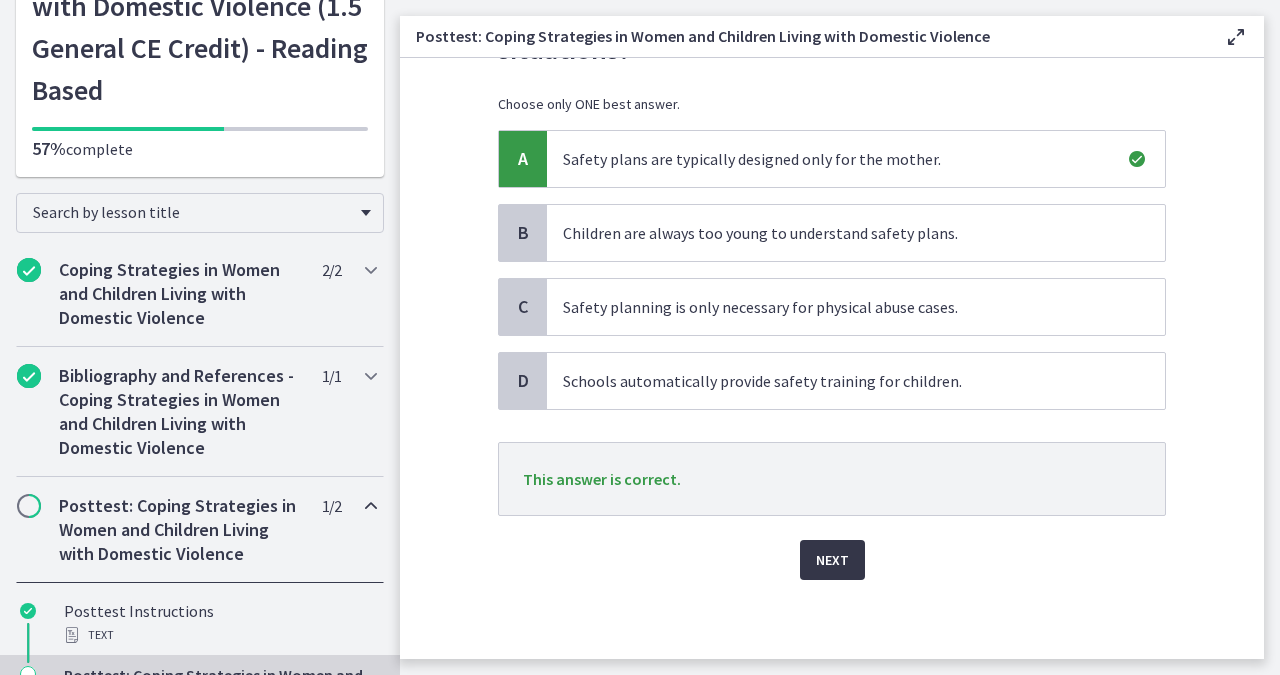 scroll, scrollTop: 184, scrollLeft: 0, axis: vertical 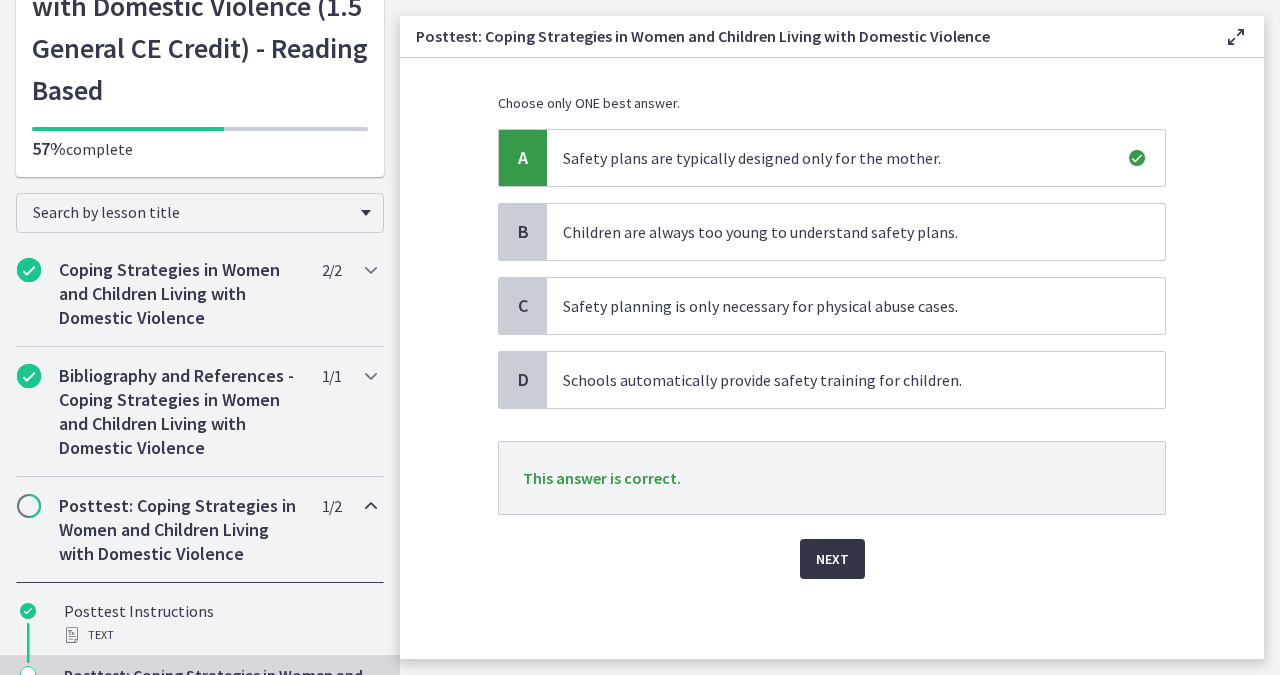 click on "Next" at bounding box center [832, 559] 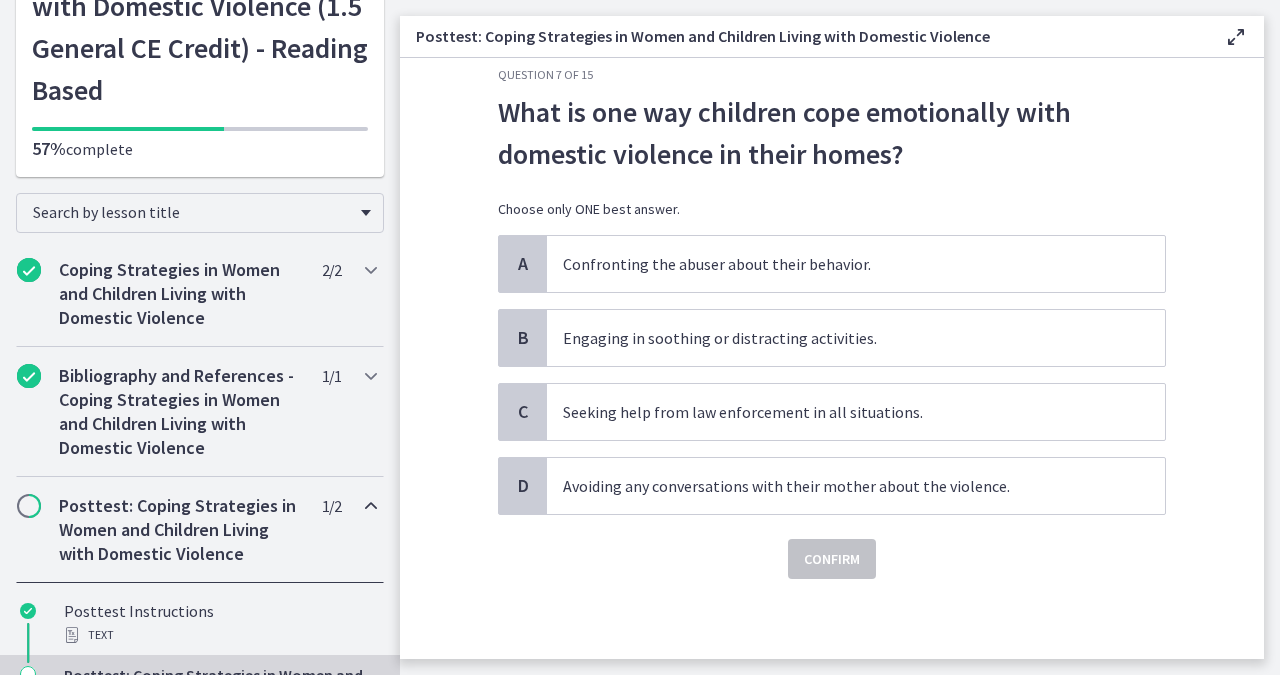 scroll, scrollTop: 0, scrollLeft: 0, axis: both 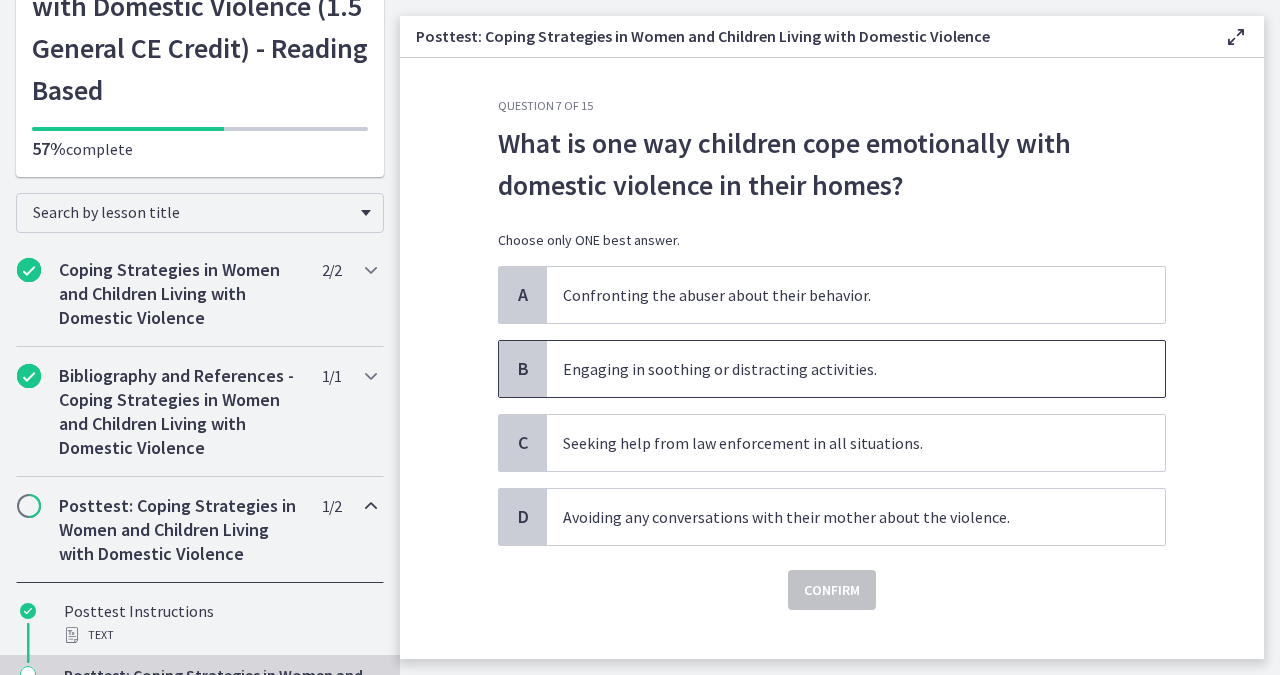 click on "Engaging in soothing or distracting activities." at bounding box center [856, 369] 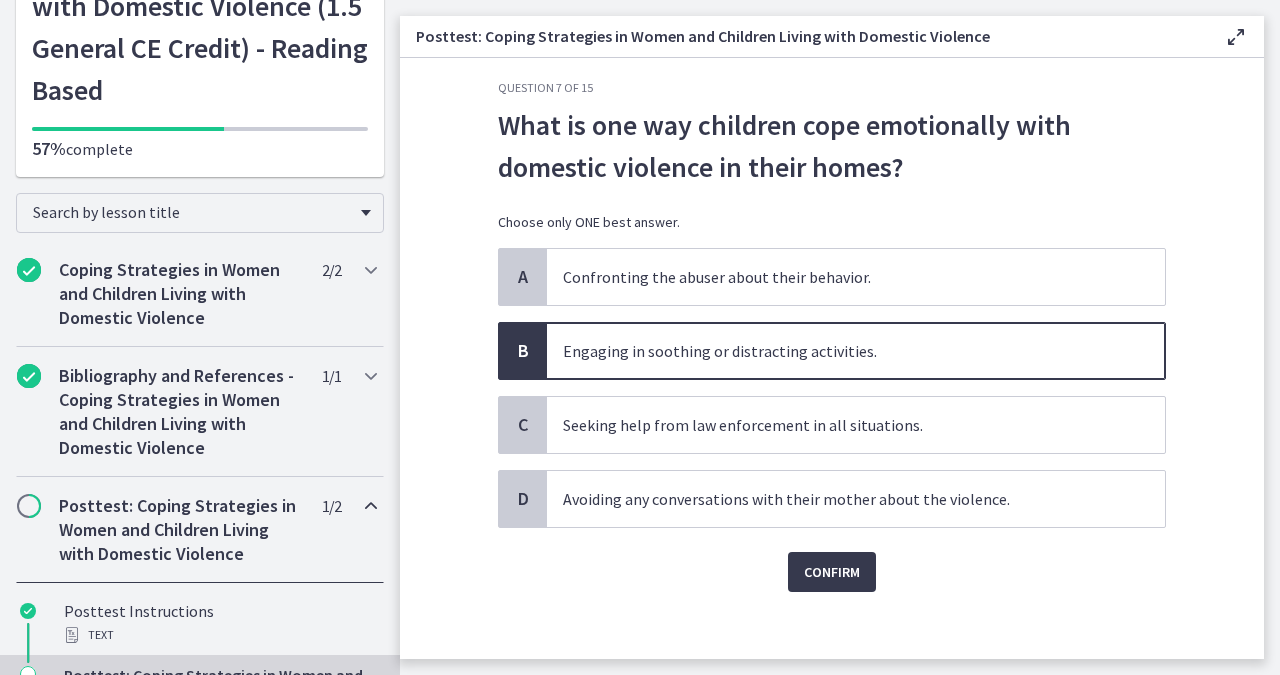 scroll, scrollTop: 19, scrollLeft: 0, axis: vertical 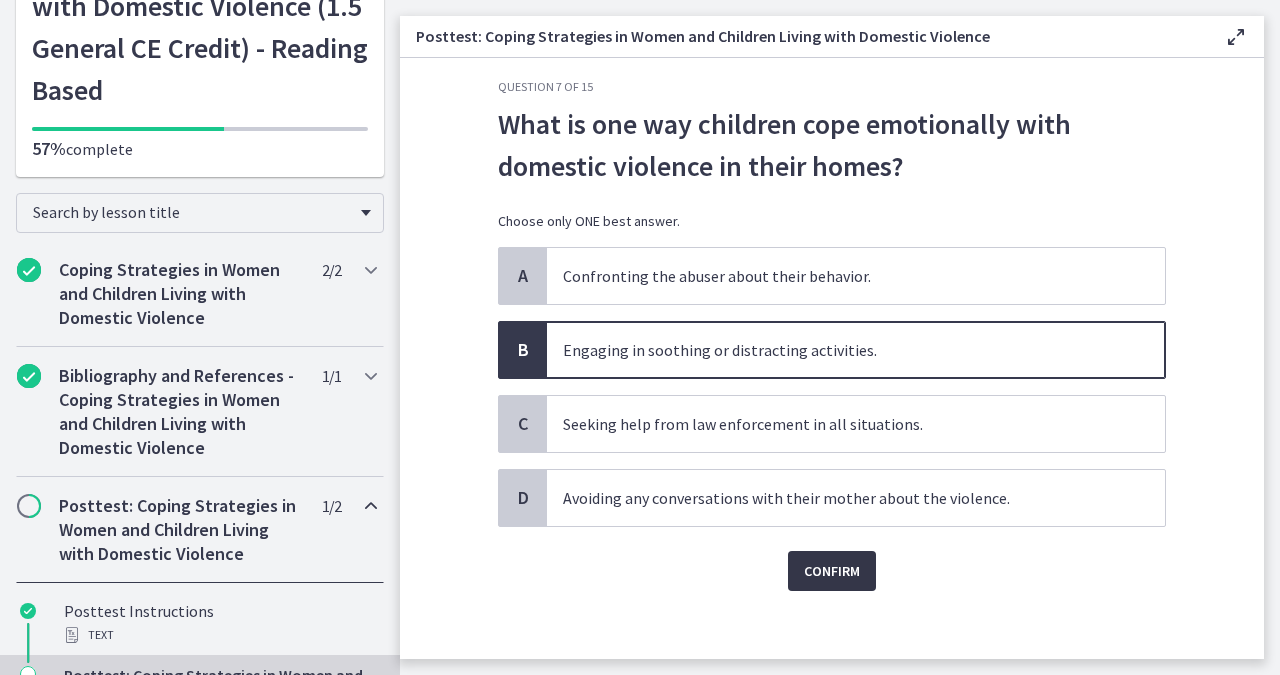 click on "Confirm" at bounding box center (832, 571) 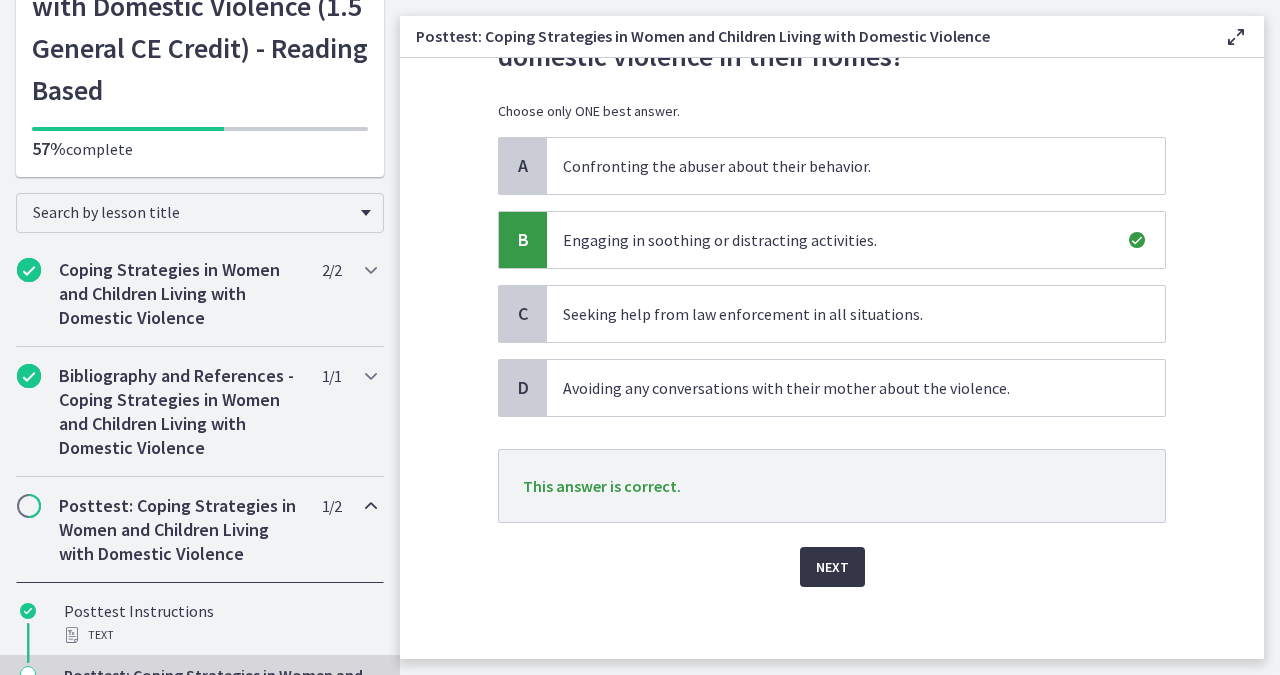 scroll, scrollTop: 137, scrollLeft: 0, axis: vertical 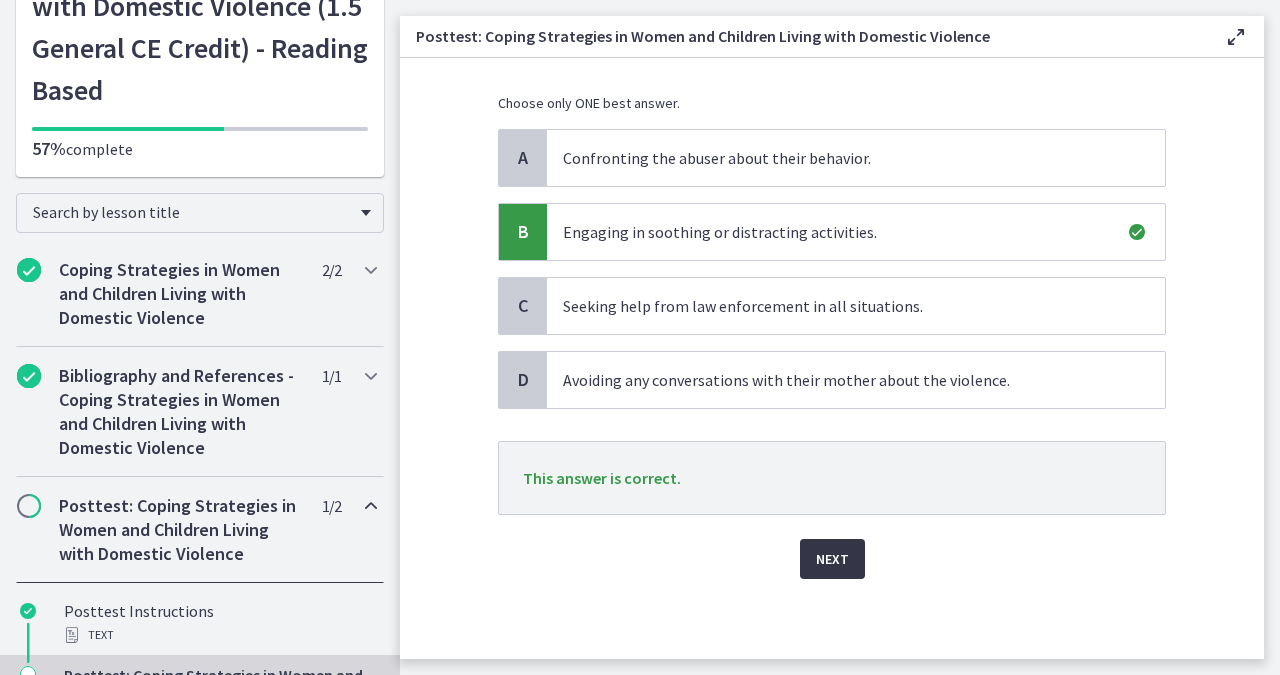 click on "Next" at bounding box center (832, 559) 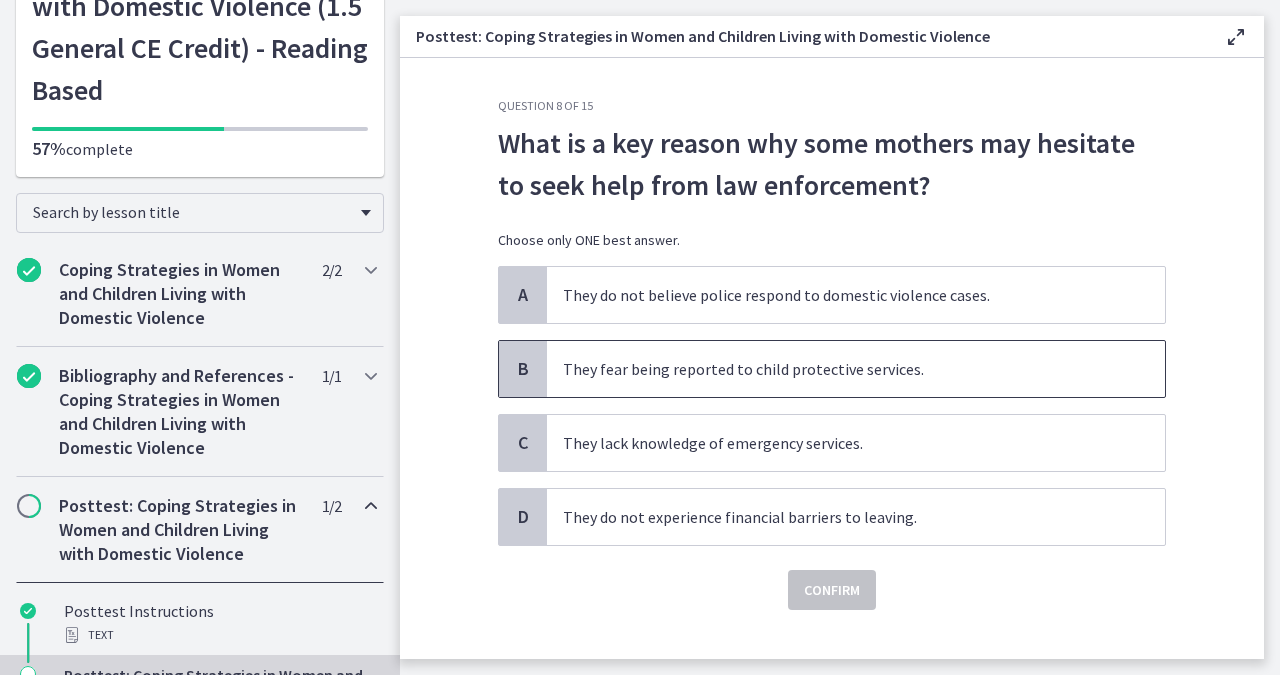 click on "They fear being reported to child protective services." at bounding box center [856, 369] 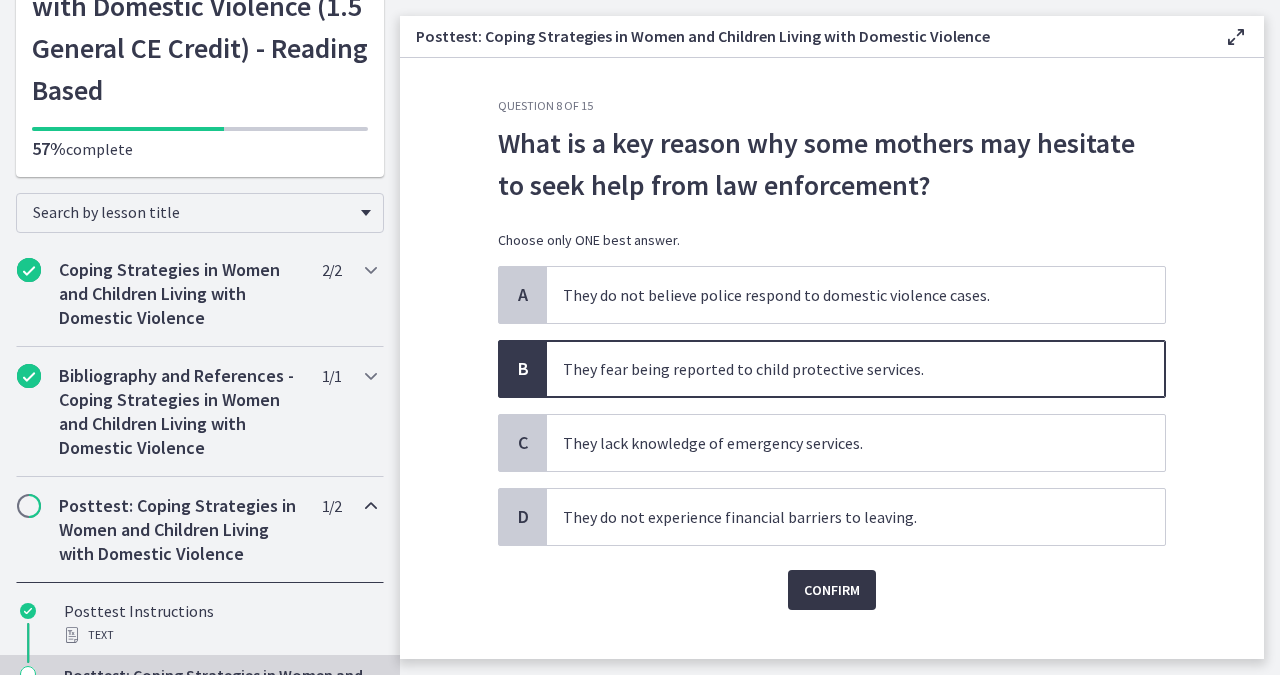 click on "Confirm" at bounding box center [832, 590] 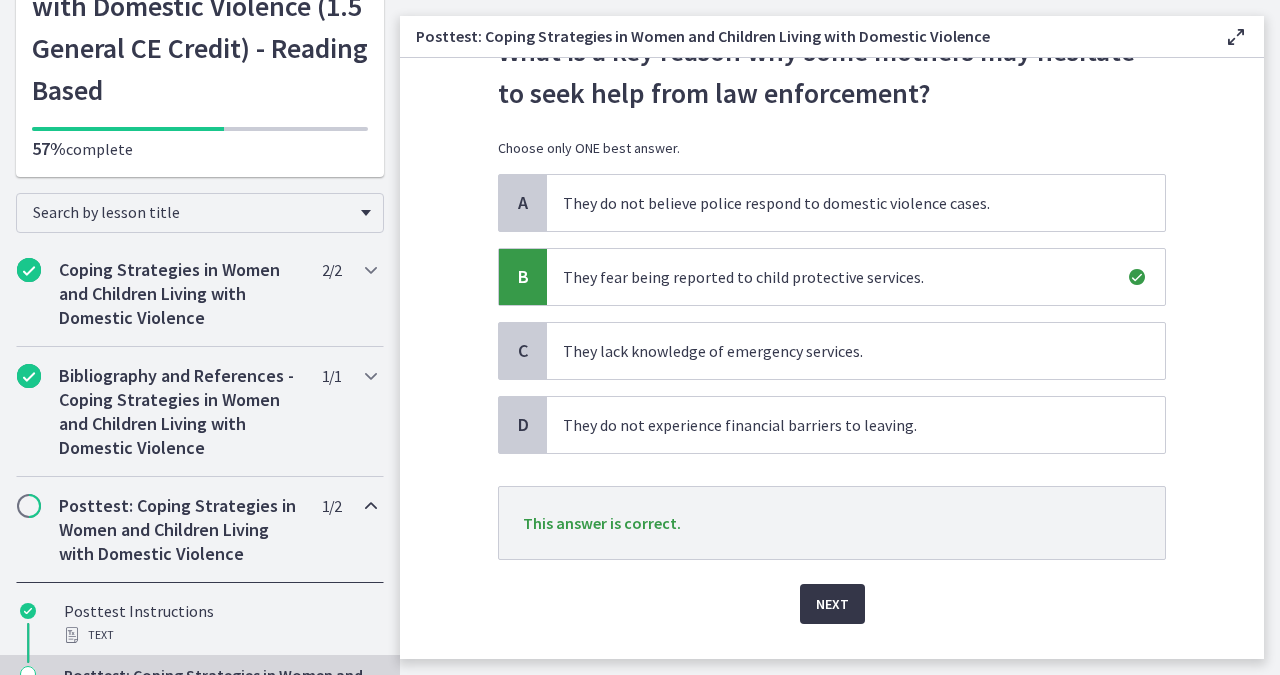 scroll, scrollTop: 100, scrollLeft: 0, axis: vertical 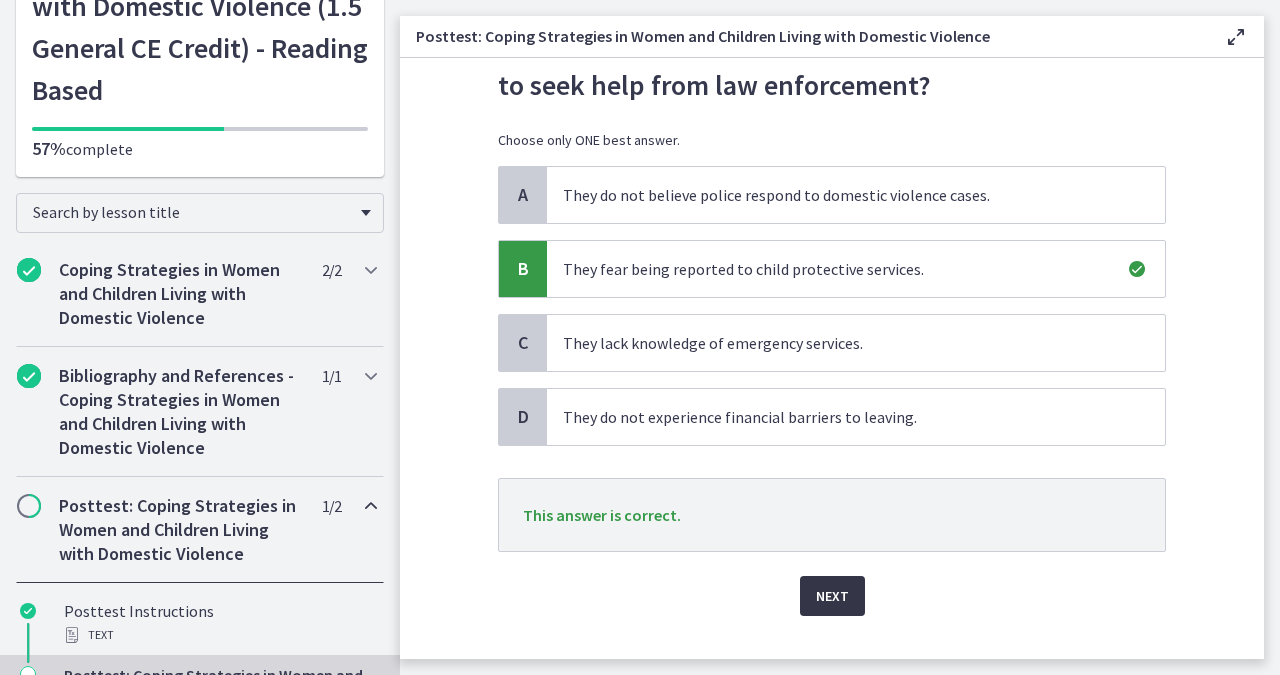click on "Next" at bounding box center [832, 596] 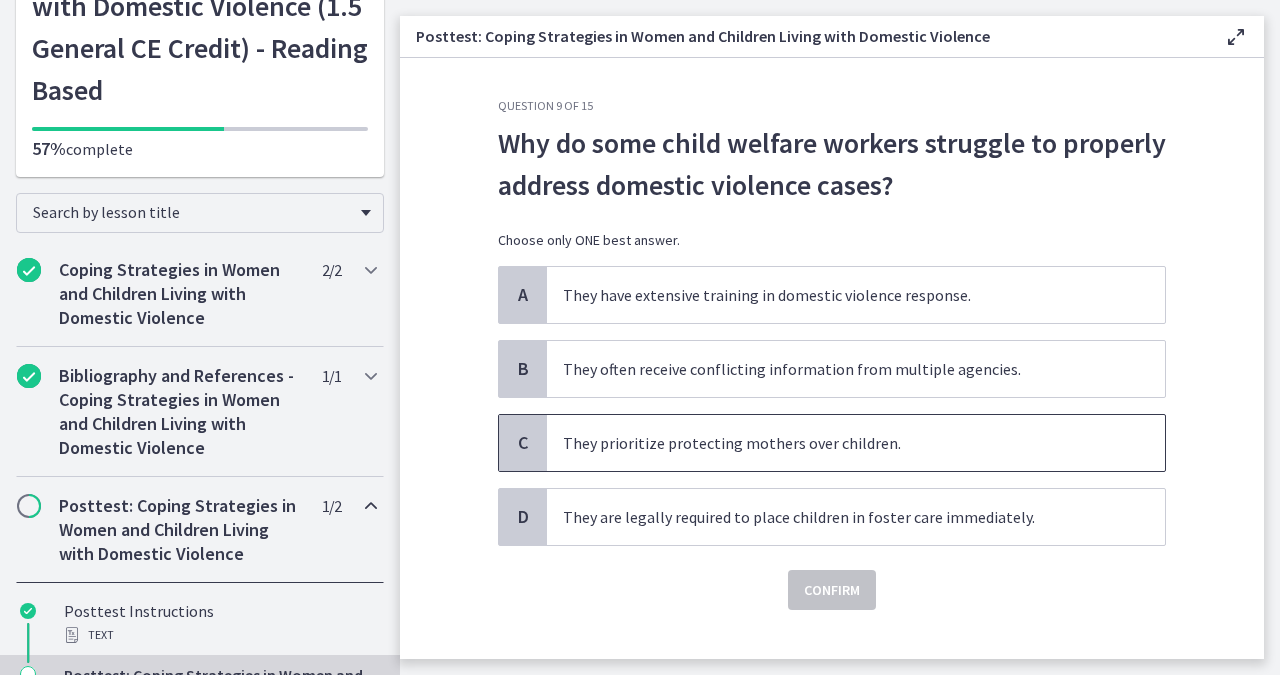 click on "They prioritize protecting mothers over children." at bounding box center [856, 443] 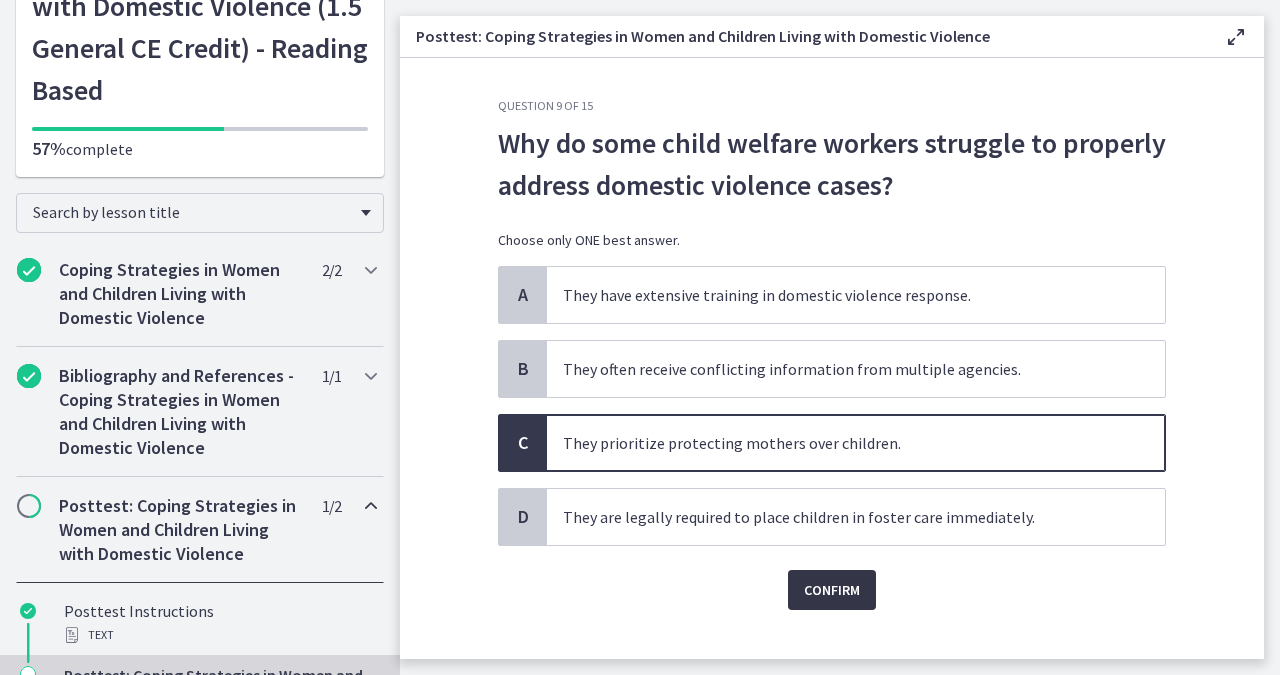 click on "Confirm" at bounding box center (832, 590) 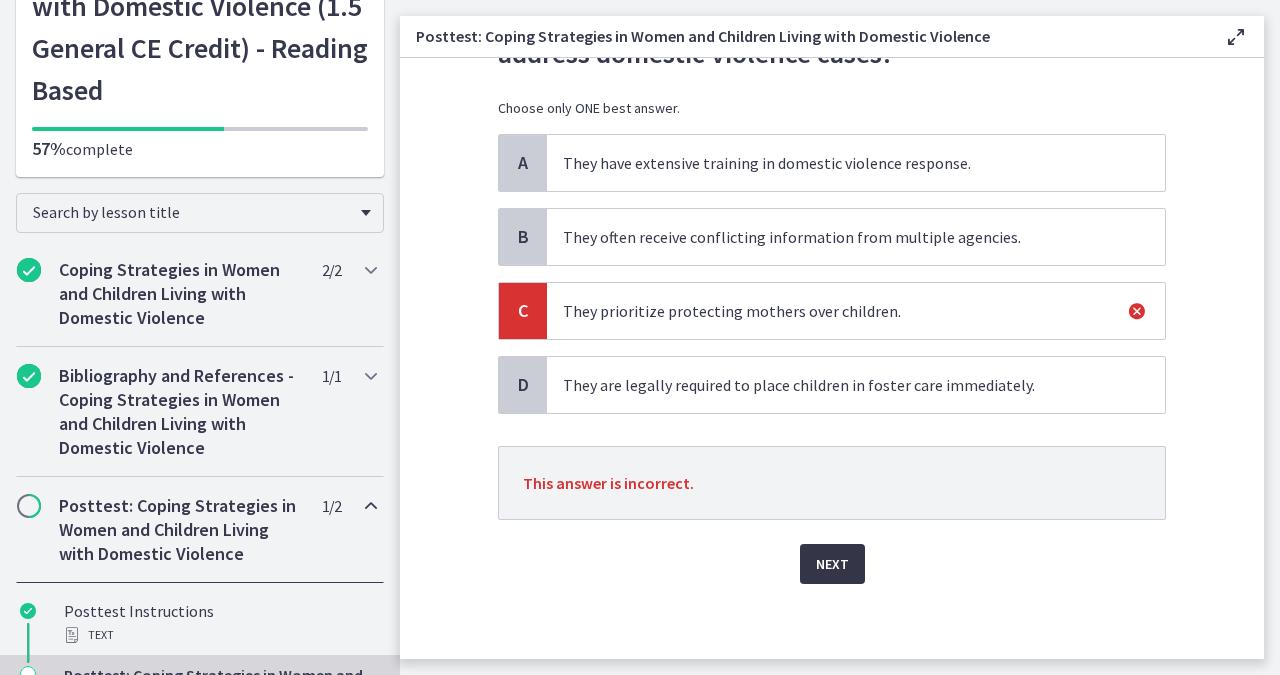 scroll, scrollTop: 133, scrollLeft: 0, axis: vertical 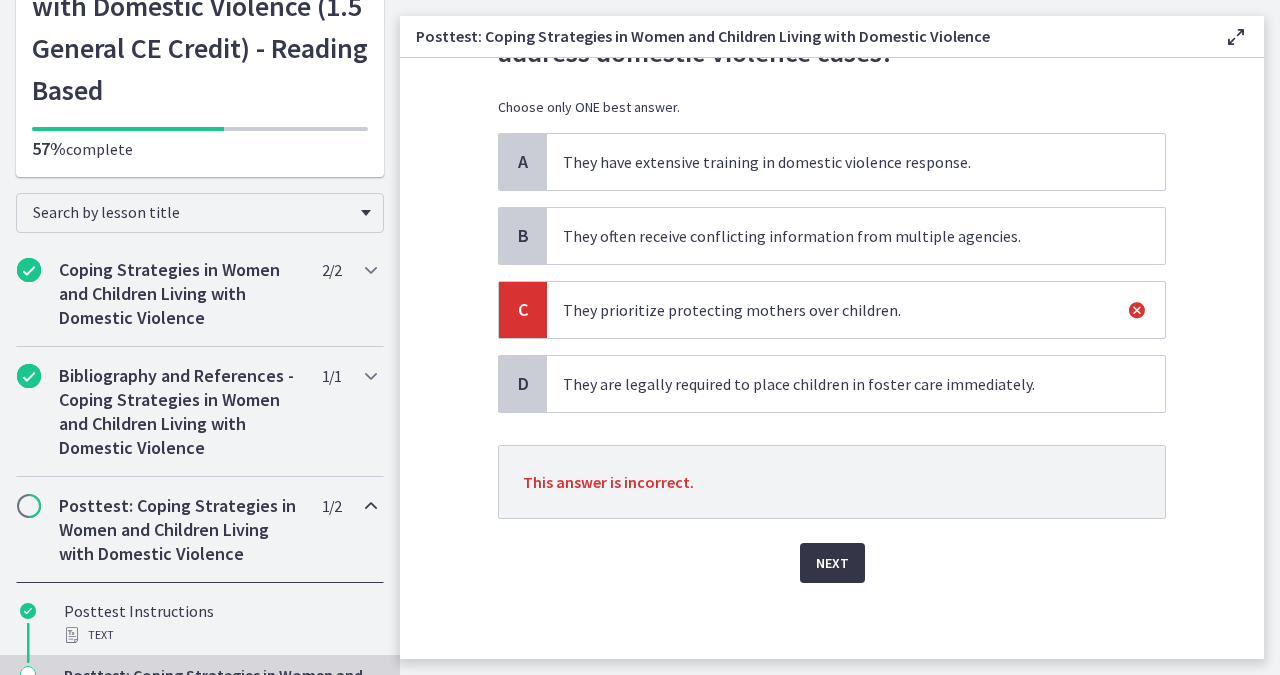 click on "Next" at bounding box center (832, 563) 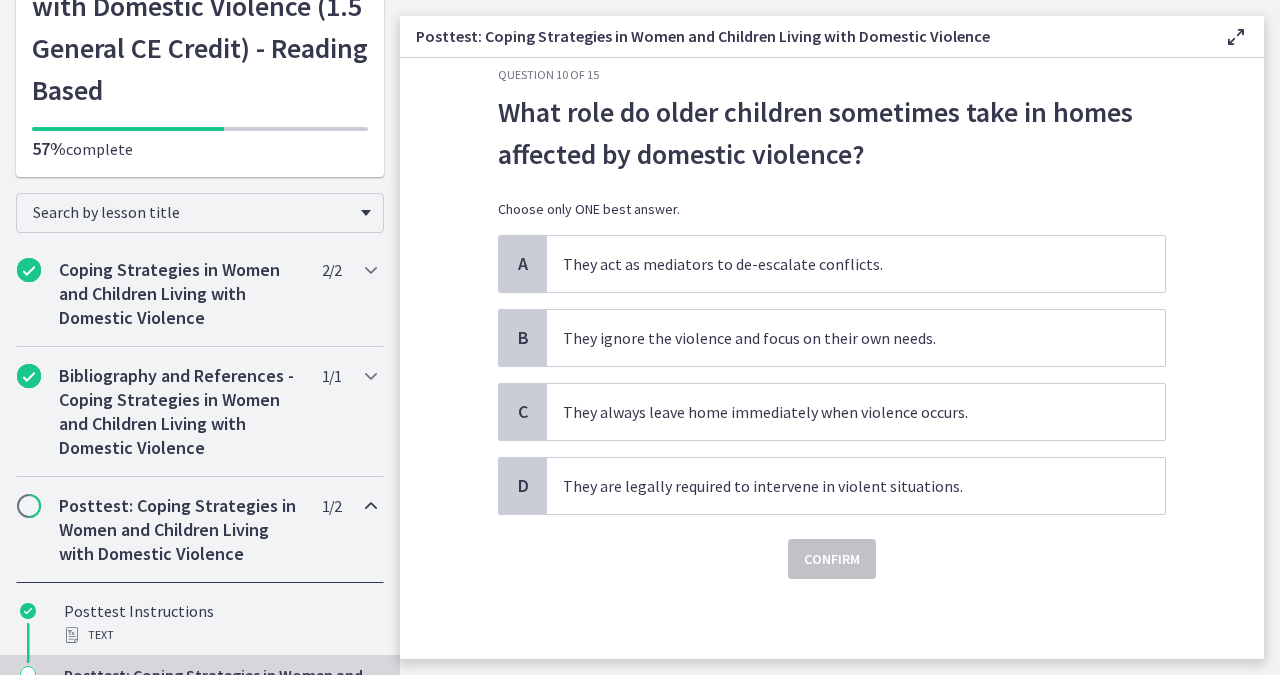 scroll, scrollTop: 0, scrollLeft: 0, axis: both 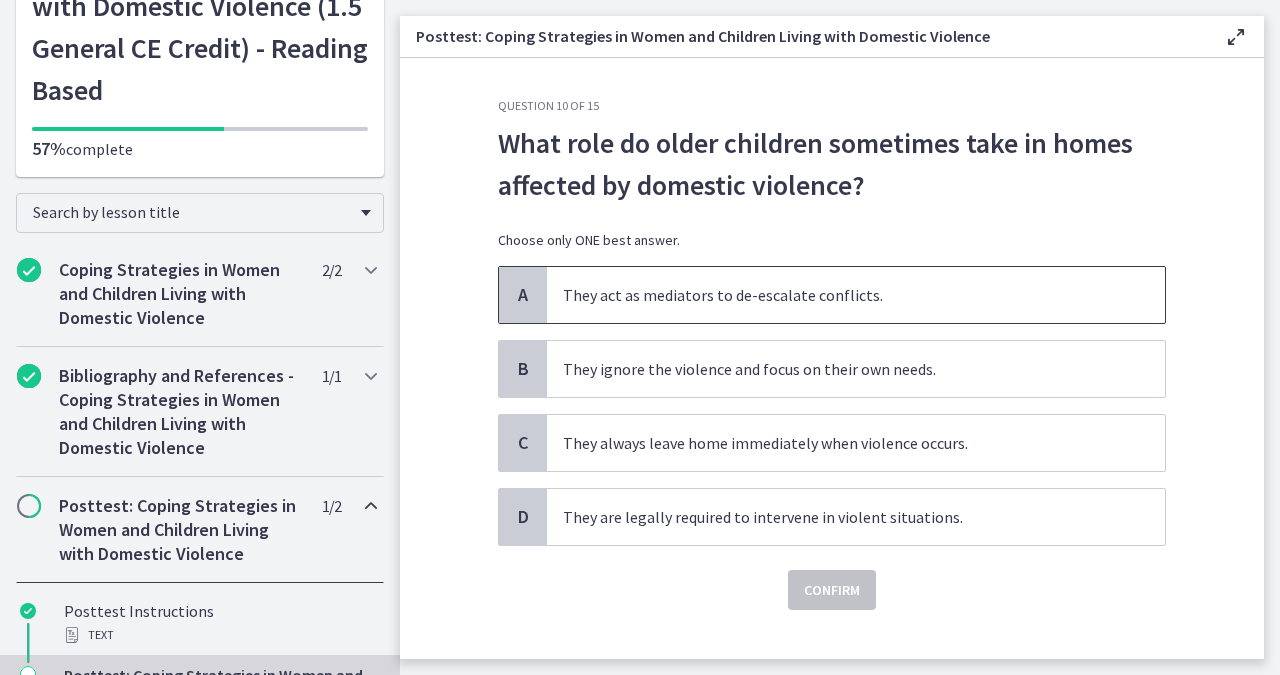 click on "They act as mediators to de-escalate conflicts." at bounding box center (856, 295) 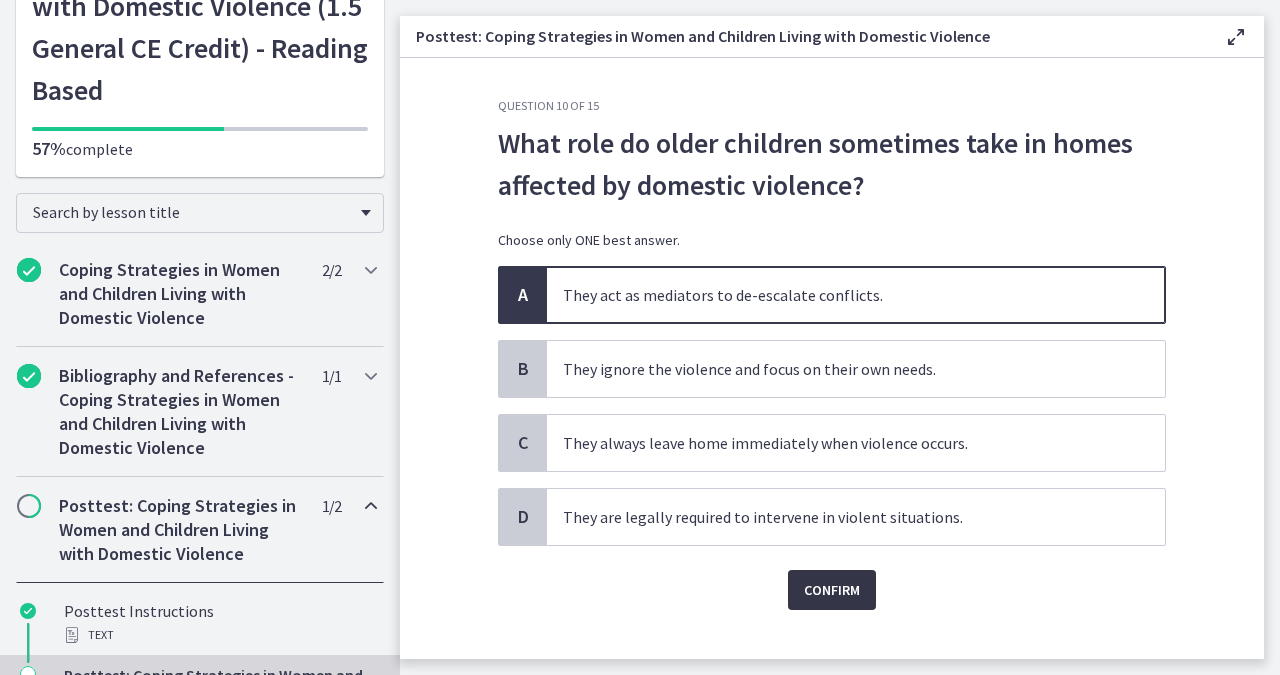 click on "Confirm" at bounding box center [832, 590] 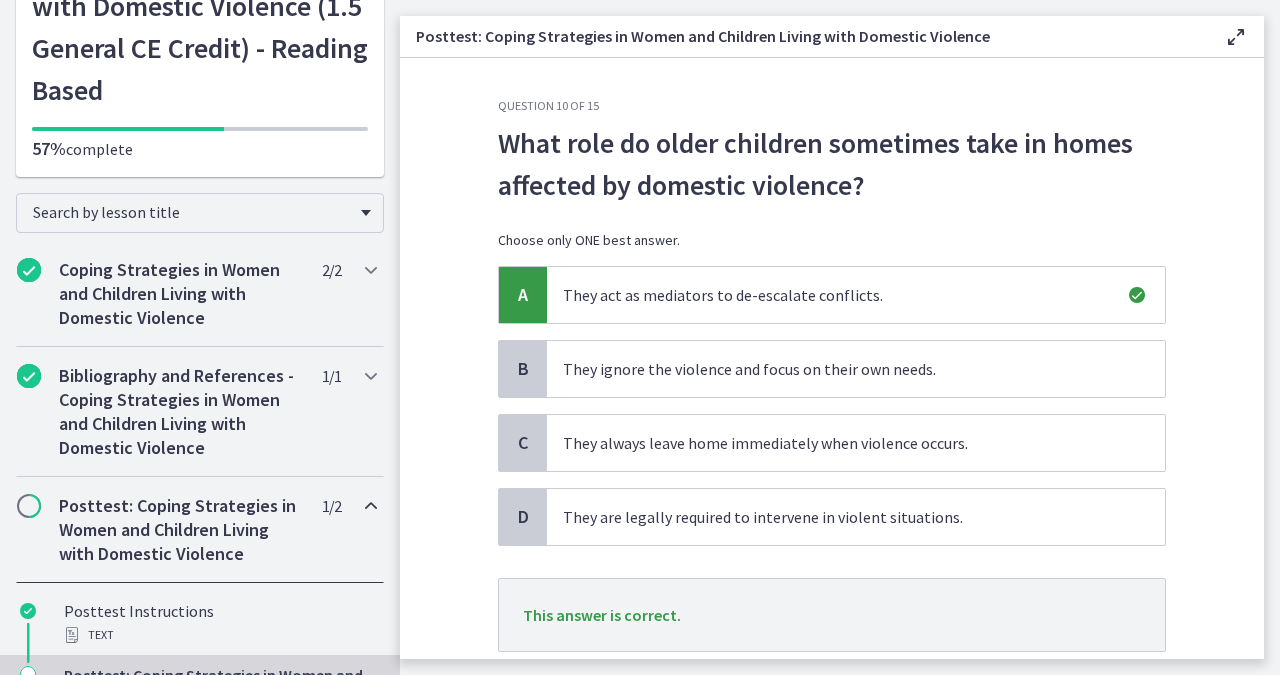 scroll, scrollTop: 93, scrollLeft: 0, axis: vertical 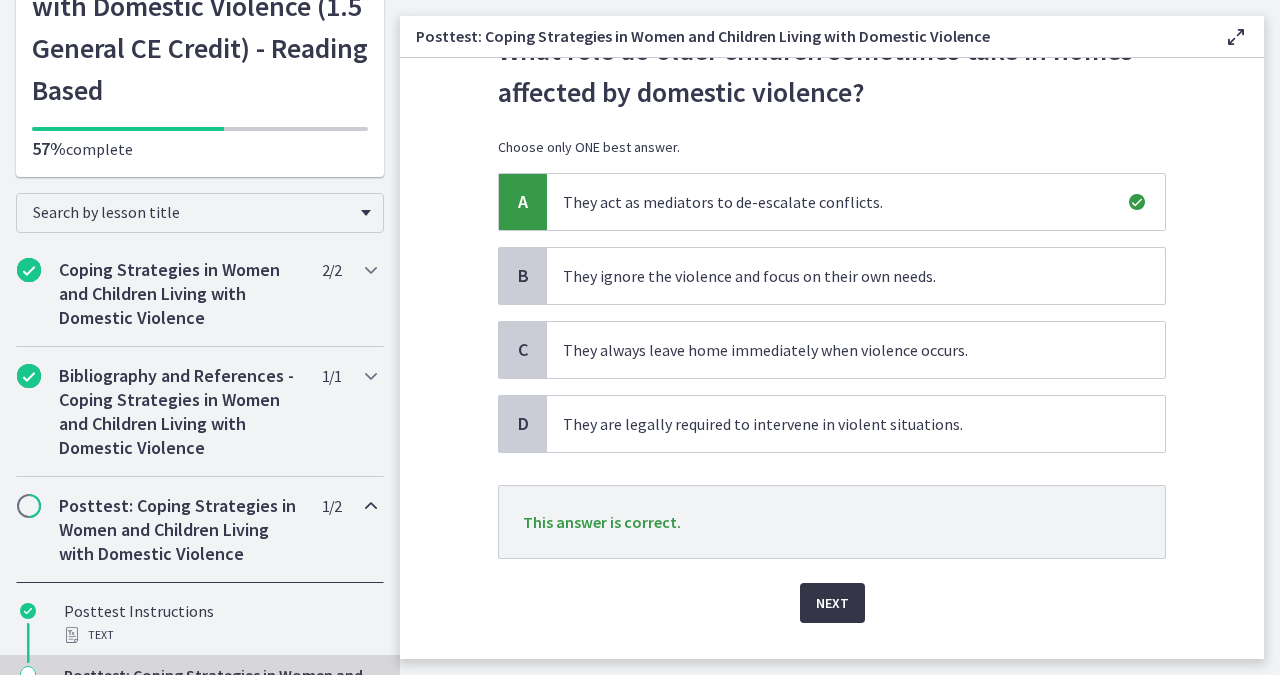 click on "Next" at bounding box center [832, 603] 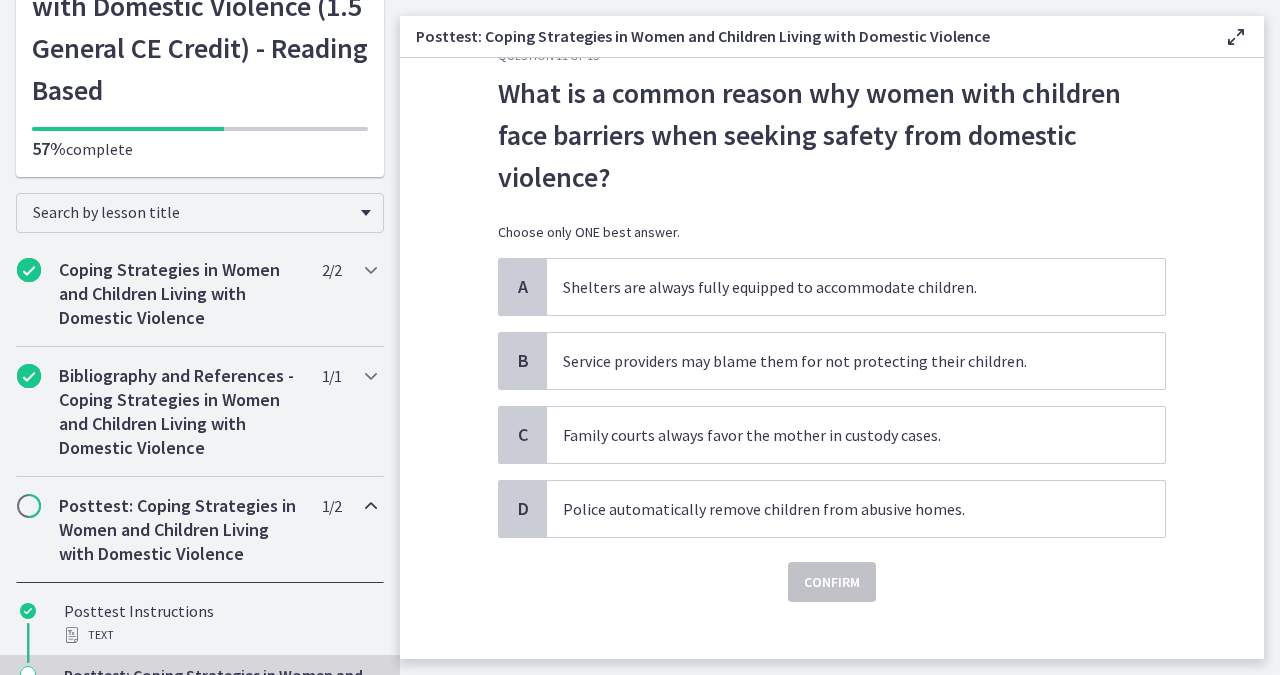 scroll, scrollTop: 66, scrollLeft: 0, axis: vertical 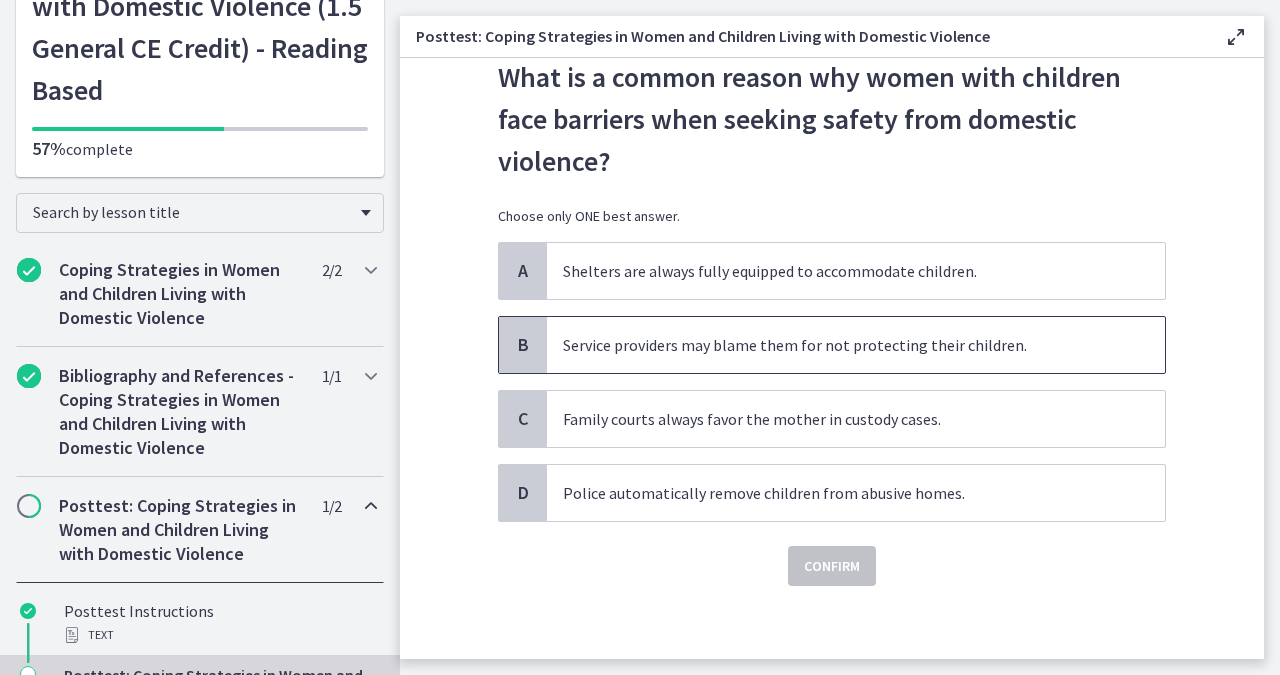 click on "Service providers may blame them for not protecting their children." at bounding box center [856, 345] 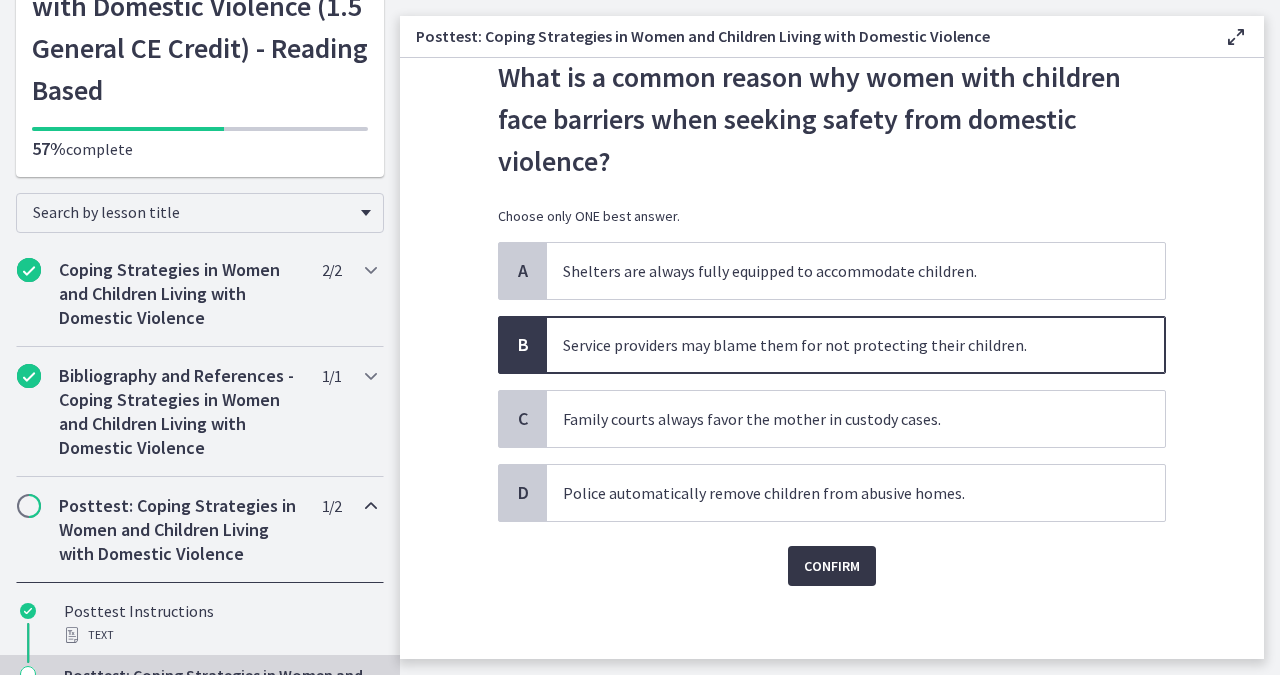 click on "Confirm" at bounding box center [832, 566] 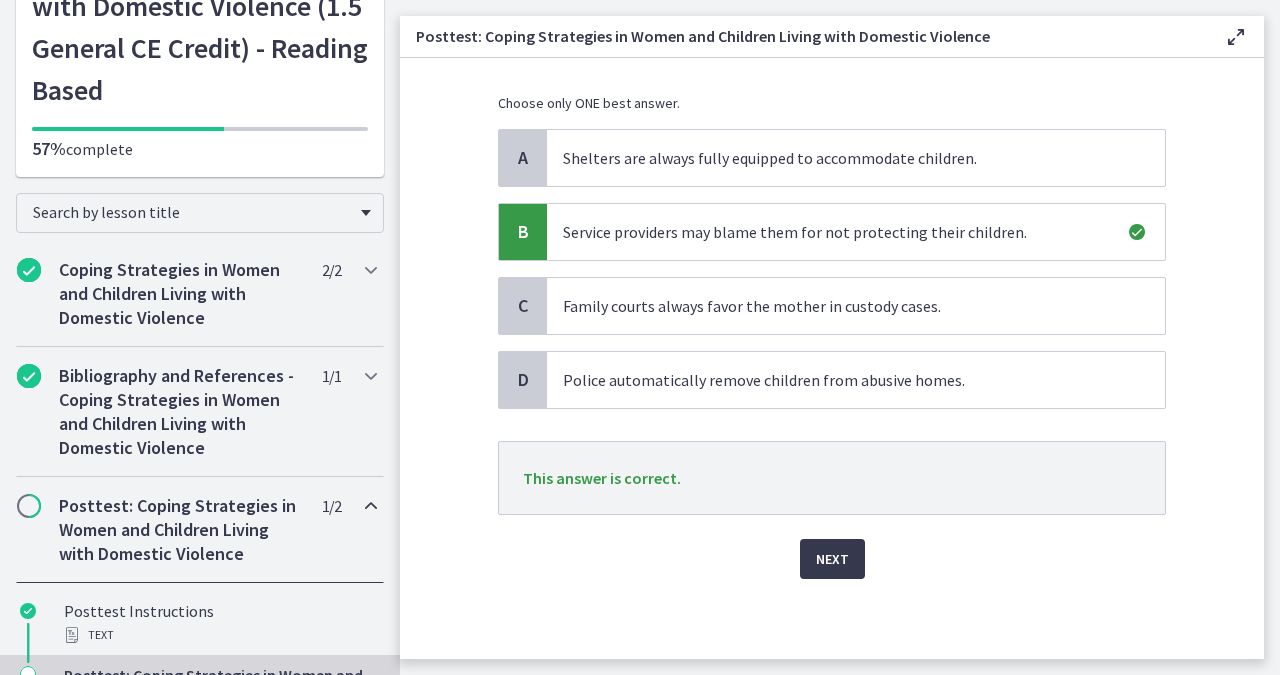 scroll, scrollTop: 186, scrollLeft: 0, axis: vertical 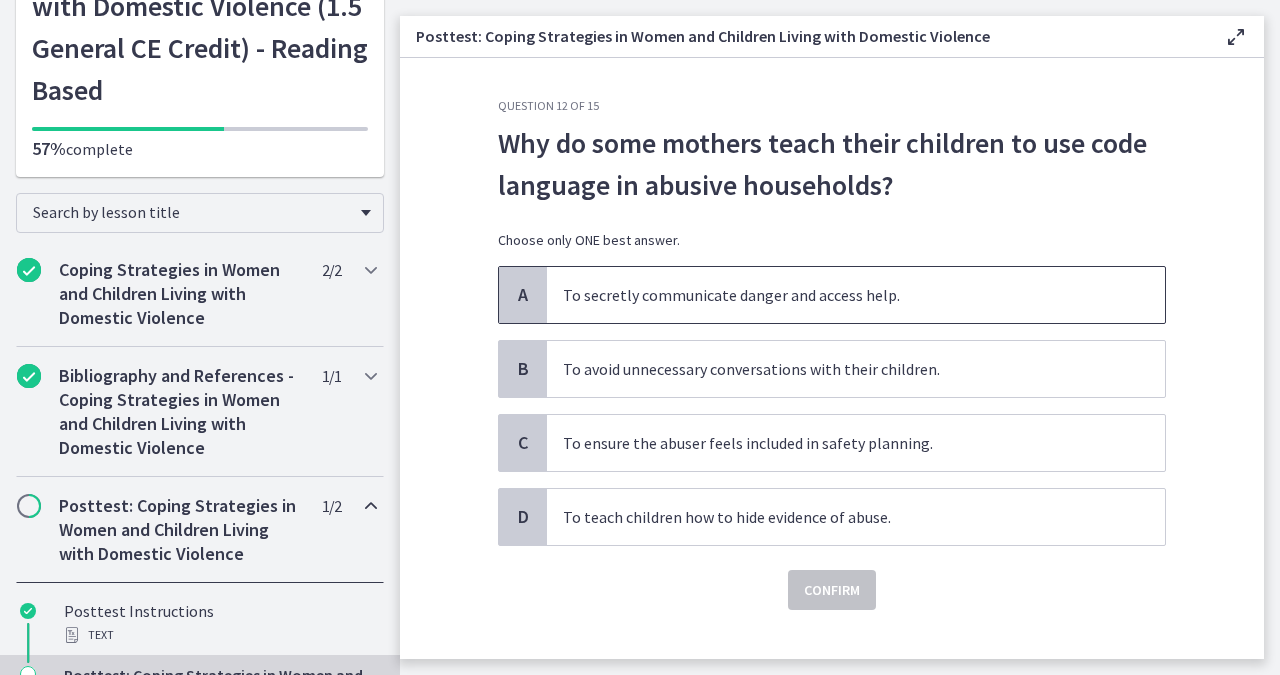 click on "To secretly communicate danger and access help." at bounding box center [856, 295] 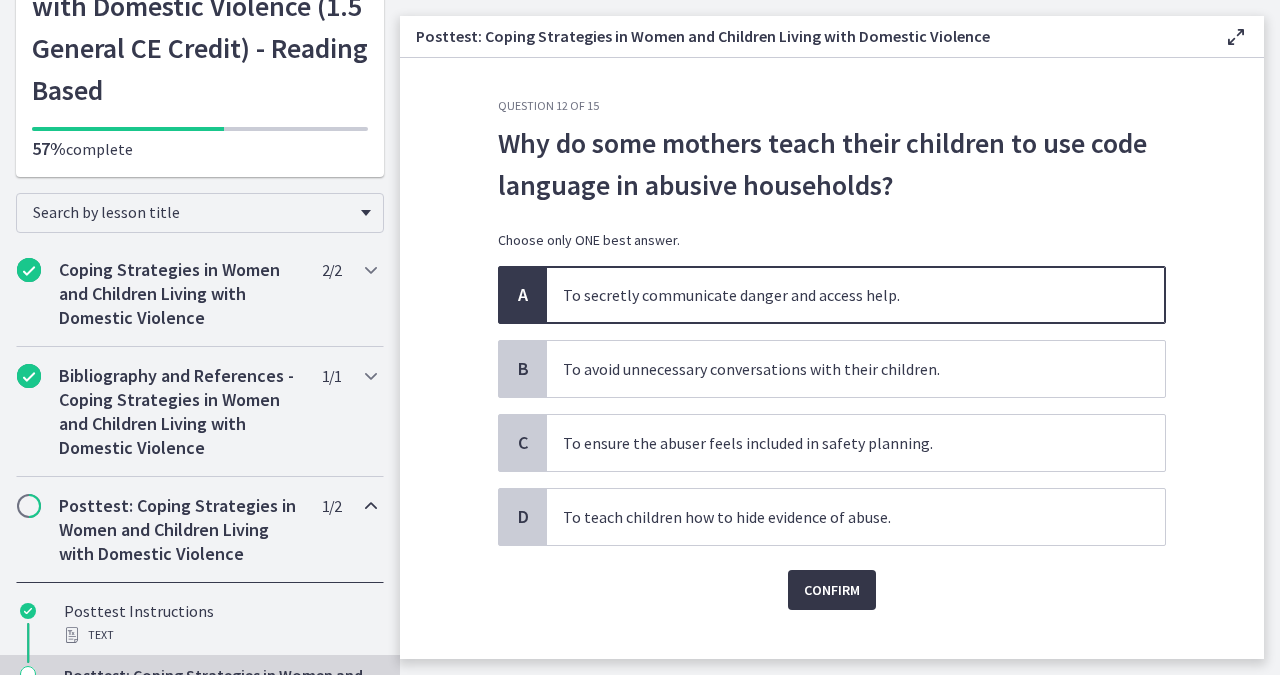 click on "Confirm" at bounding box center [832, 590] 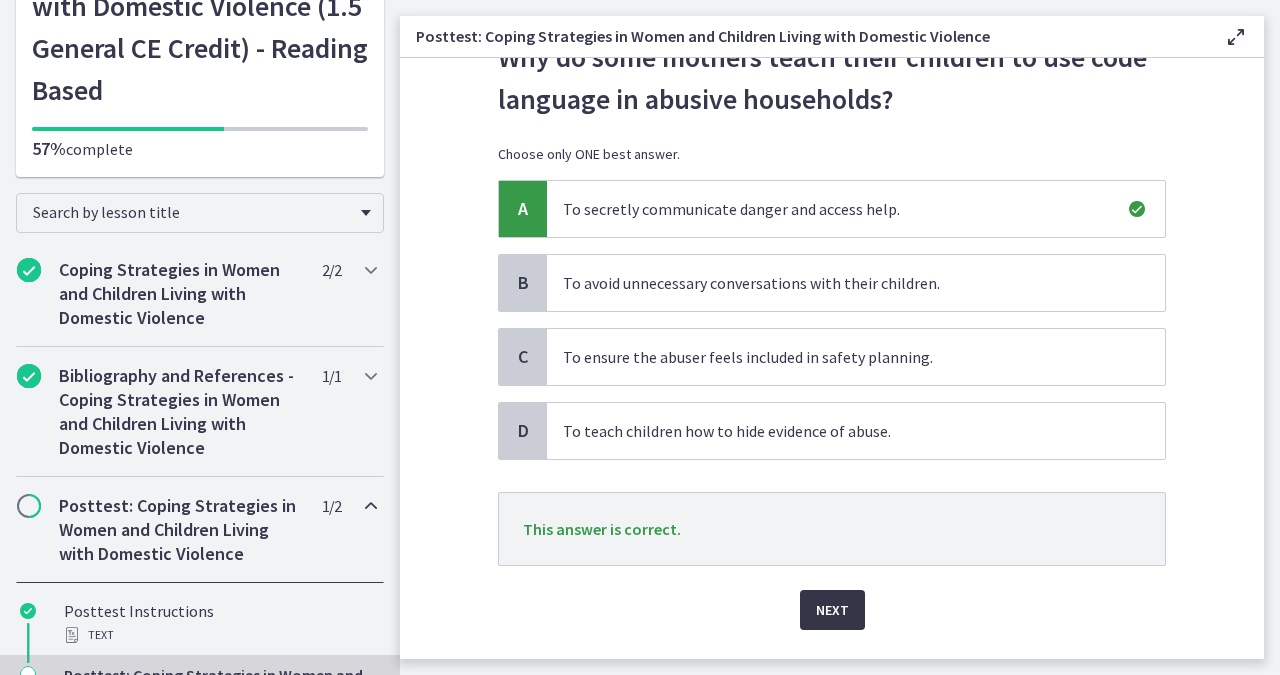 scroll, scrollTop: 92, scrollLeft: 0, axis: vertical 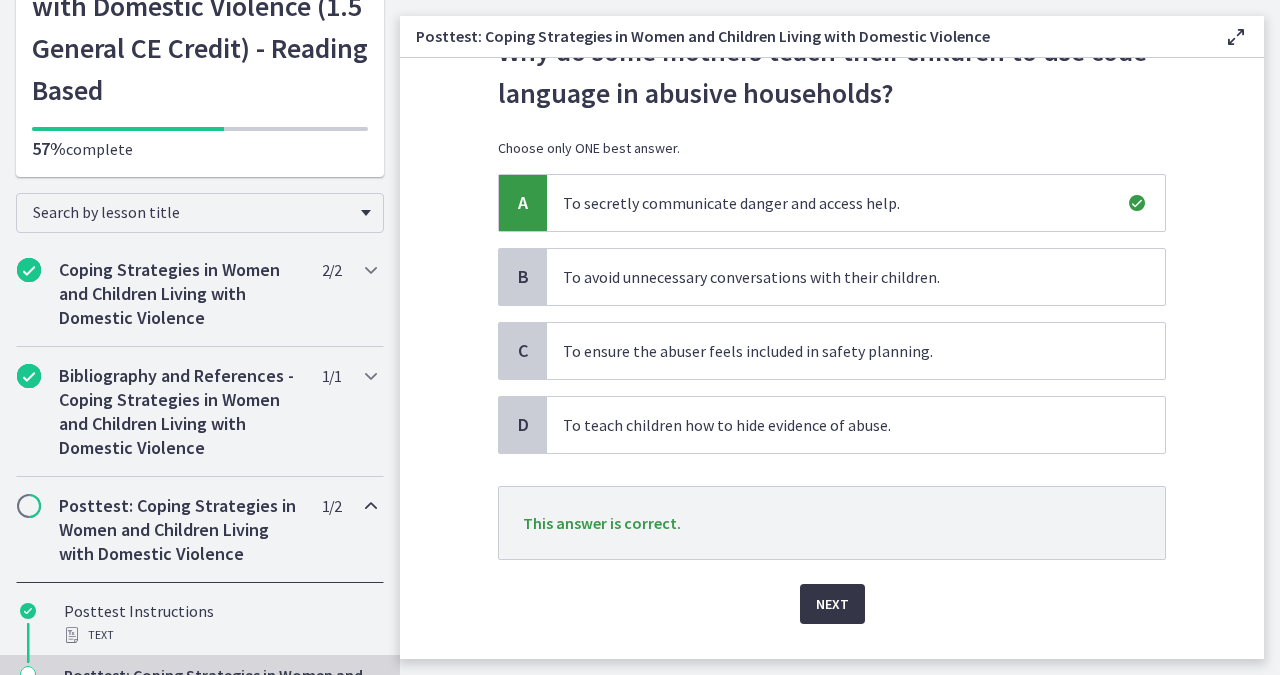 click on "Next" at bounding box center [832, 604] 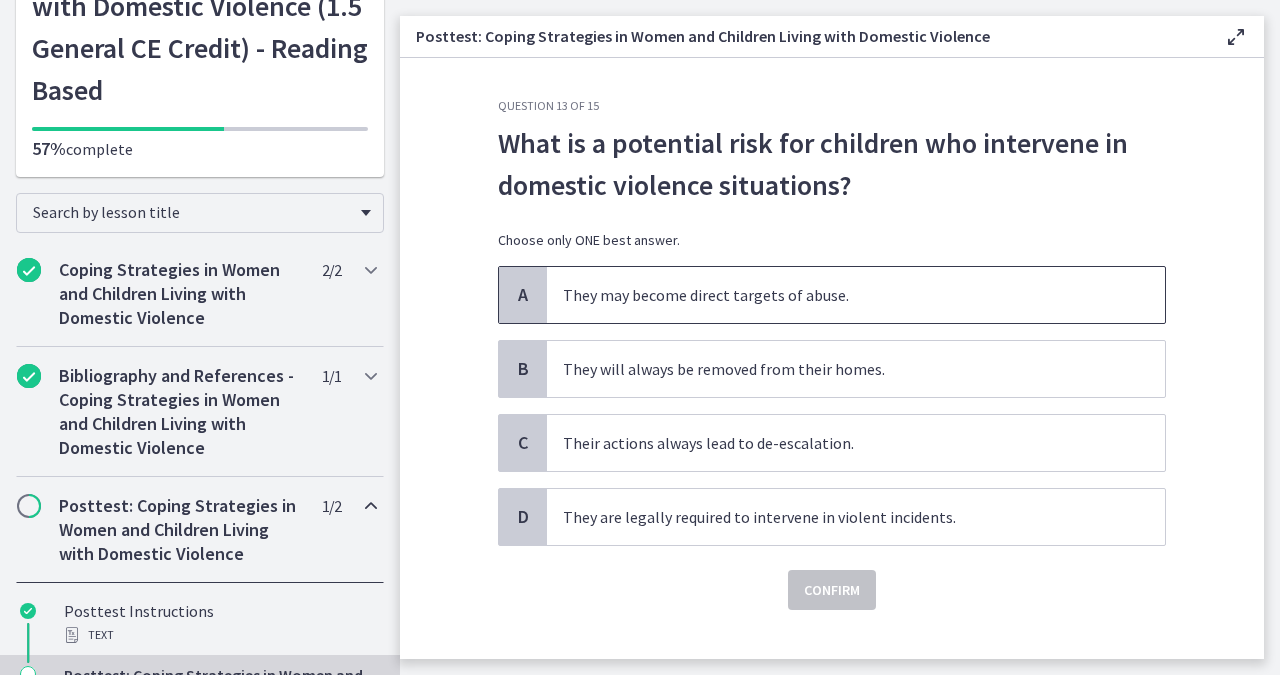 click on "They may become direct targets of abuse." at bounding box center (856, 295) 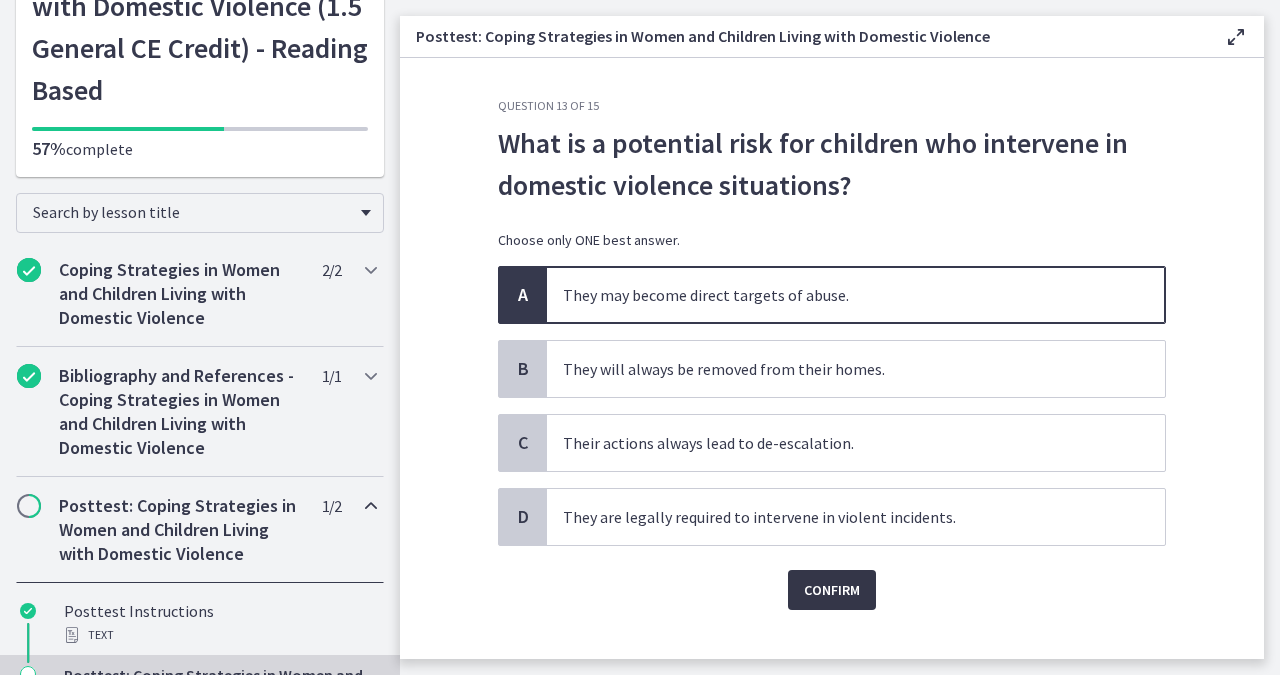 click on "Confirm" at bounding box center (832, 590) 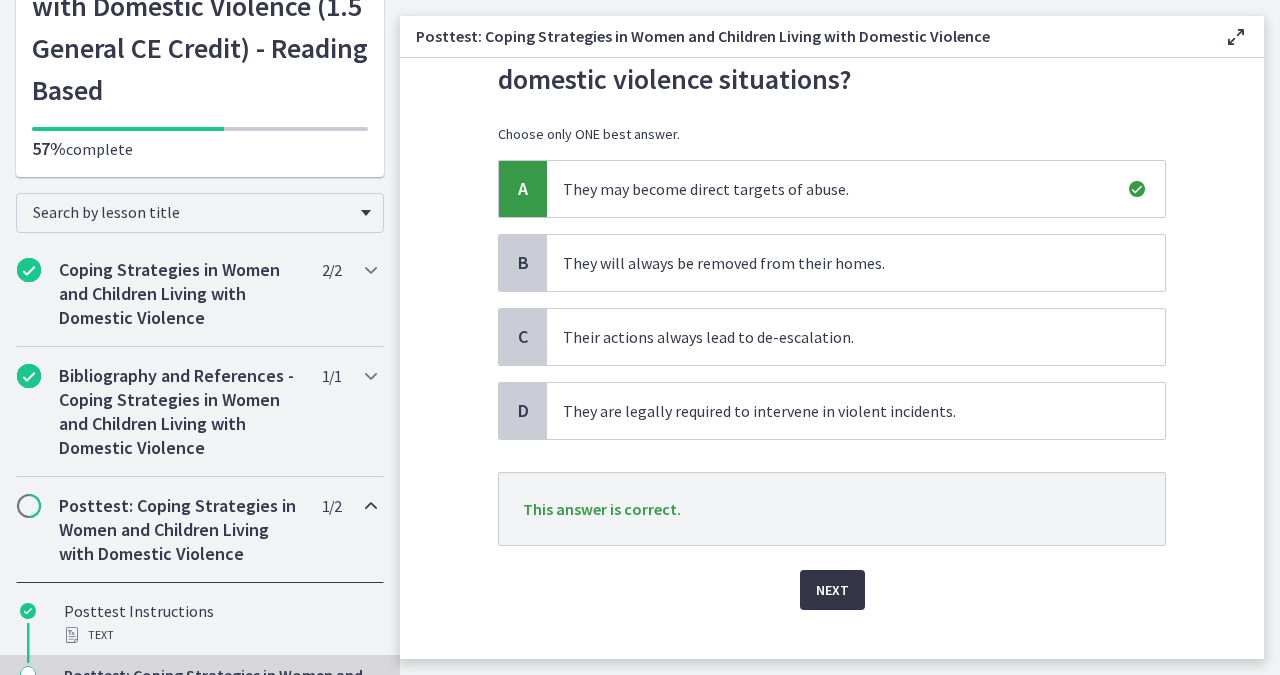 scroll, scrollTop: 121, scrollLeft: 0, axis: vertical 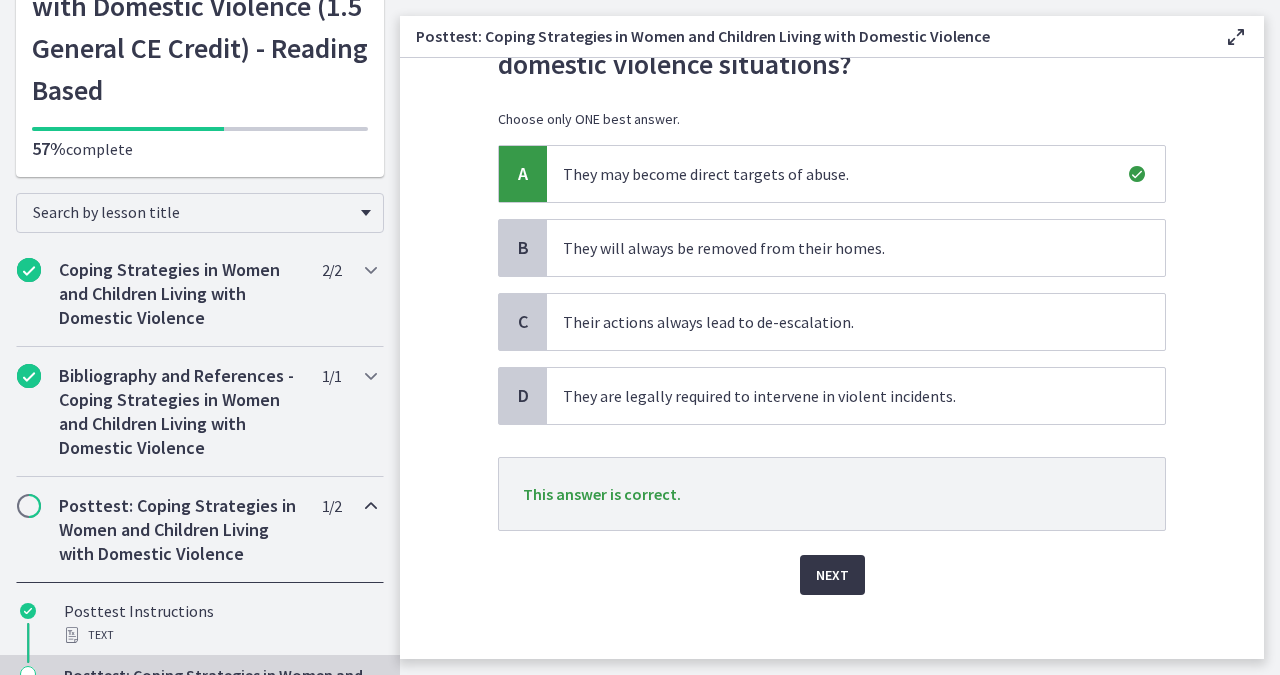 click on "Next" at bounding box center (832, 575) 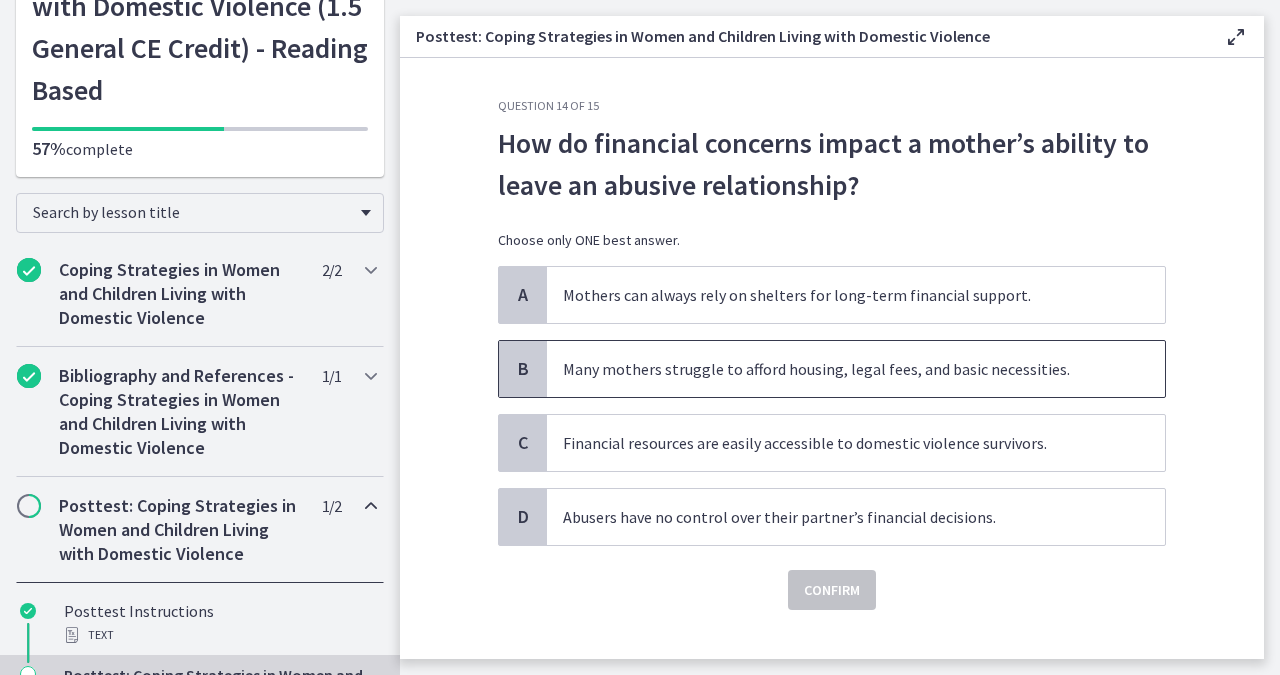 click on "Many mothers struggle to afford housing, legal fees, and basic necessities." at bounding box center (856, 369) 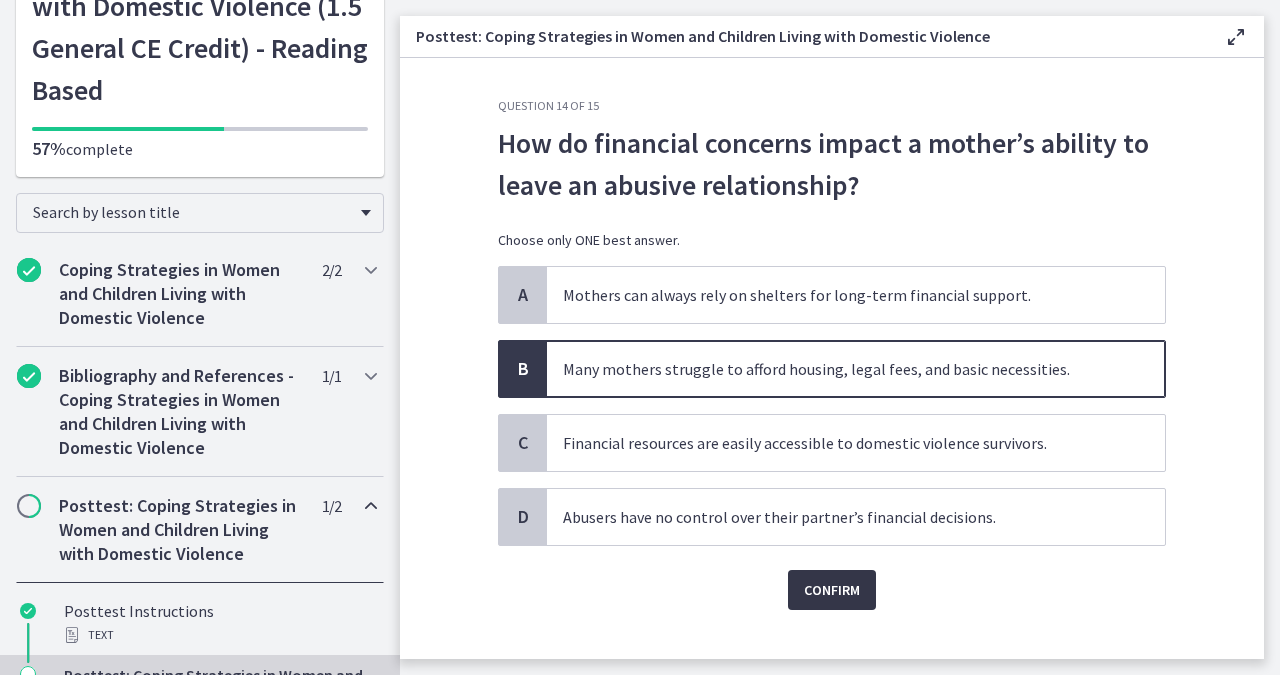 click on "Confirm" at bounding box center [832, 590] 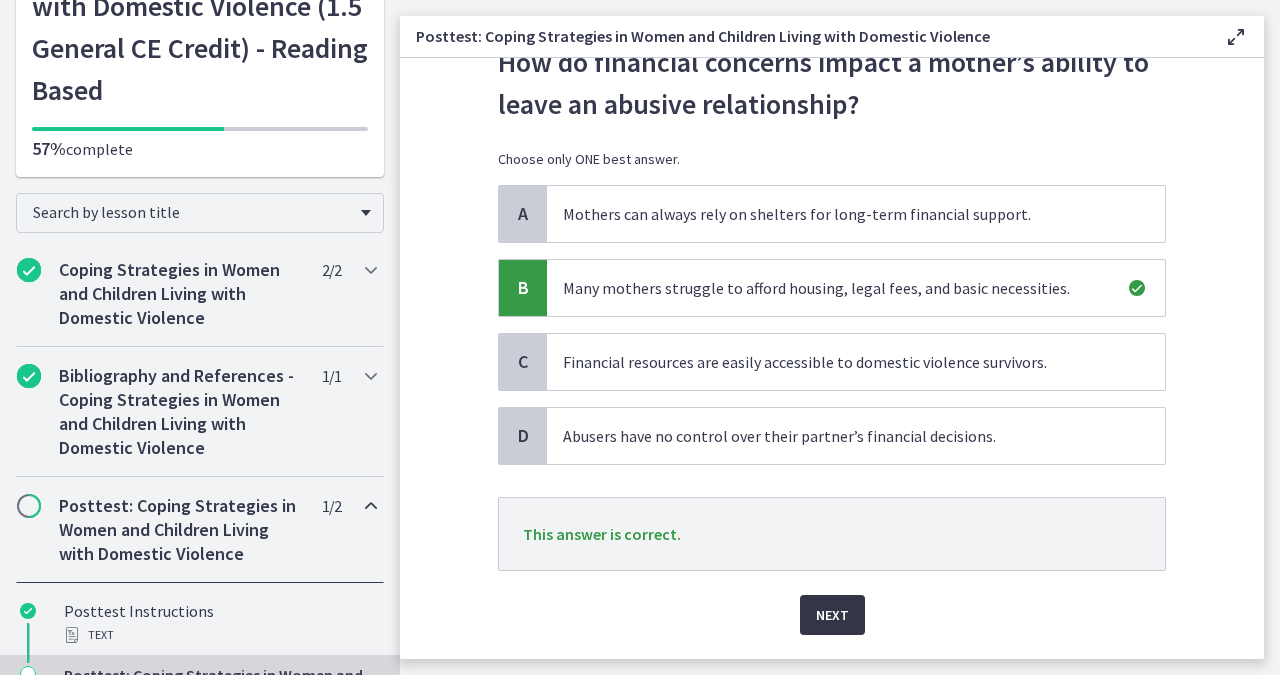 scroll, scrollTop: 88, scrollLeft: 0, axis: vertical 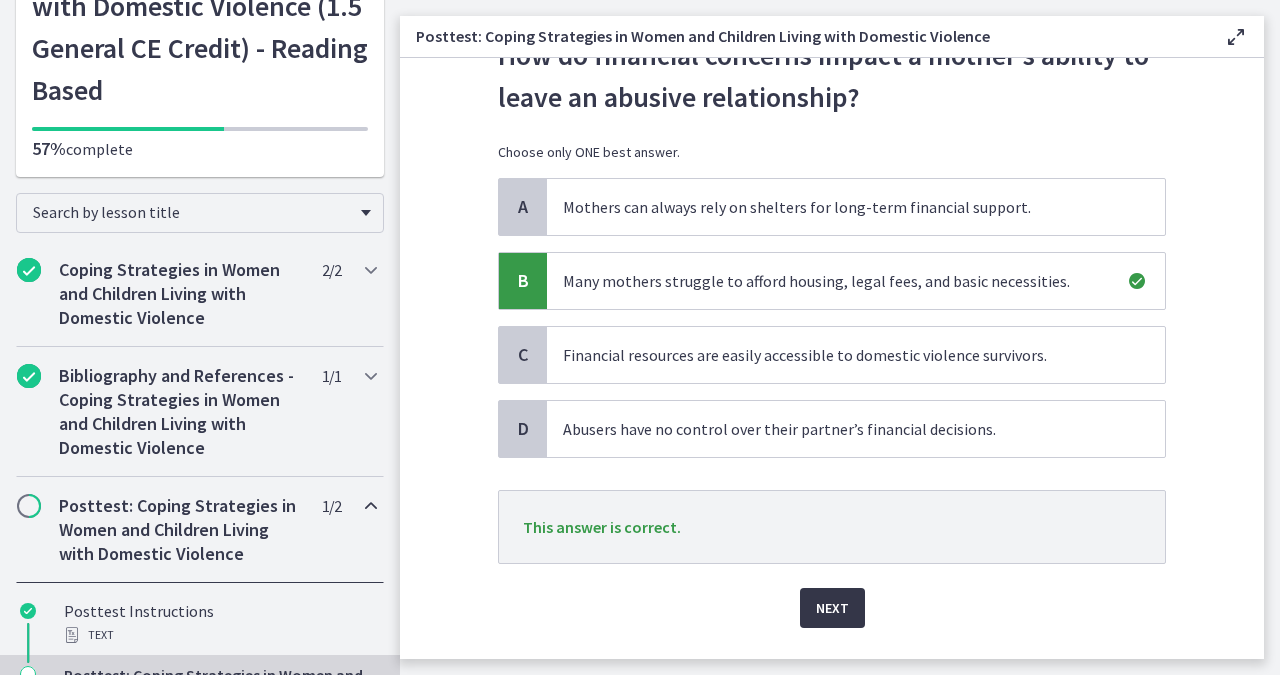 click on "Next" at bounding box center (832, 608) 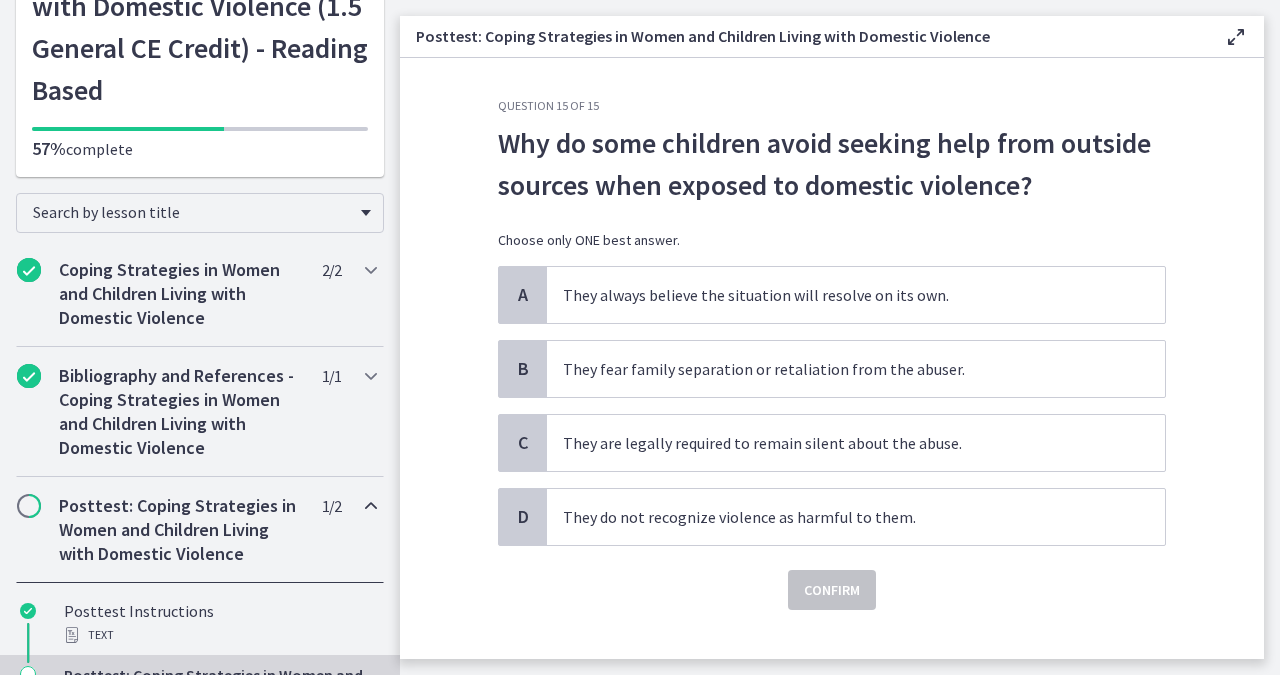 scroll, scrollTop: 7, scrollLeft: 0, axis: vertical 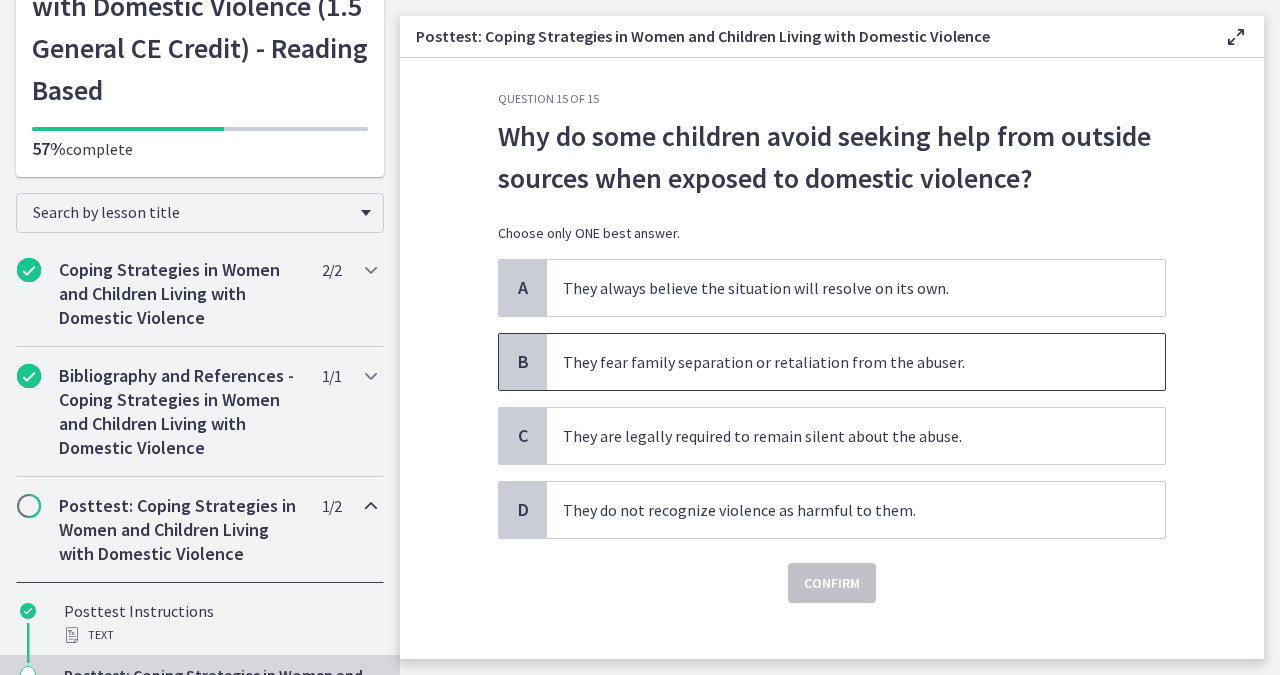 click on "They fear family separation or retaliation from the abuser." at bounding box center [856, 362] 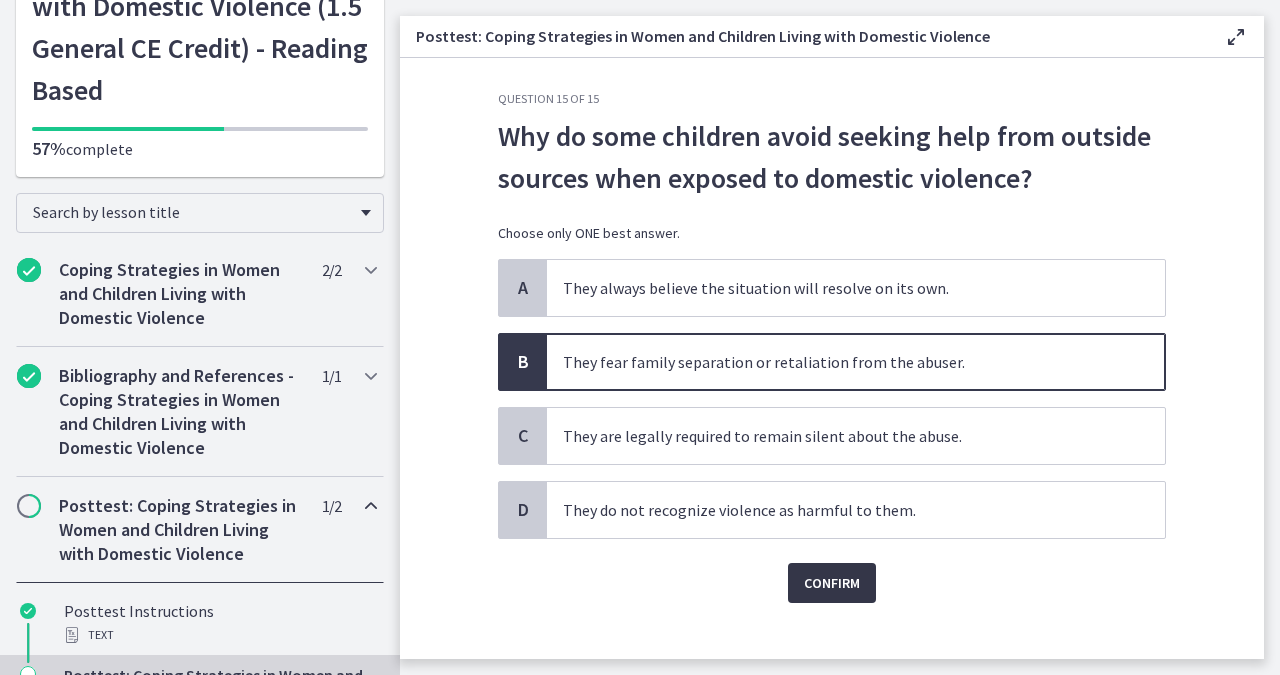 click on "Confirm" at bounding box center (832, 583) 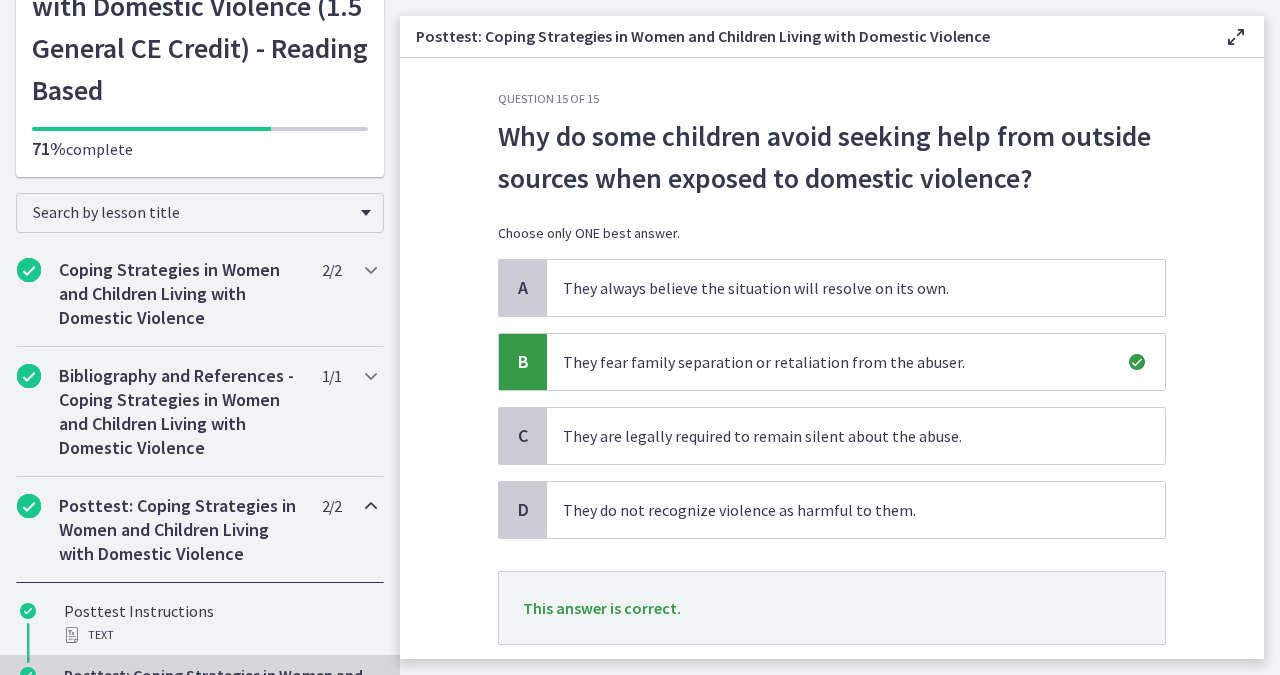 scroll, scrollTop: 85, scrollLeft: 0, axis: vertical 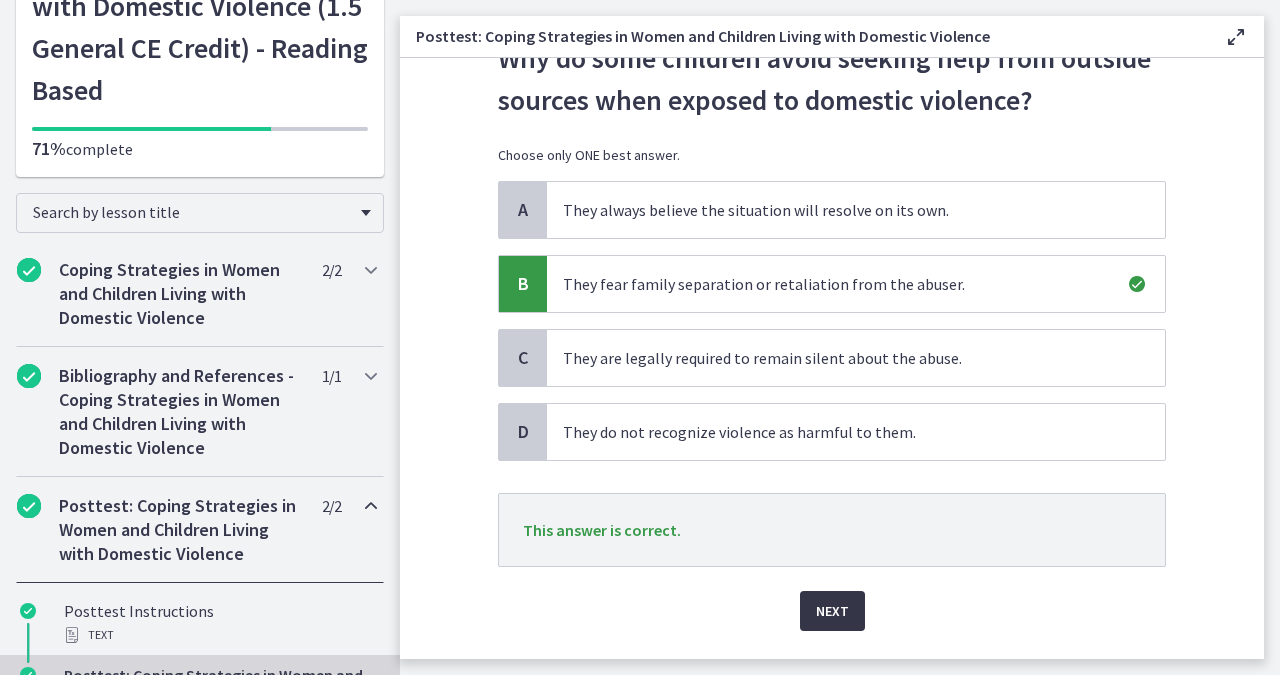 click on "Next" at bounding box center (832, 611) 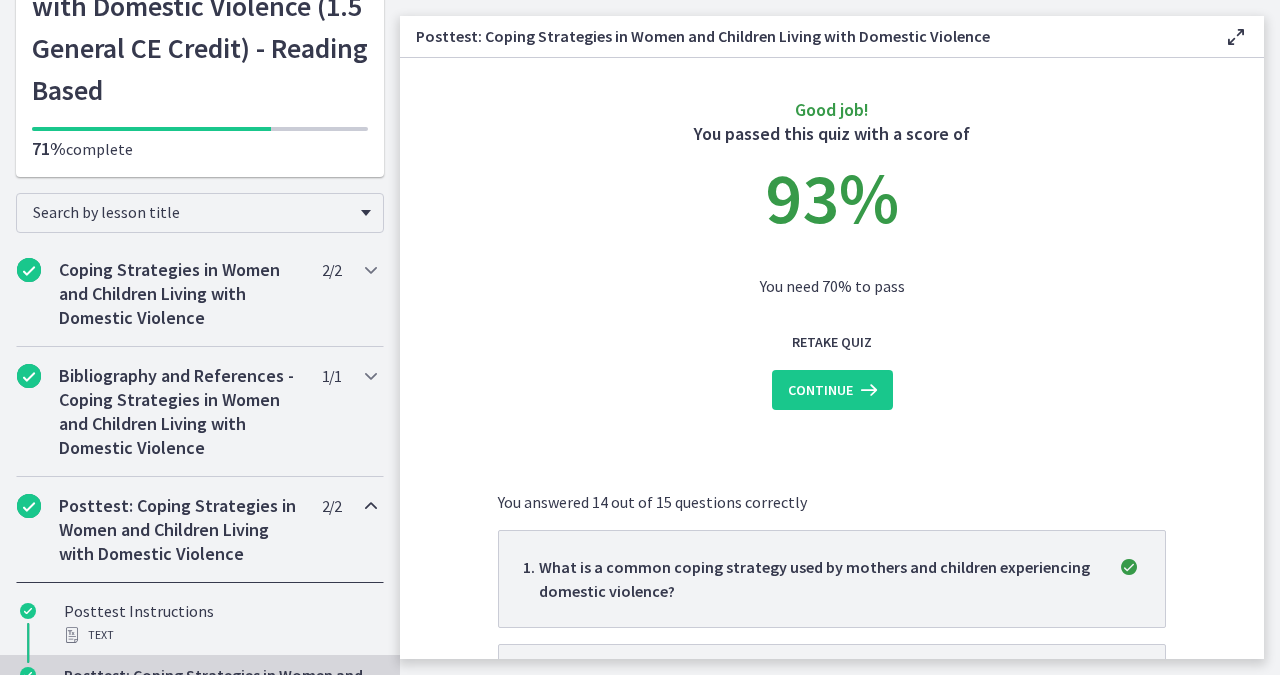 scroll, scrollTop: 0, scrollLeft: 0, axis: both 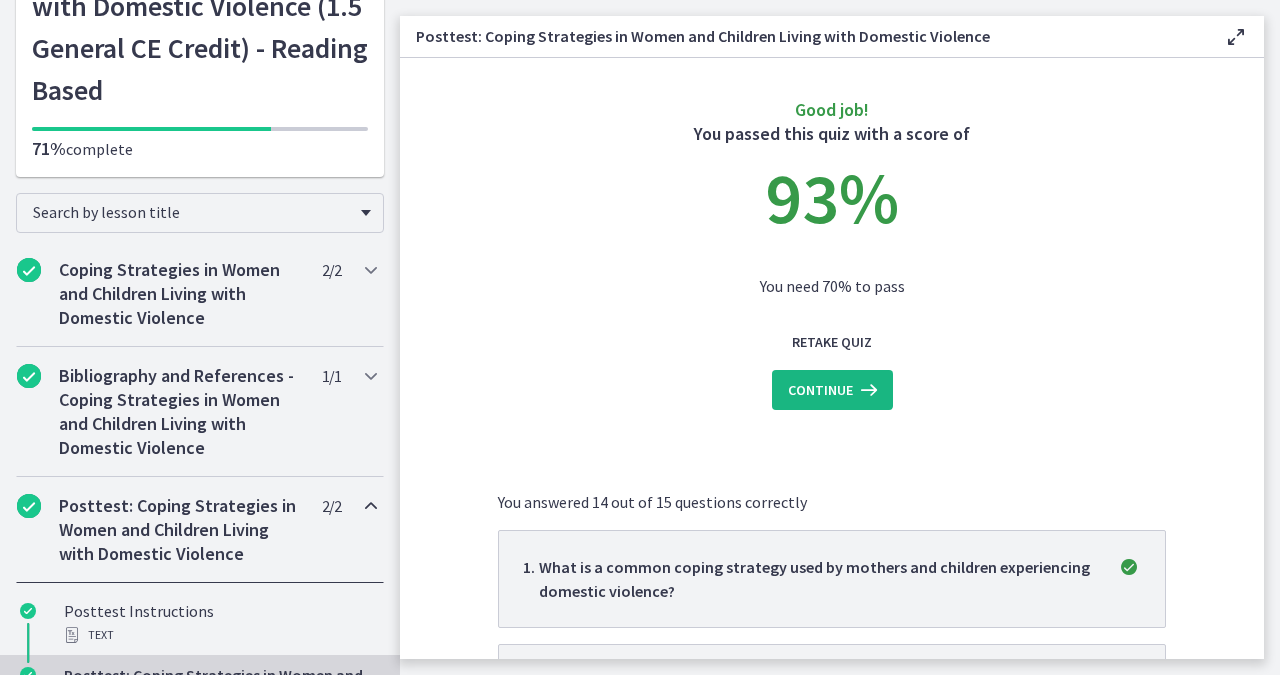 click on "Continue" at bounding box center (820, 390) 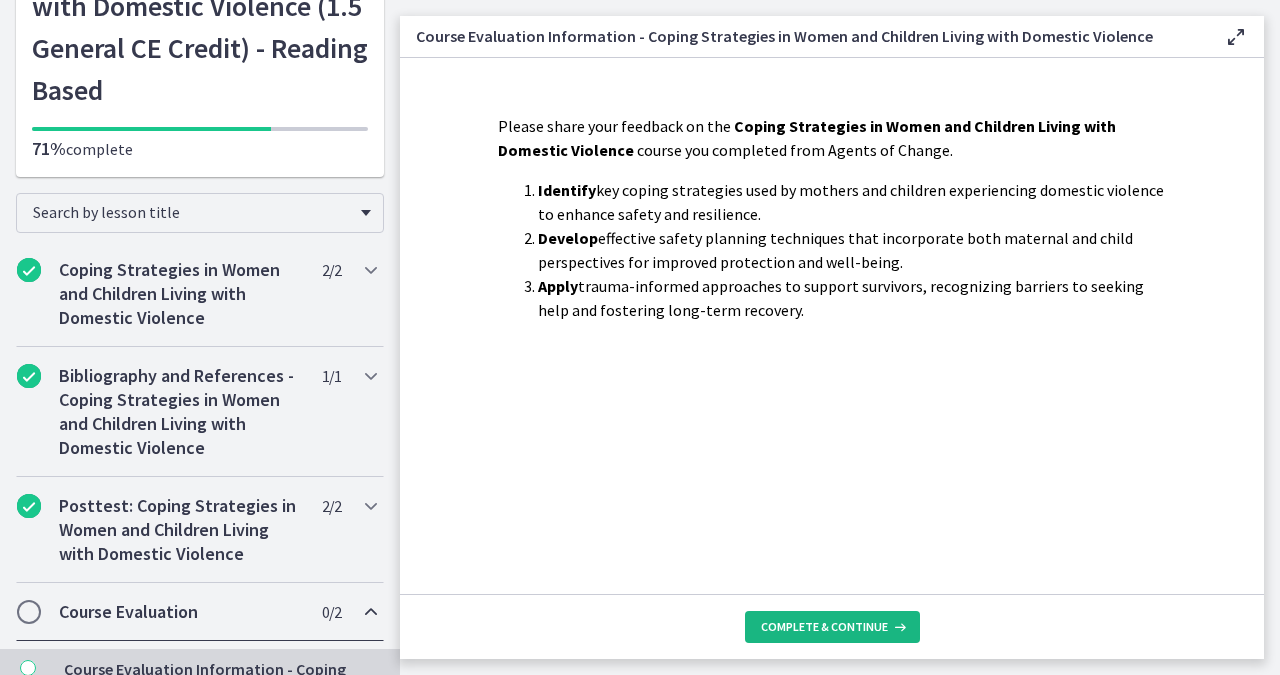 click on "Complete & continue" at bounding box center (824, 627) 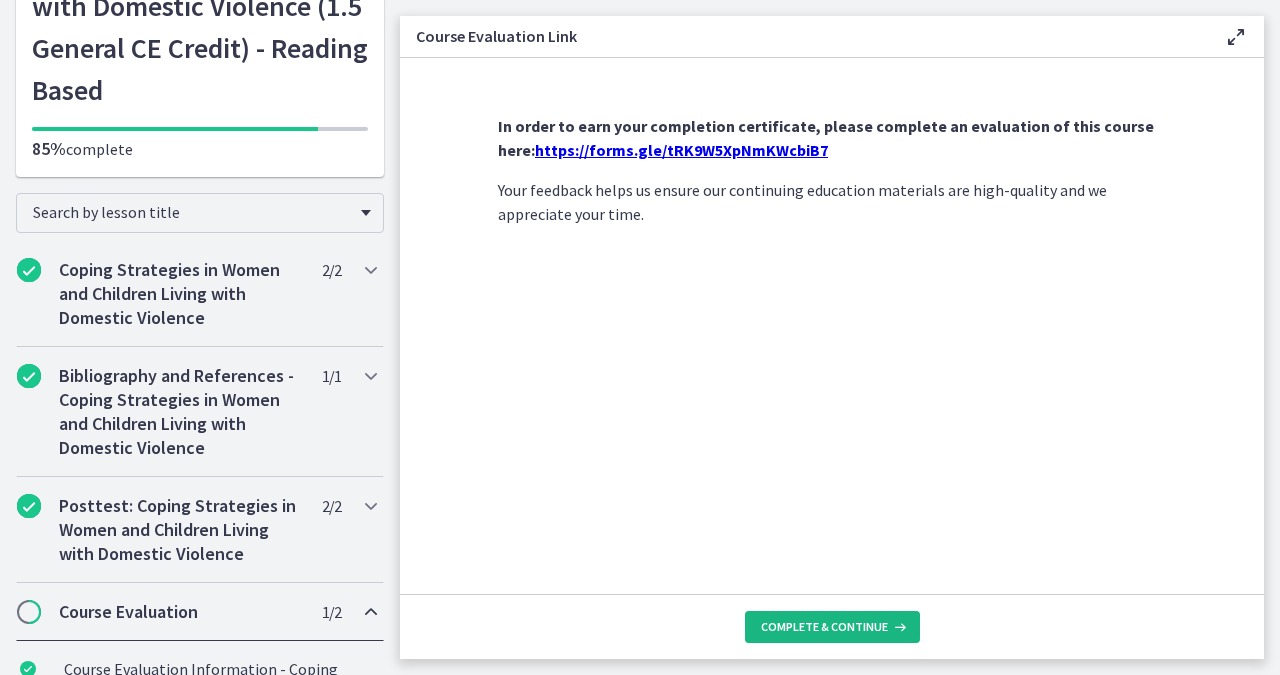 click on "Complete & continue" at bounding box center (832, 627) 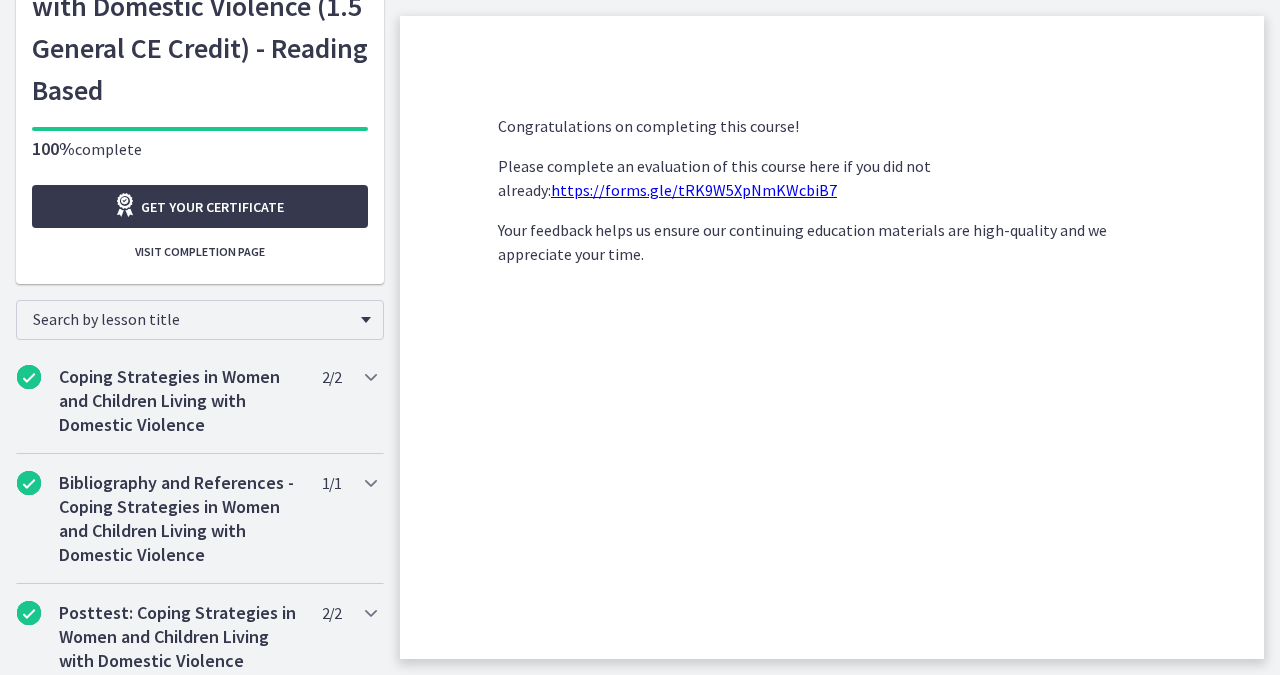 click on "https://forms.gle/tRK9W5XpNmKWcbiB7" at bounding box center [694, 190] 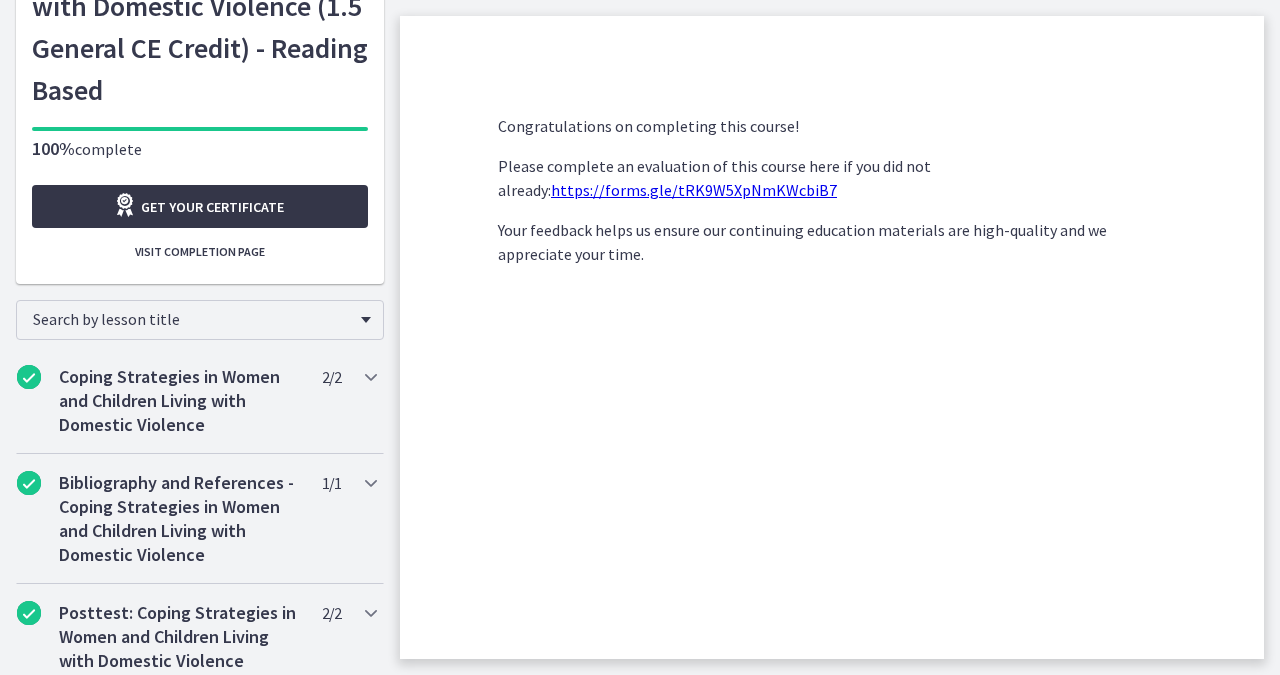 click on "Get your certificate" at bounding box center [212, 207] 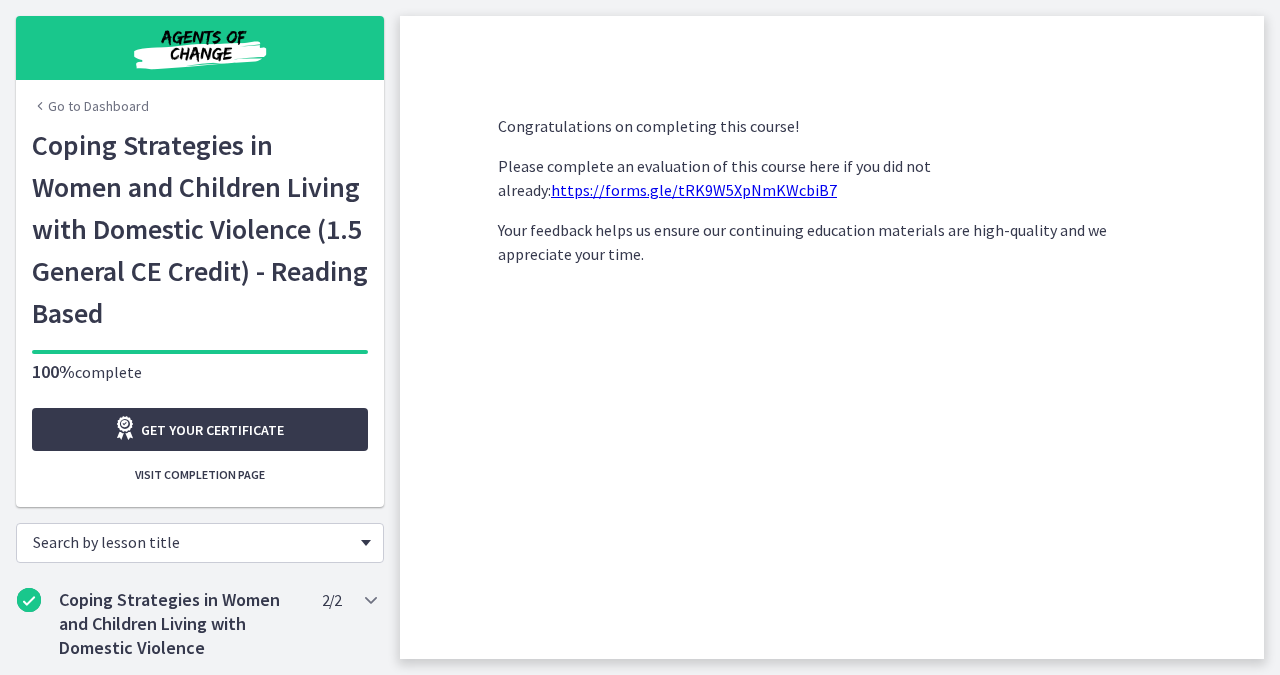 scroll, scrollTop: 0, scrollLeft: 0, axis: both 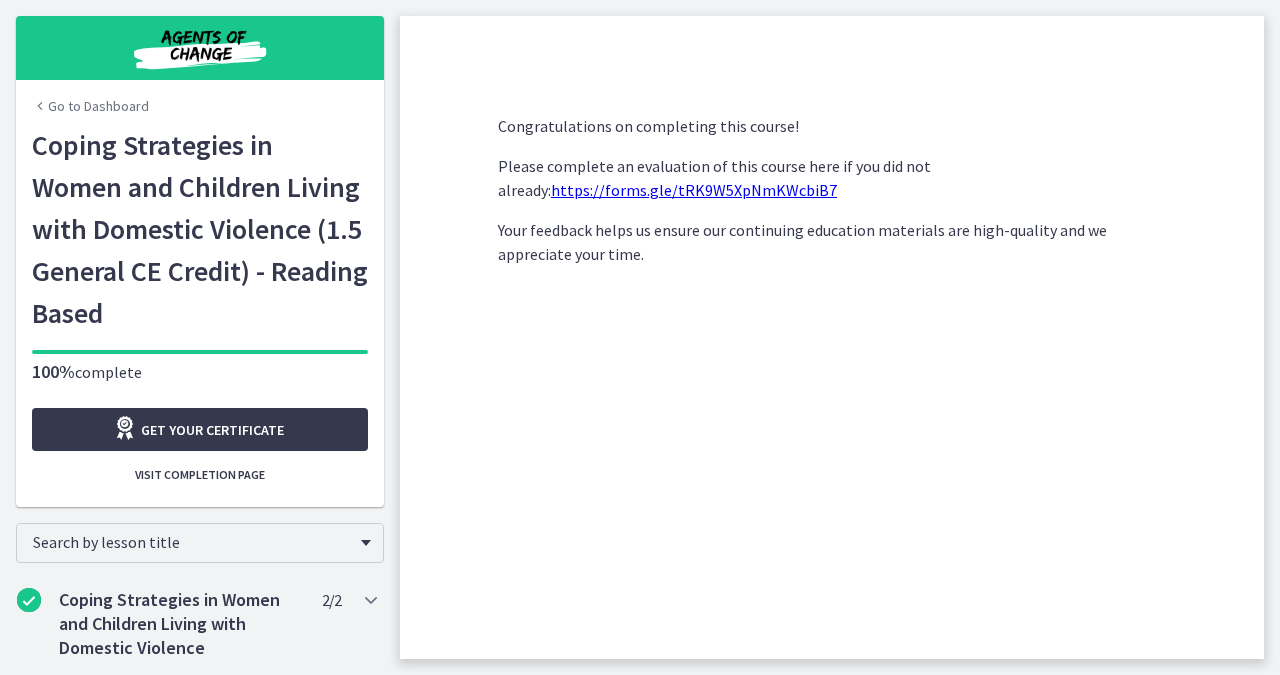 click on "Go to Dashboard" at bounding box center (90, 106) 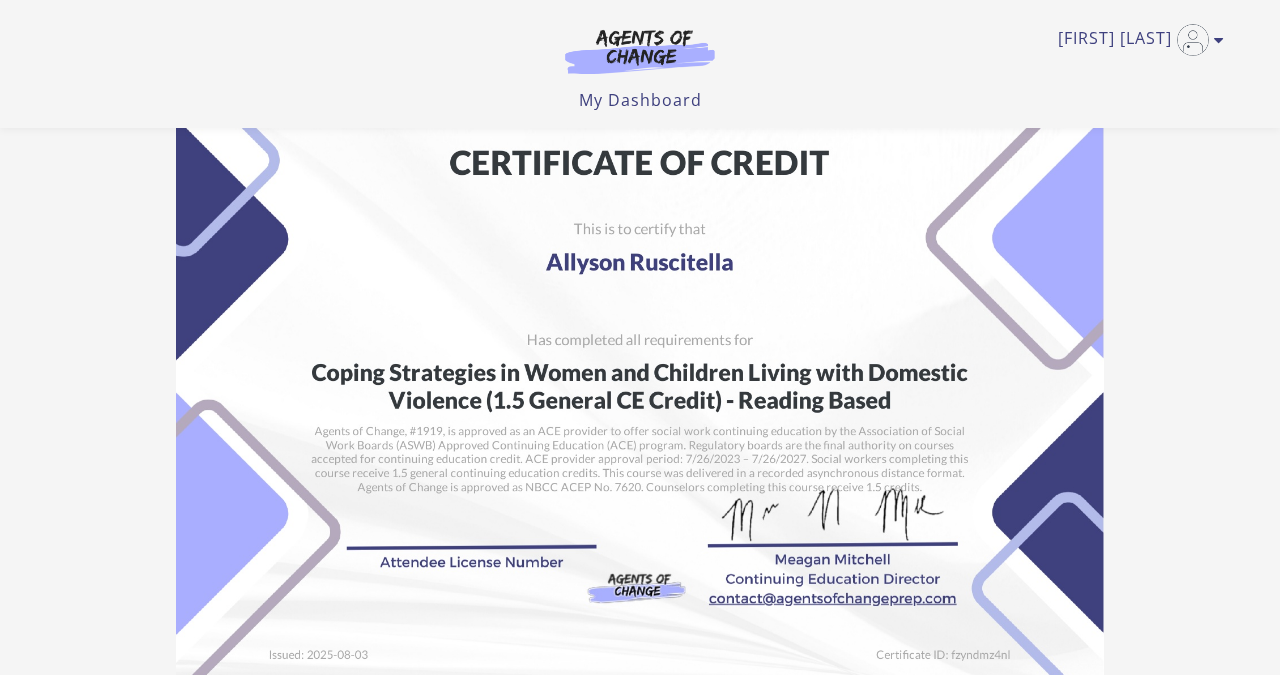 scroll, scrollTop: 356, scrollLeft: 0, axis: vertical 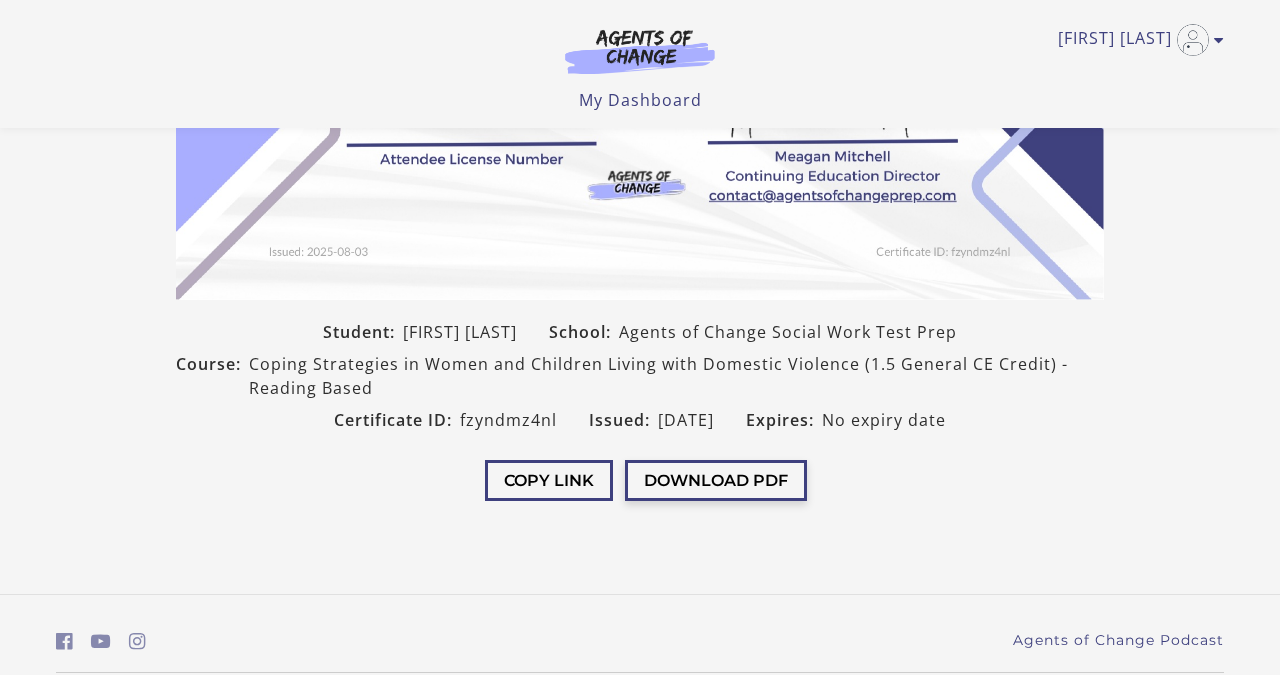 click on "Download PDF" at bounding box center (716, 480) 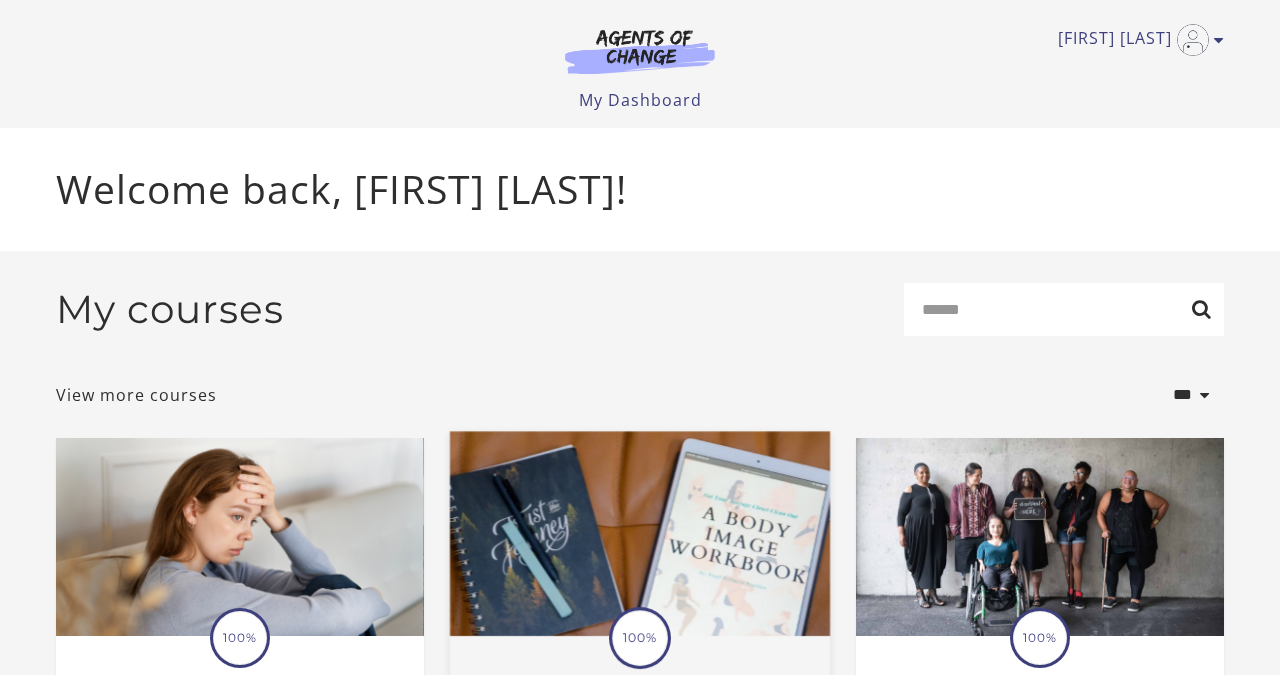 scroll, scrollTop: 0, scrollLeft: 0, axis: both 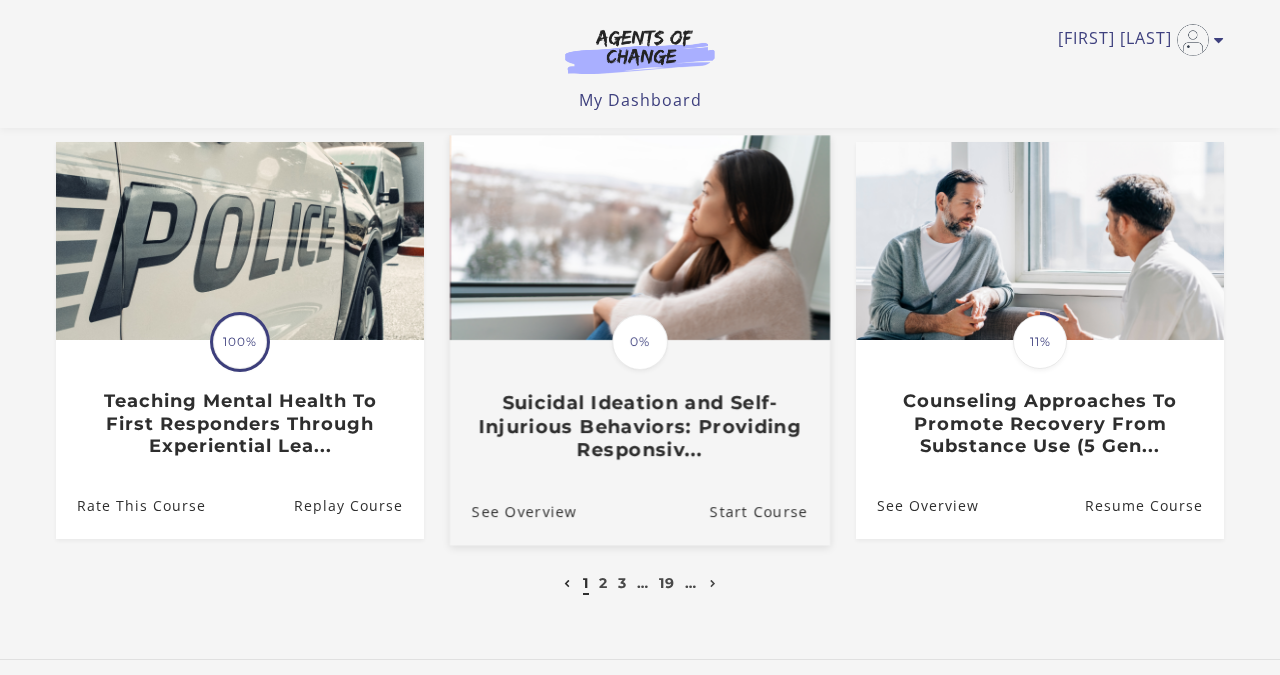 click on "Suicidal Ideation and Self-Injurious Behaviors: Providing Responsiv..." at bounding box center [640, 427] 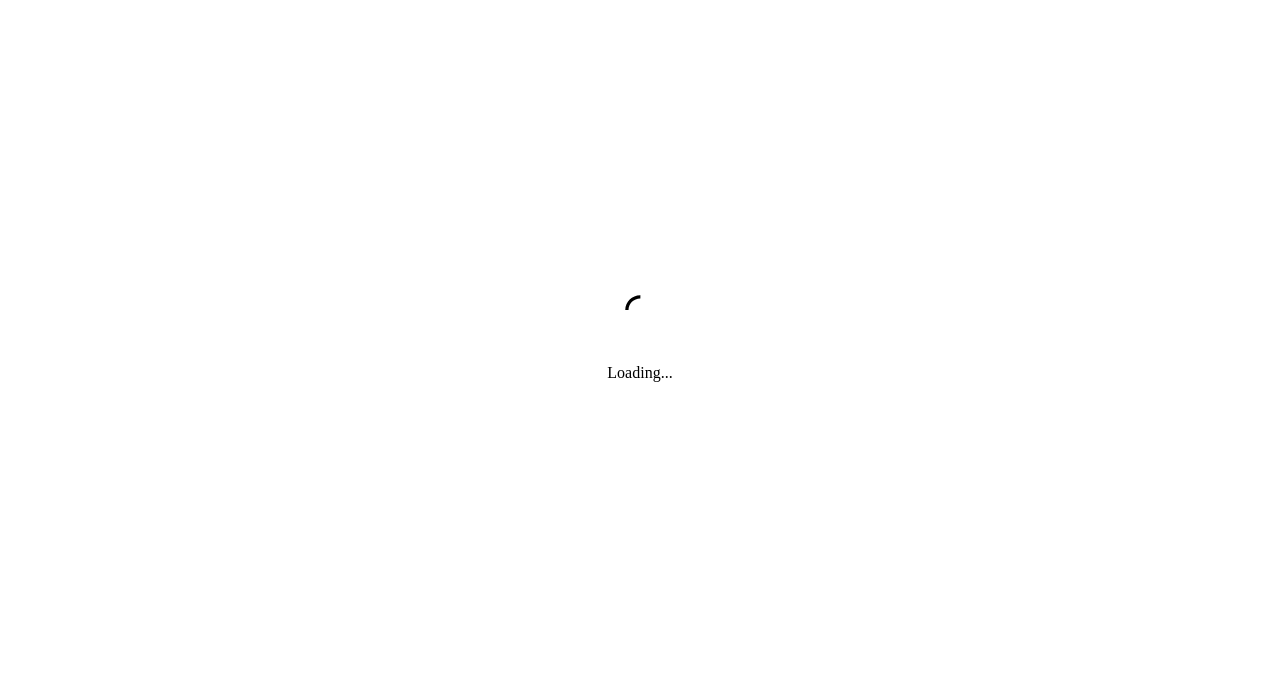 scroll, scrollTop: 0, scrollLeft: 0, axis: both 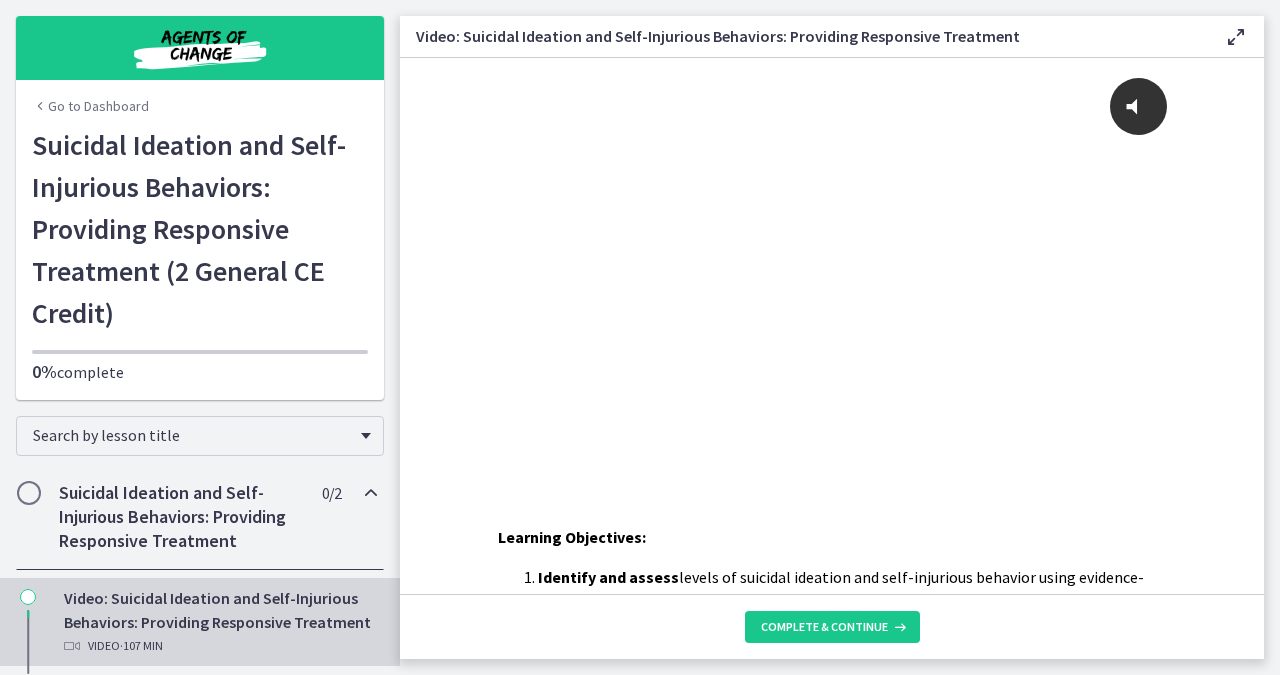 click on "Go to Dashboard" at bounding box center [90, 106] 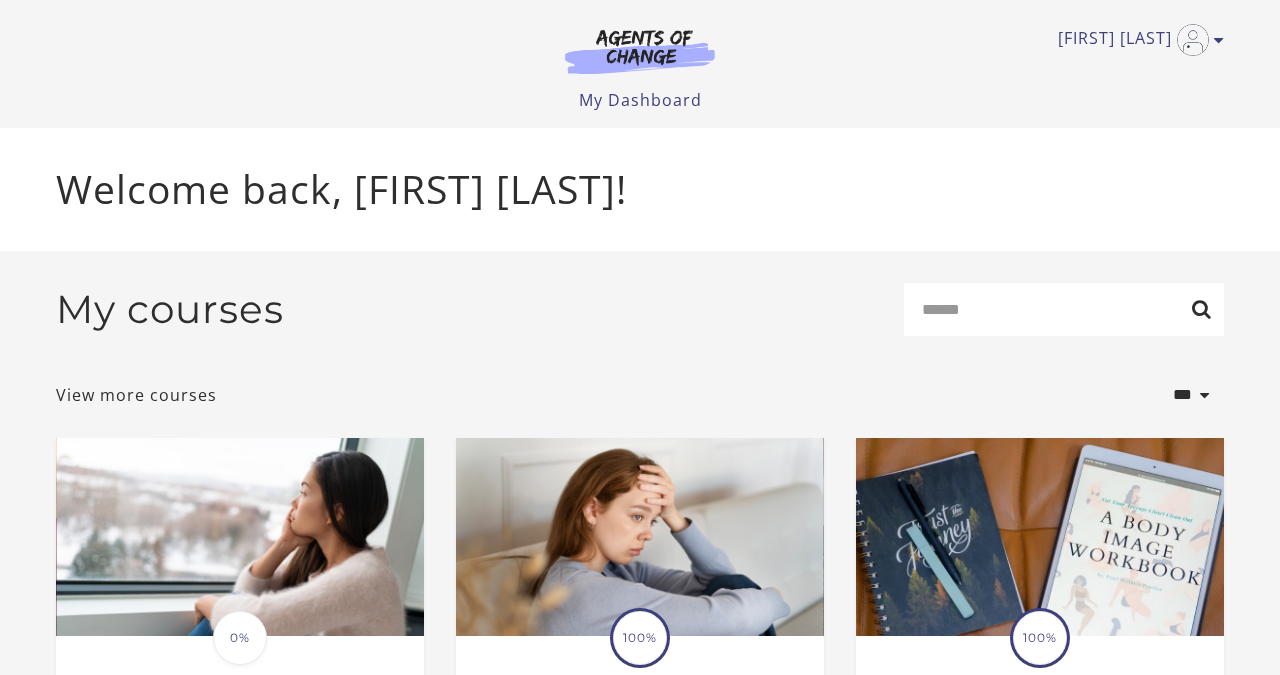 scroll, scrollTop: 0, scrollLeft: 0, axis: both 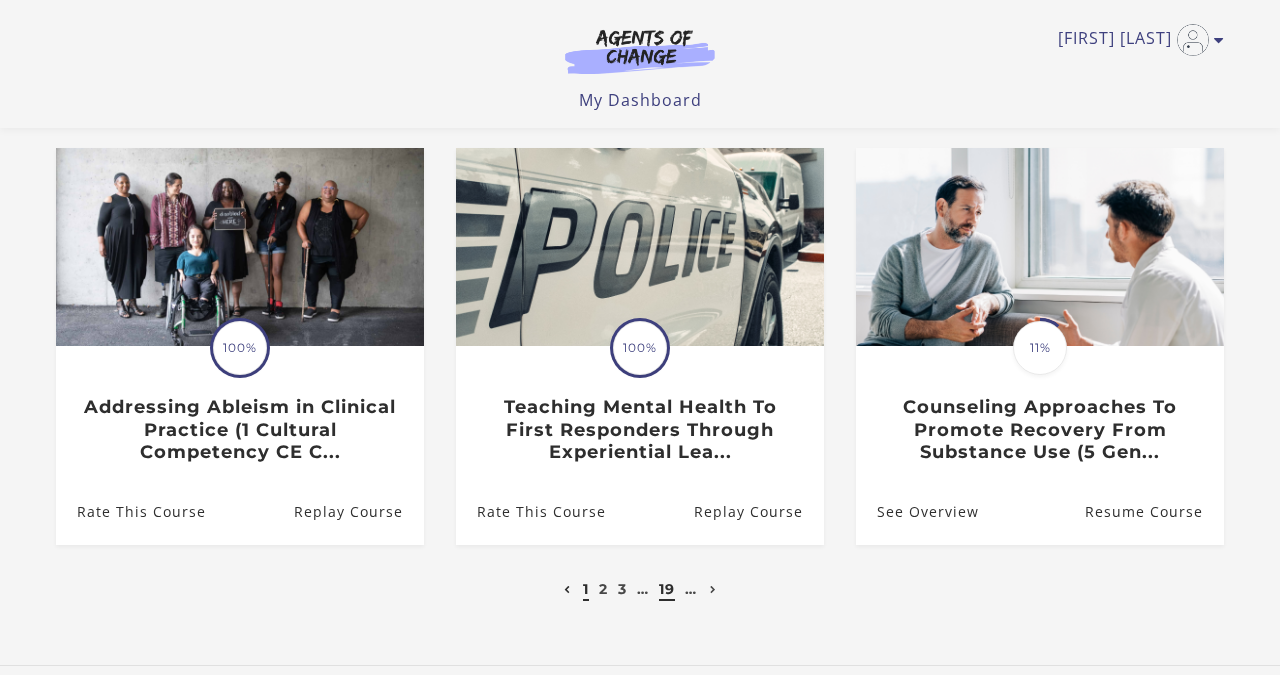 click on "19" at bounding box center (667, 589) 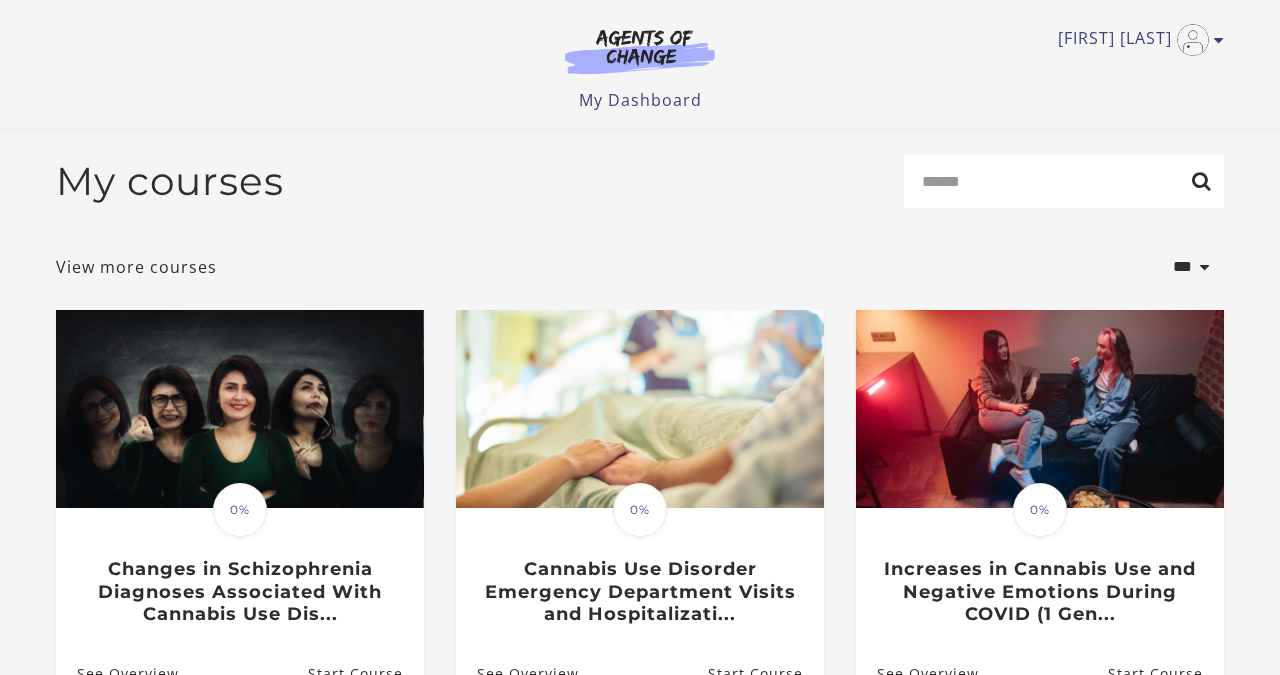 scroll, scrollTop: 199, scrollLeft: 0, axis: vertical 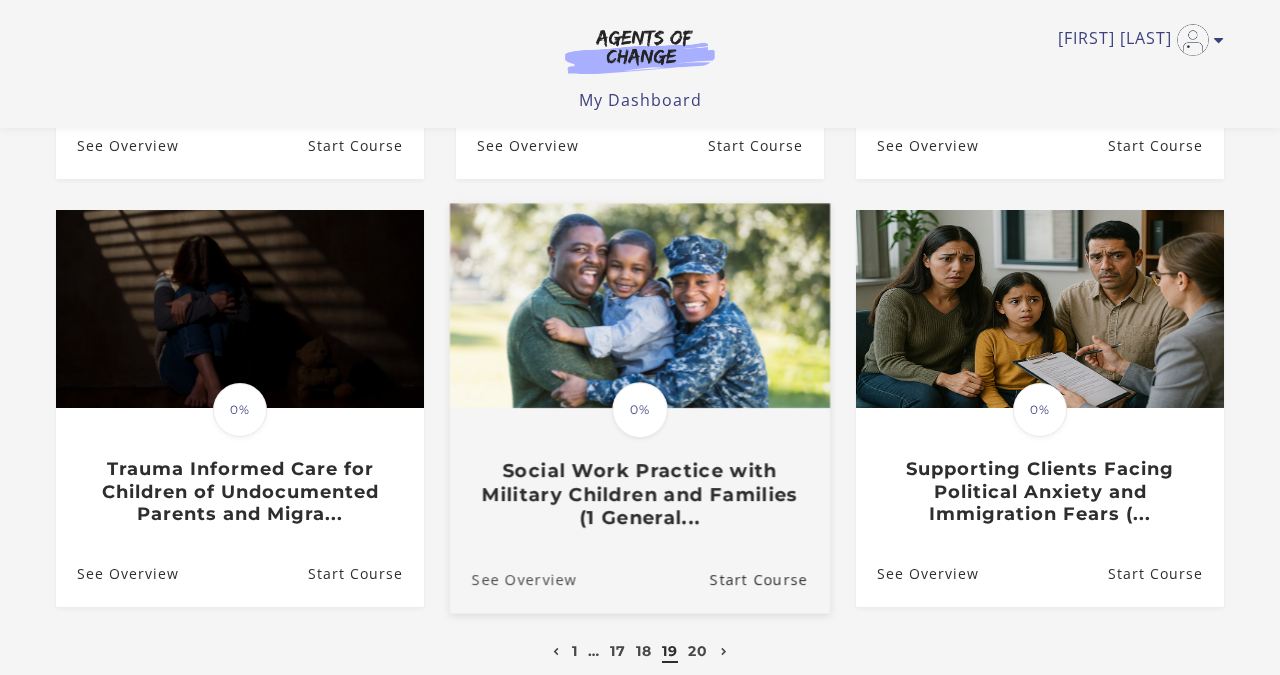 click on "See Overview" at bounding box center [513, 579] 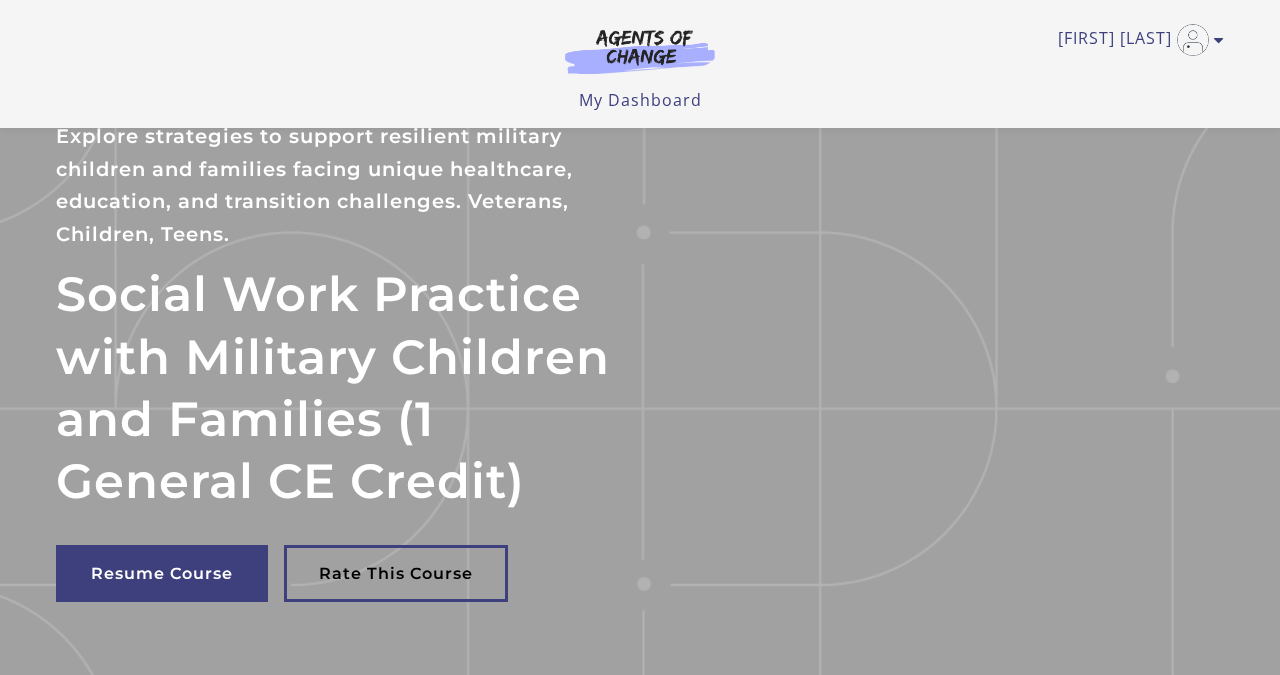 scroll, scrollTop: 160, scrollLeft: 0, axis: vertical 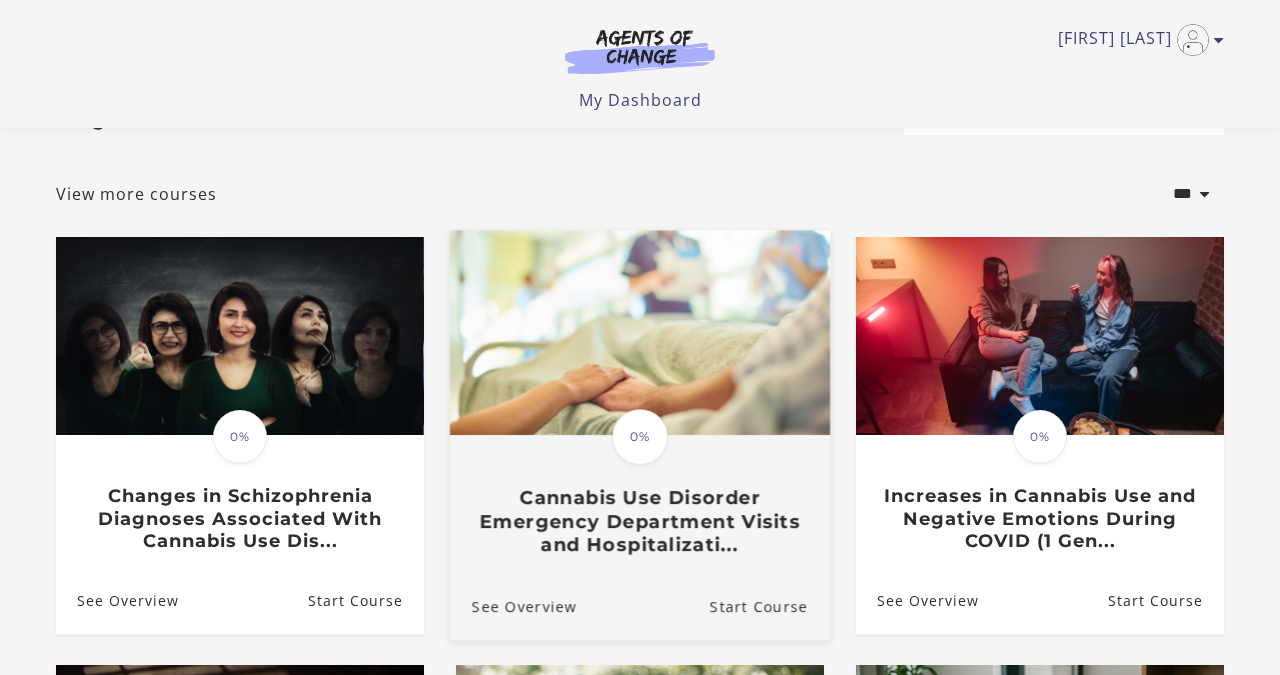 click on "Cannabis Use Disorder Emergency Department Visits and Hospitalizati..." at bounding box center [640, 521] 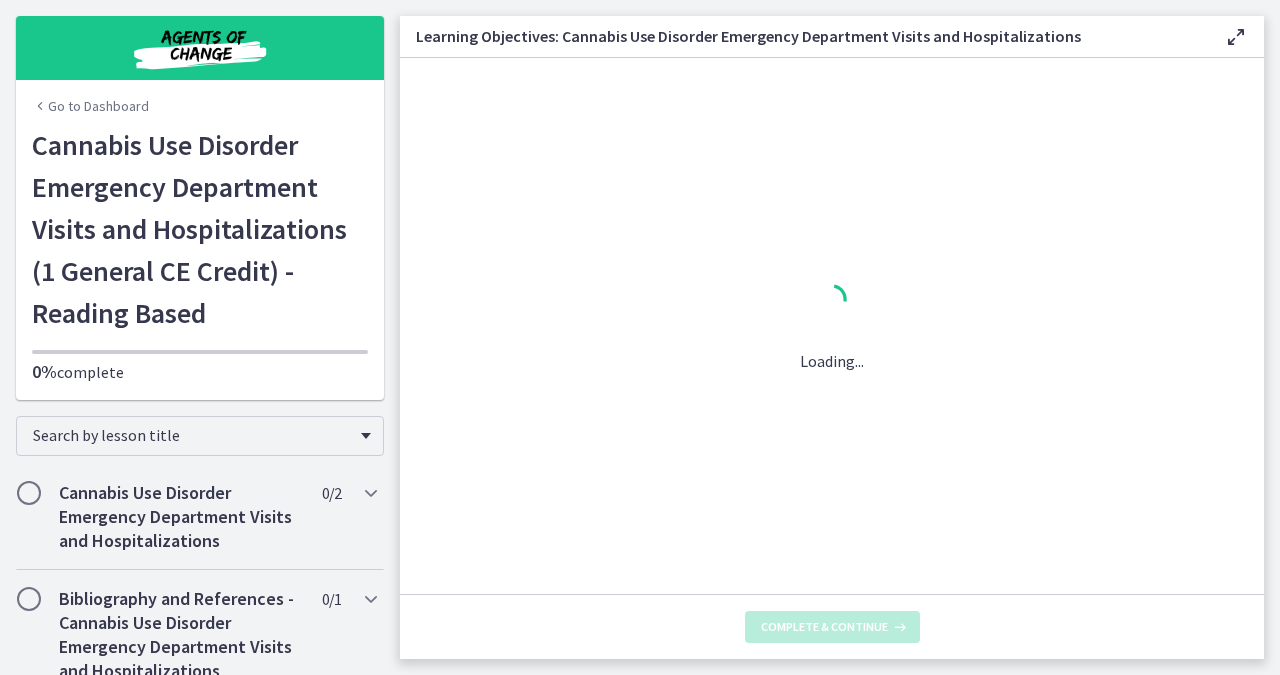 scroll, scrollTop: 0, scrollLeft: 0, axis: both 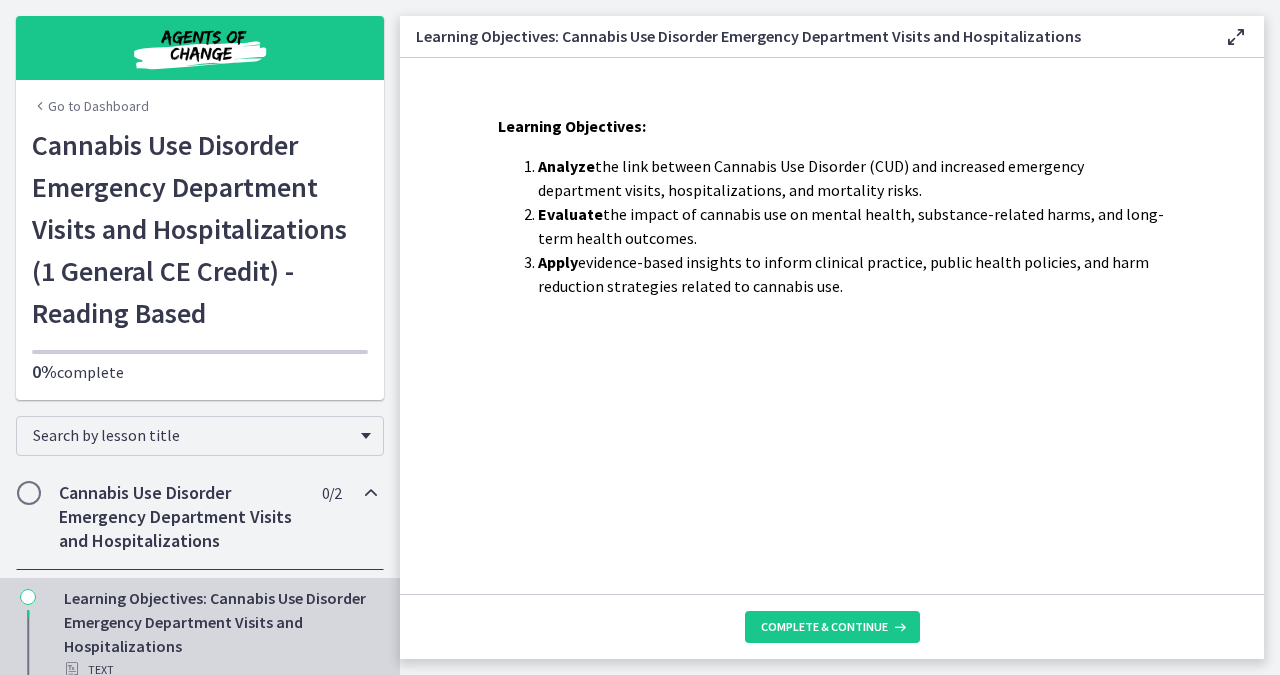 click on "Learning Objectives: Analyze  the link between Cannabis Use Disorder (CUD) and increased emergency department visits, hospitalizations, and mortality risks. Evaluate  the impact of cannabis use on mental health, substance-related harms, and long-term health outcomes. Apply  evidence-based insights to inform clinical practice, public health policies, and harm reduction strategies related to cannabis use." 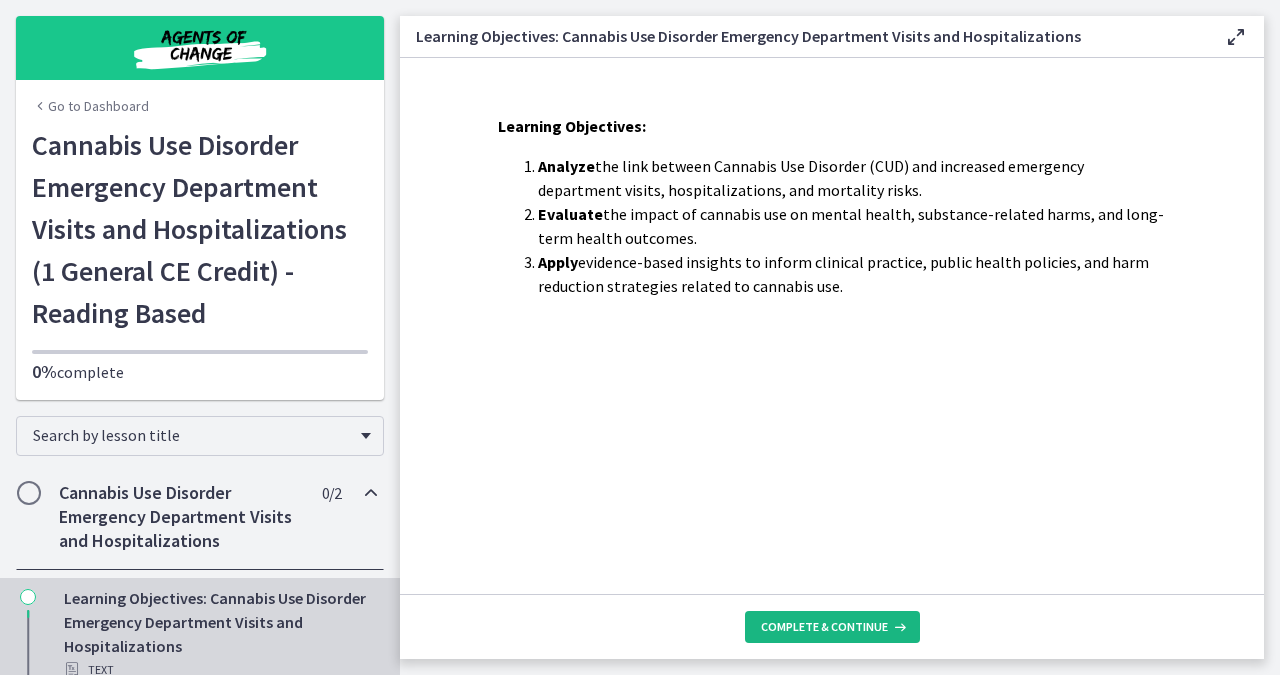 click on "Complete & continue" at bounding box center [824, 627] 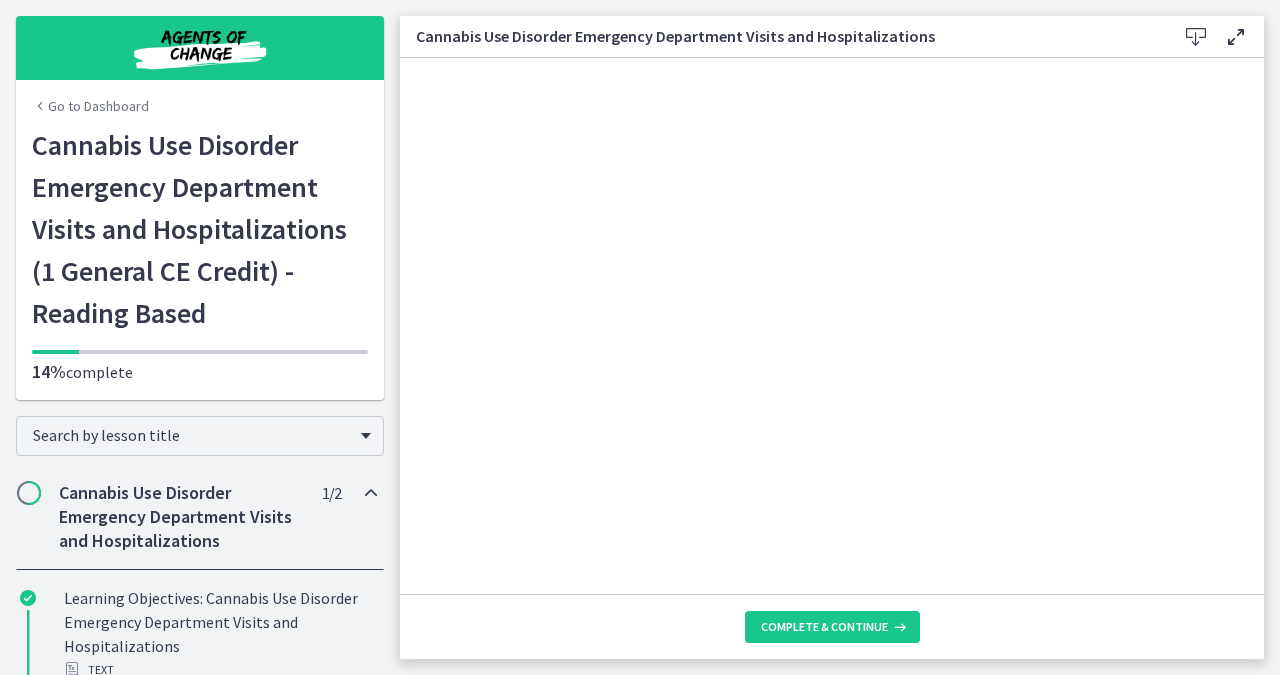 scroll, scrollTop: 0, scrollLeft: 0, axis: both 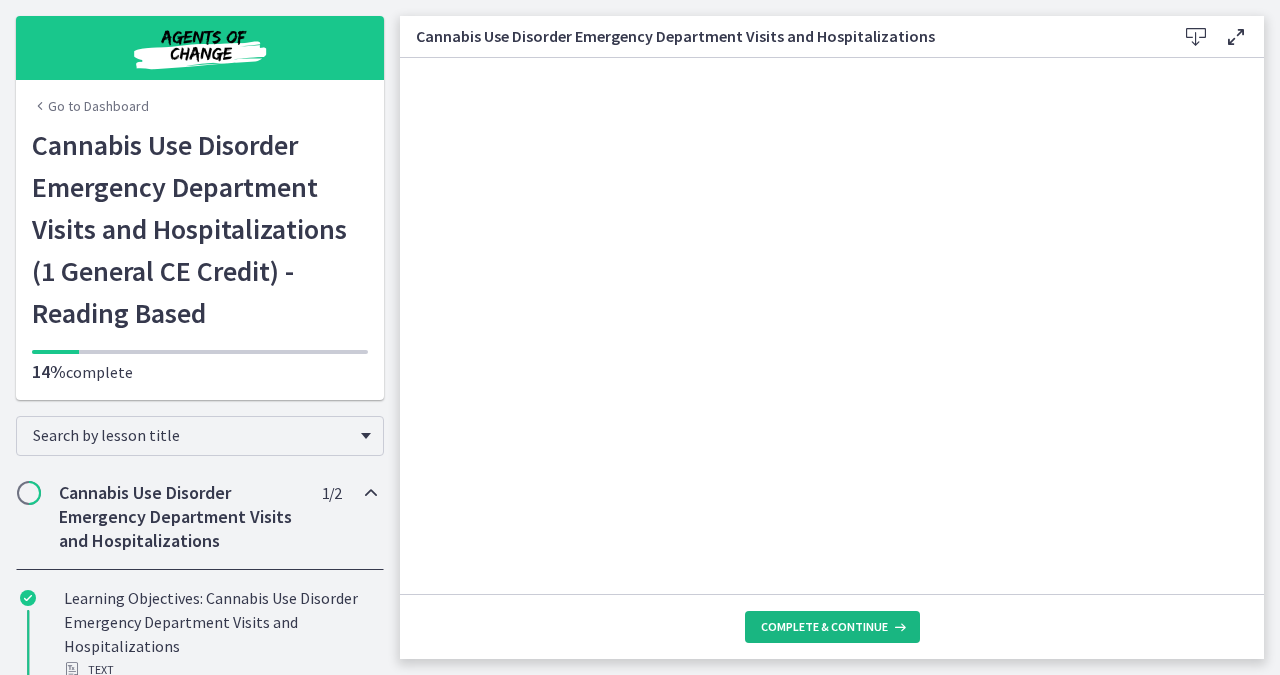click on "Complete & continue" at bounding box center [824, 627] 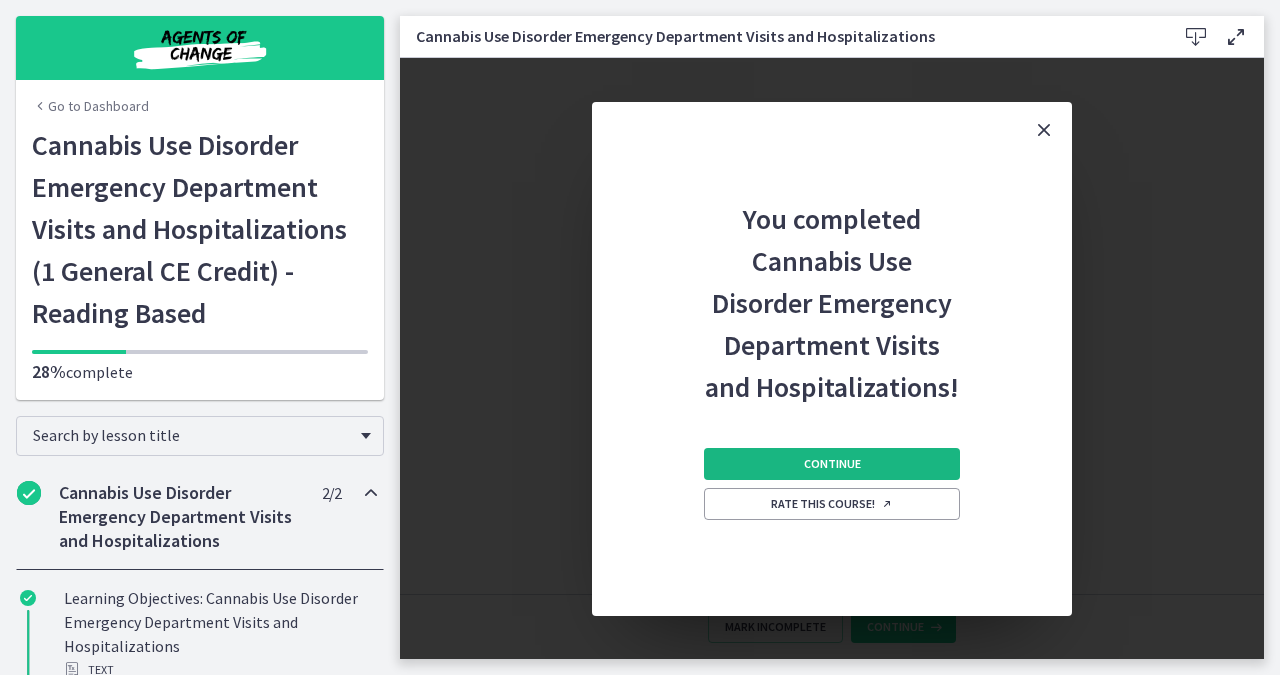 click on "Continue" at bounding box center (832, 464) 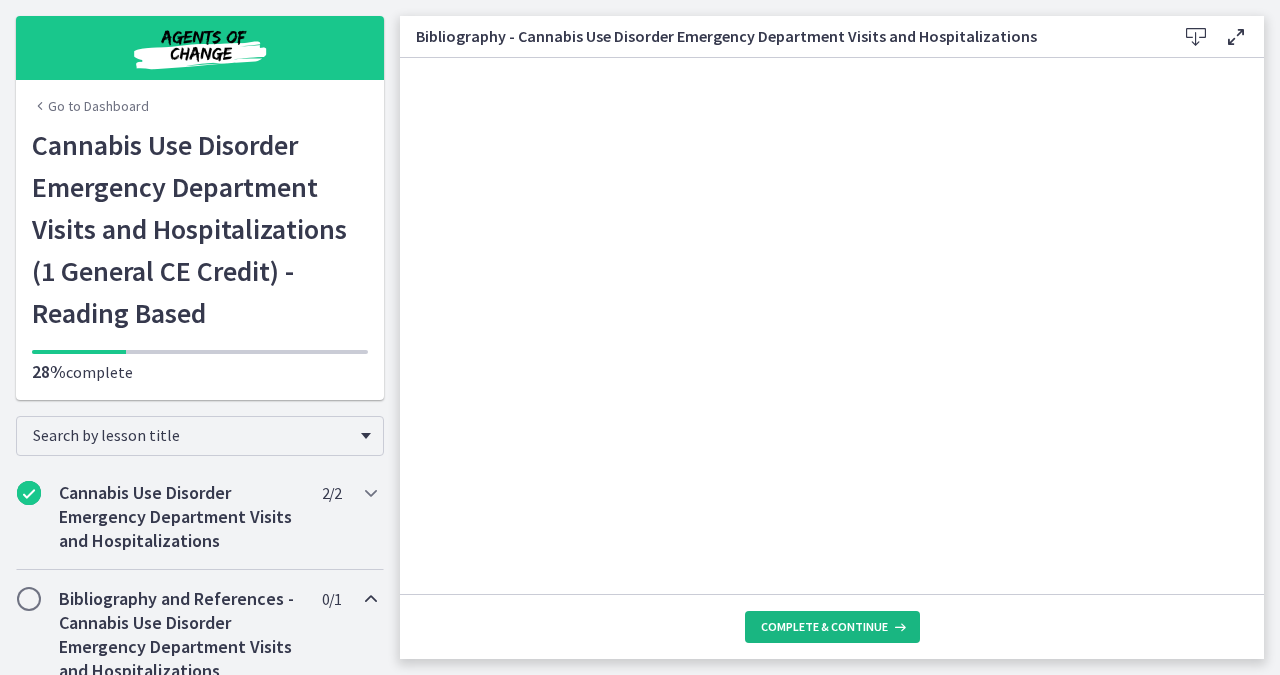 click on "Complete & continue" at bounding box center [824, 627] 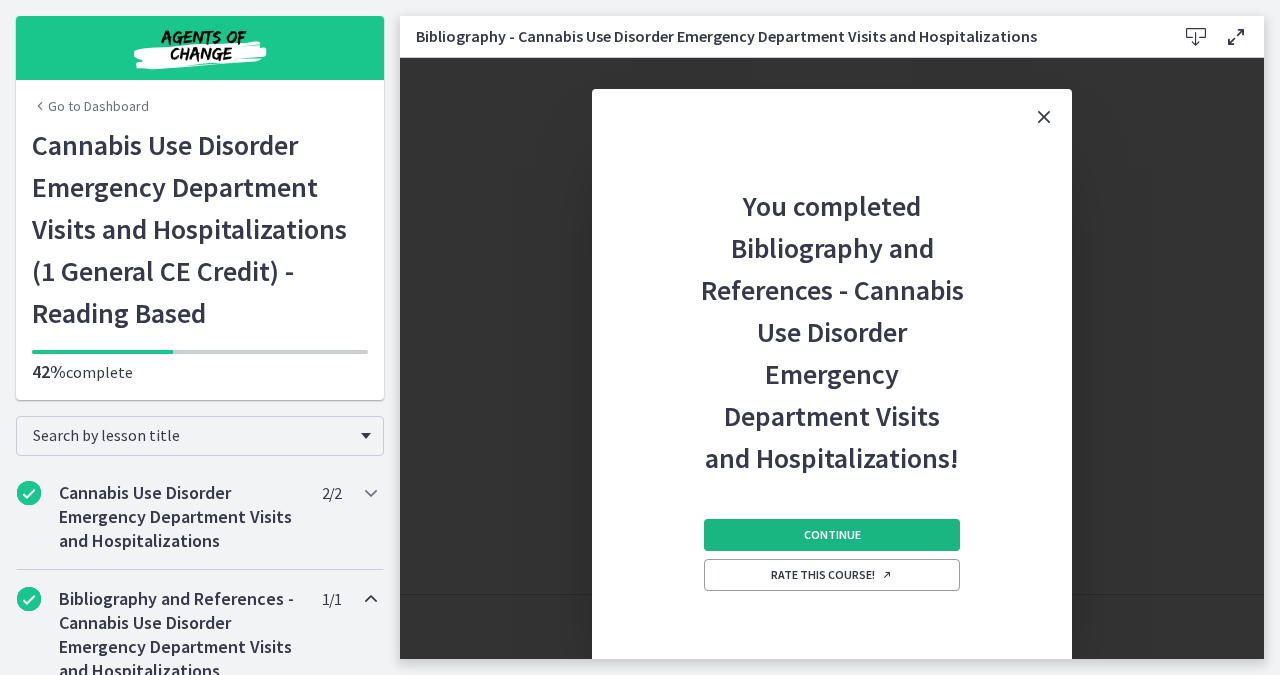 click on "Continue" at bounding box center (832, 535) 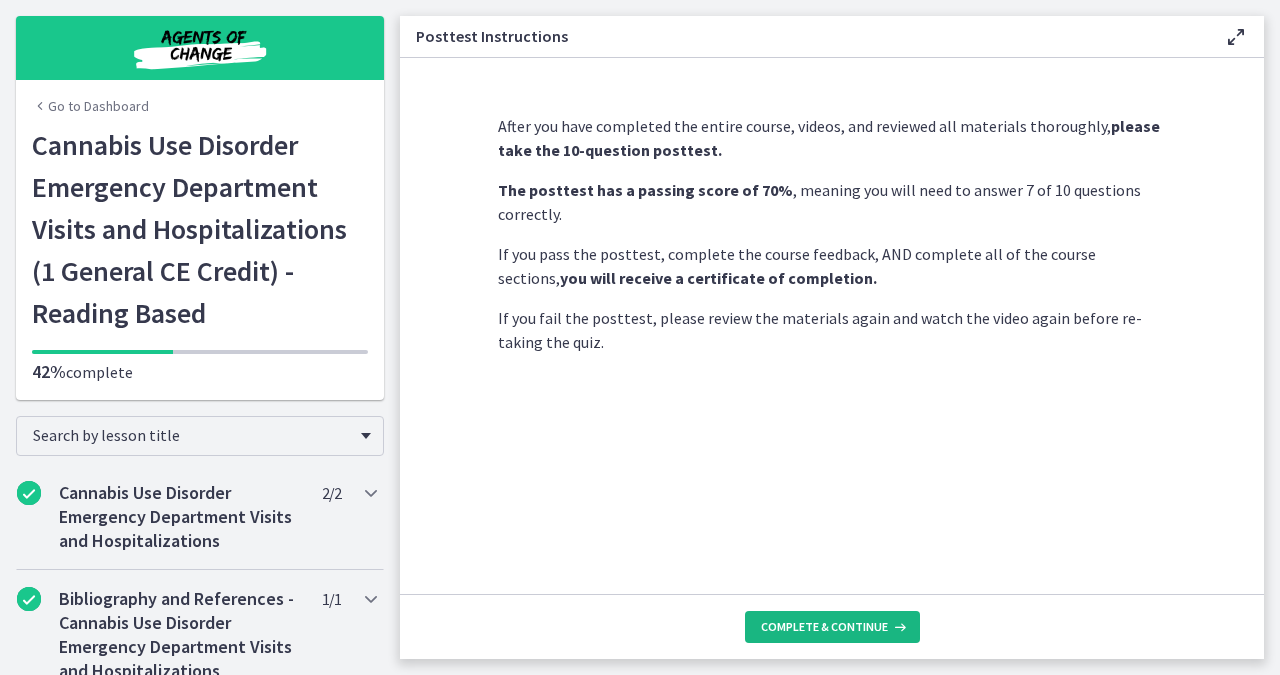 click on "Complete & continue" at bounding box center (824, 627) 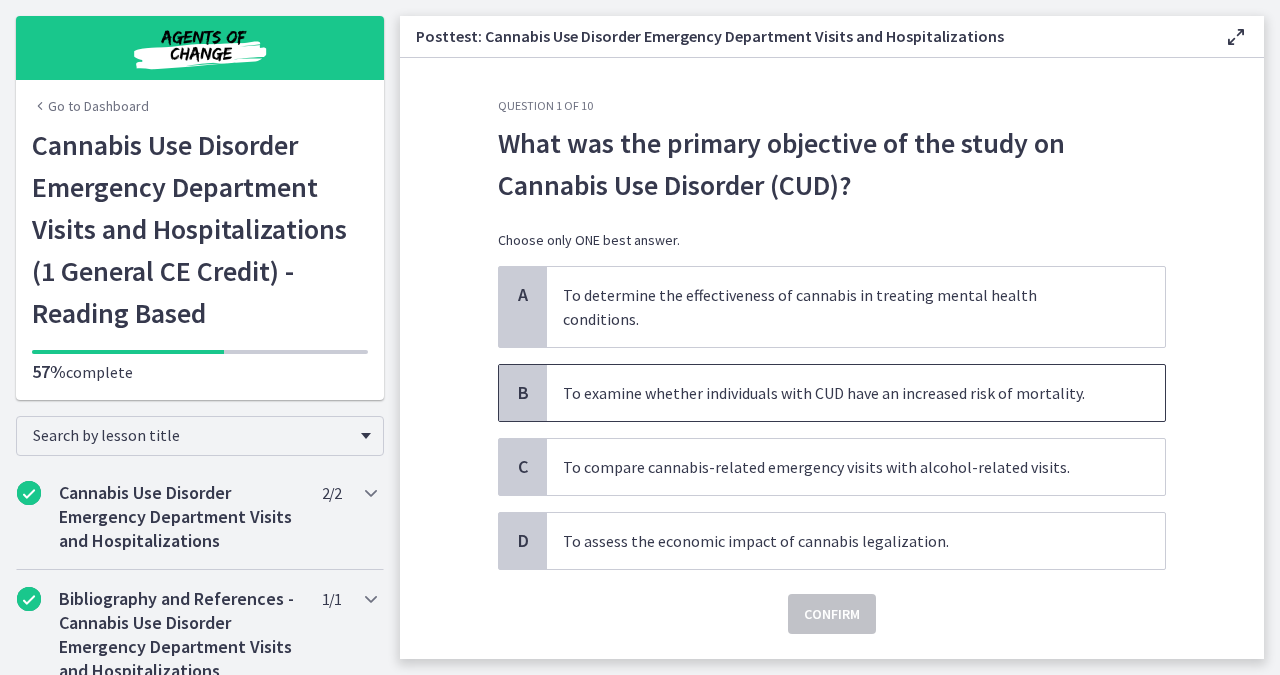 click on "To examine whether individuals with CUD have an increased risk of mortality." at bounding box center [856, 393] 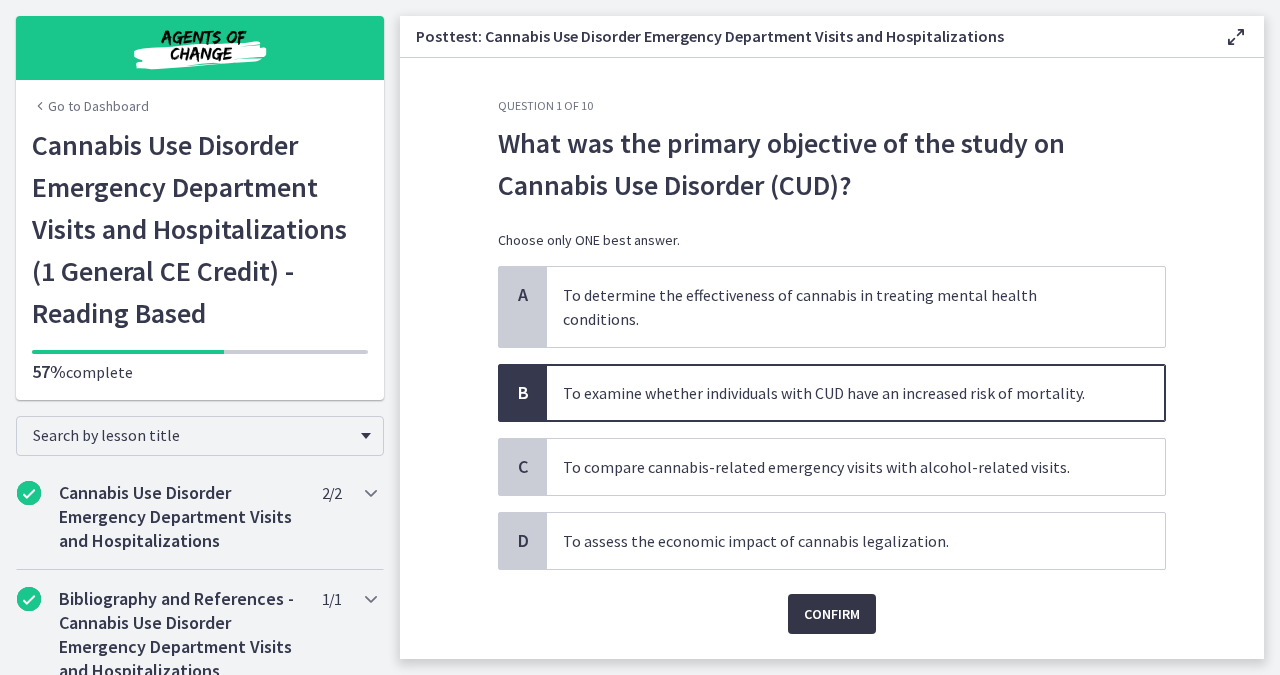 click on "Confirm" at bounding box center [832, 614] 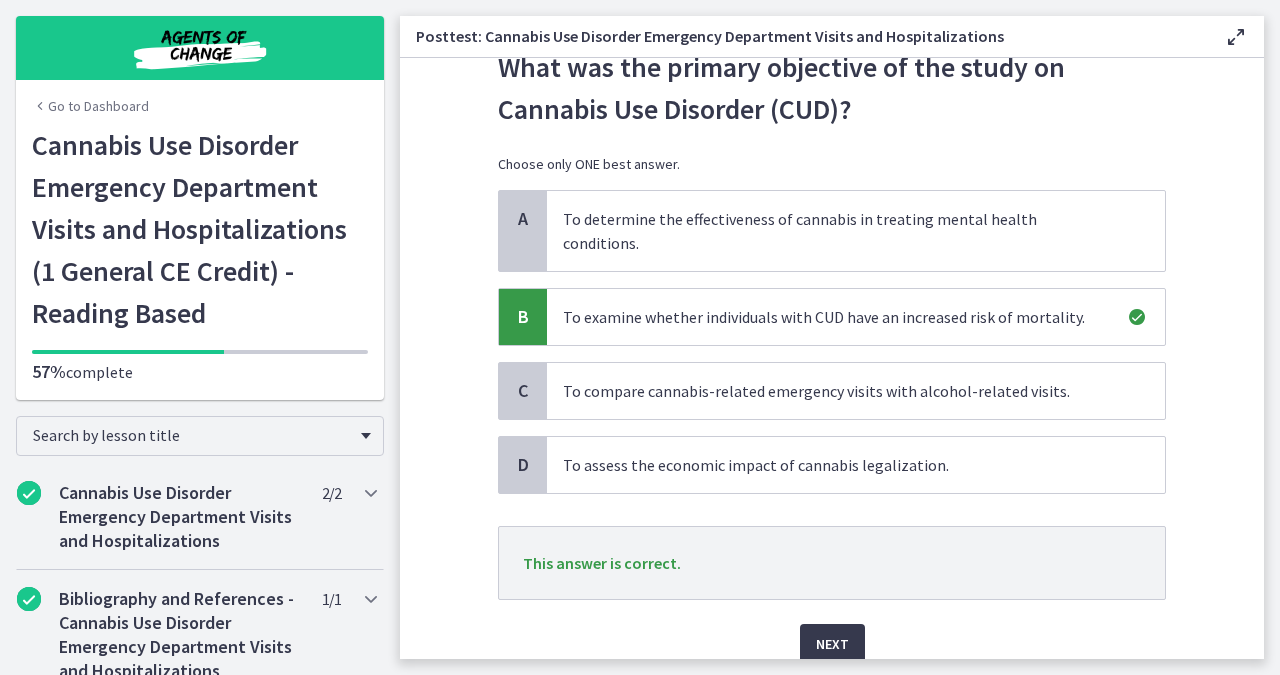scroll, scrollTop: 77, scrollLeft: 0, axis: vertical 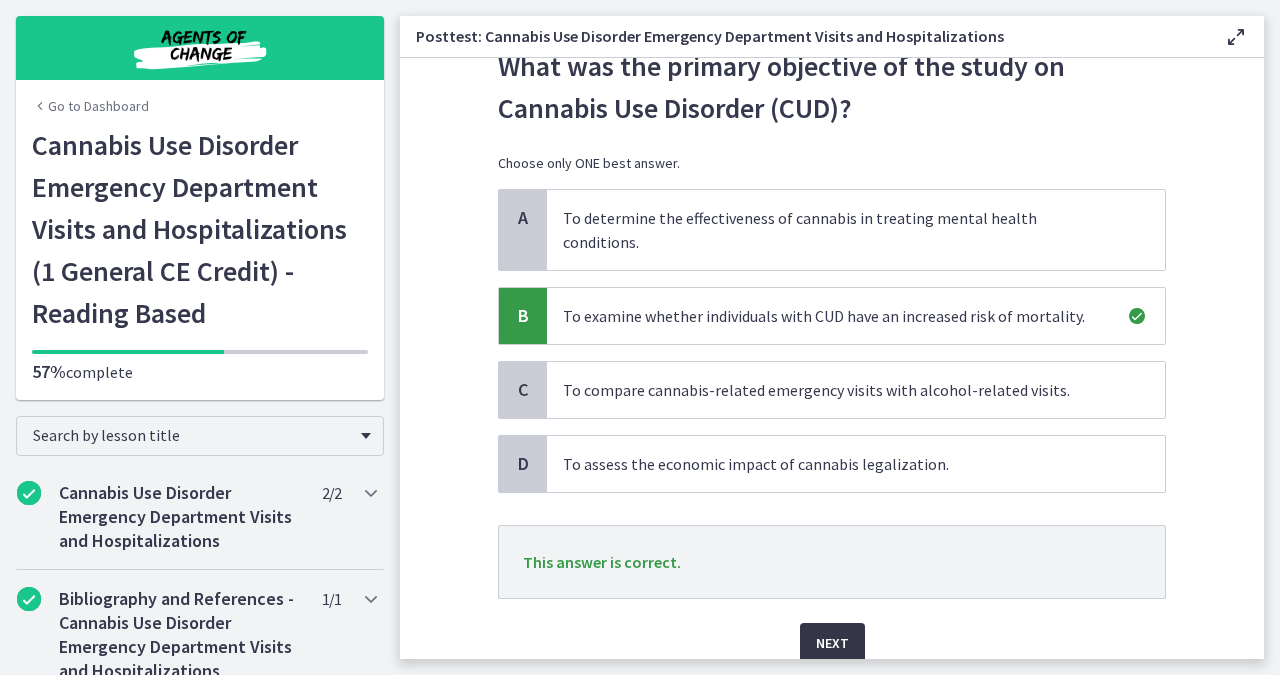 click on "Next" at bounding box center (832, 643) 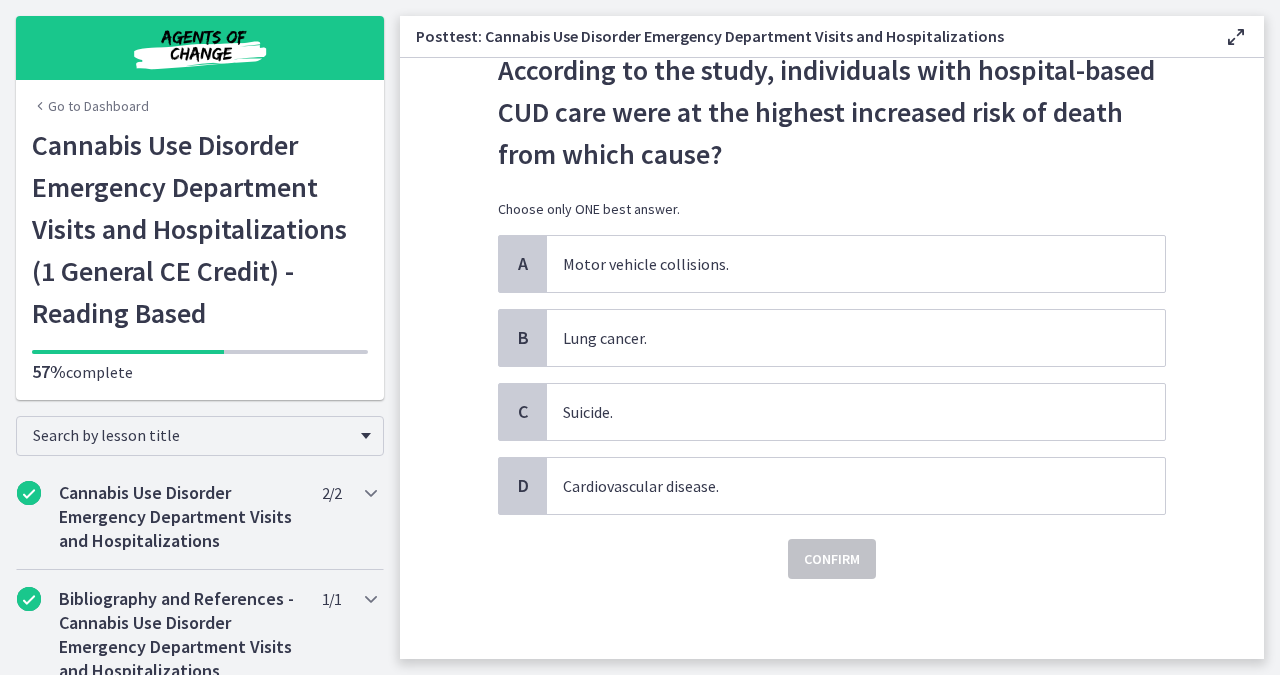 scroll, scrollTop: 0, scrollLeft: 0, axis: both 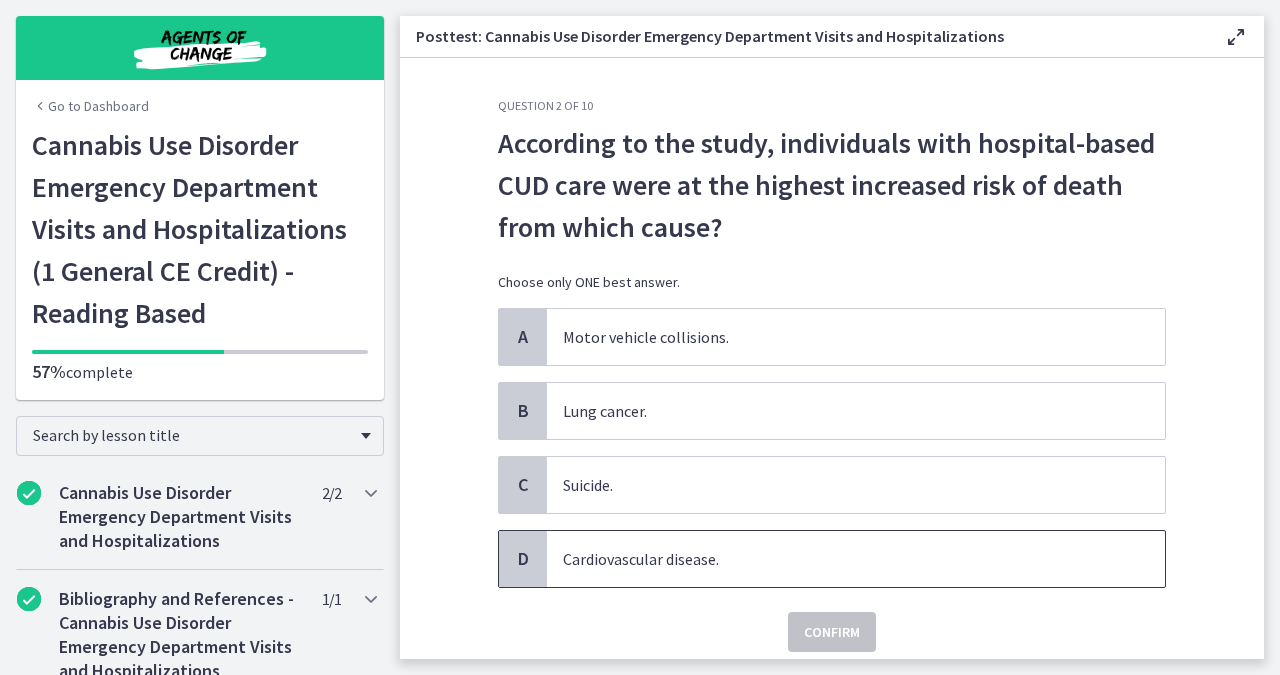 click on "Cardiovascular disease." at bounding box center [856, 559] 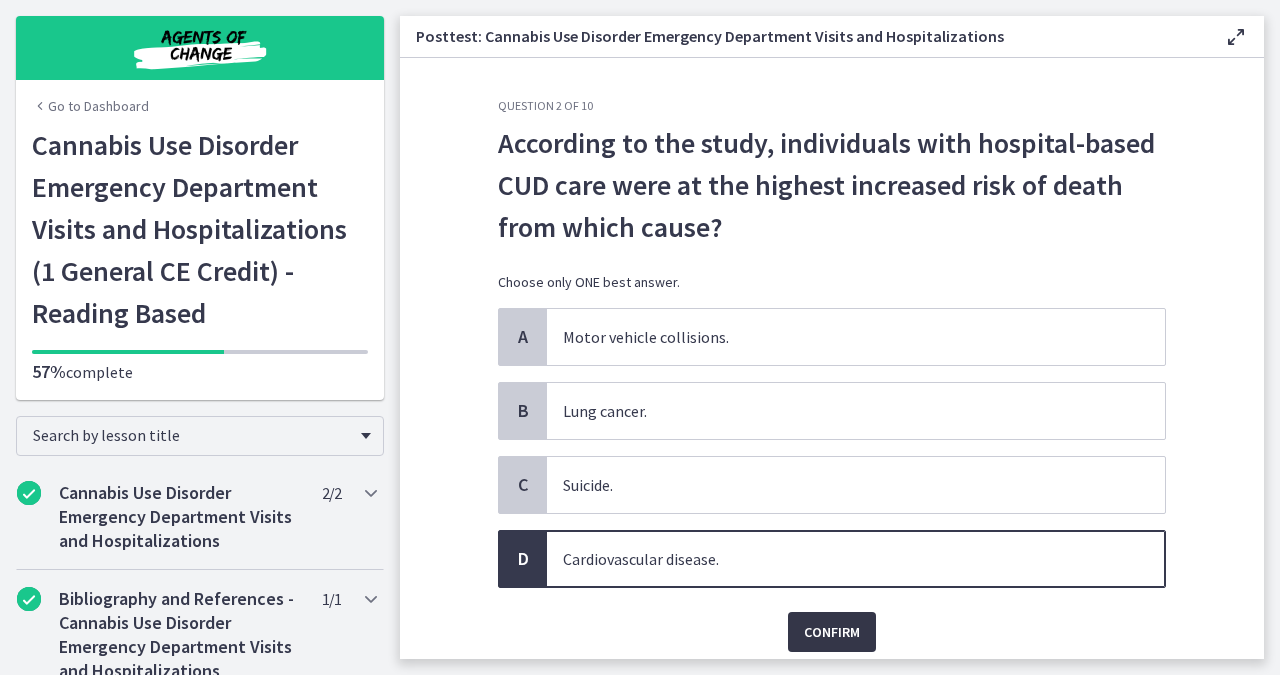 click on "Confirm" at bounding box center (832, 632) 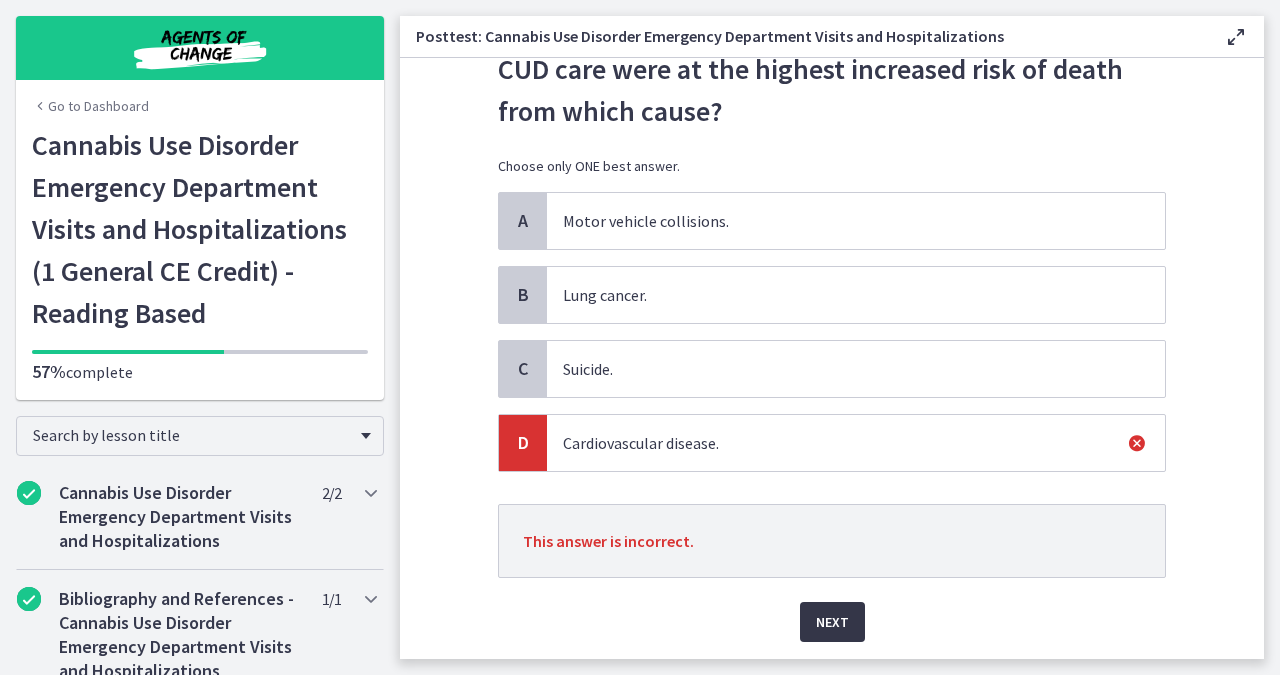 scroll, scrollTop: 122, scrollLeft: 0, axis: vertical 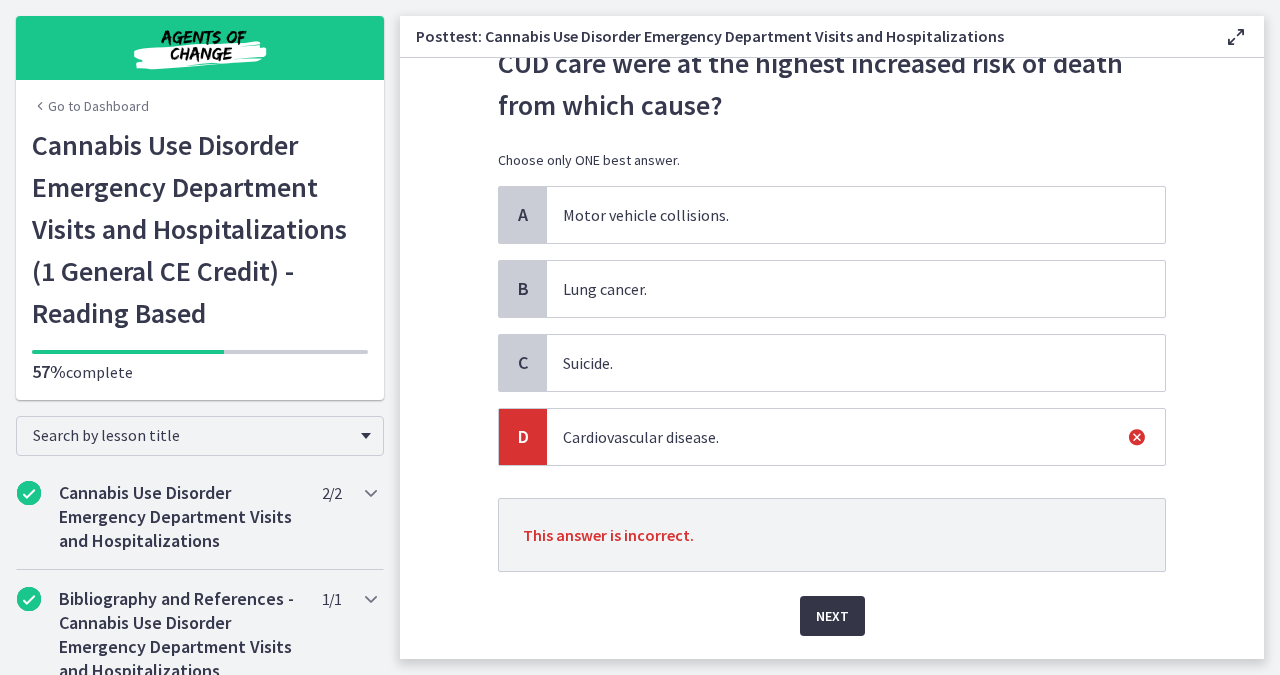 click on "Next" at bounding box center [832, 616] 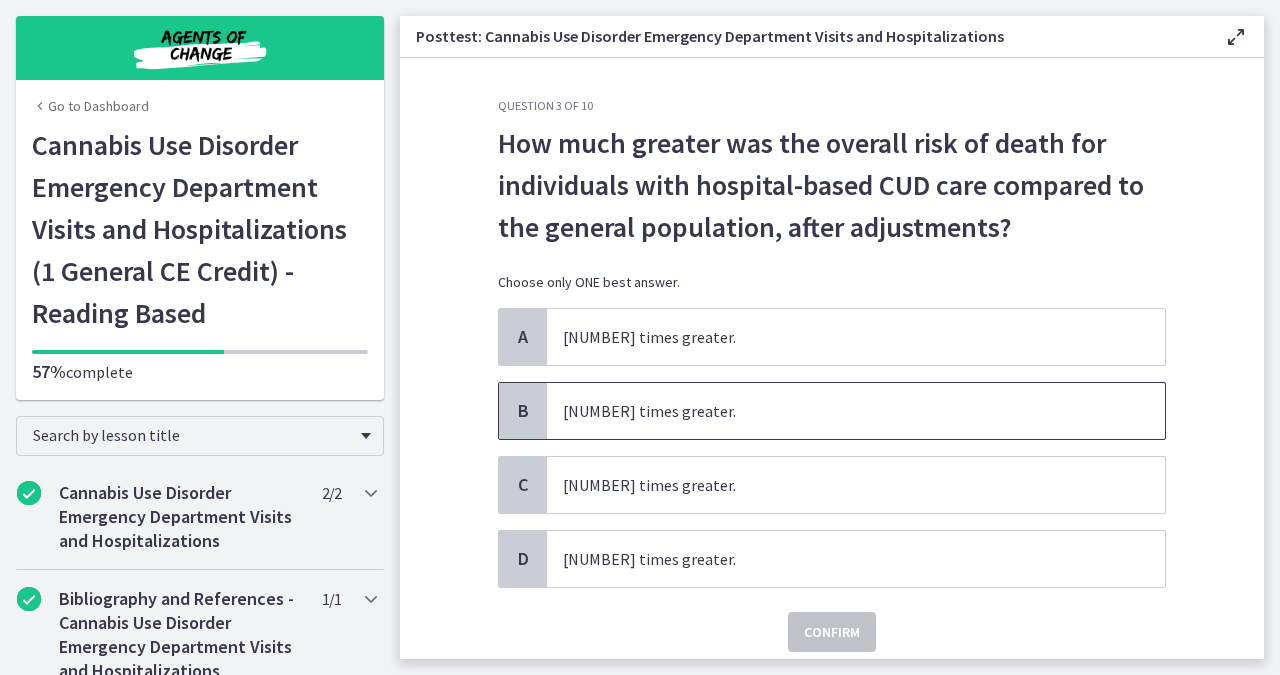 click on "2.8 times greater." at bounding box center (856, 411) 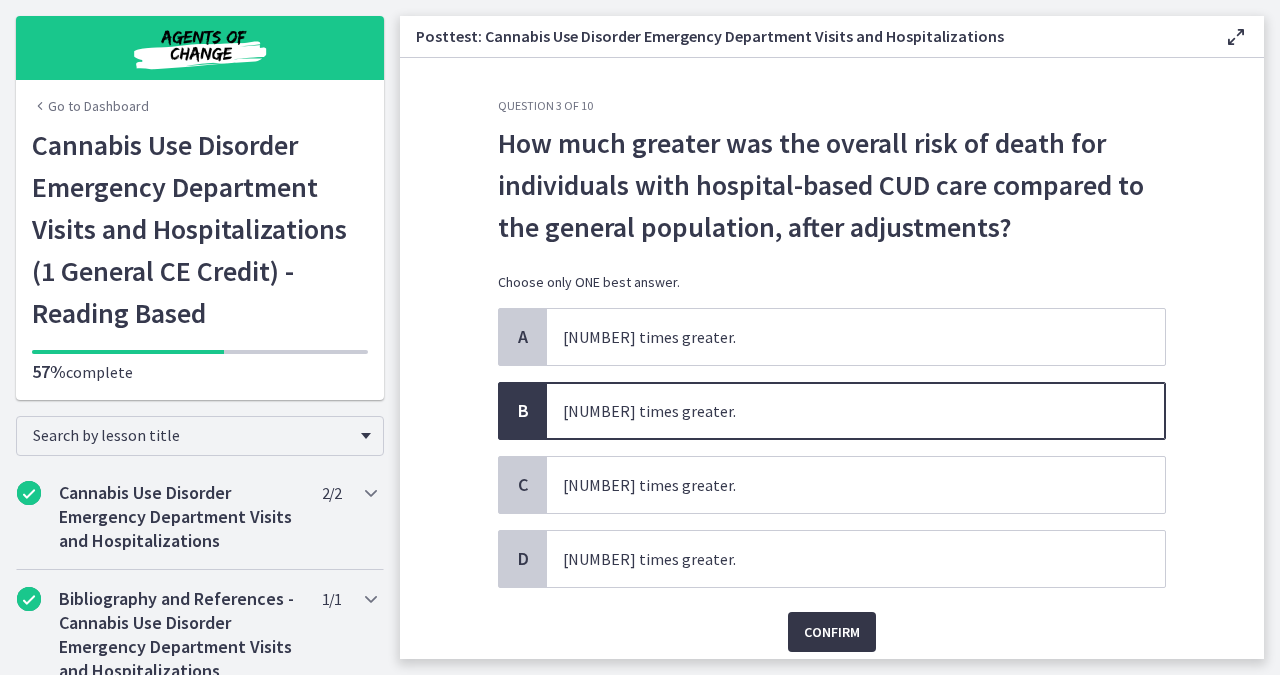 click on "Confirm" at bounding box center (832, 632) 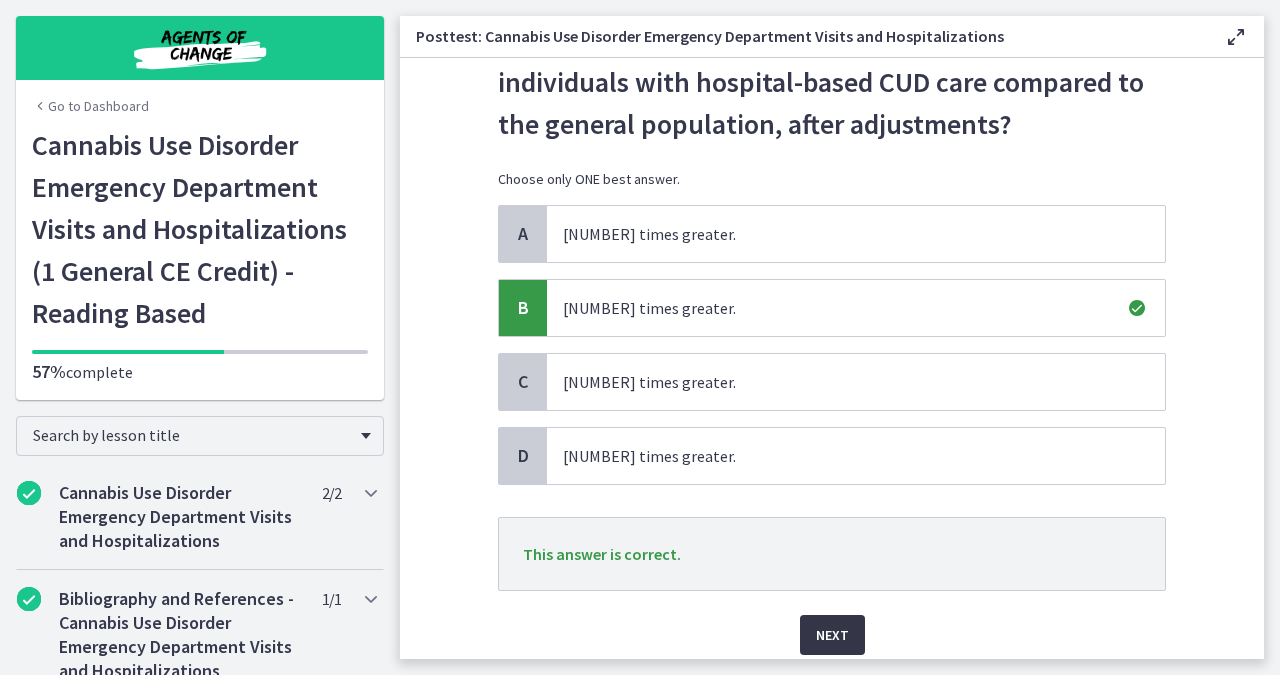 scroll, scrollTop: 105, scrollLeft: 0, axis: vertical 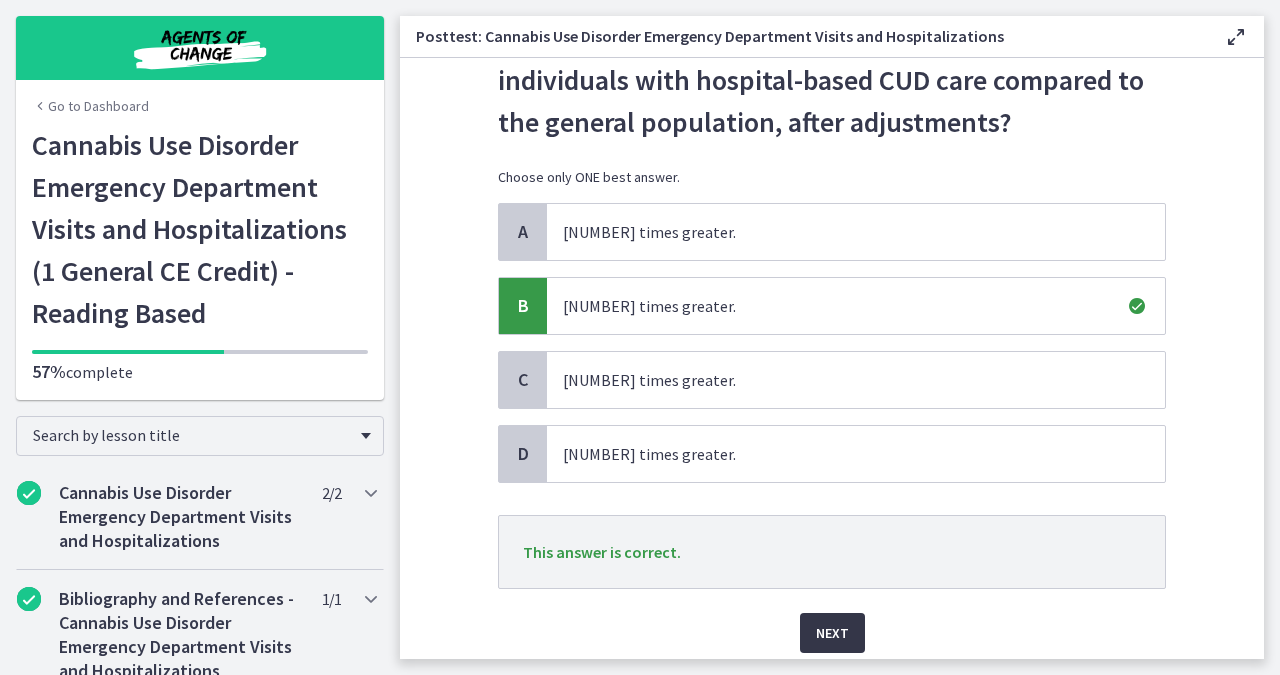 click on "Next" at bounding box center [832, 633] 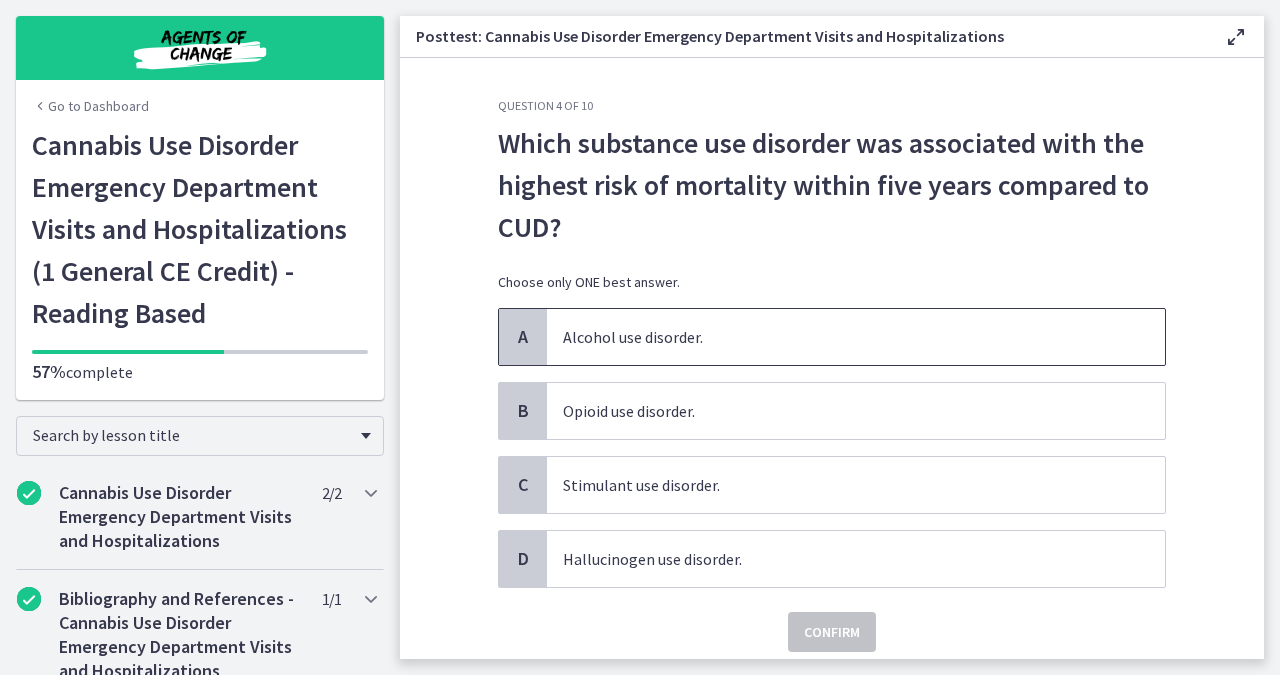 click on "Alcohol use disorder." at bounding box center (856, 337) 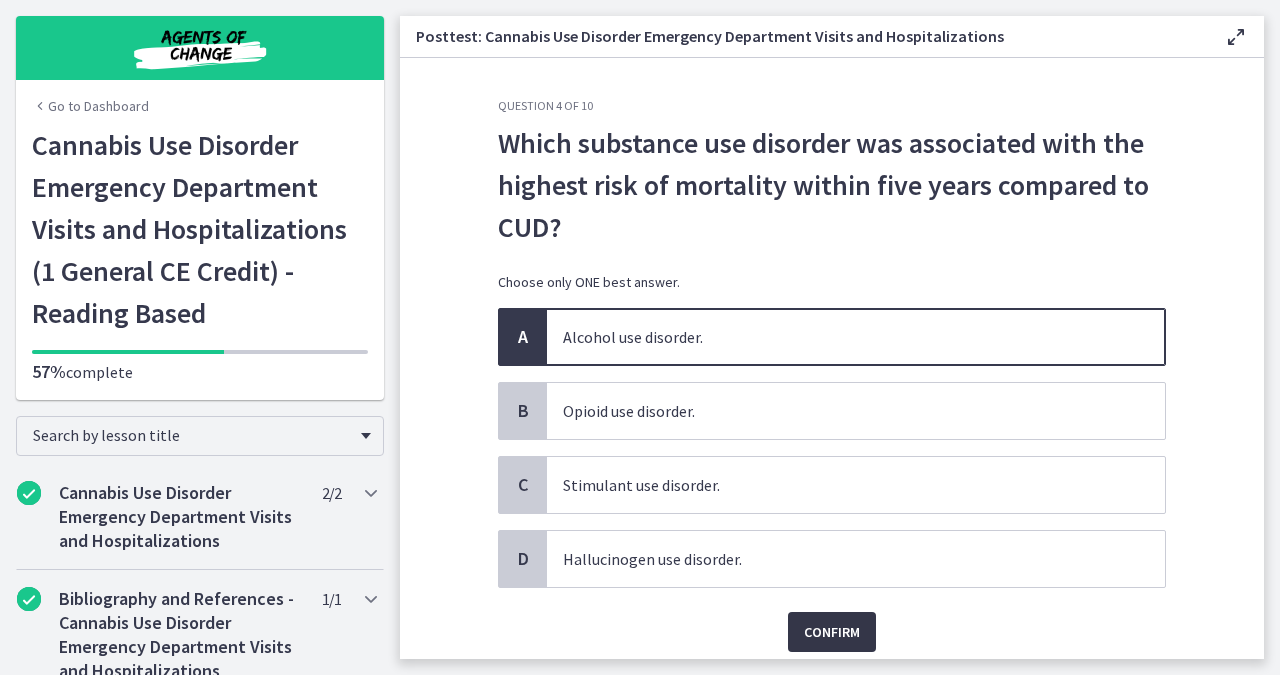 click on "Confirm" at bounding box center (832, 632) 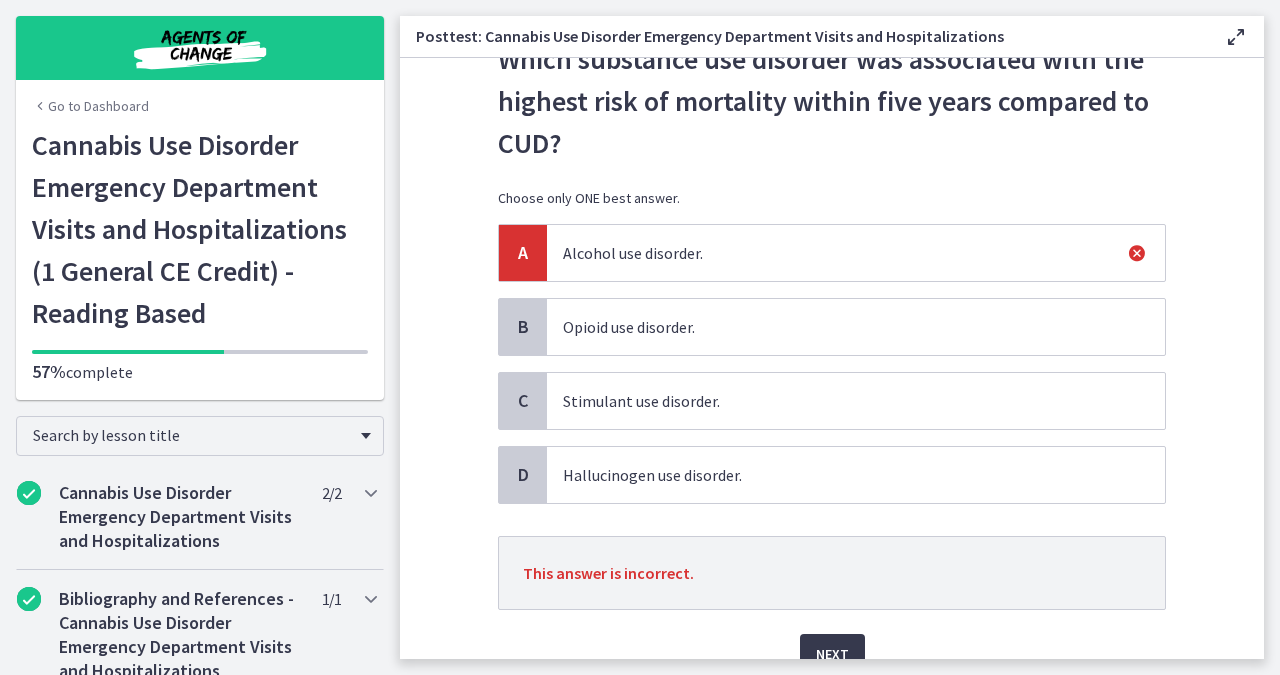 scroll, scrollTop: 120, scrollLeft: 0, axis: vertical 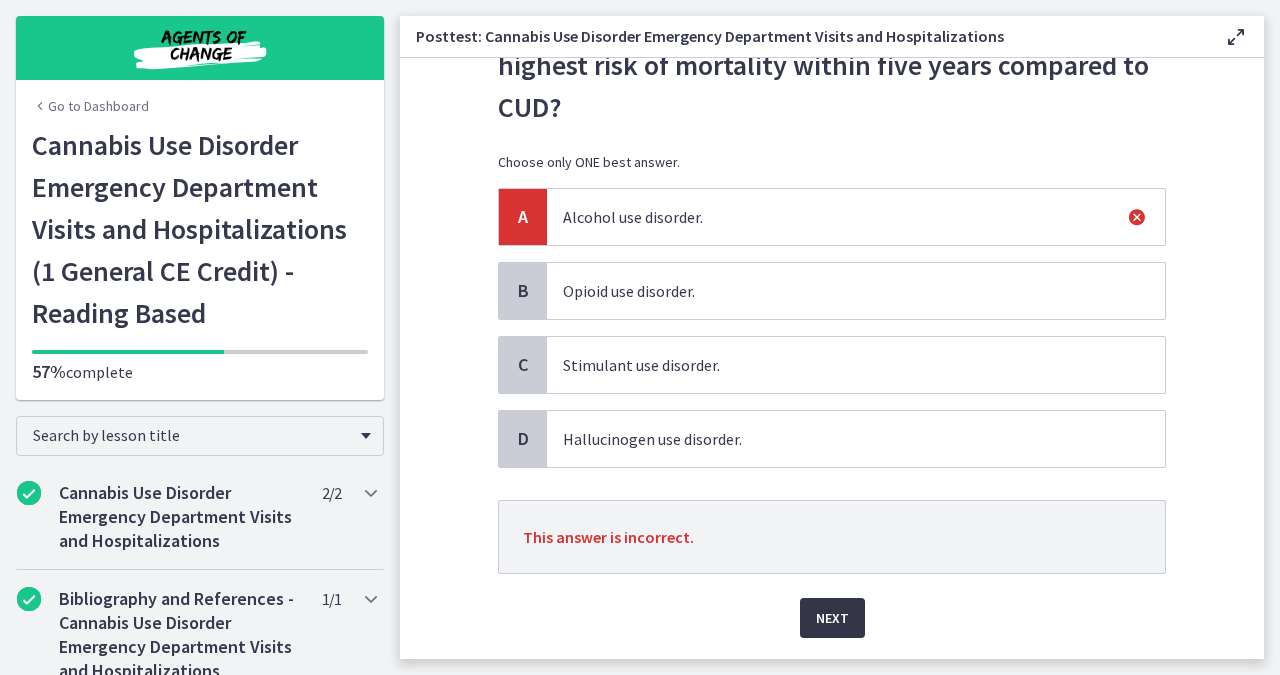 click on "Next" at bounding box center (832, 618) 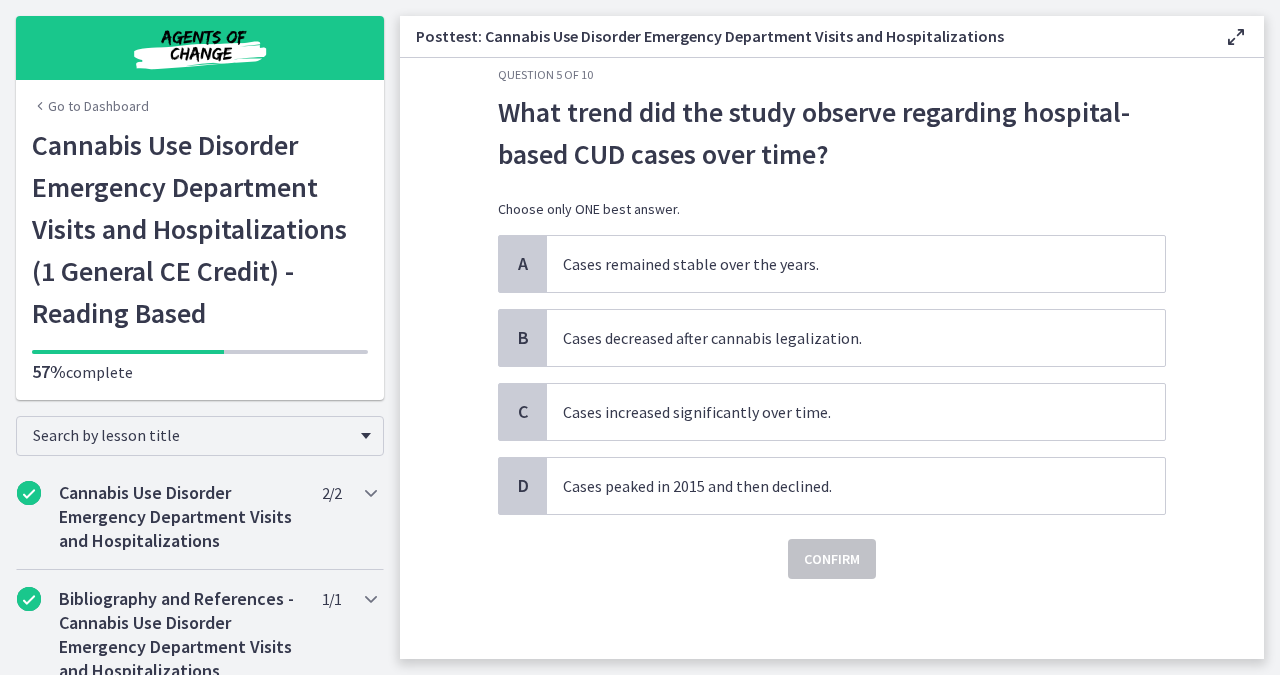 scroll, scrollTop: 0, scrollLeft: 0, axis: both 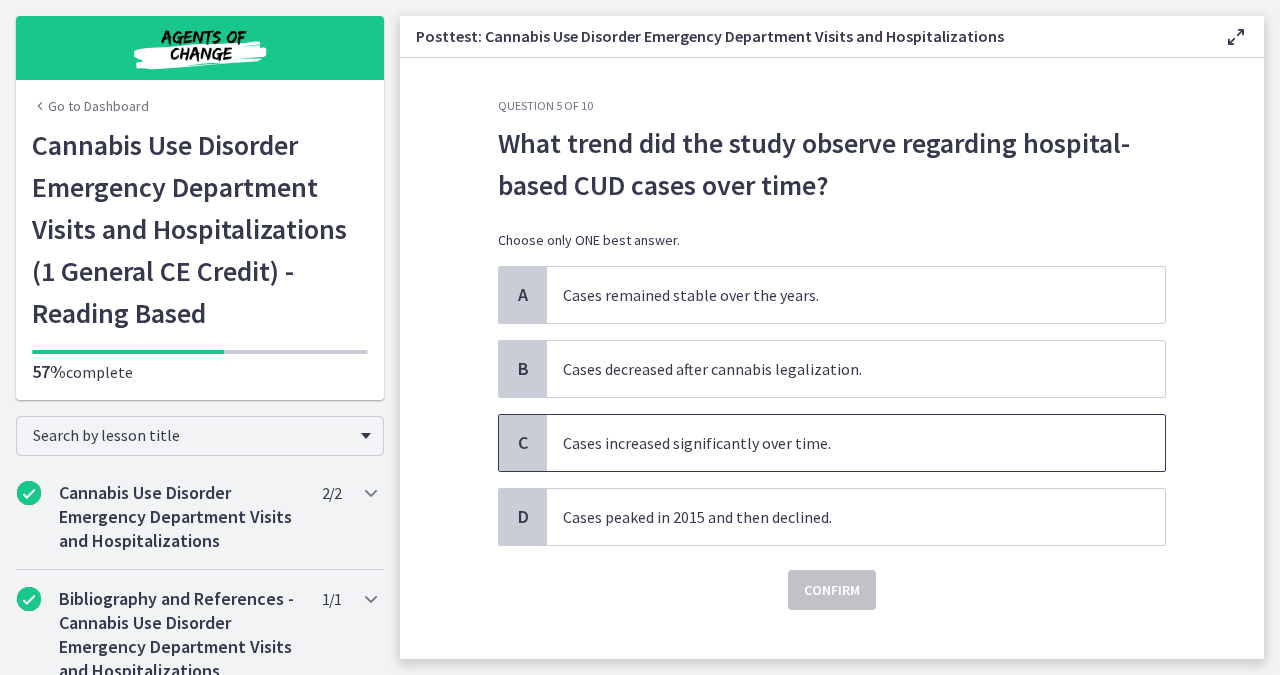 click on "Cases increased significantly over time." at bounding box center [856, 443] 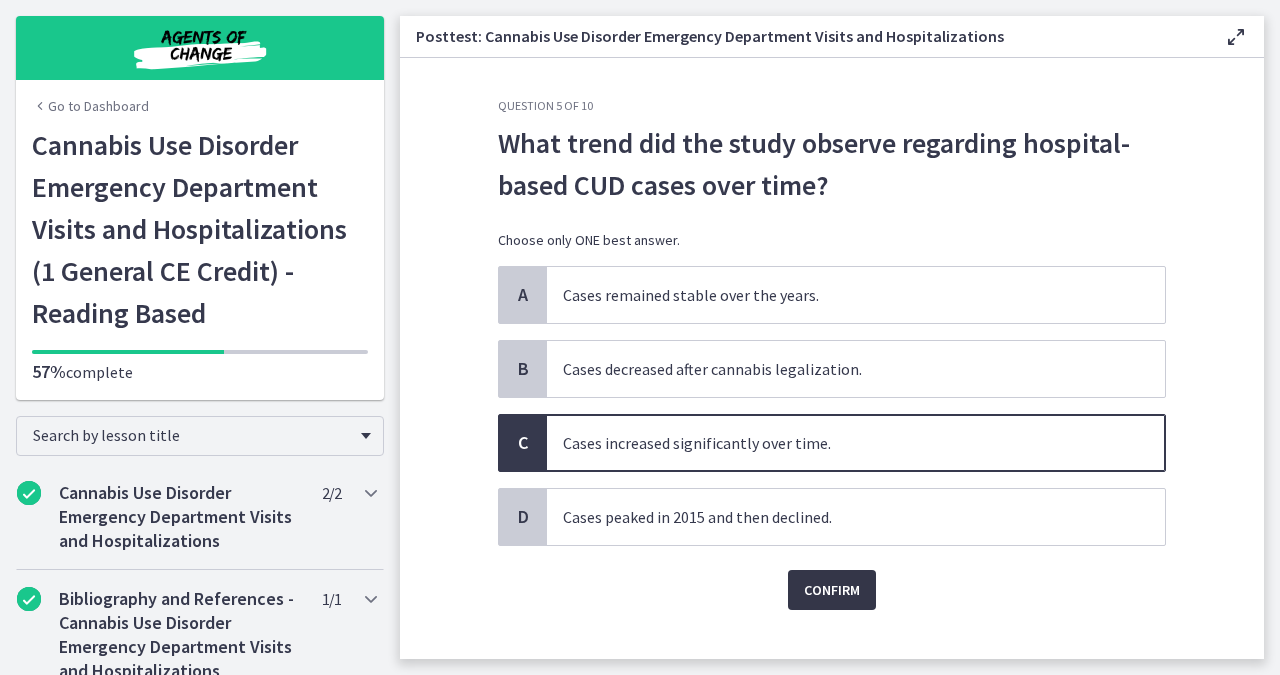 click on "Confirm" at bounding box center (832, 590) 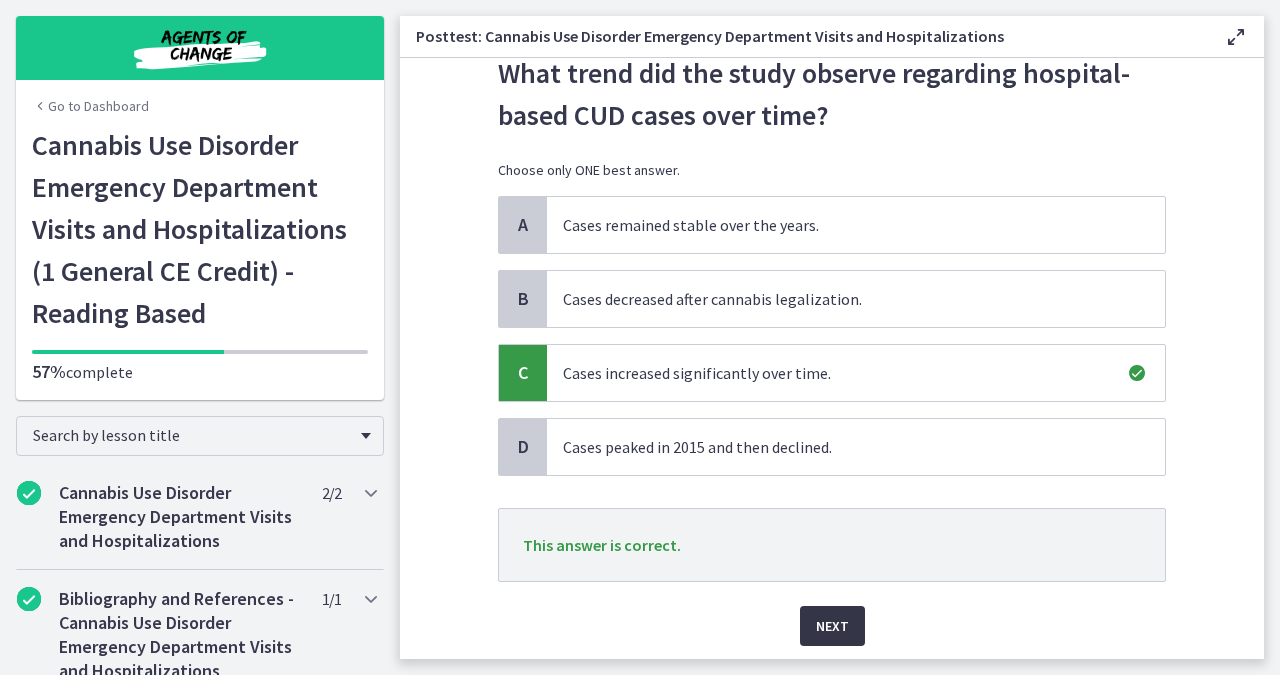 scroll, scrollTop: 73, scrollLeft: 0, axis: vertical 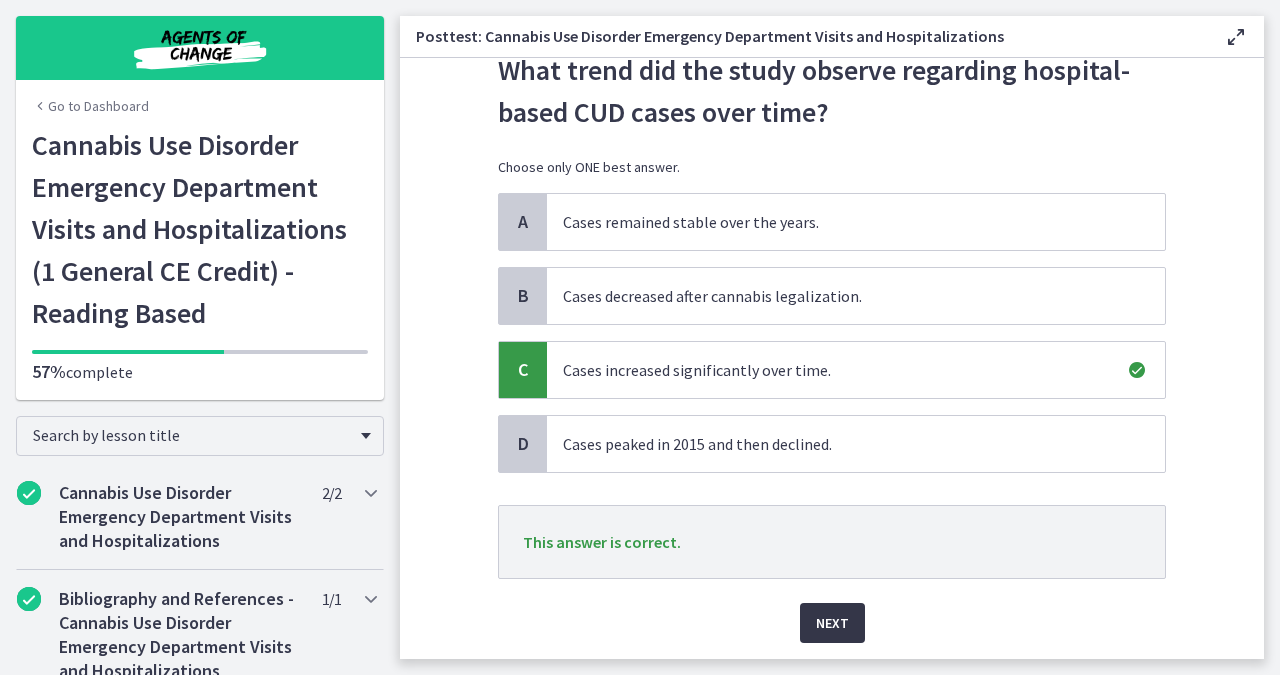 click on "Next" at bounding box center [832, 623] 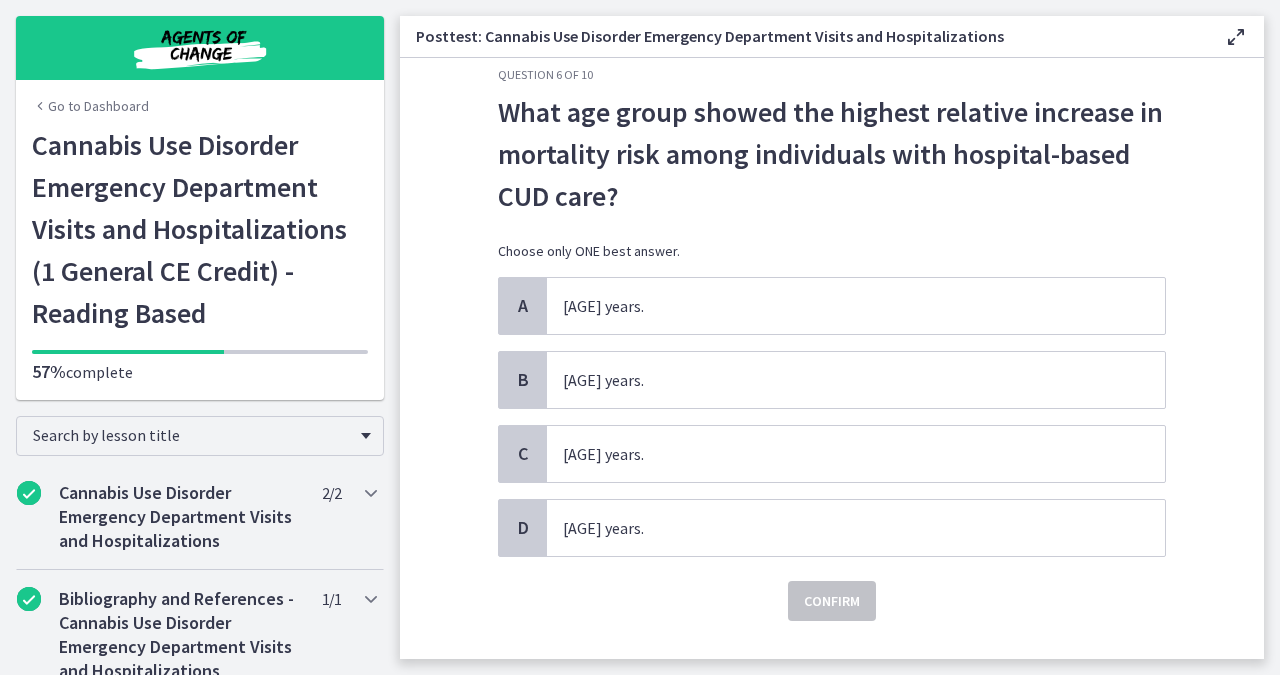 scroll, scrollTop: 32, scrollLeft: 0, axis: vertical 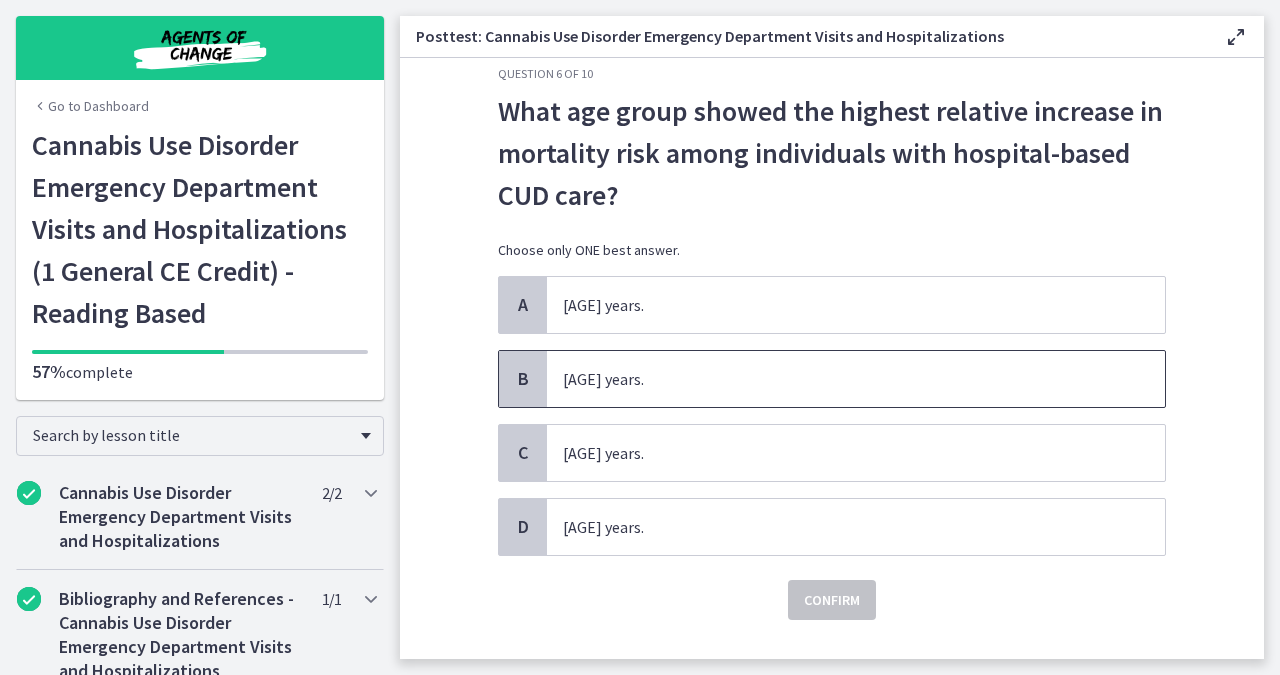 click on "25-44 years." at bounding box center (856, 379) 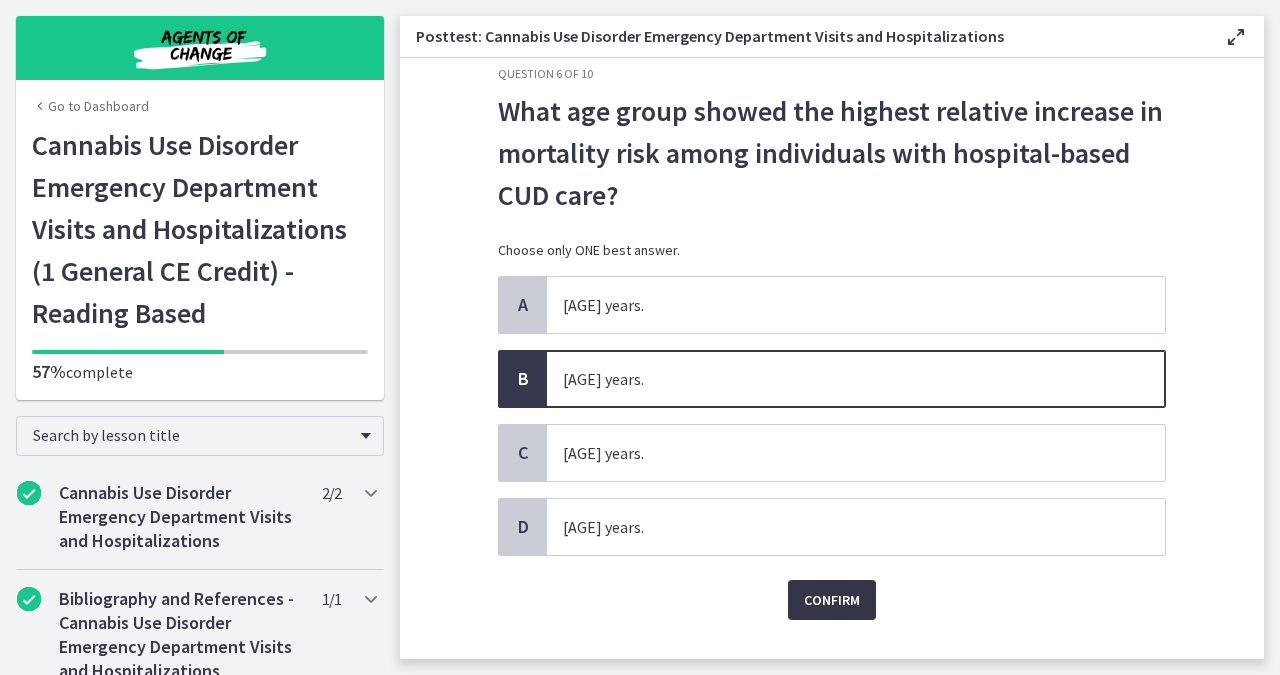 click on "Confirm" at bounding box center (832, 600) 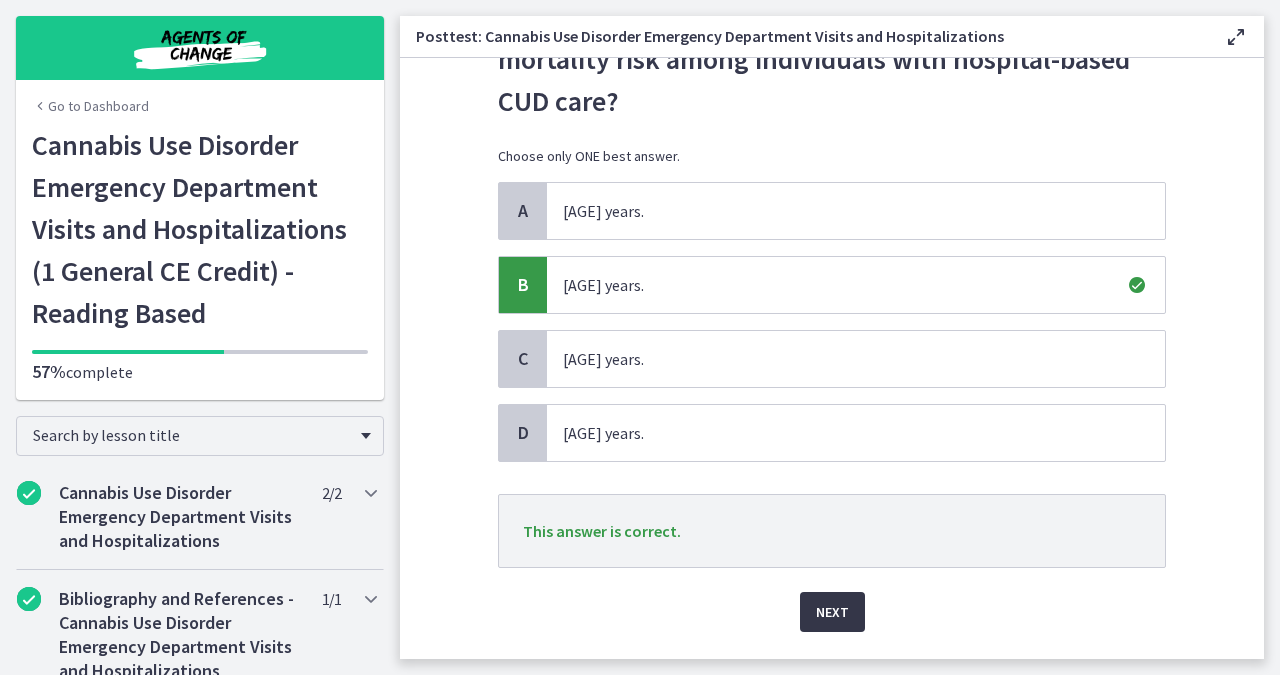 scroll, scrollTop: 127, scrollLeft: 0, axis: vertical 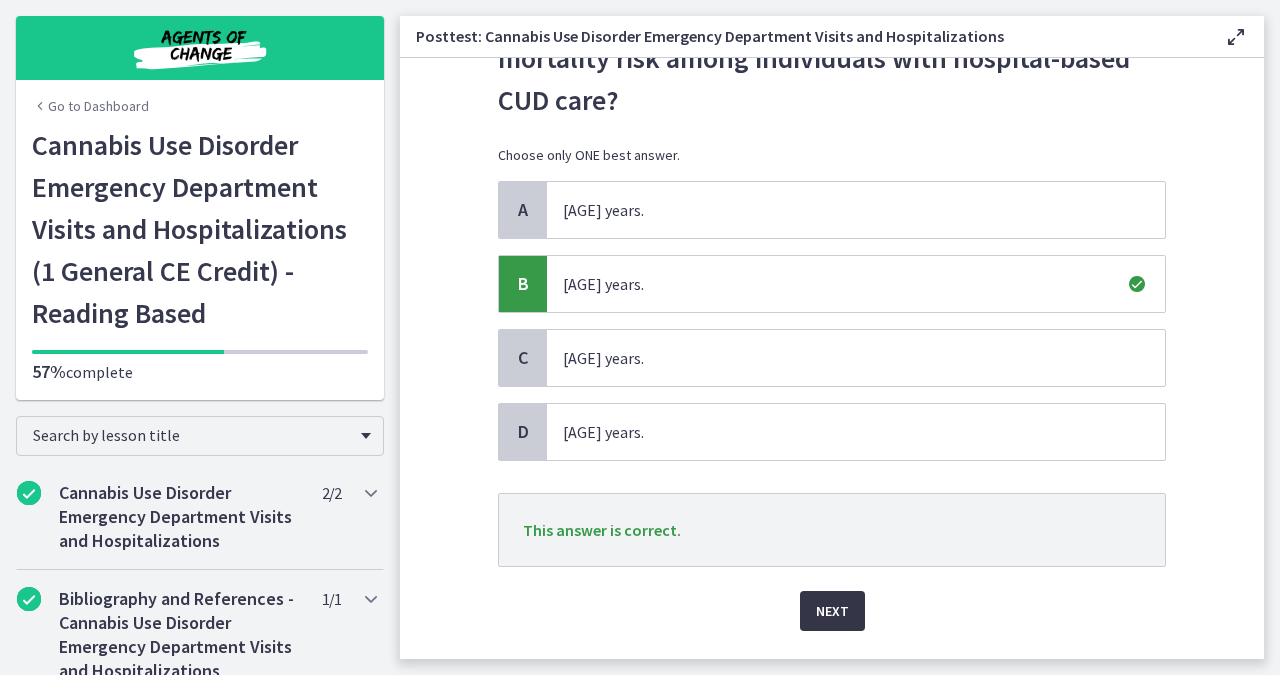 click on "Next" at bounding box center [832, 611] 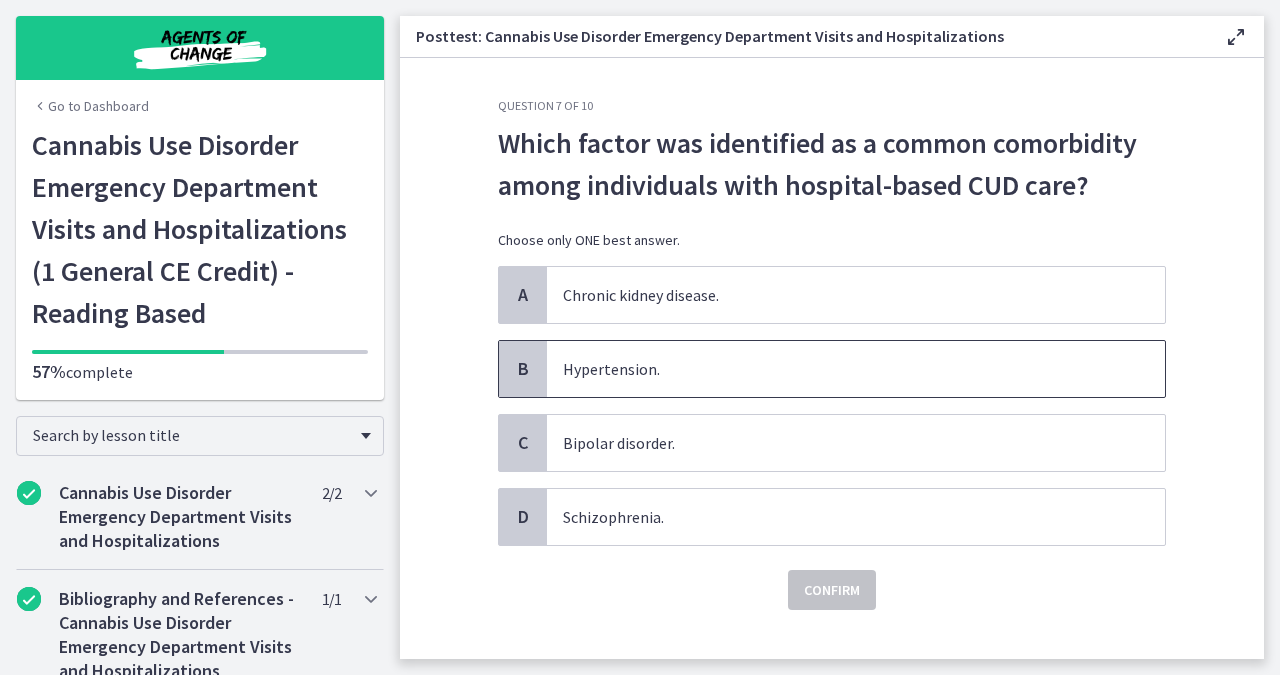 click on "Hypertension." at bounding box center (856, 369) 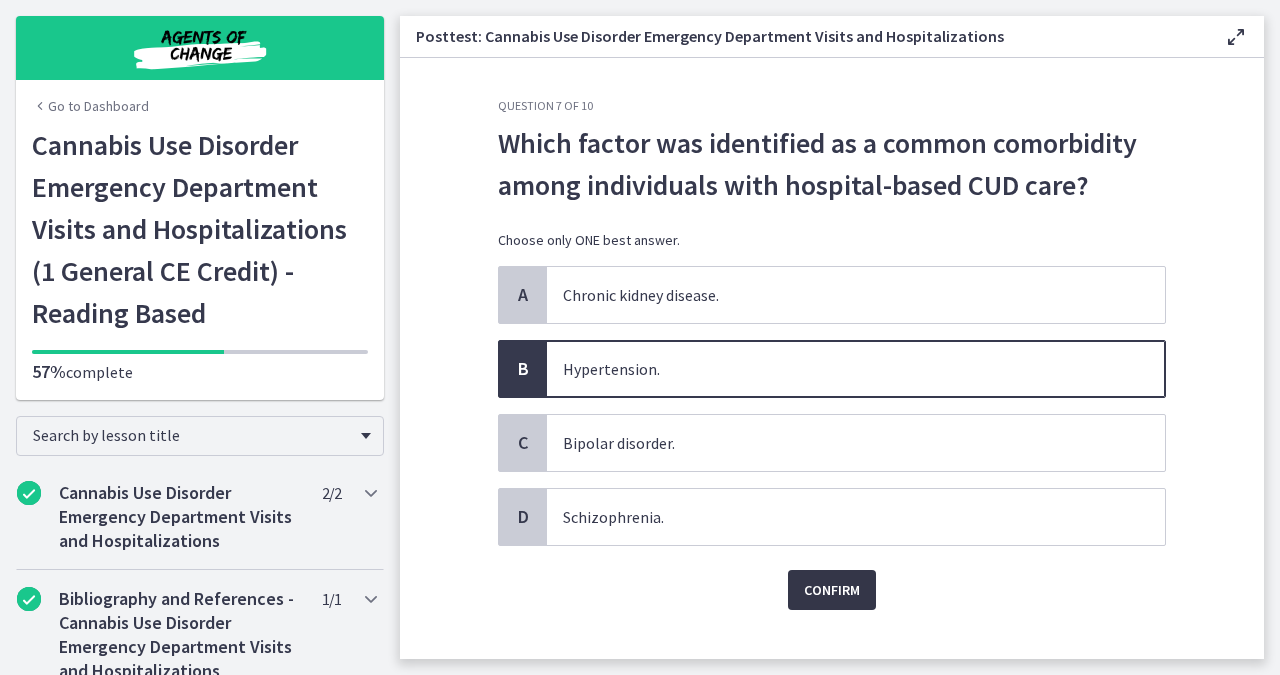 click on "Confirm" at bounding box center [832, 590] 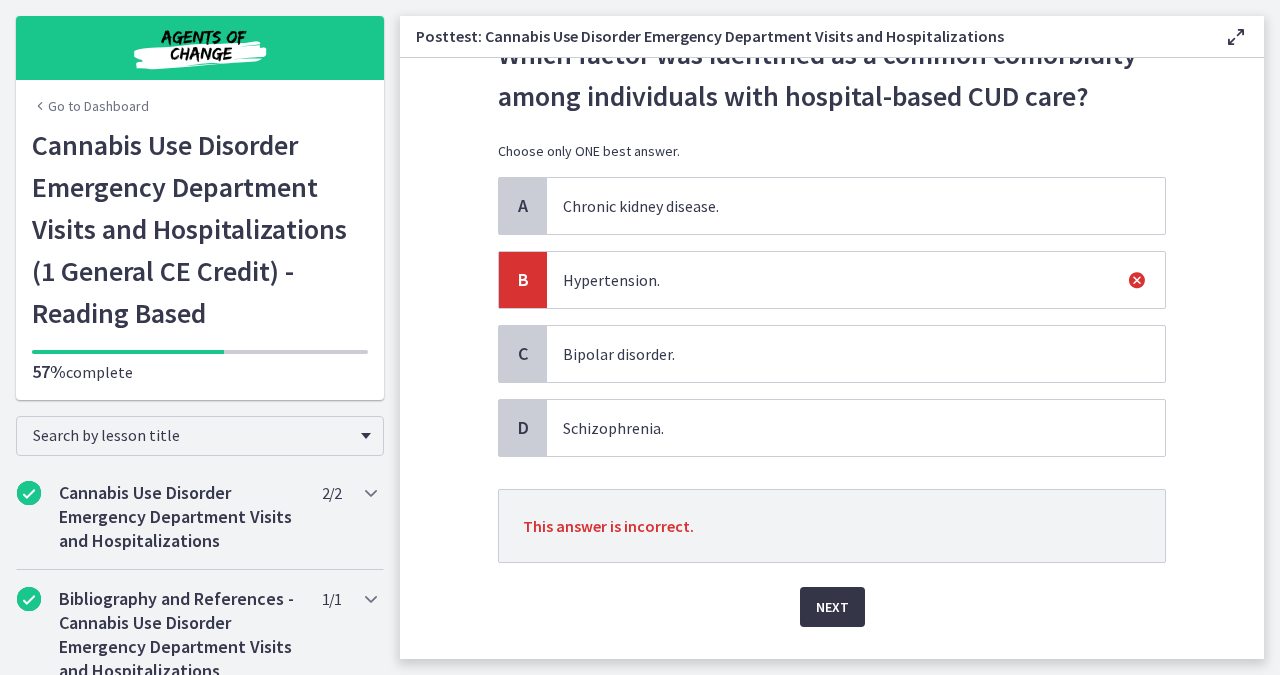 scroll, scrollTop: 90, scrollLeft: 0, axis: vertical 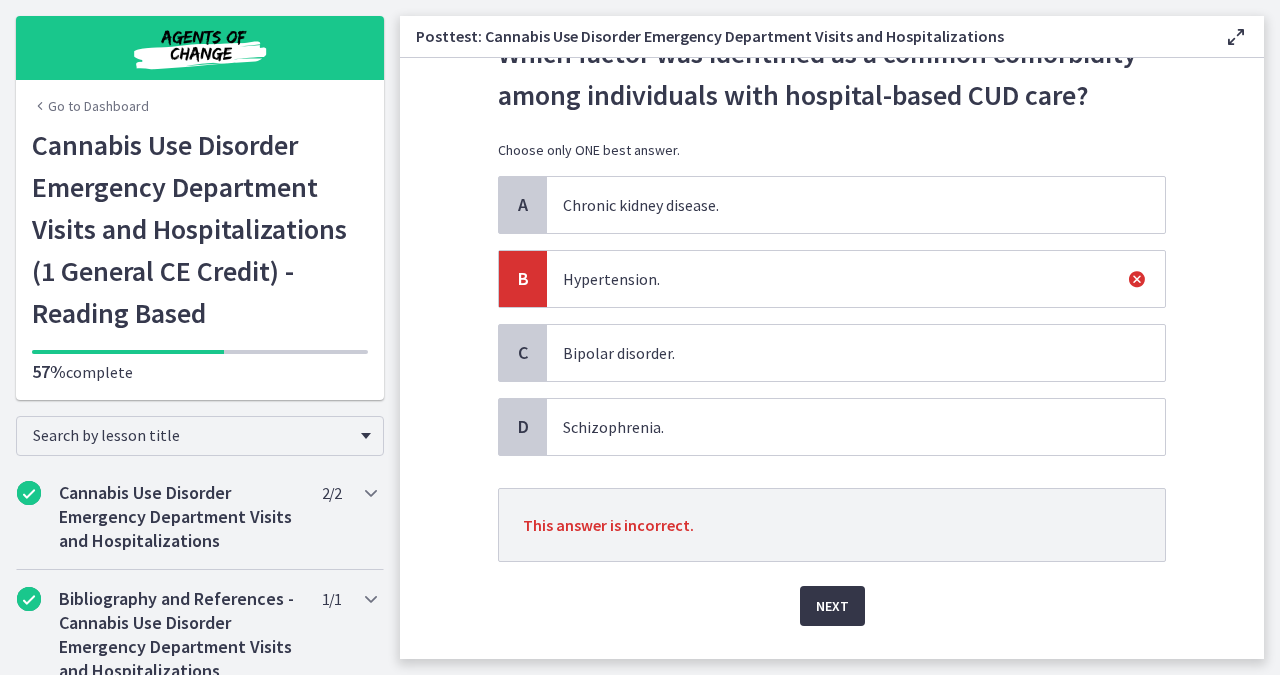 click on "Next" at bounding box center (832, 606) 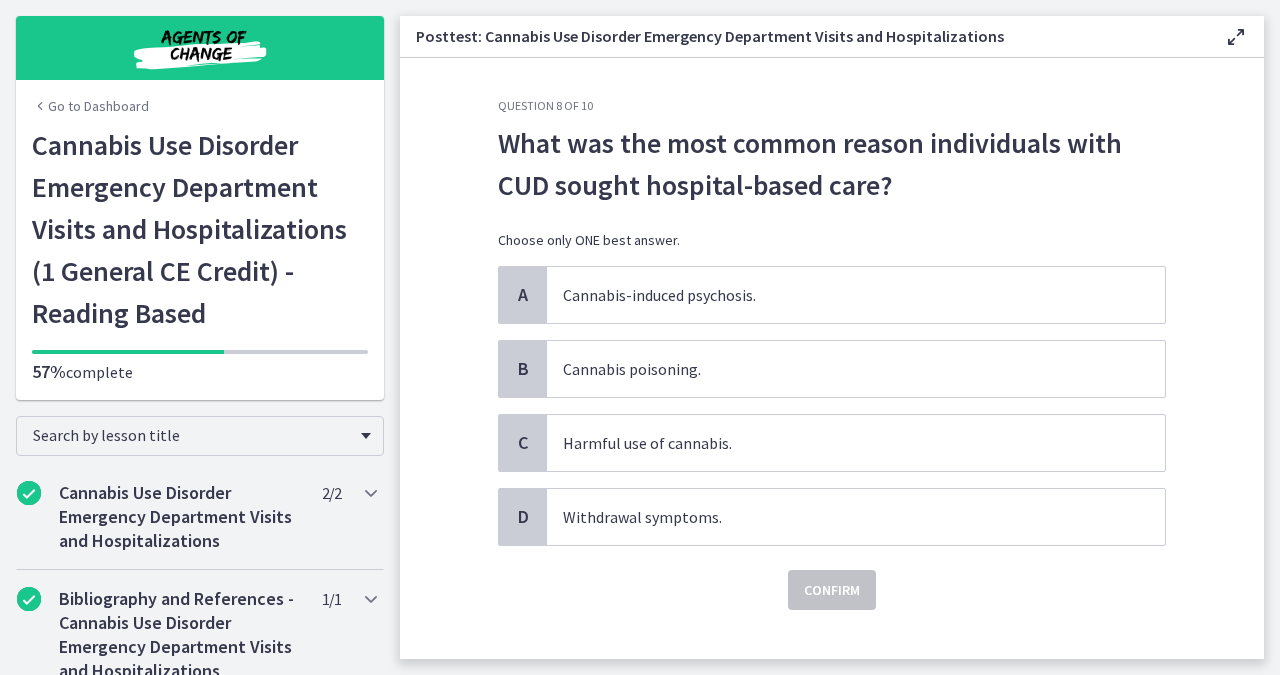 scroll, scrollTop: 0, scrollLeft: 0, axis: both 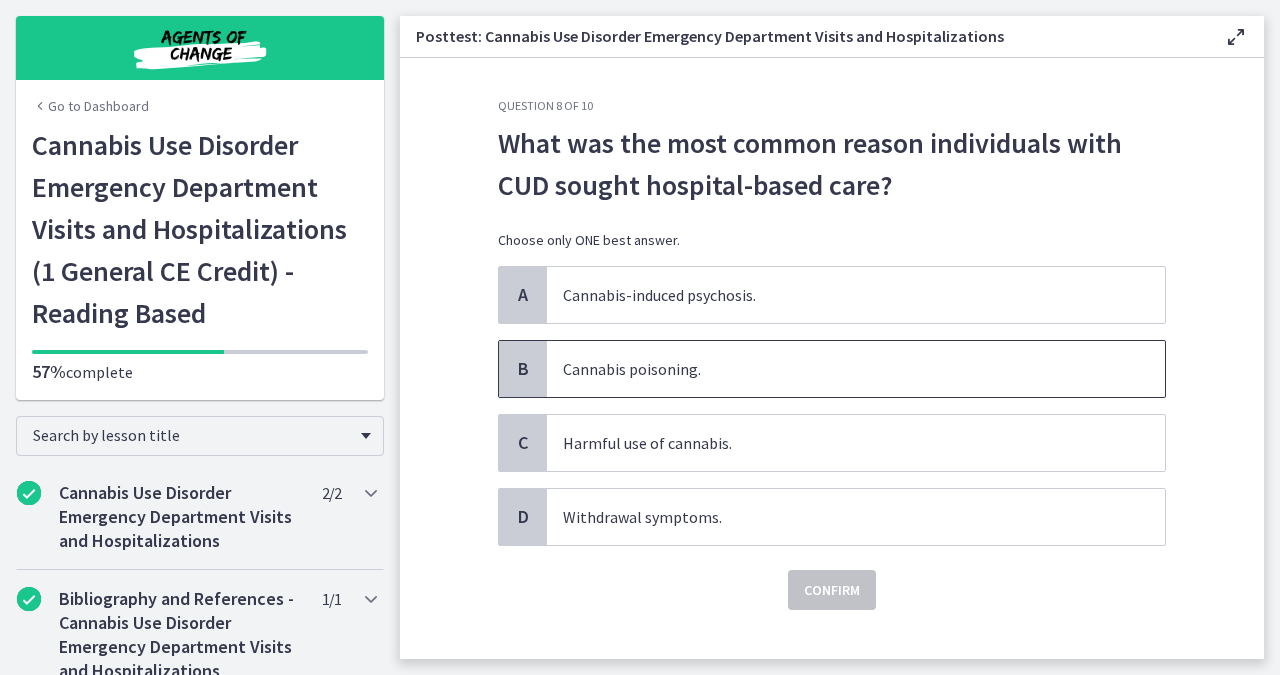 click on "Cannabis poisoning." at bounding box center [856, 369] 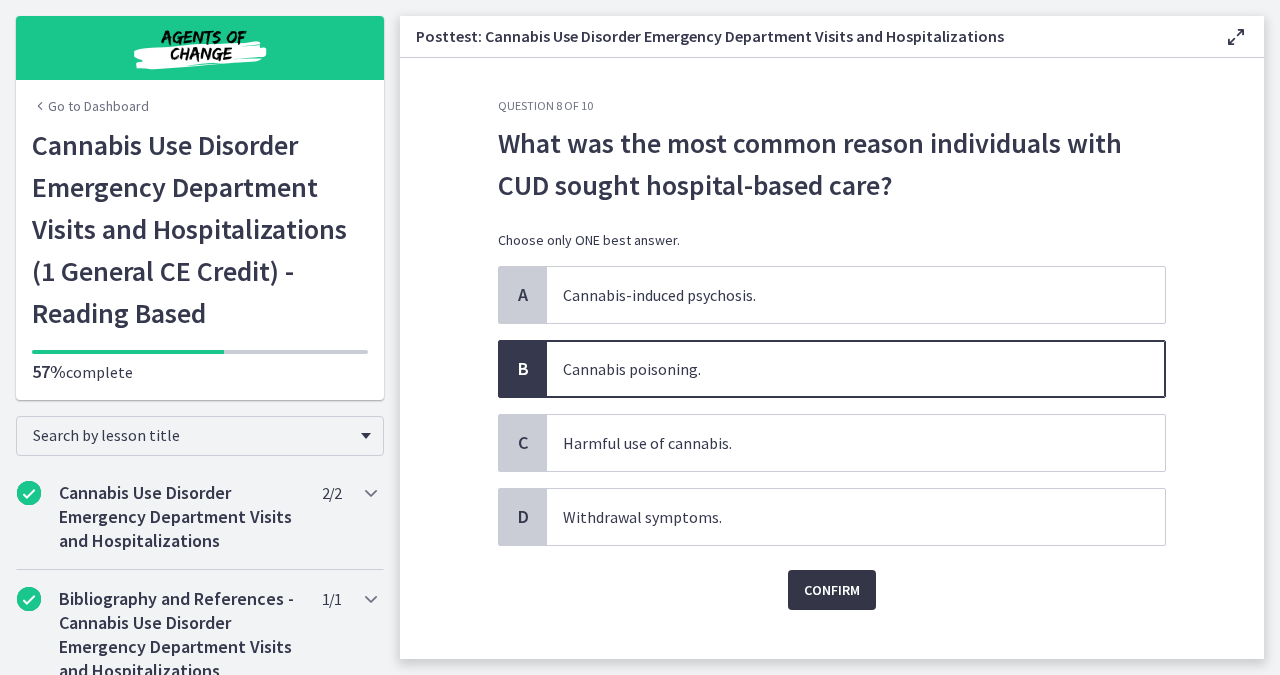 click on "Confirm" at bounding box center (832, 590) 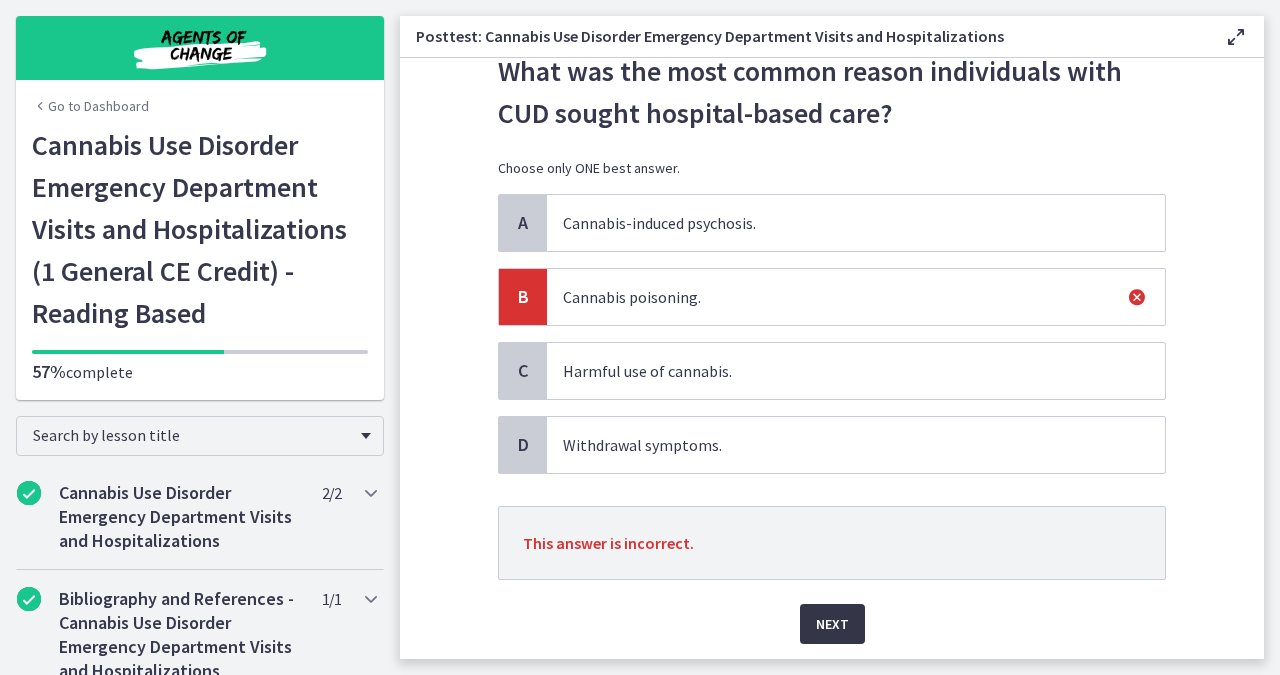 scroll, scrollTop: 73, scrollLeft: 0, axis: vertical 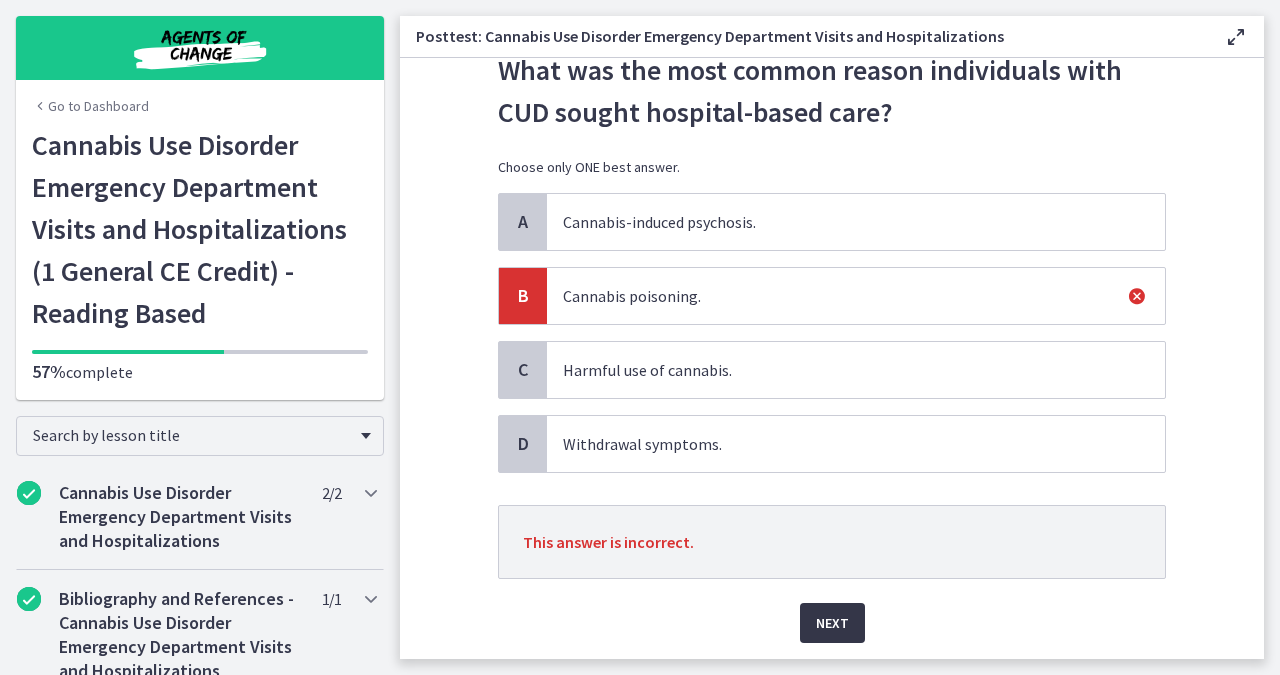 click on "Next" at bounding box center (832, 623) 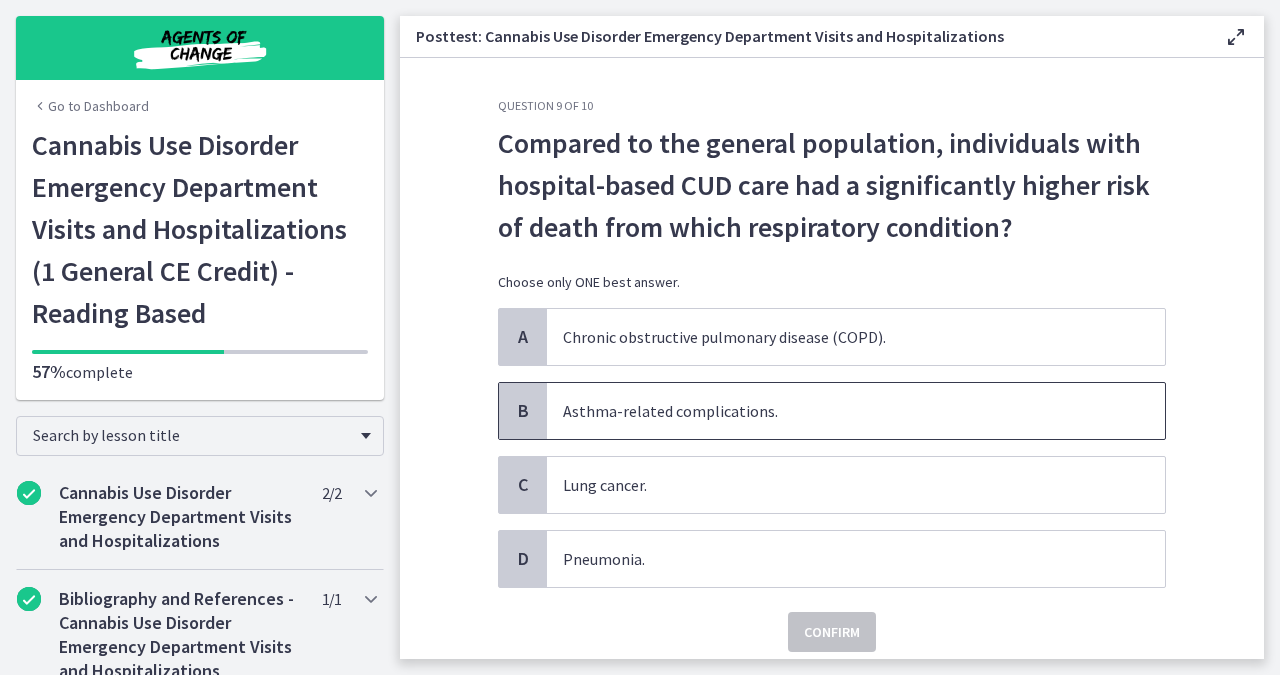 click on "Asthma-related complications." at bounding box center (856, 411) 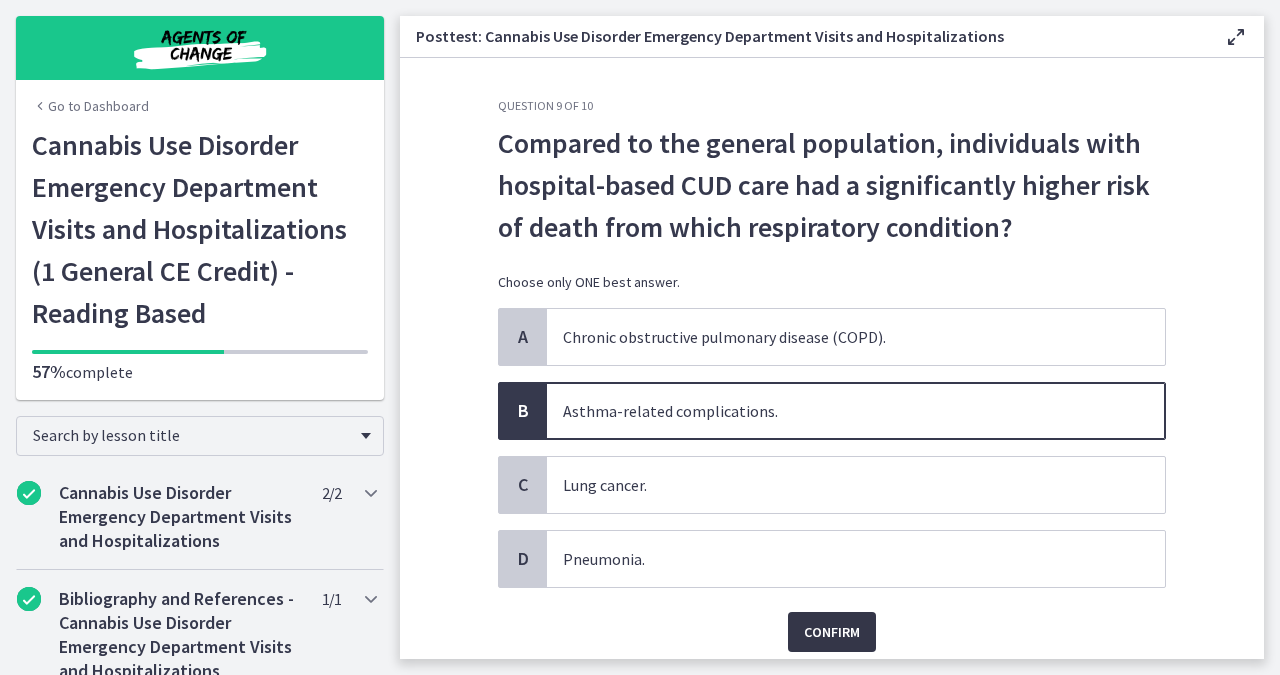 click on "Confirm" at bounding box center (832, 632) 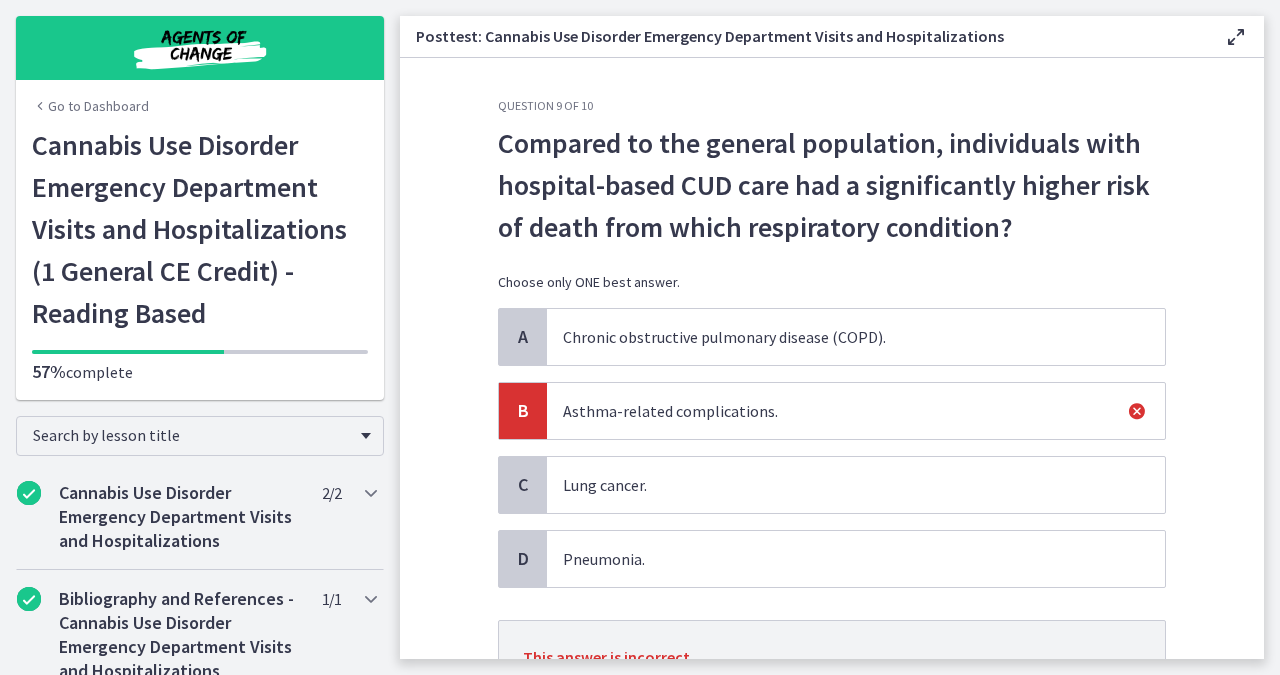 scroll, scrollTop: 170, scrollLeft: 0, axis: vertical 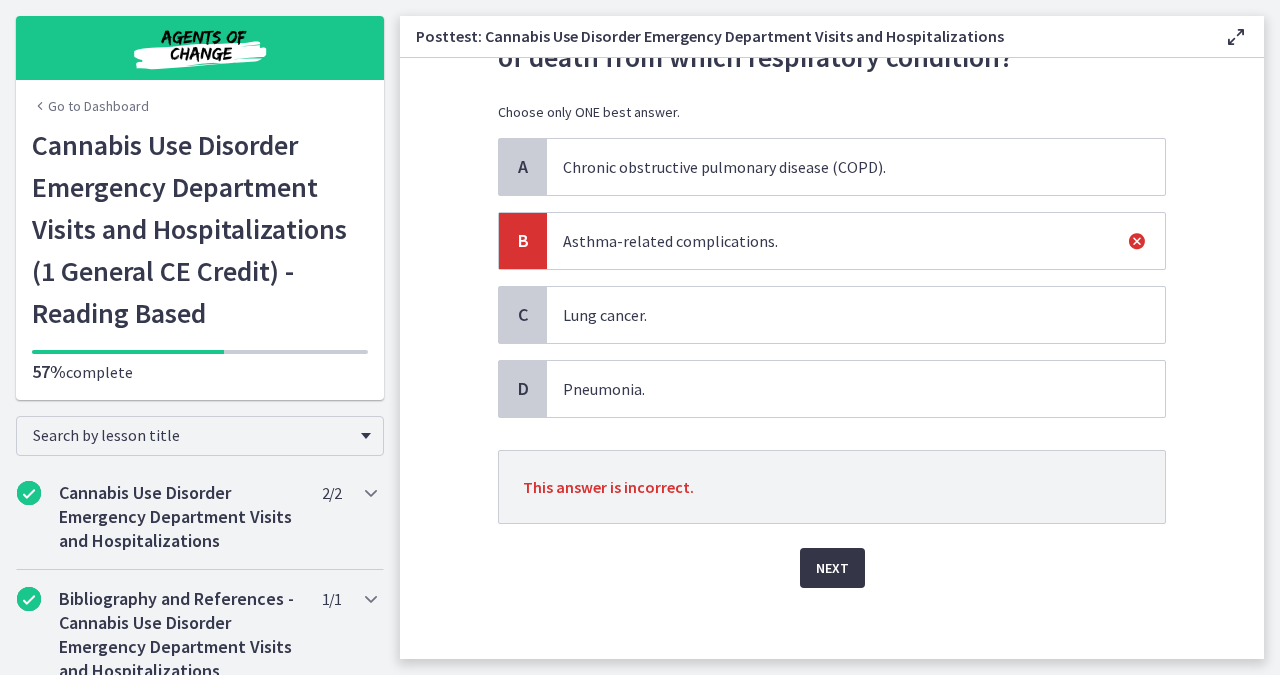 click on "Next" at bounding box center (832, 568) 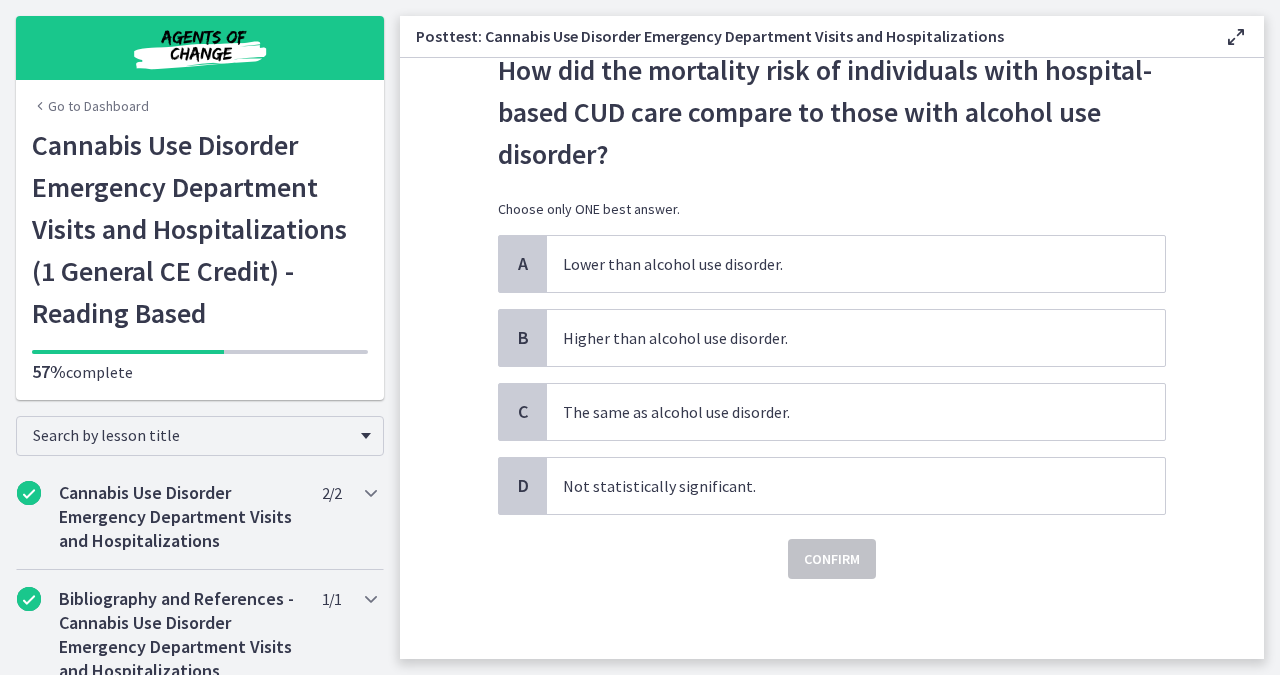 scroll, scrollTop: 0, scrollLeft: 0, axis: both 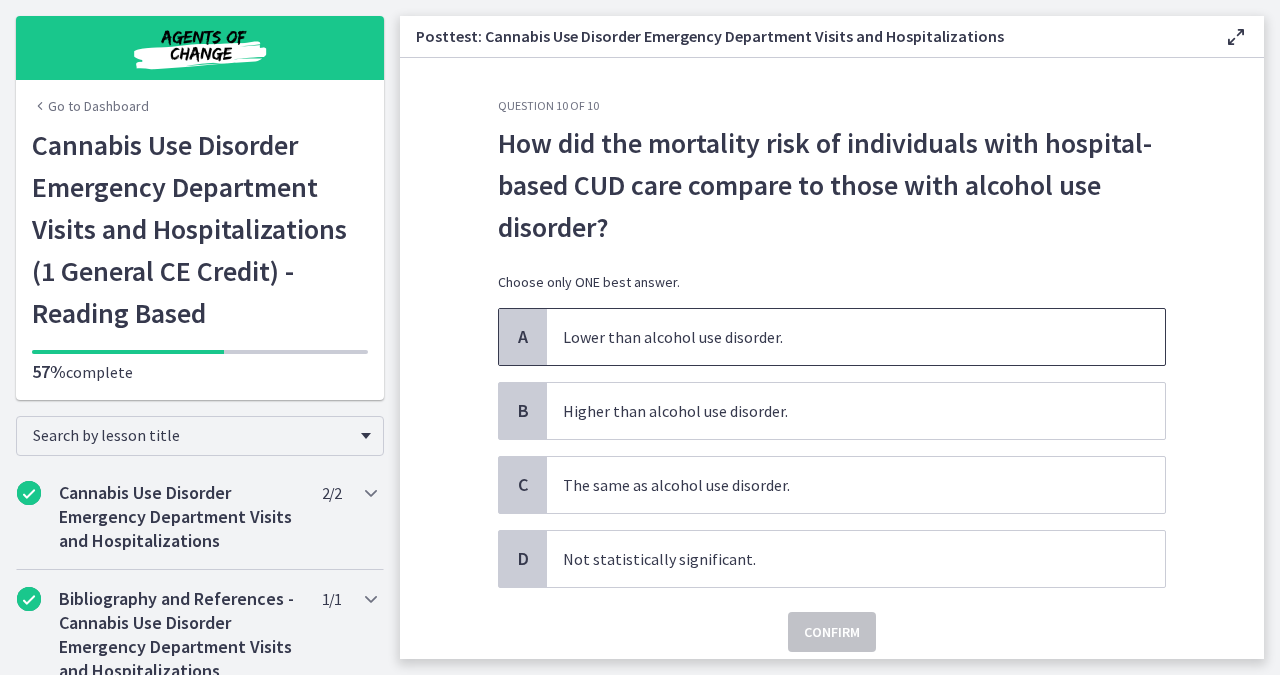 click on "Lower than alcohol use disorder." at bounding box center (856, 337) 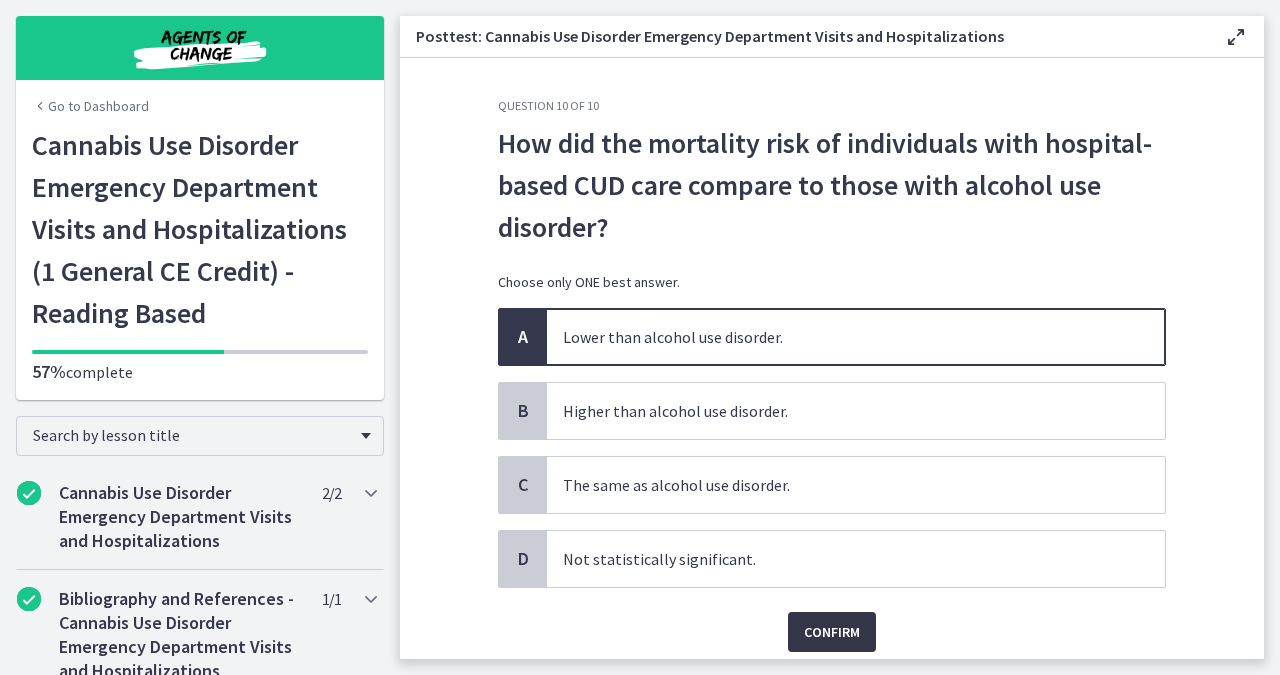click on "Confirm" at bounding box center (832, 632) 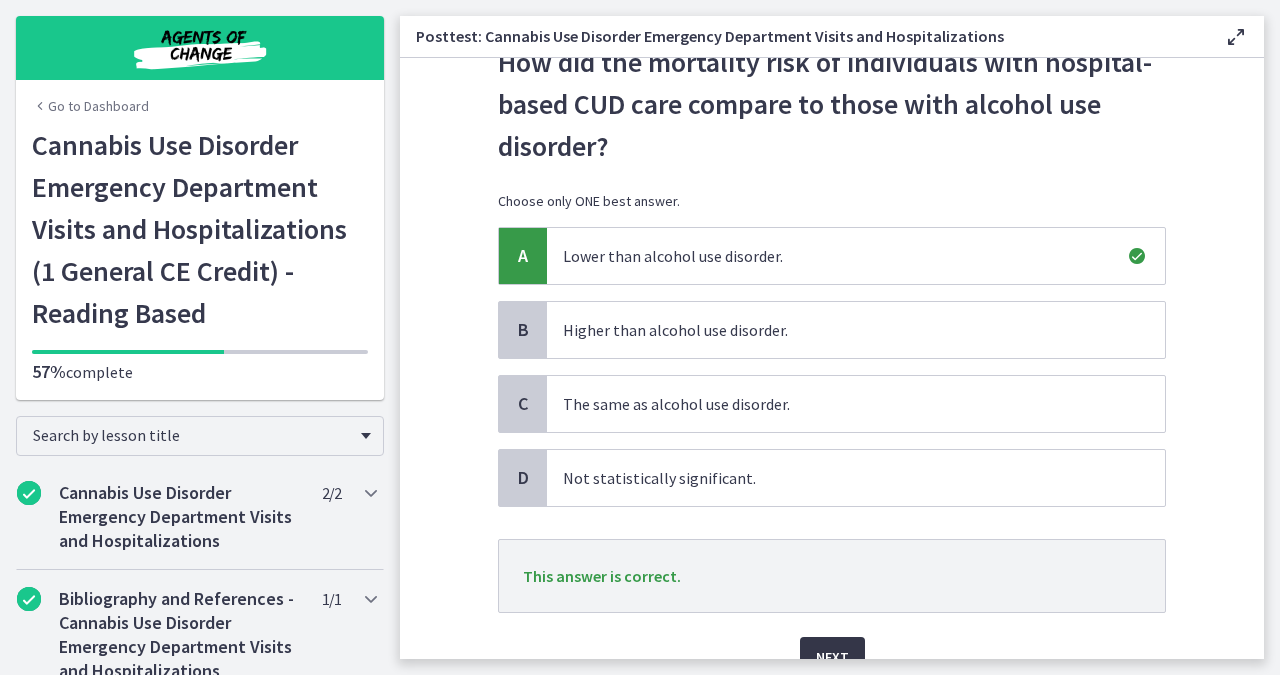 scroll, scrollTop: 93, scrollLeft: 0, axis: vertical 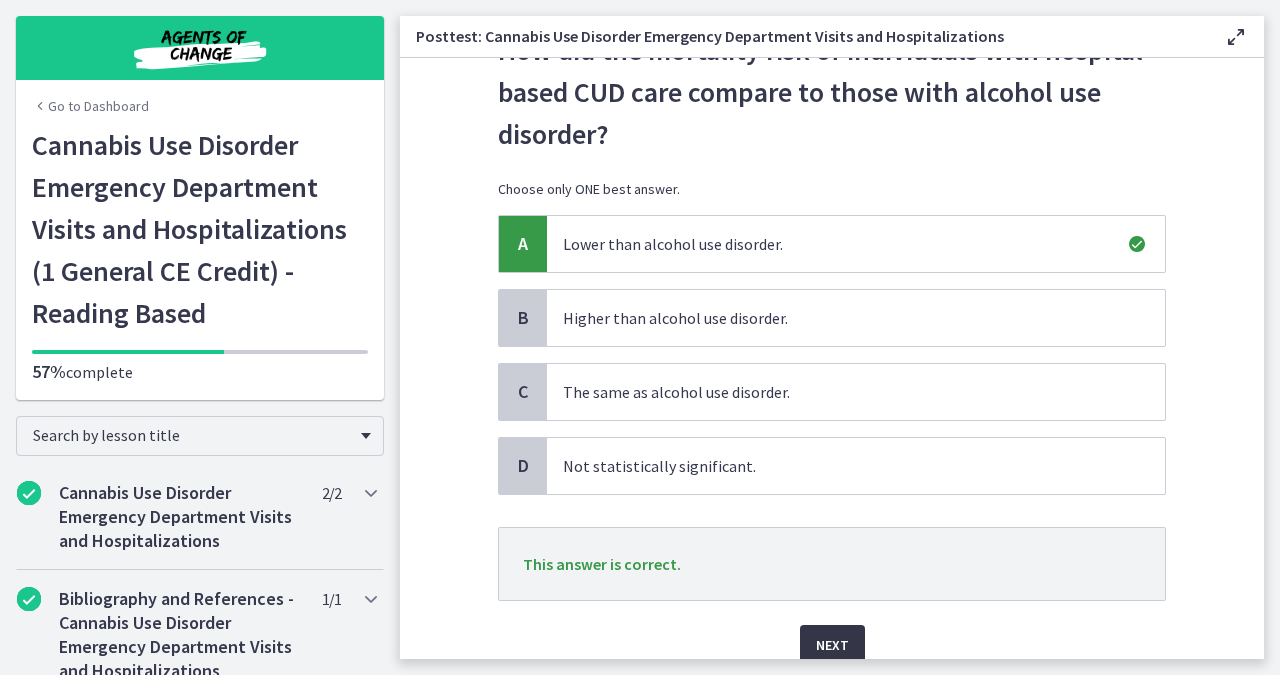 click on "Next" at bounding box center (832, 645) 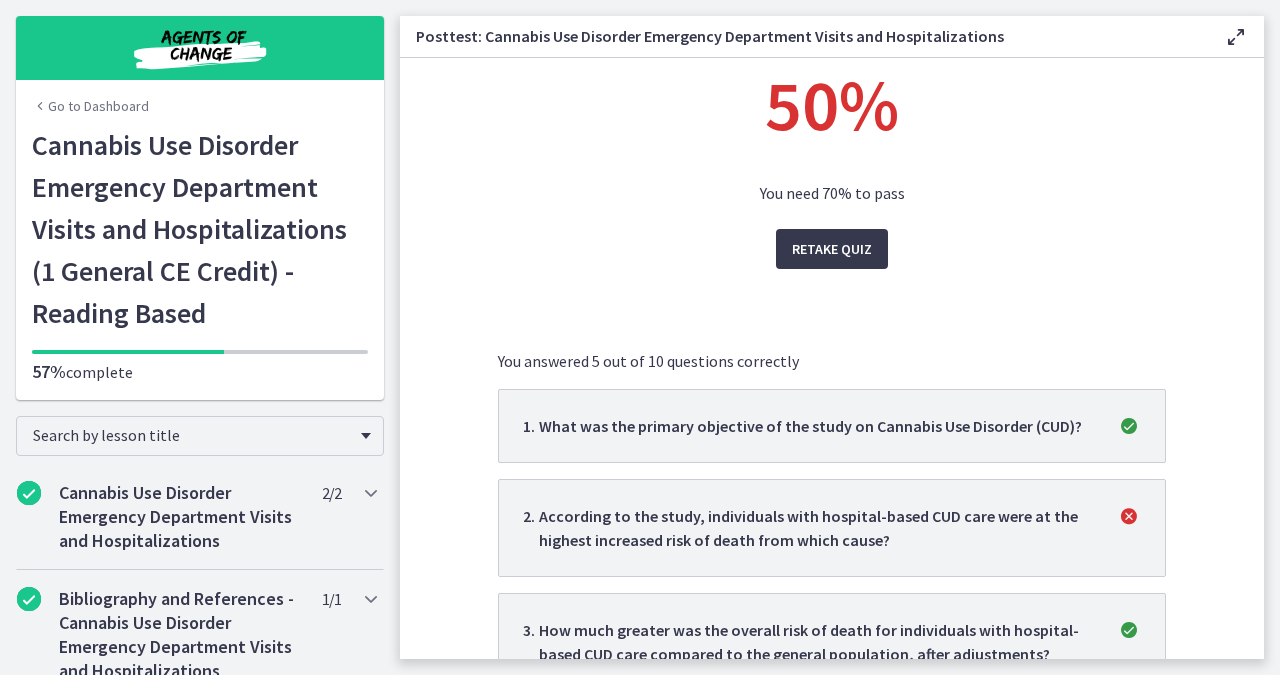 scroll, scrollTop: 0, scrollLeft: 0, axis: both 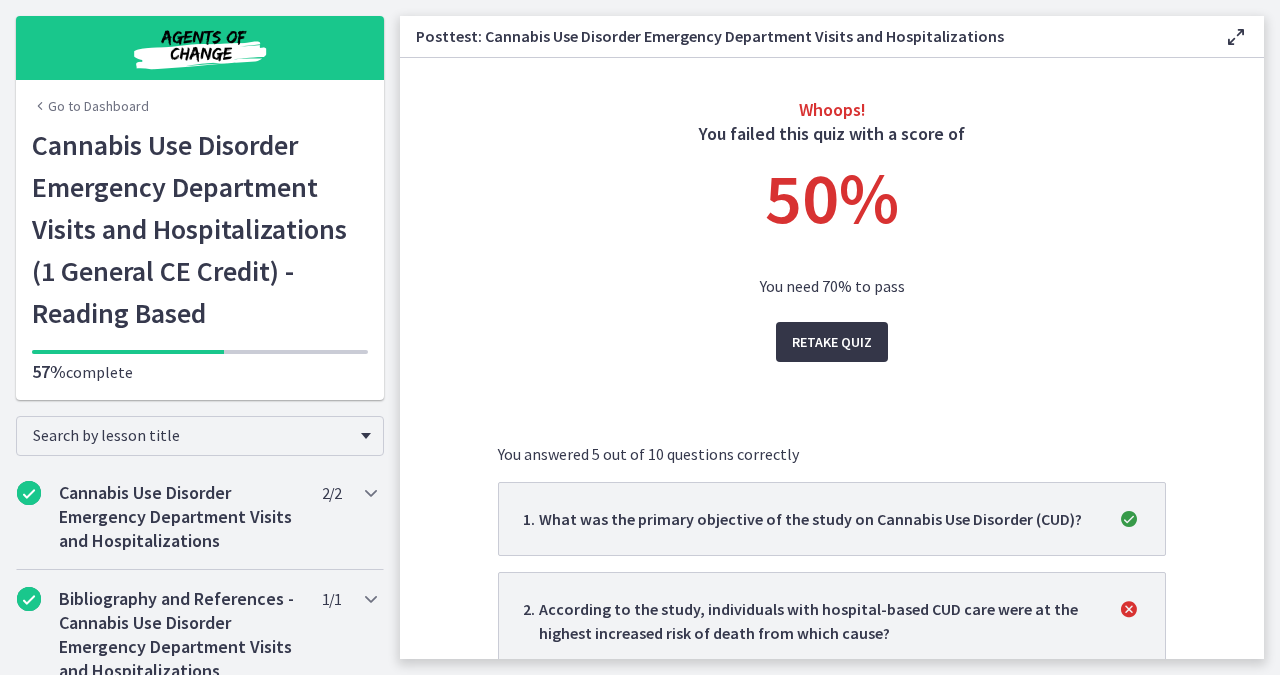 click on "Retake Quiz" at bounding box center [832, 342] 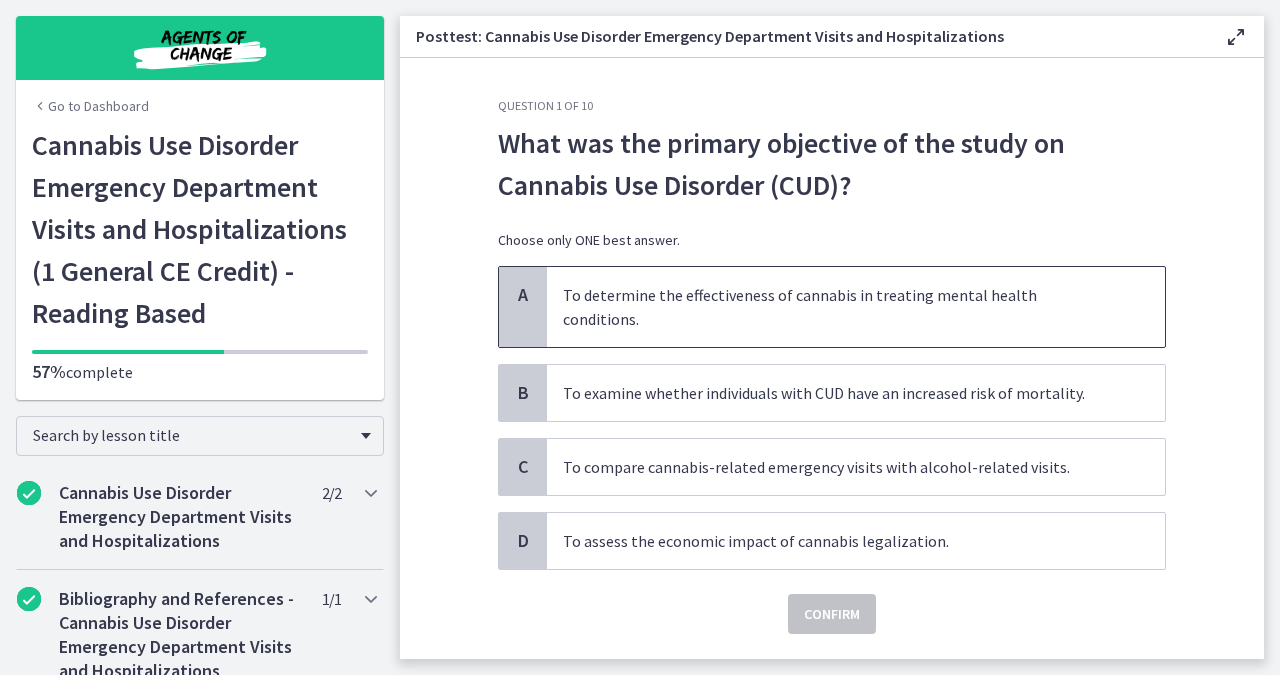 click on "To determine the effectiveness of cannabis in treating mental health conditions." at bounding box center [856, 307] 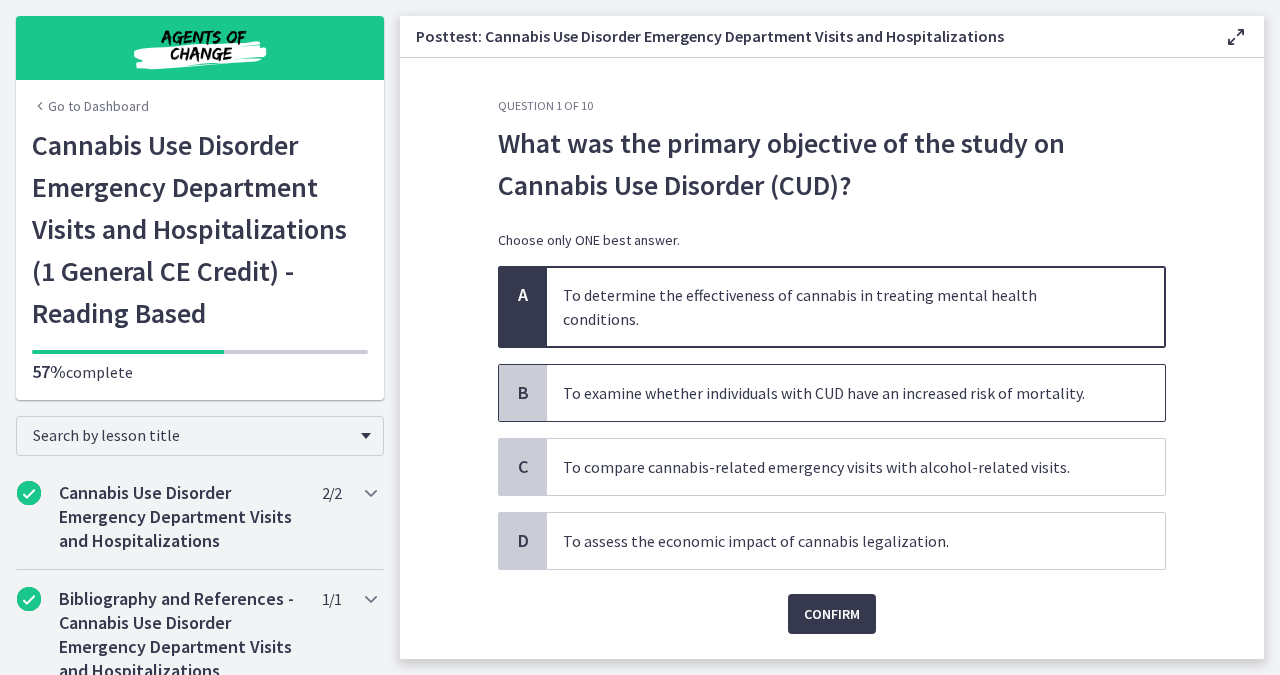 click on "To examine whether individuals with CUD have an increased risk of mortality." at bounding box center (856, 393) 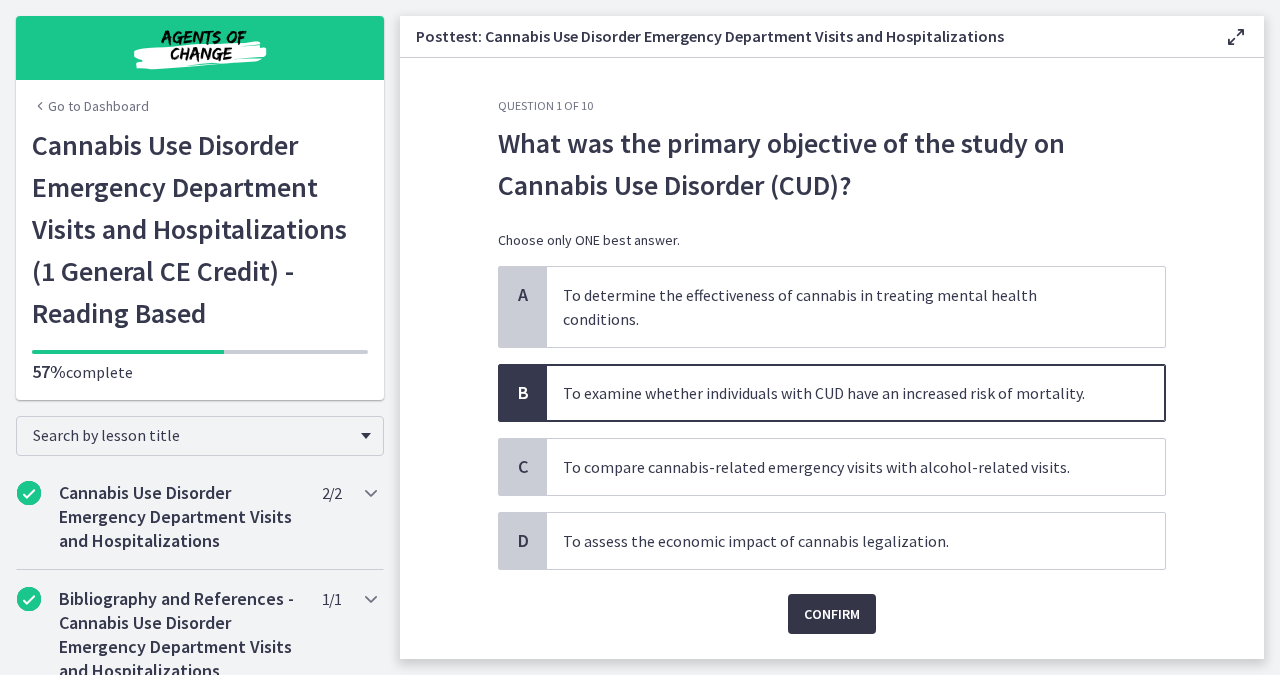 click on "Confirm" at bounding box center (832, 614) 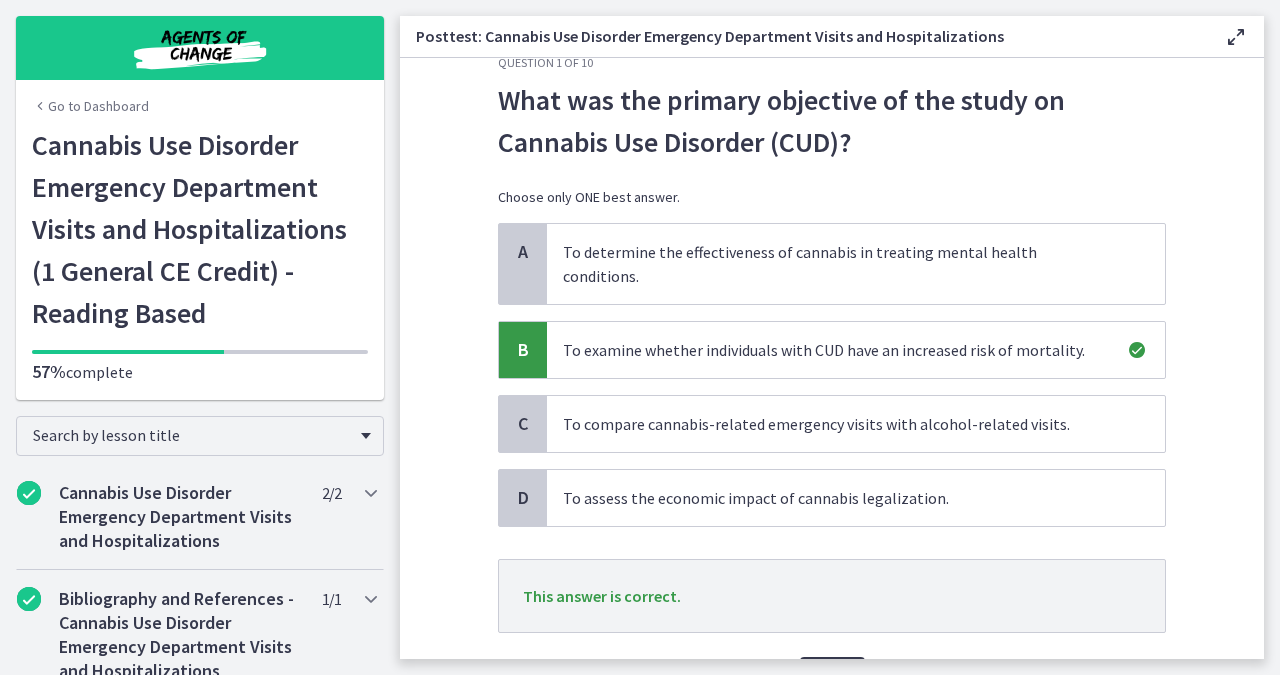 scroll, scrollTop: 44, scrollLeft: 0, axis: vertical 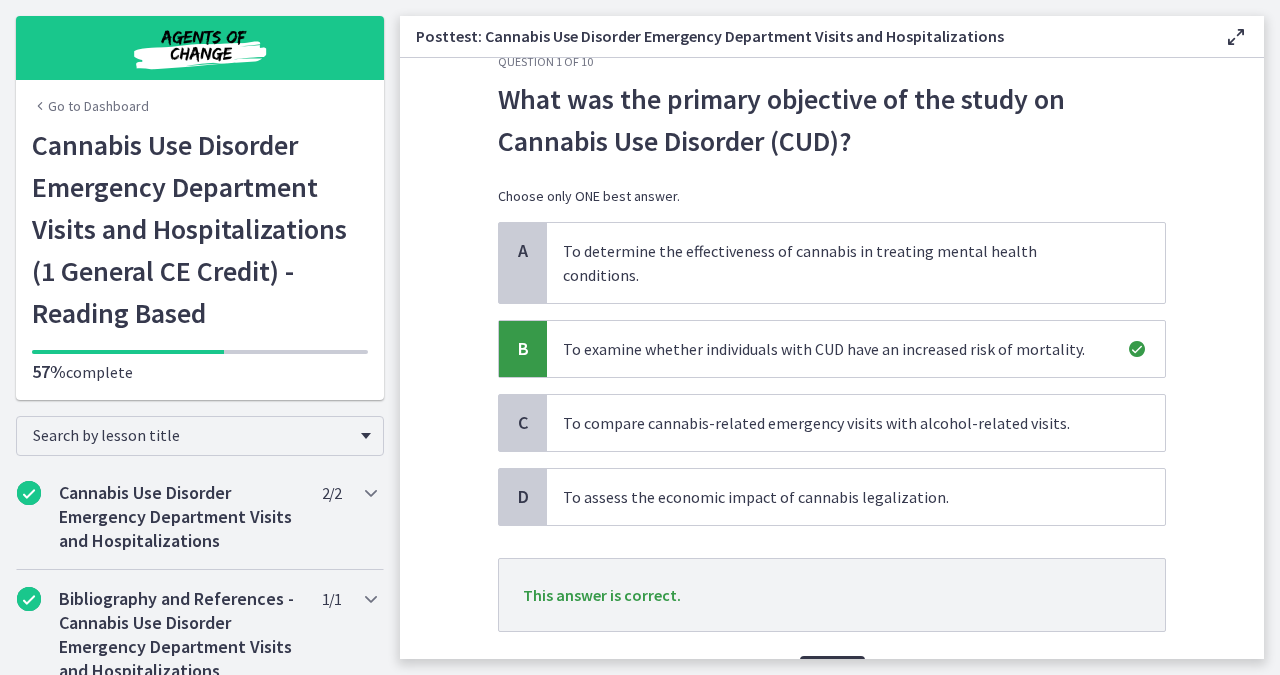click on "Next" at bounding box center [832, 676] 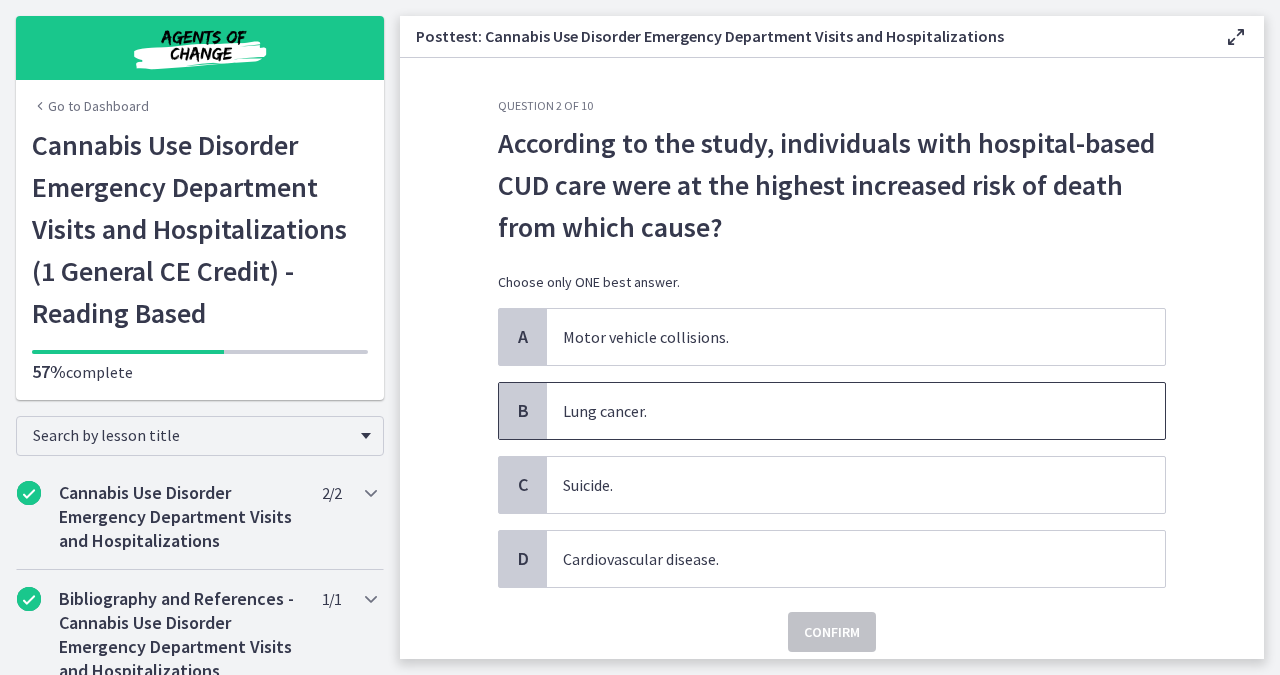 click on "Lung cancer." at bounding box center [856, 411] 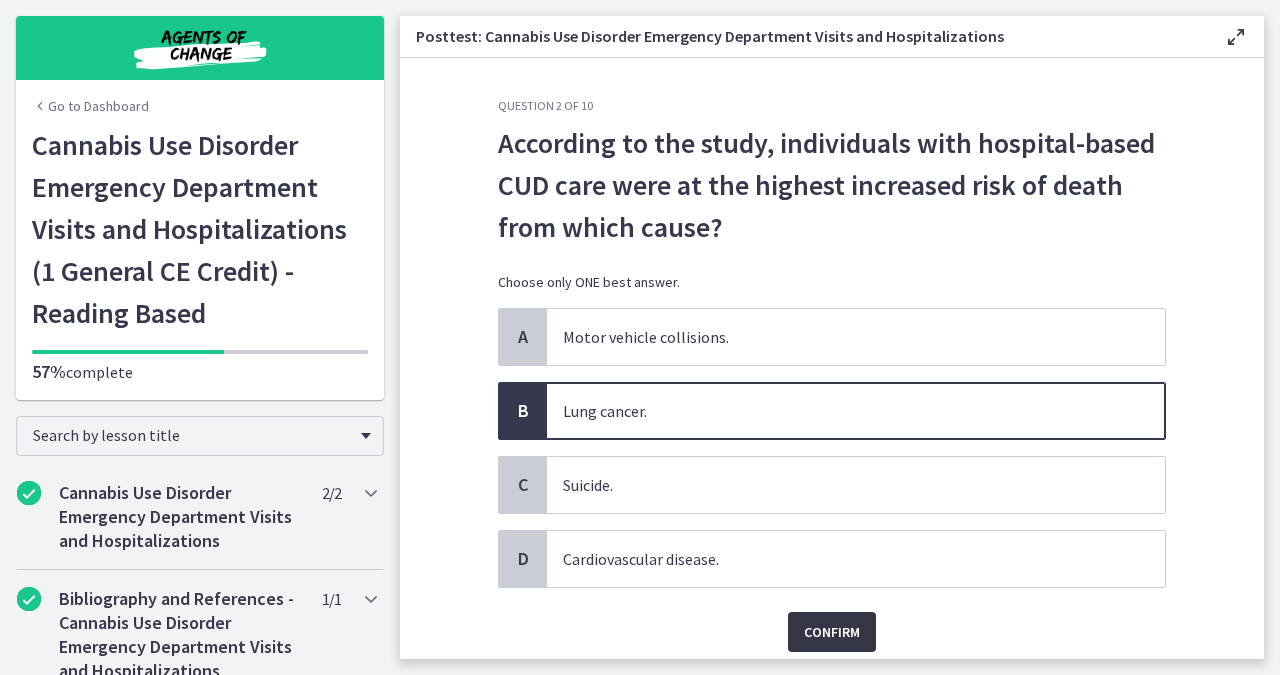 click on "Confirm" at bounding box center [832, 632] 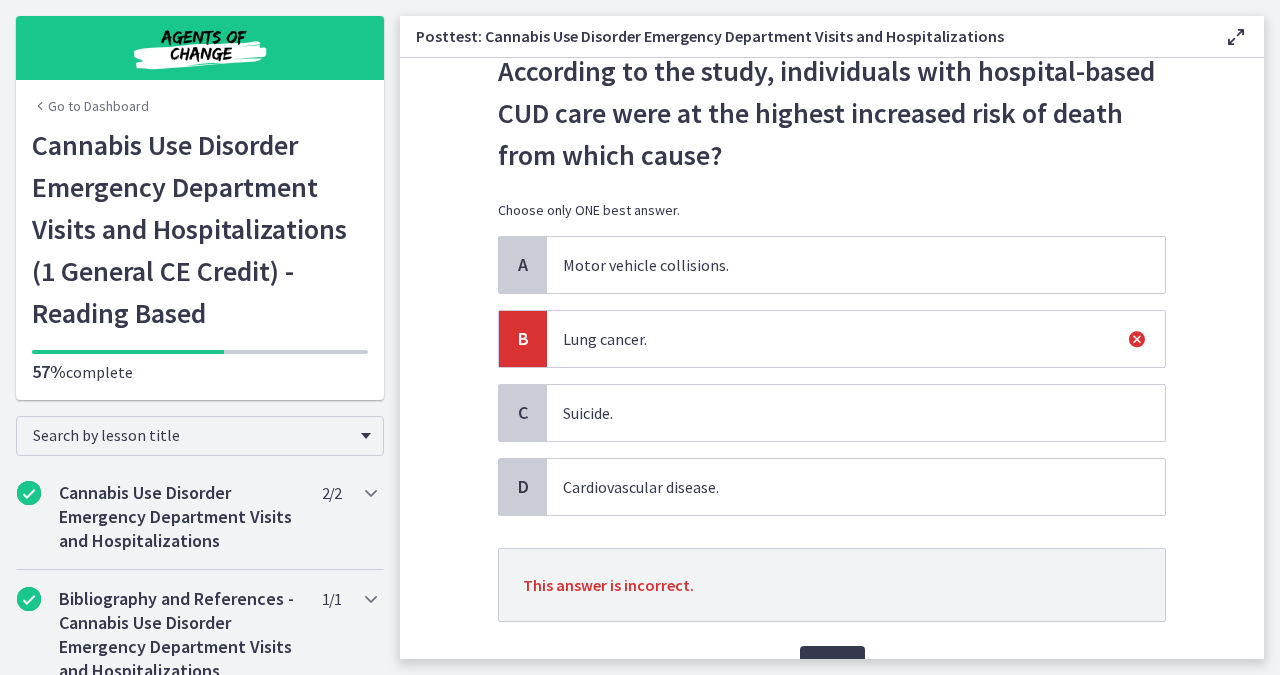 scroll, scrollTop: 128, scrollLeft: 0, axis: vertical 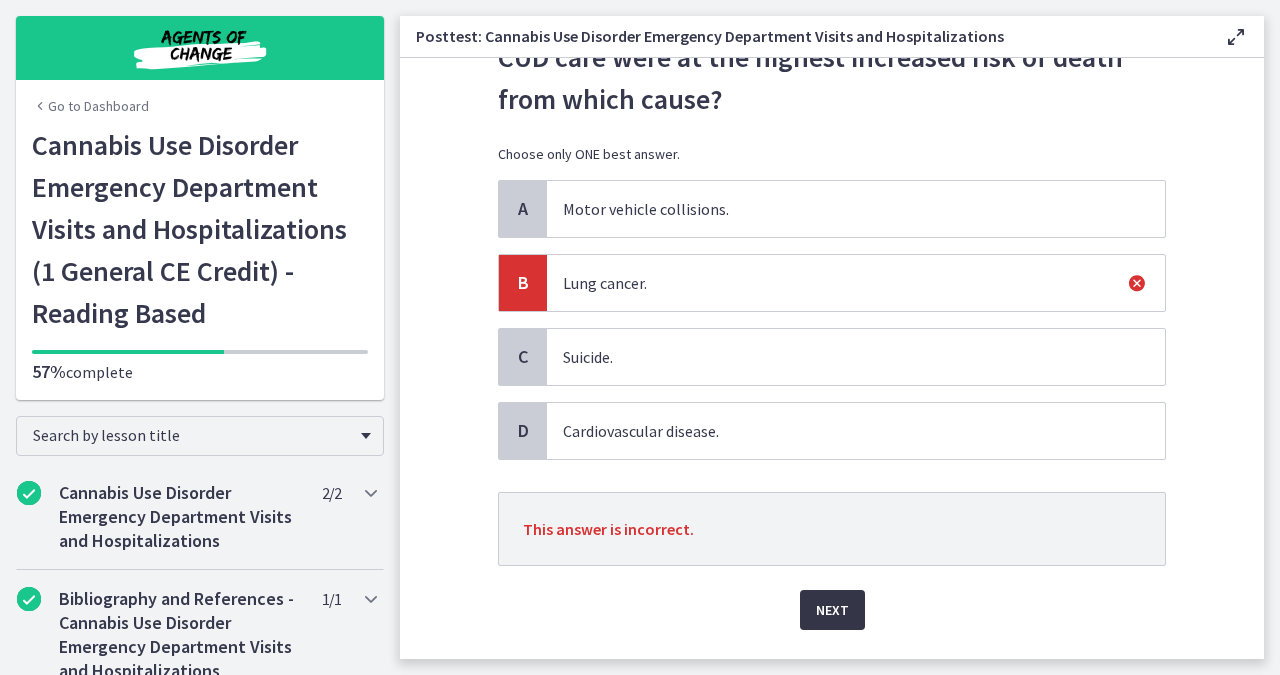 click on "Next" at bounding box center (832, 610) 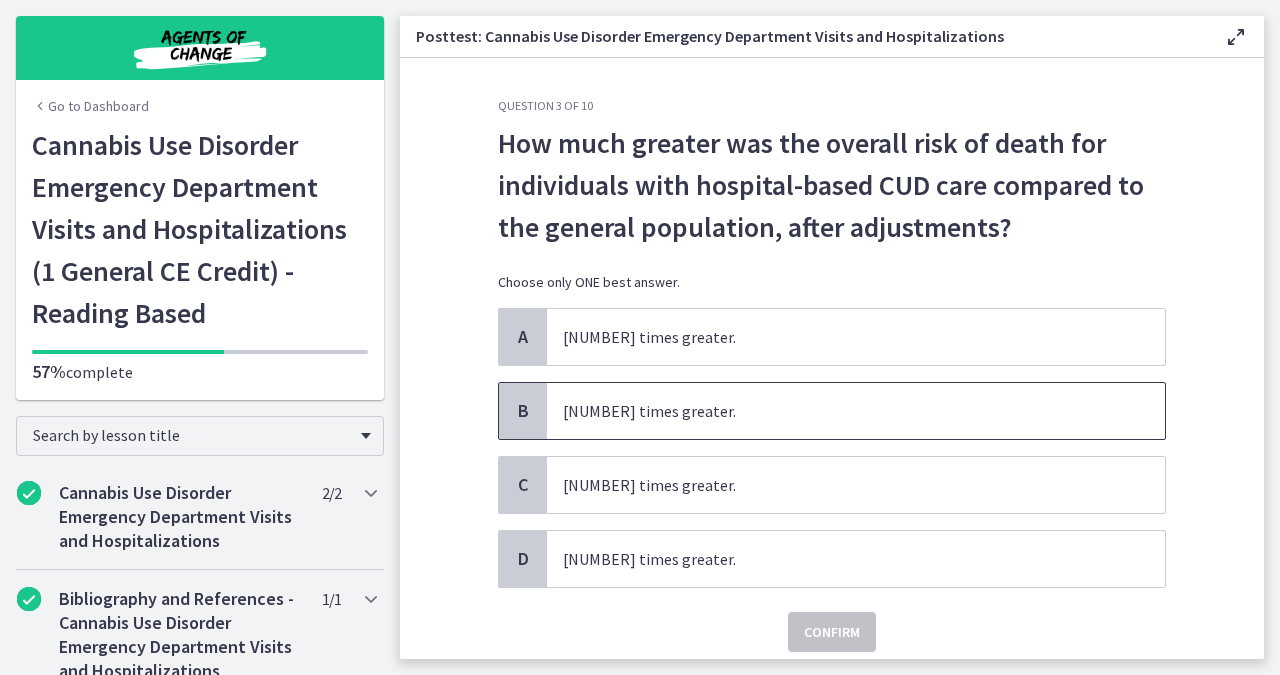 click on "2.8 times greater." at bounding box center [856, 411] 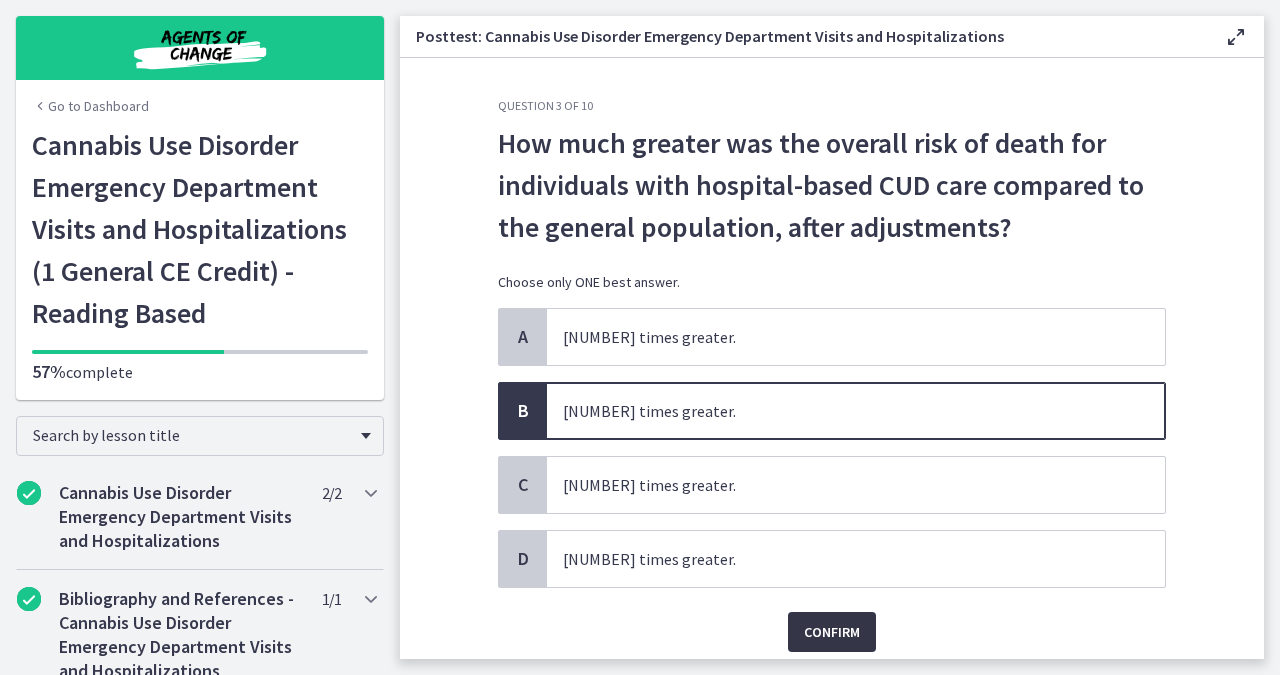 click on "Confirm" at bounding box center [832, 632] 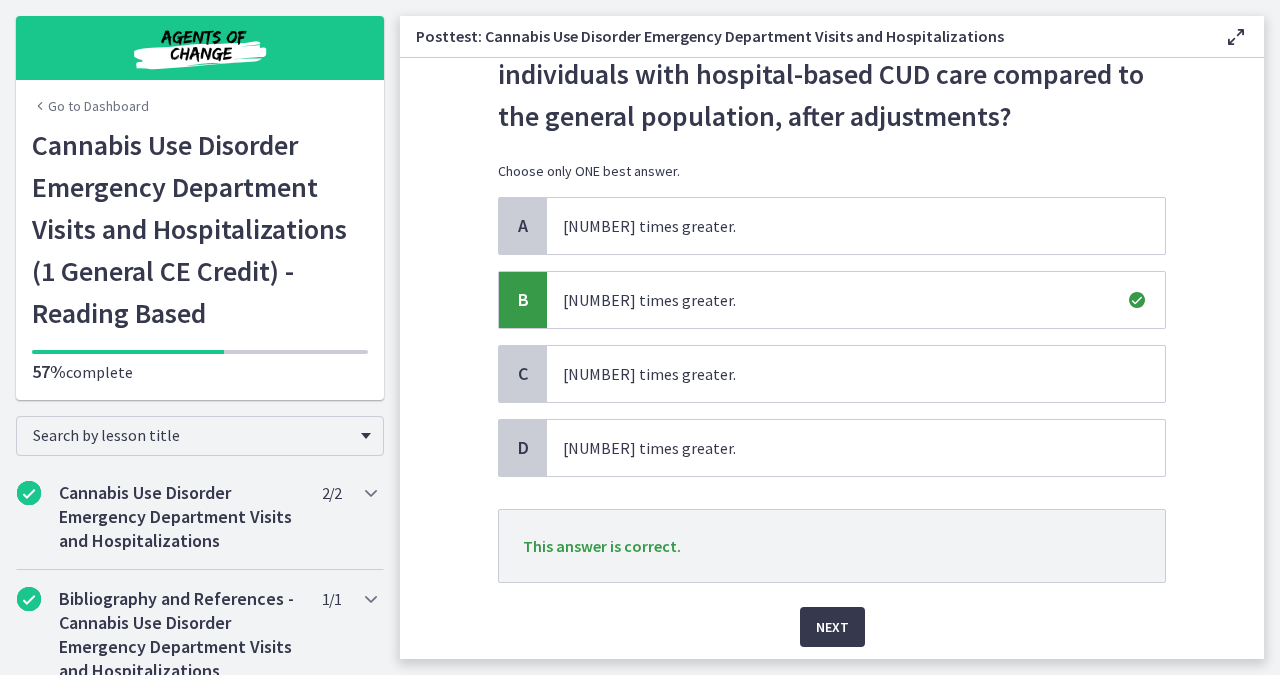 scroll, scrollTop: 112, scrollLeft: 0, axis: vertical 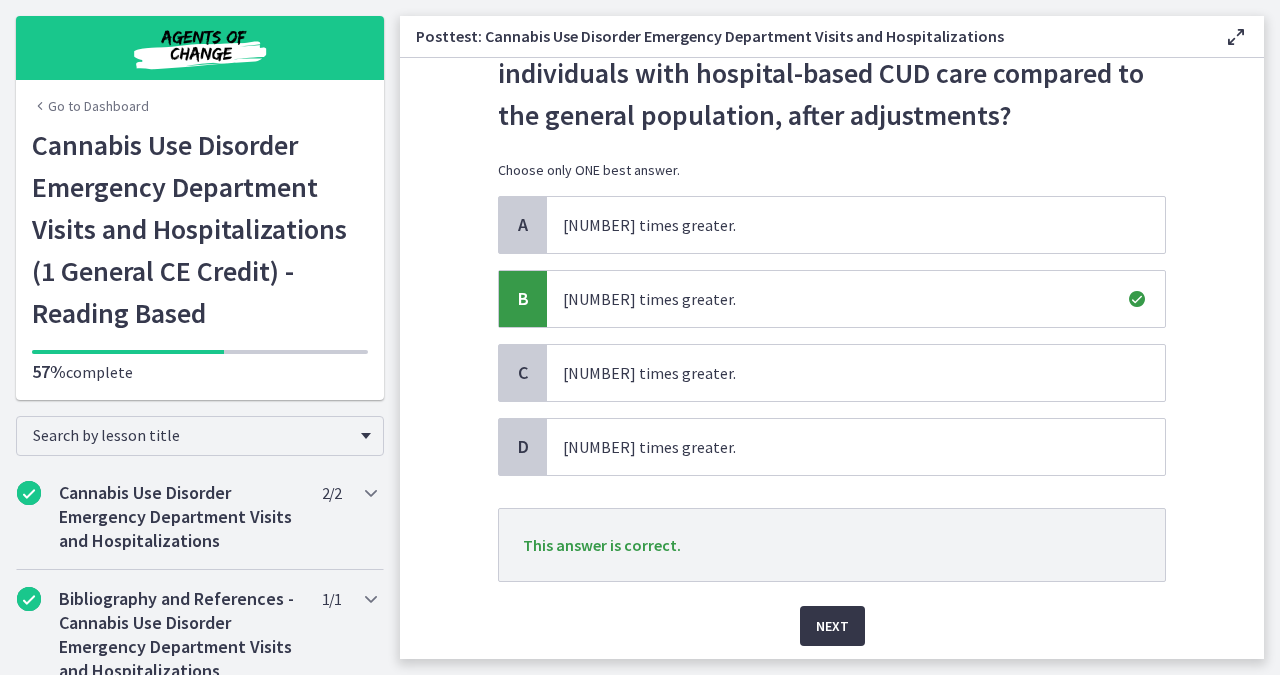 click on "Next" at bounding box center [832, 626] 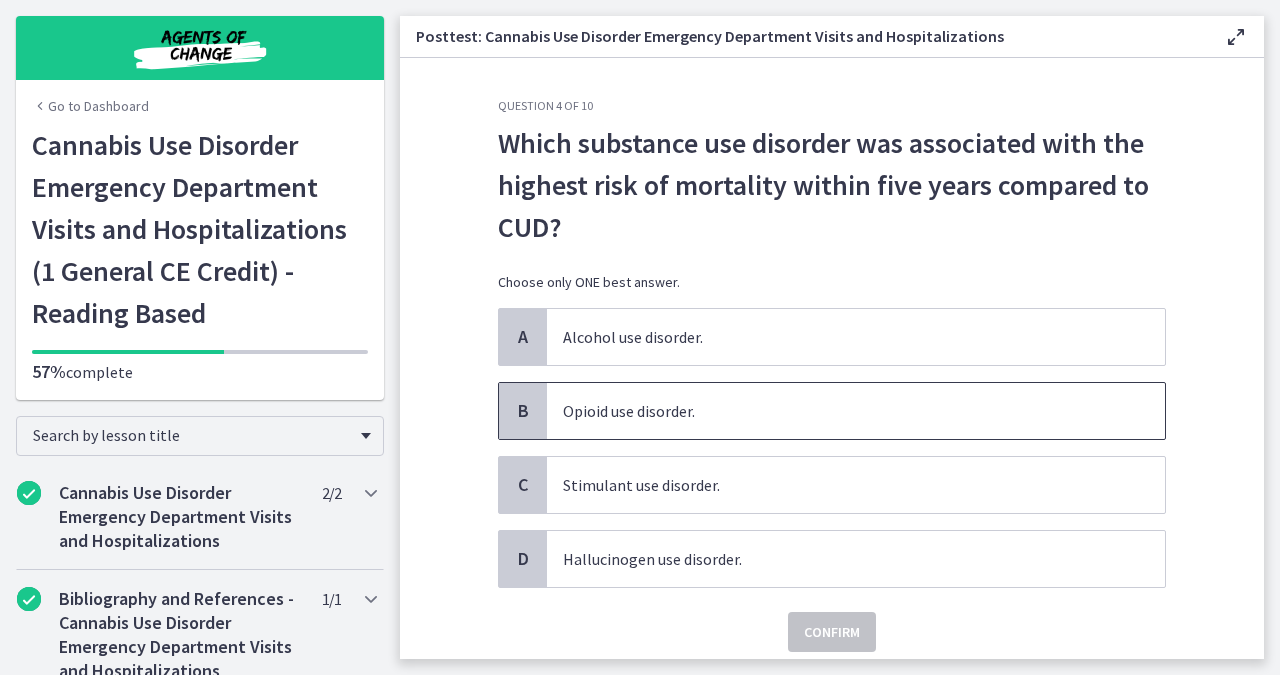 click on "Opioid use disorder." at bounding box center (856, 411) 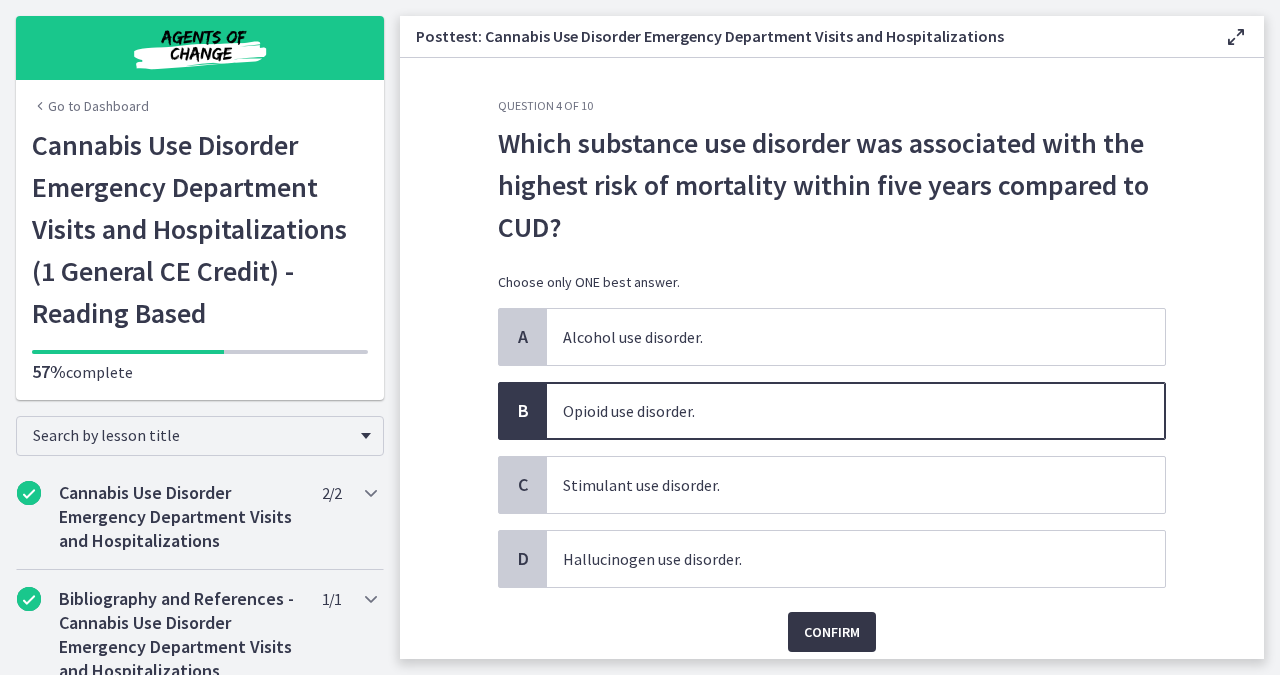 click on "Confirm" at bounding box center (832, 632) 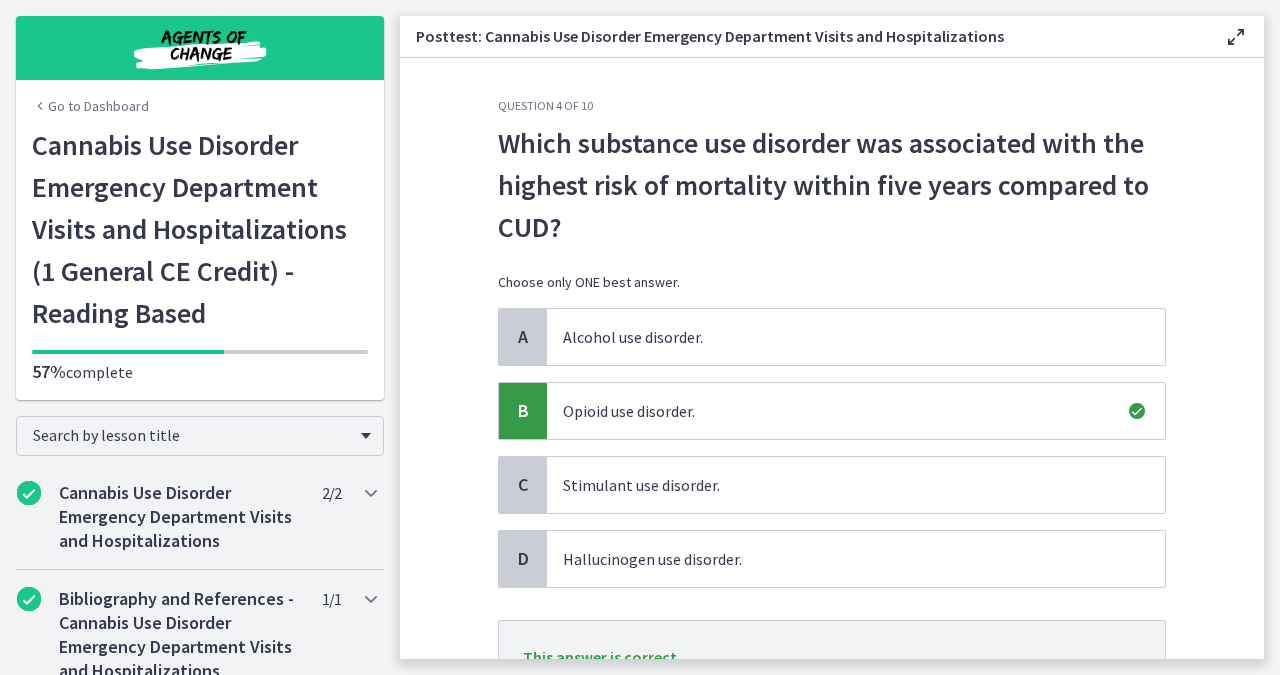 scroll, scrollTop: 89, scrollLeft: 0, axis: vertical 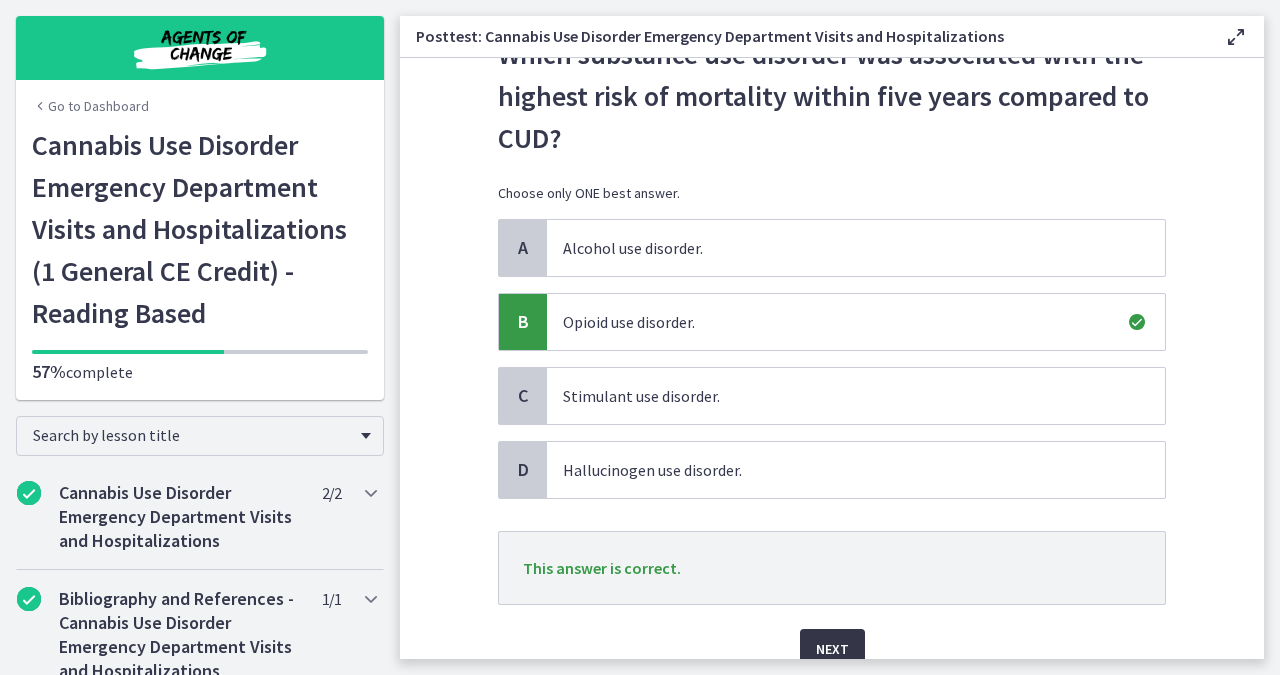 click on "Next" at bounding box center [832, 649] 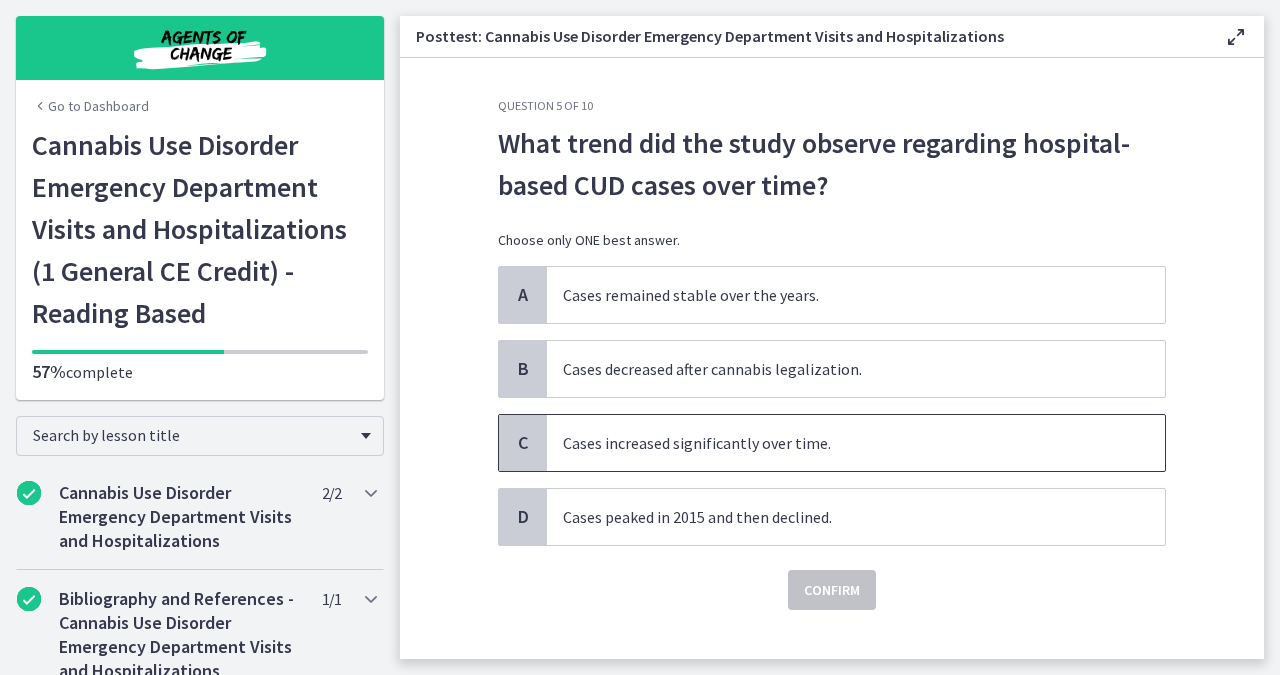 click on "Cases increased significantly over time." at bounding box center (856, 443) 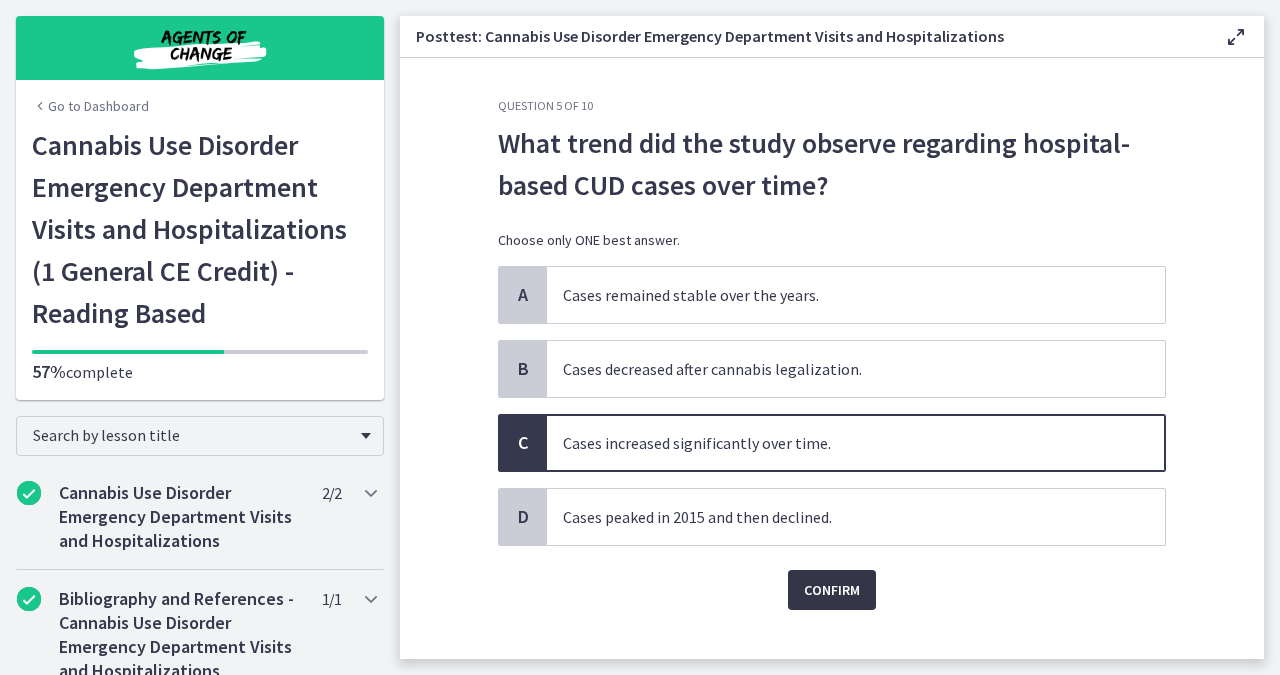 click on "Confirm" at bounding box center (832, 590) 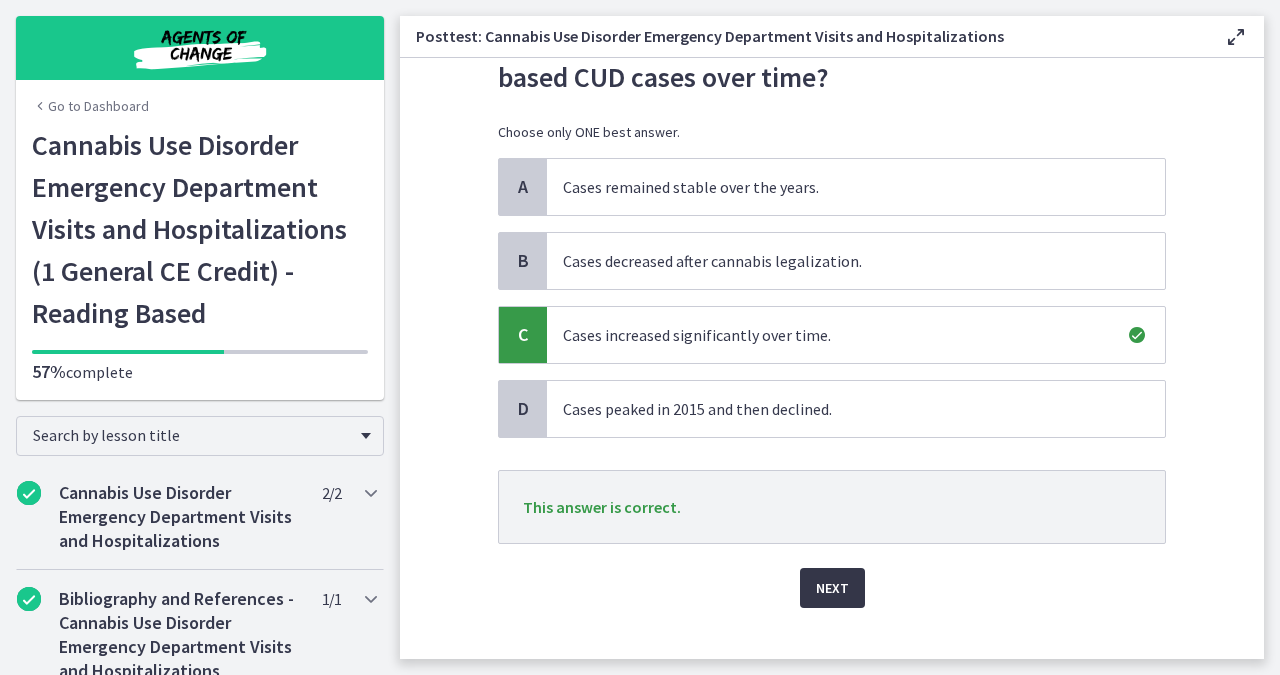 scroll, scrollTop: 110, scrollLeft: 0, axis: vertical 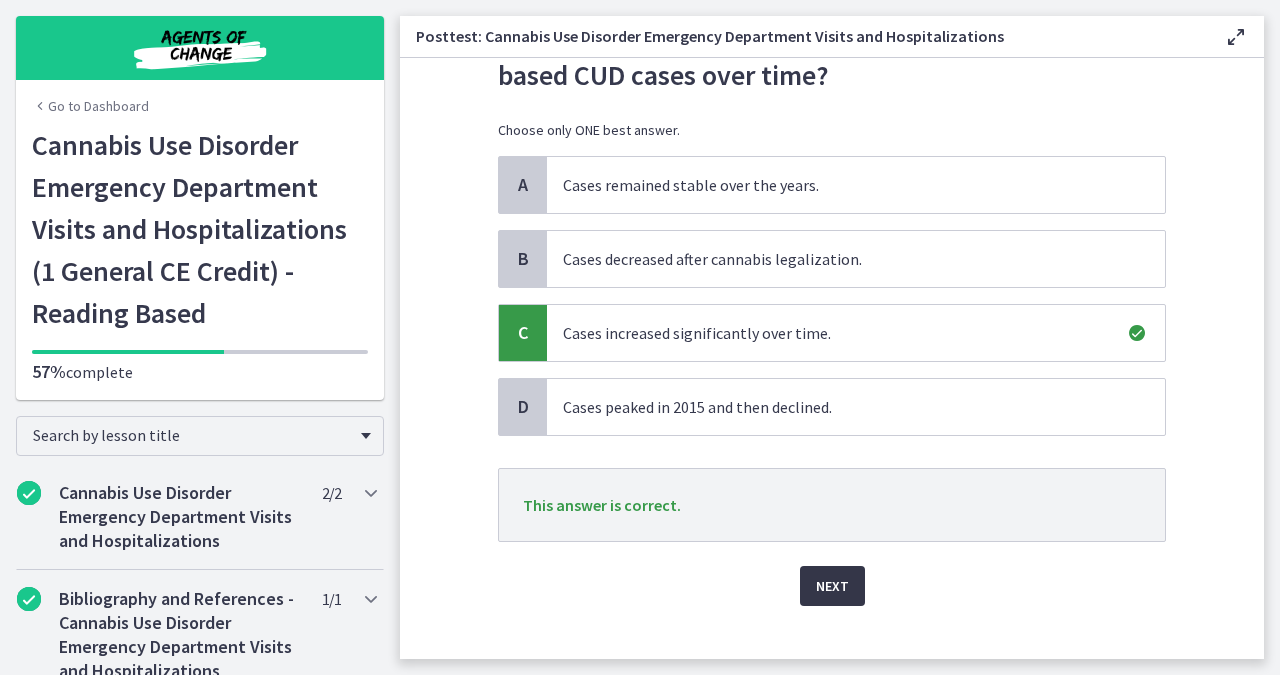 click on "Next" at bounding box center [832, 586] 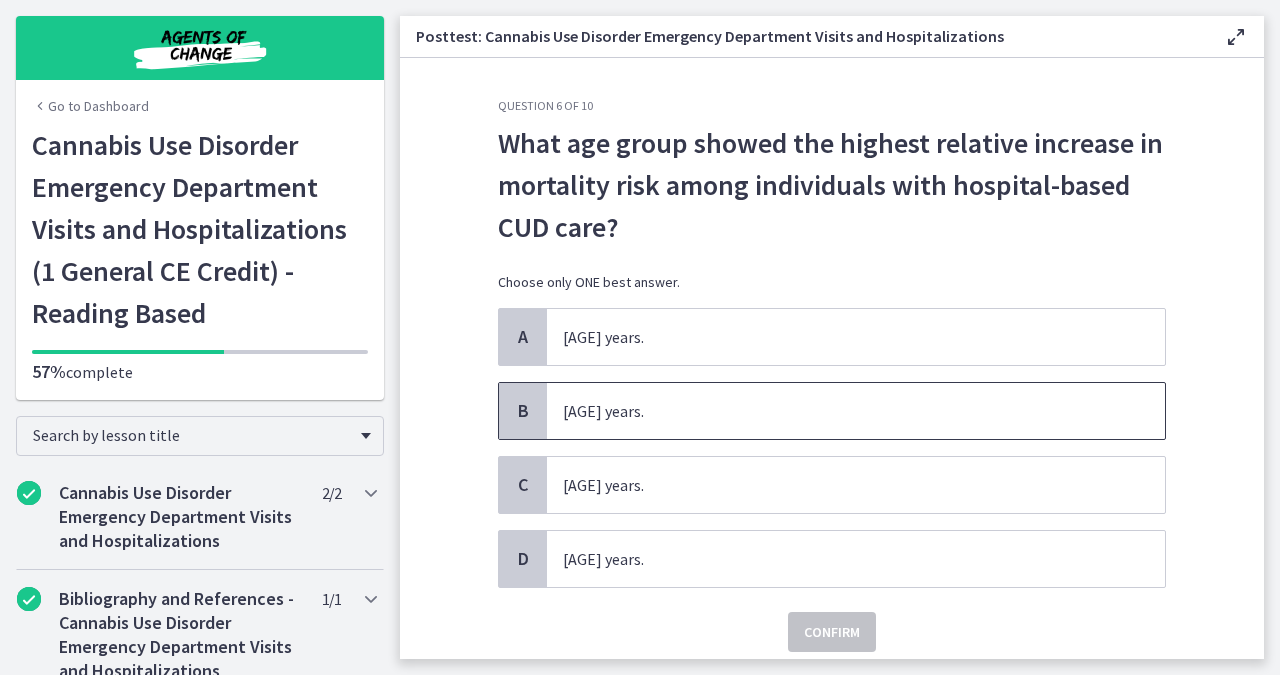 click on "25-44 years." at bounding box center [856, 411] 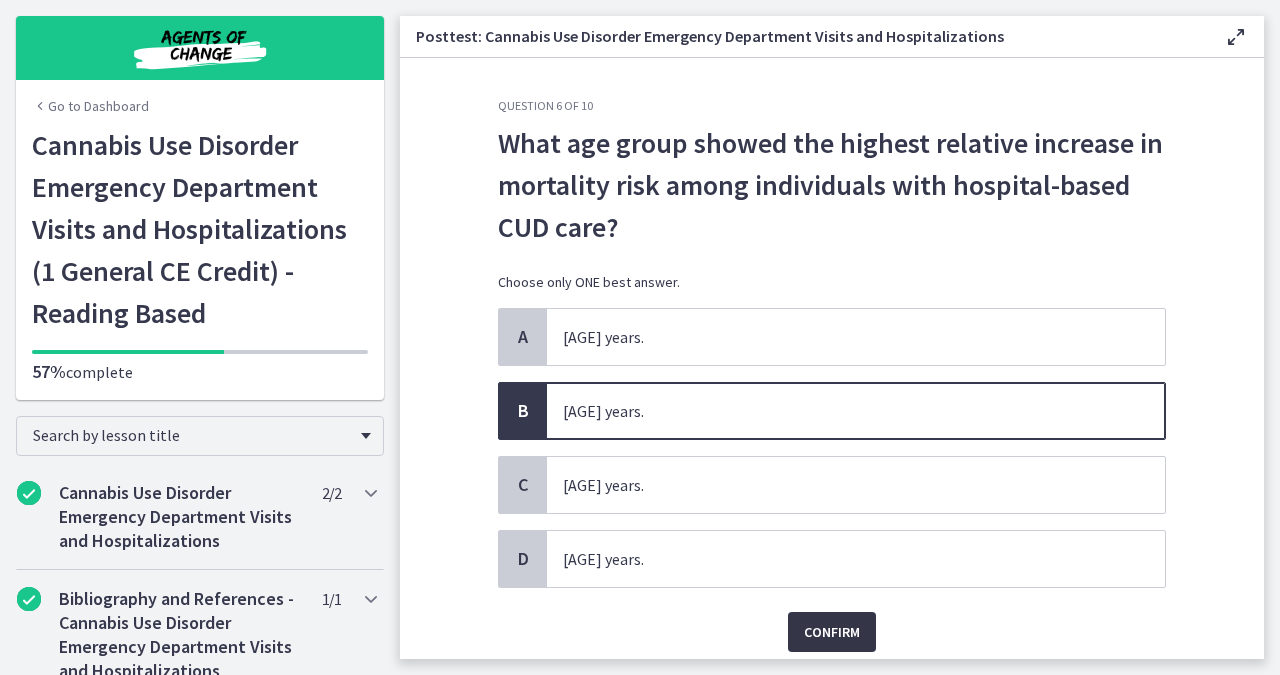click on "Confirm" at bounding box center (832, 632) 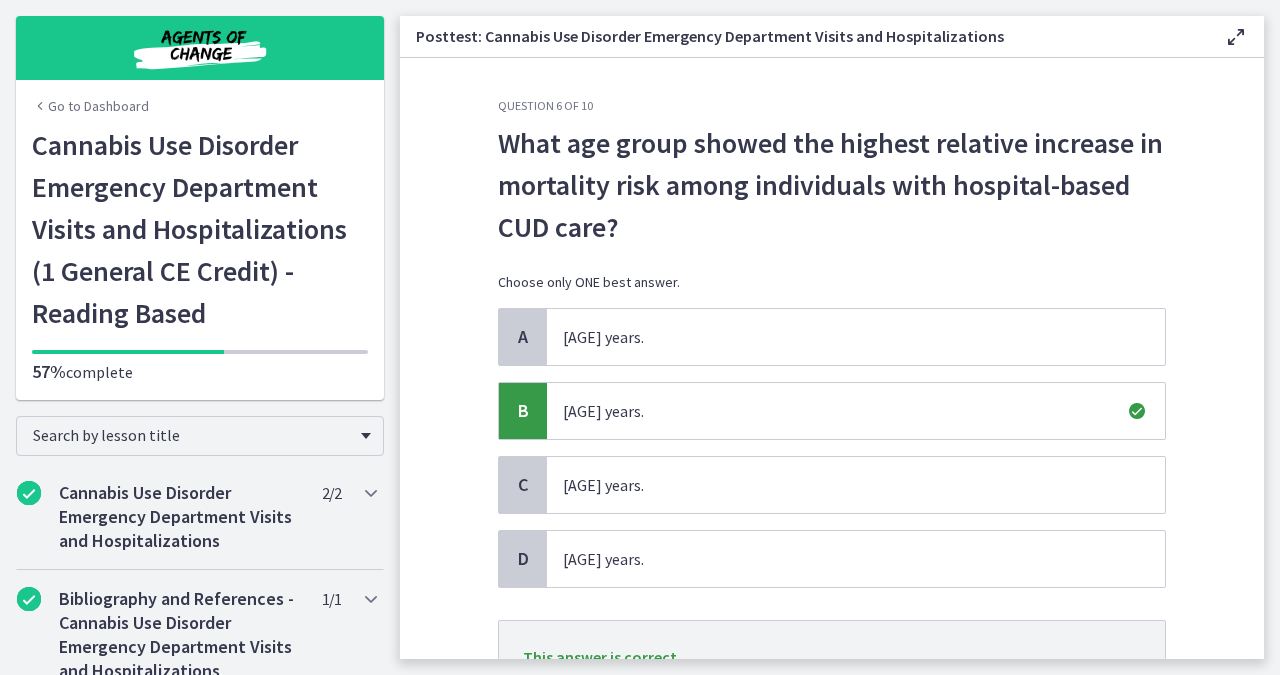scroll, scrollTop: 132, scrollLeft: 0, axis: vertical 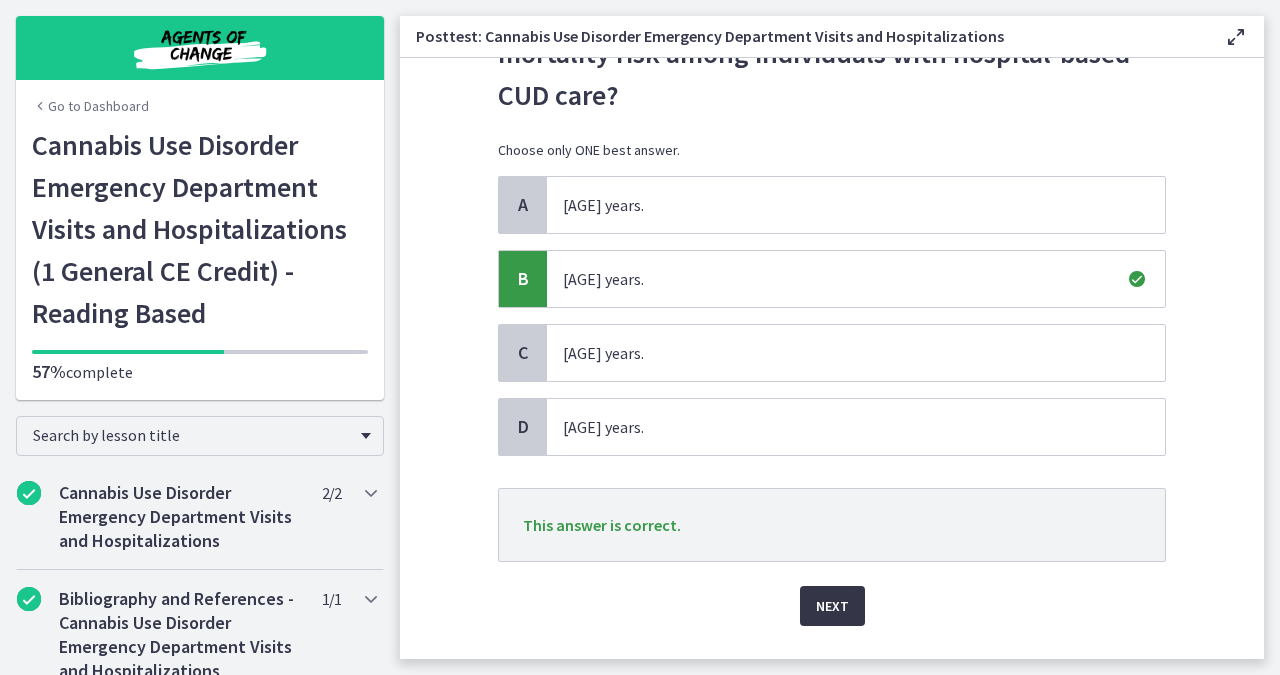 click on "Next" at bounding box center (832, 606) 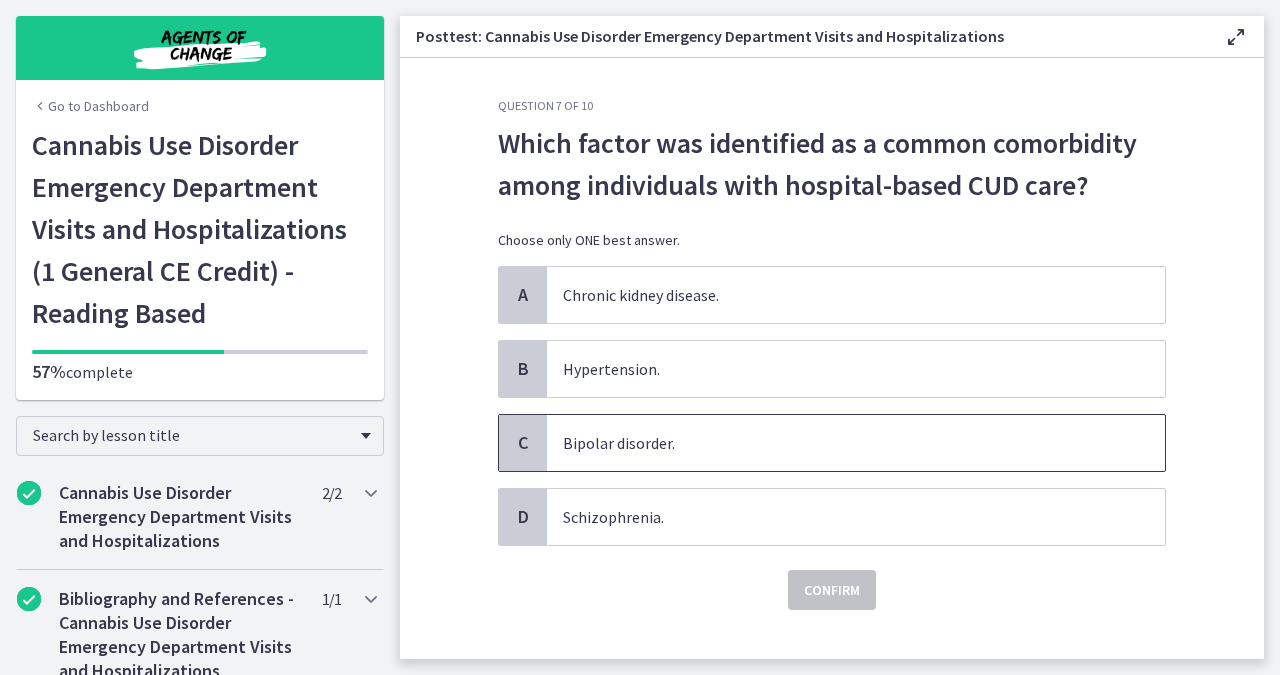 click on "Bipolar disorder." at bounding box center (856, 443) 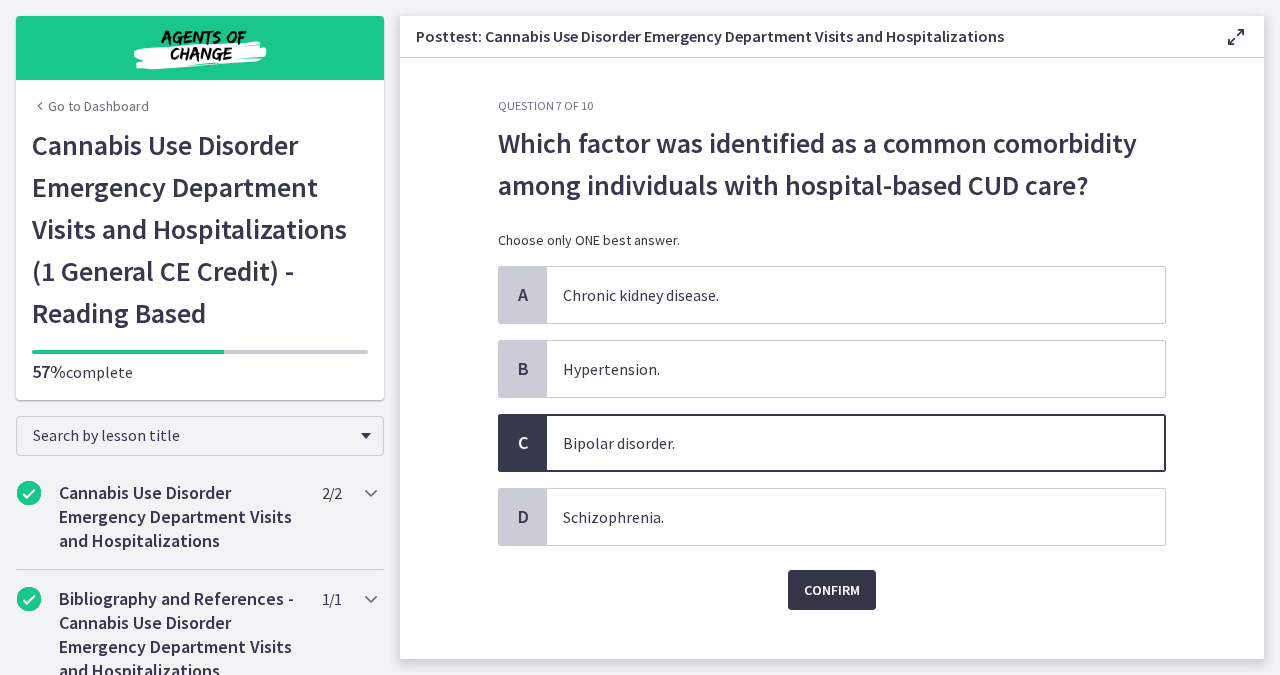 click on "Confirm" at bounding box center (832, 590) 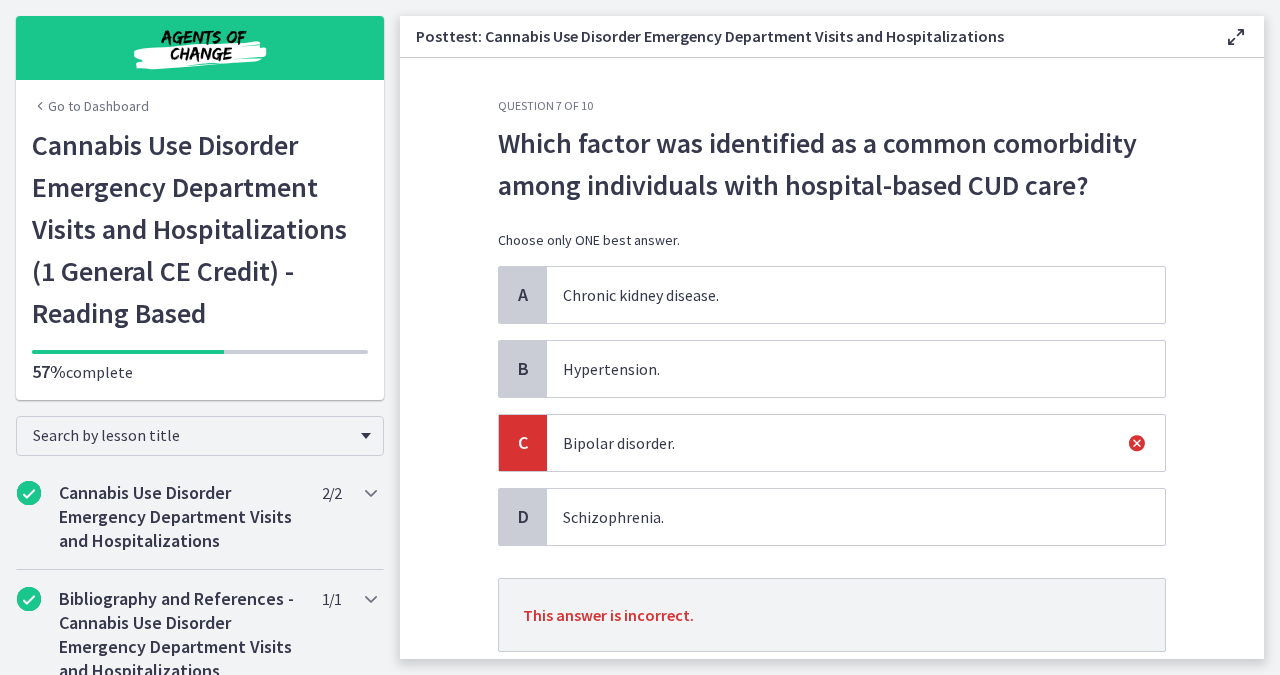 scroll, scrollTop: 97, scrollLeft: 0, axis: vertical 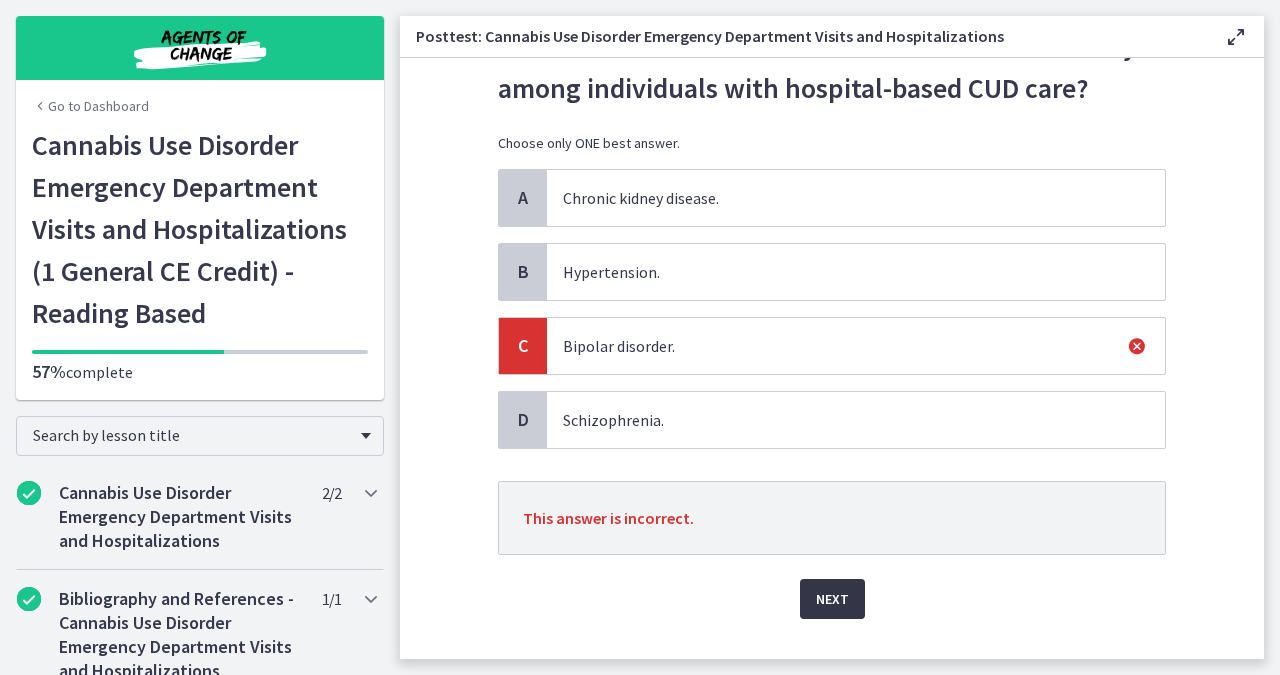 click on "Next" at bounding box center (832, 599) 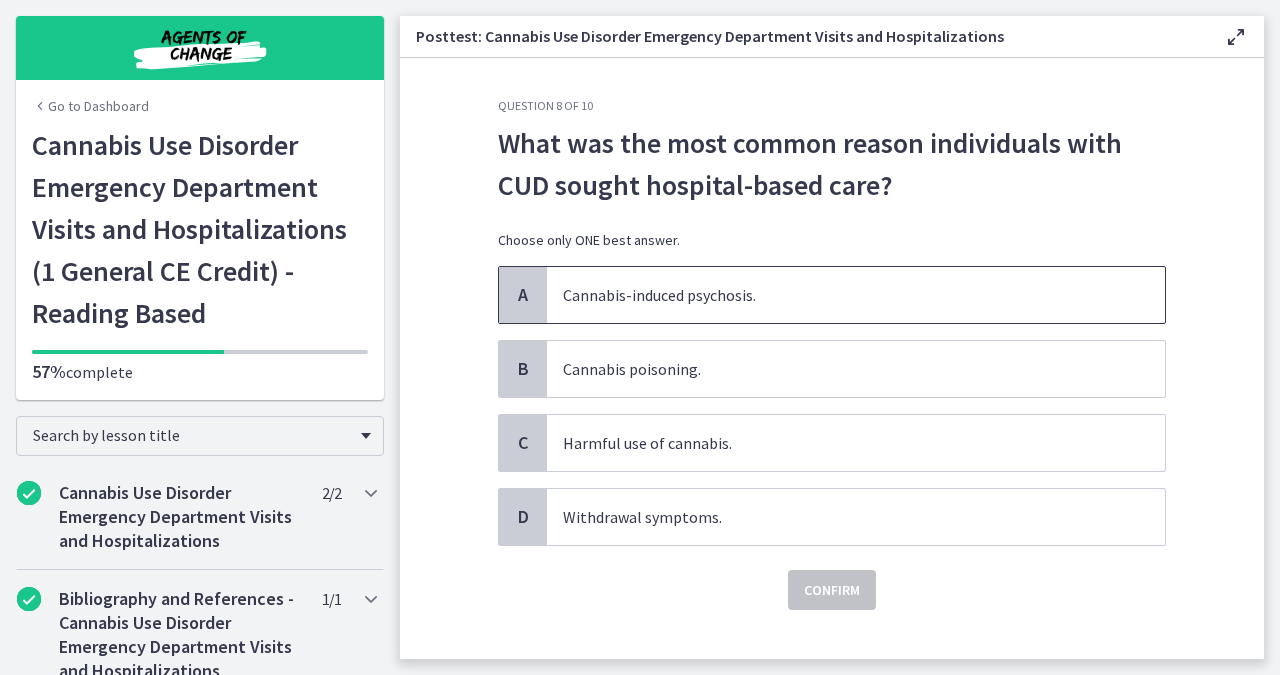 click on "Cannabis-induced psychosis." at bounding box center (856, 295) 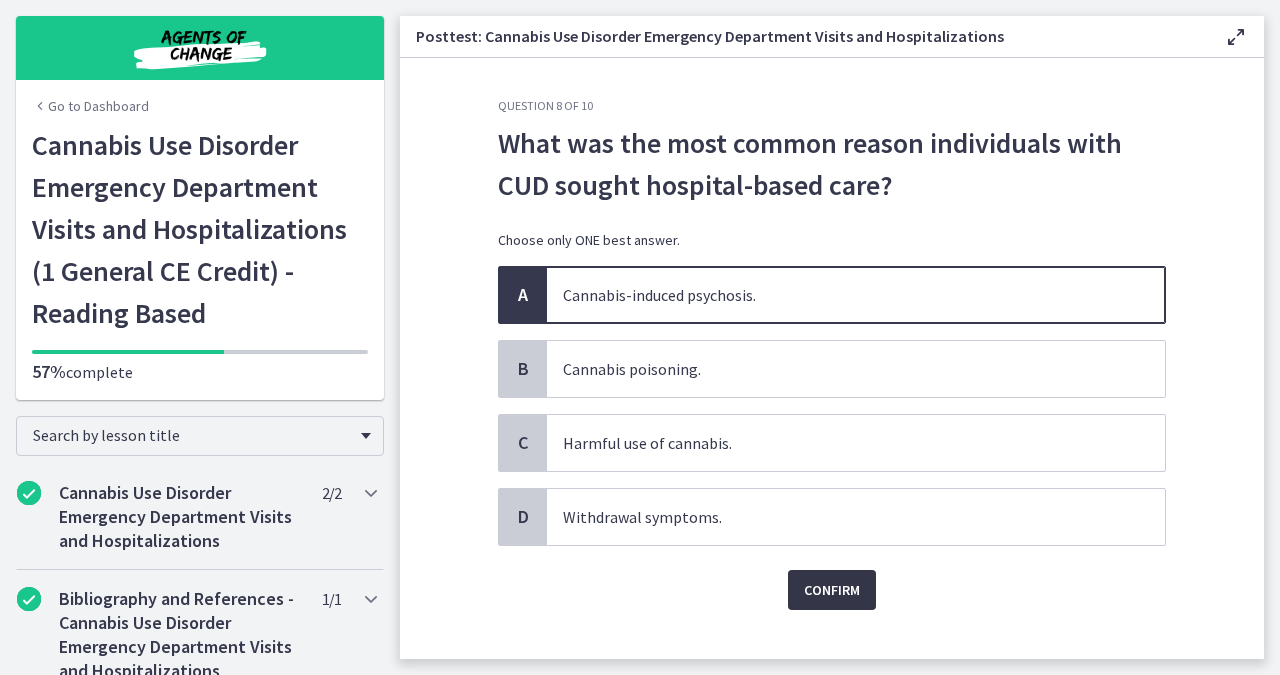 click on "Confirm" at bounding box center [832, 590] 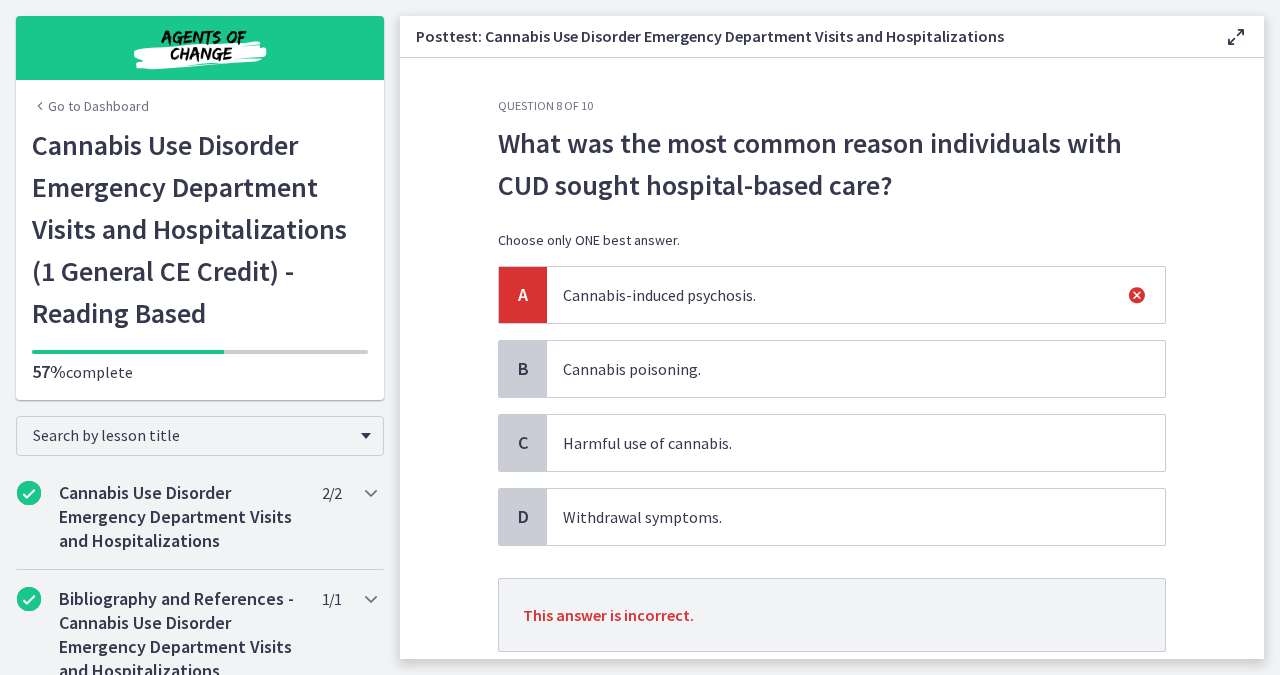 scroll, scrollTop: 75, scrollLeft: 0, axis: vertical 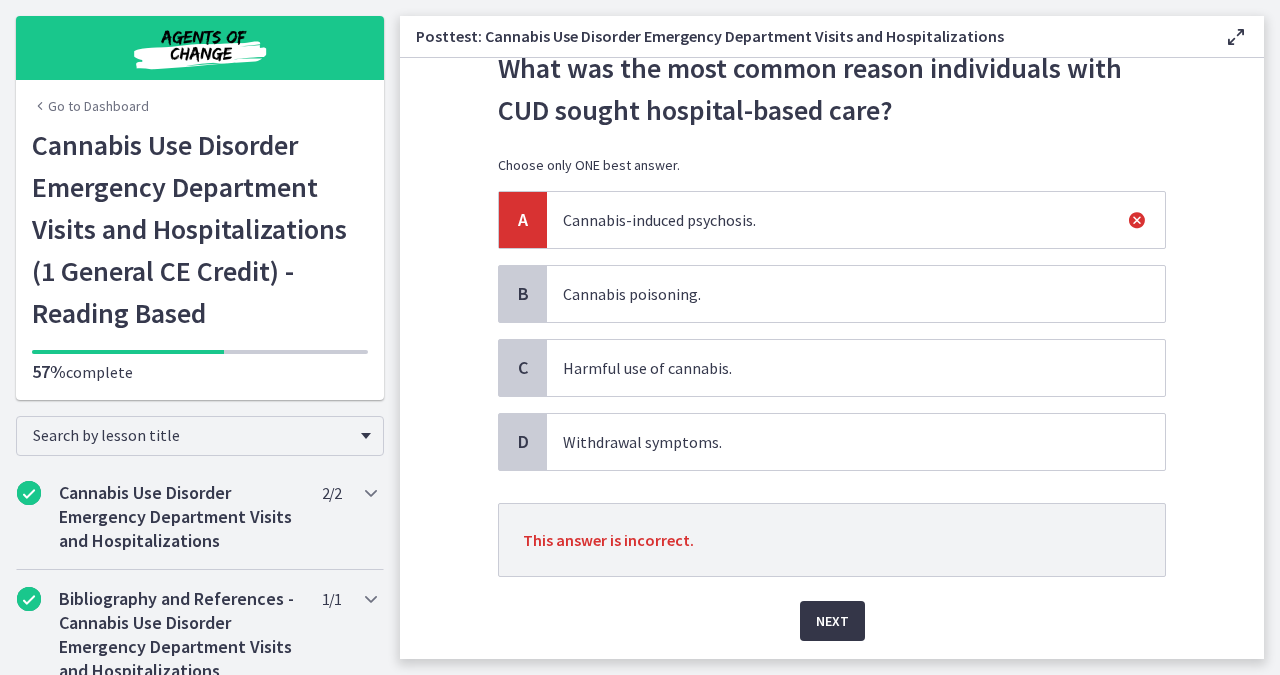 click on "Next" at bounding box center [832, 621] 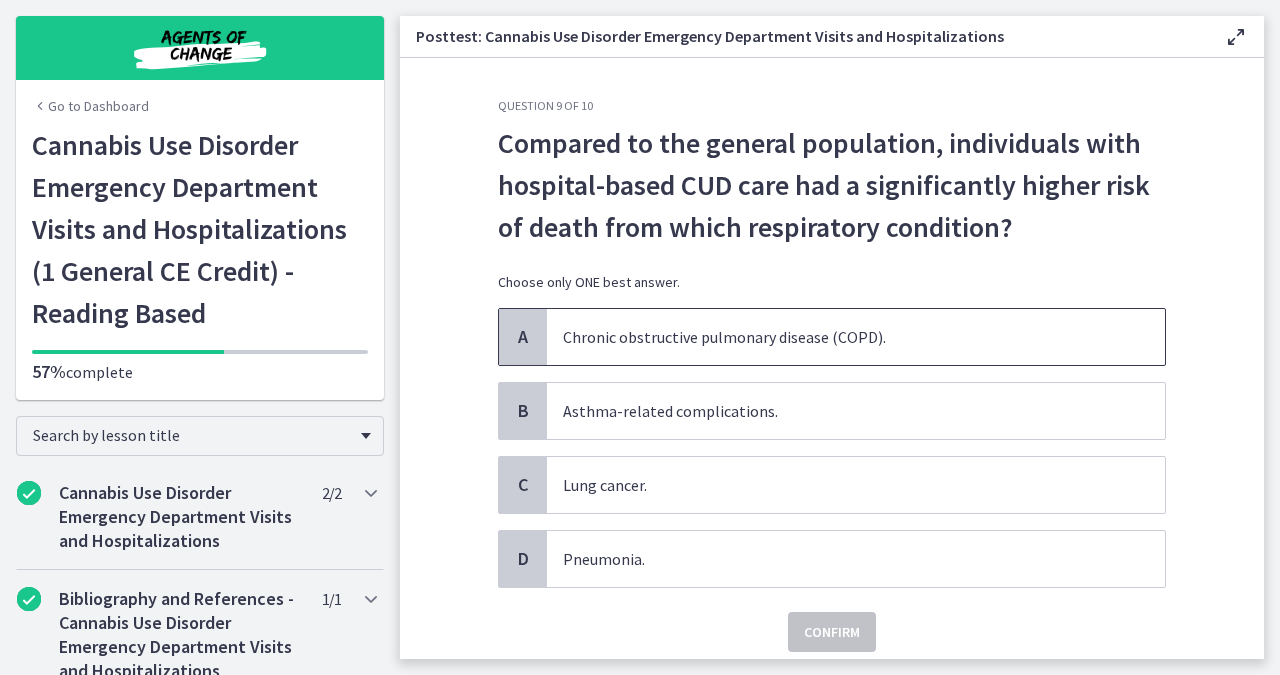 click on "Chronic obstructive pulmonary disease (COPD)." at bounding box center (856, 337) 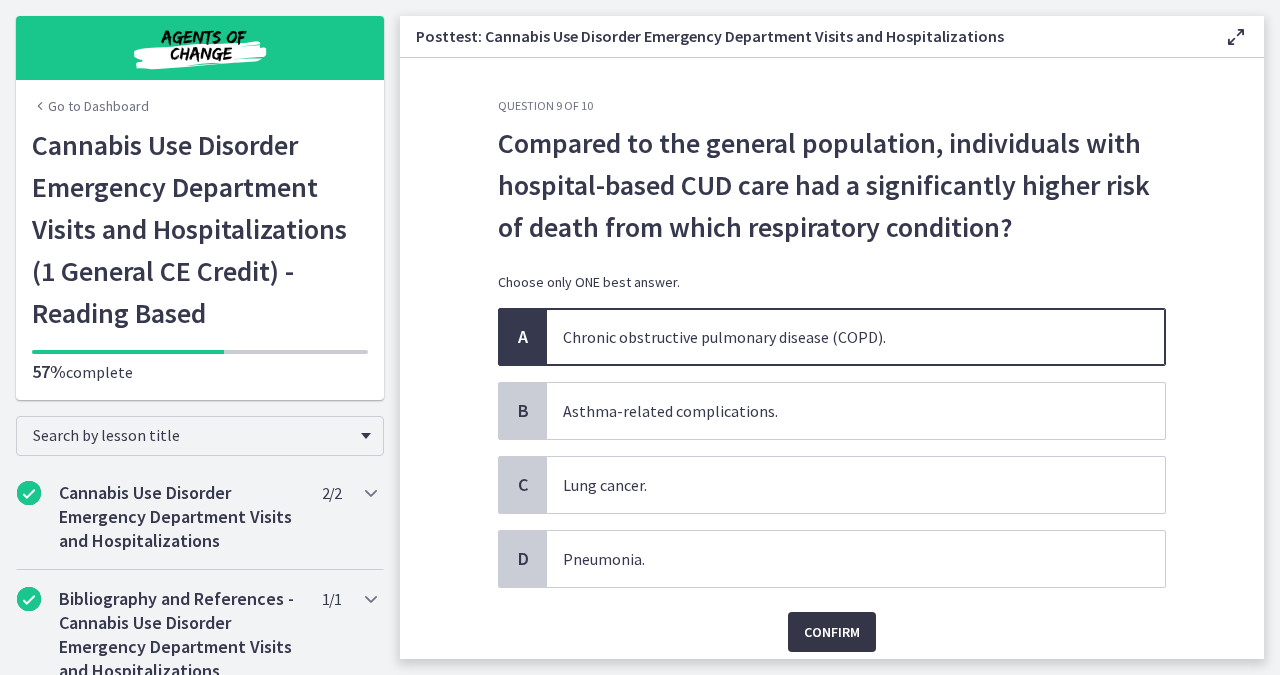click on "Confirm" at bounding box center [832, 632] 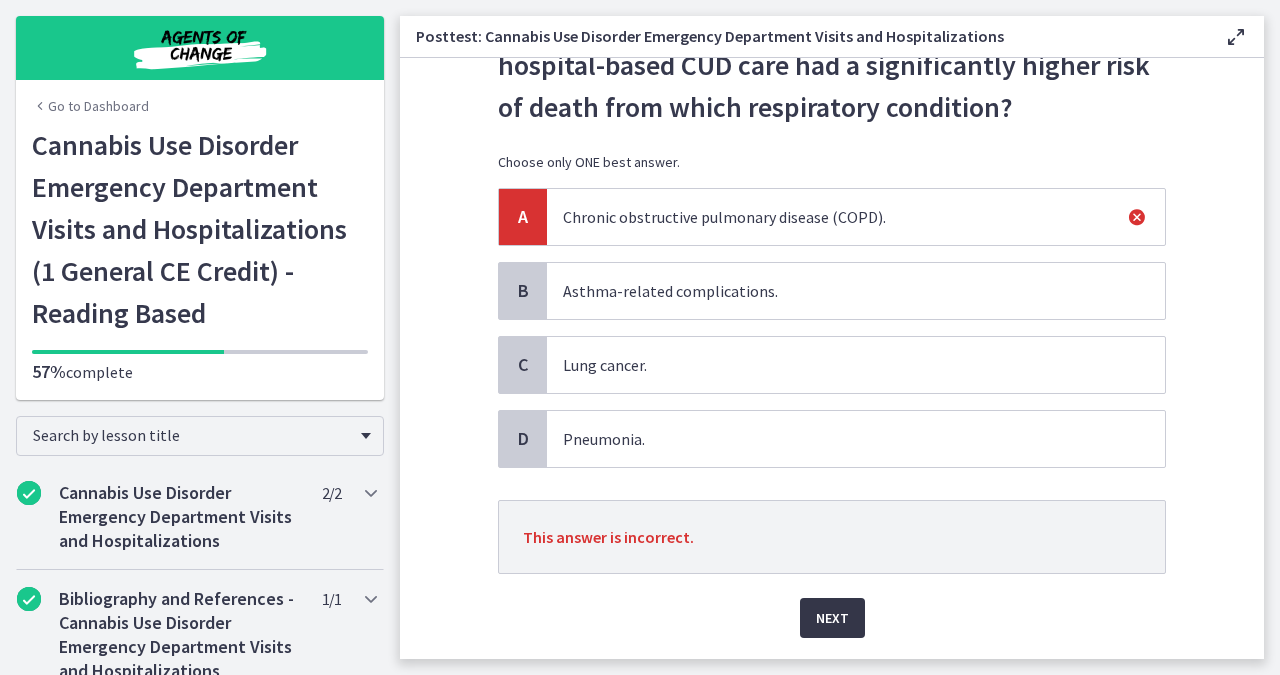 scroll, scrollTop: 121, scrollLeft: 0, axis: vertical 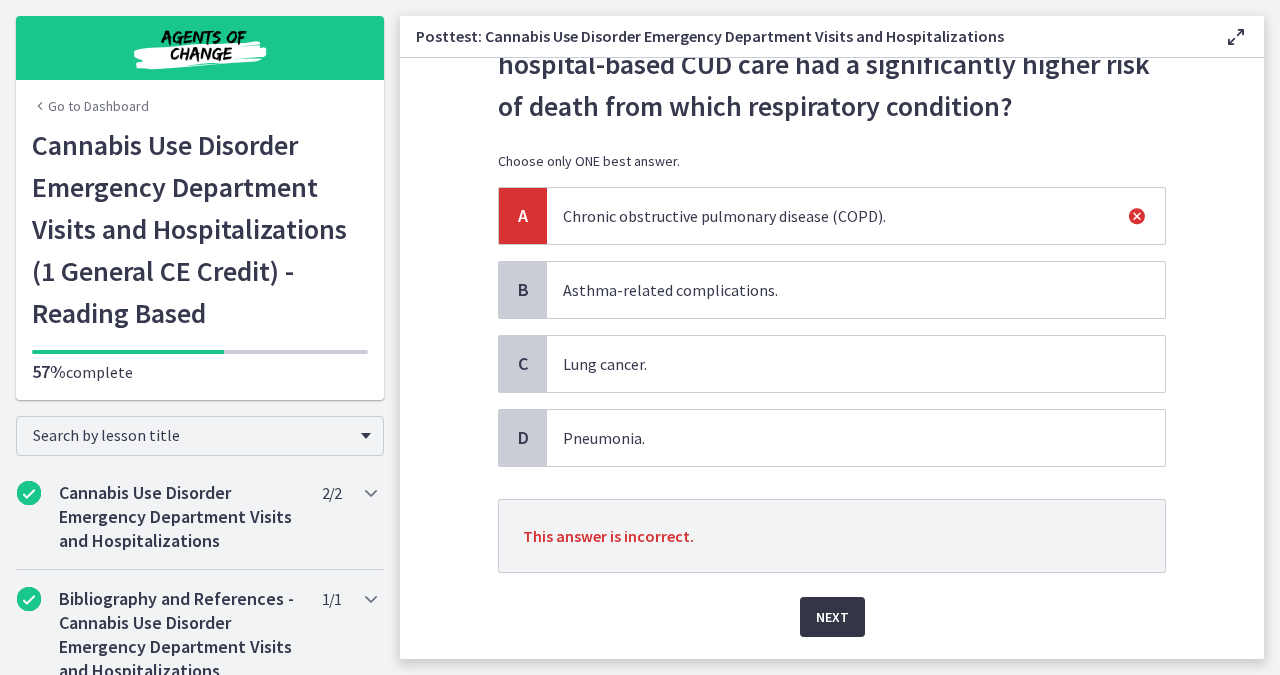 click on "Next" at bounding box center (832, 617) 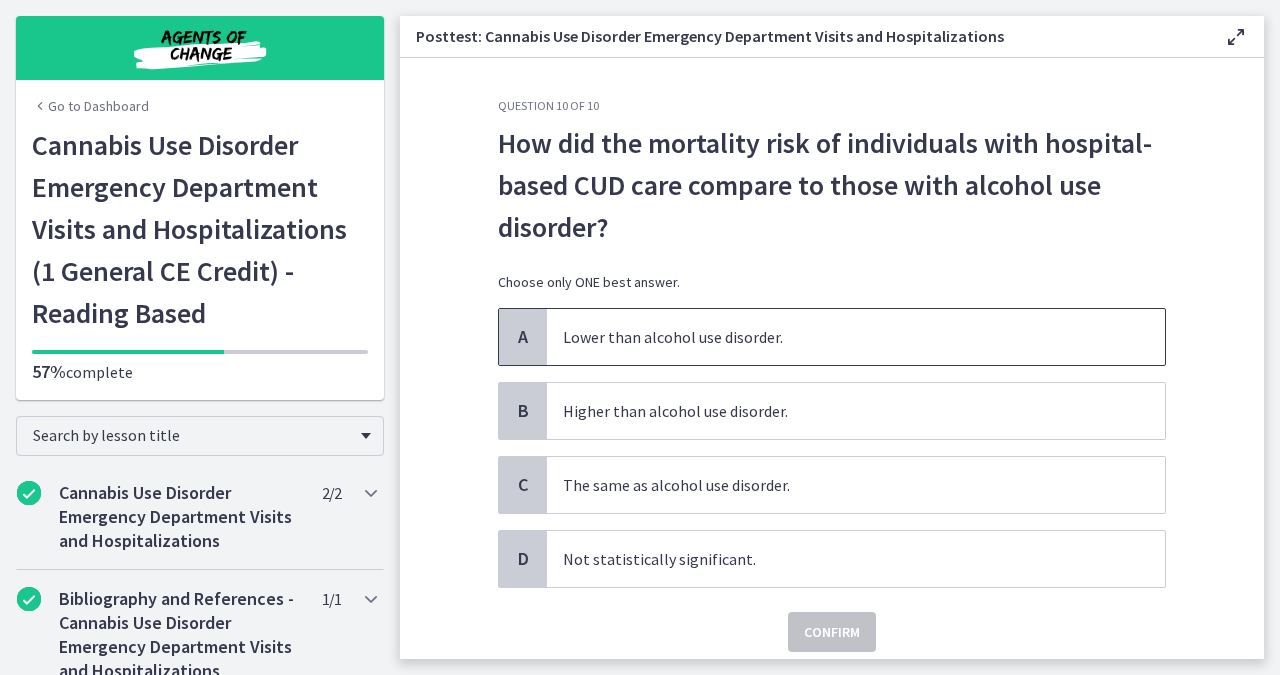 click on "Lower than alcohol use disorder." at bounding box center (856, 337) 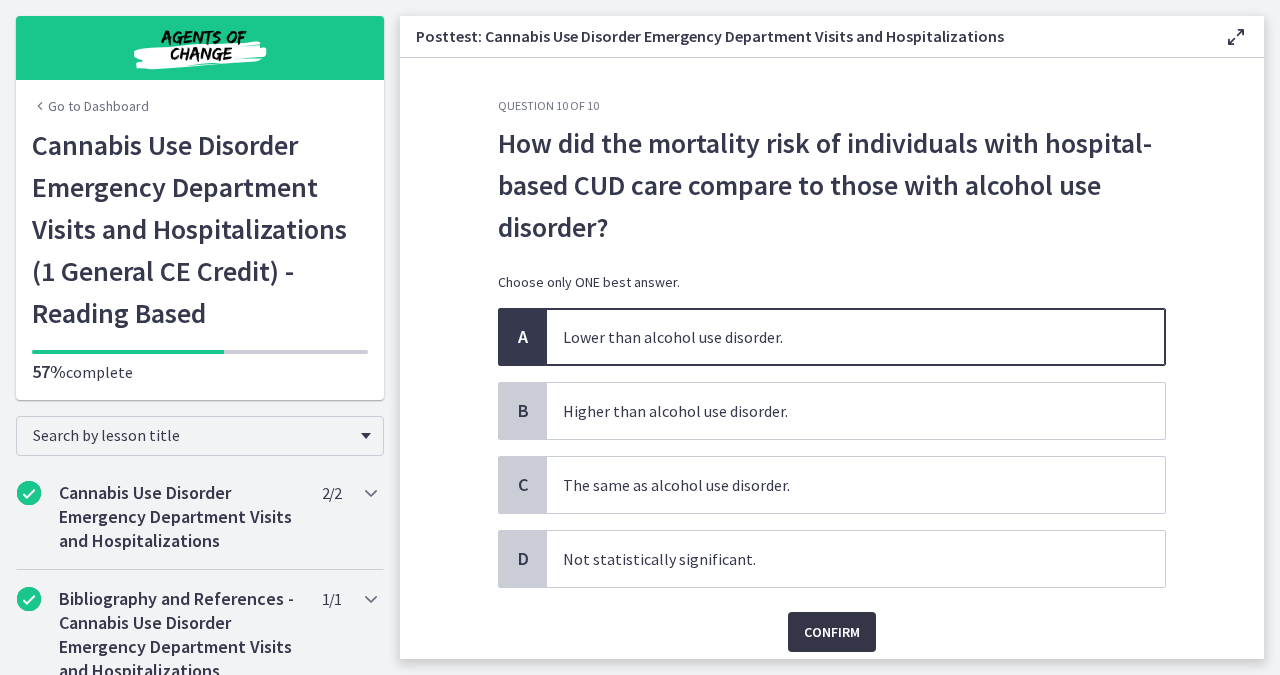 click on "Confirm" at bounding box center (832, 632) 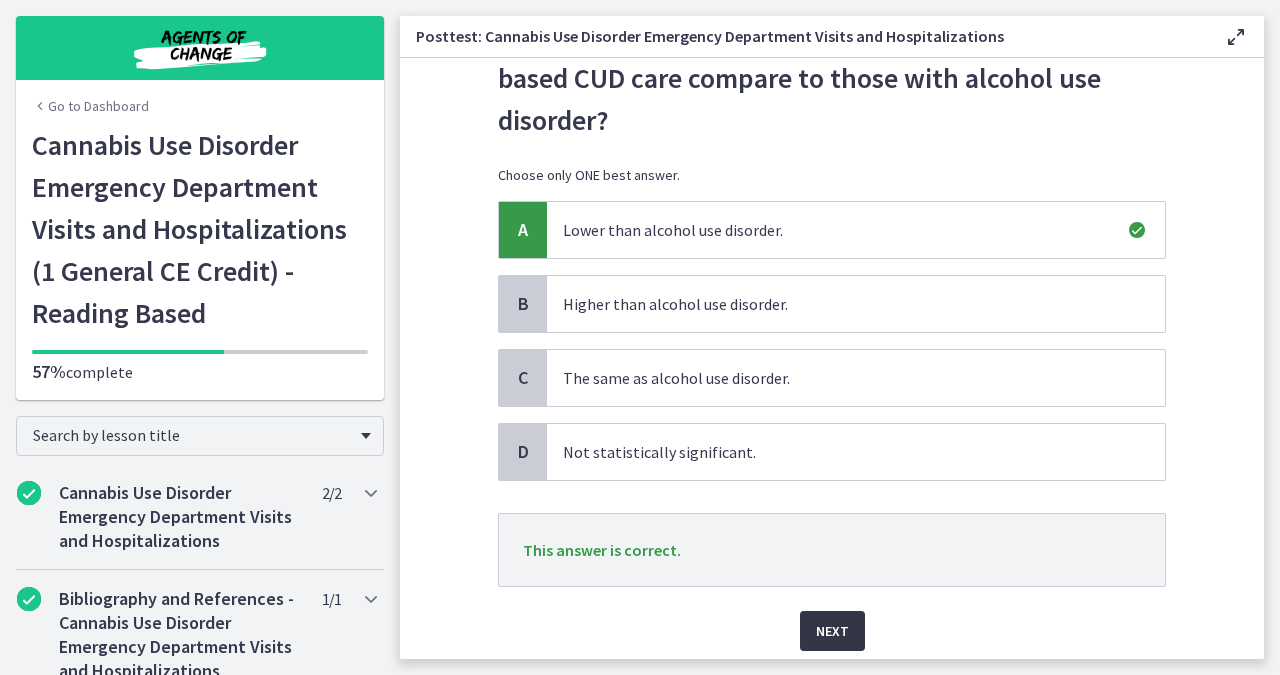 scroll, scrollTop: 122, scrollLeft: 0, axis: vertical 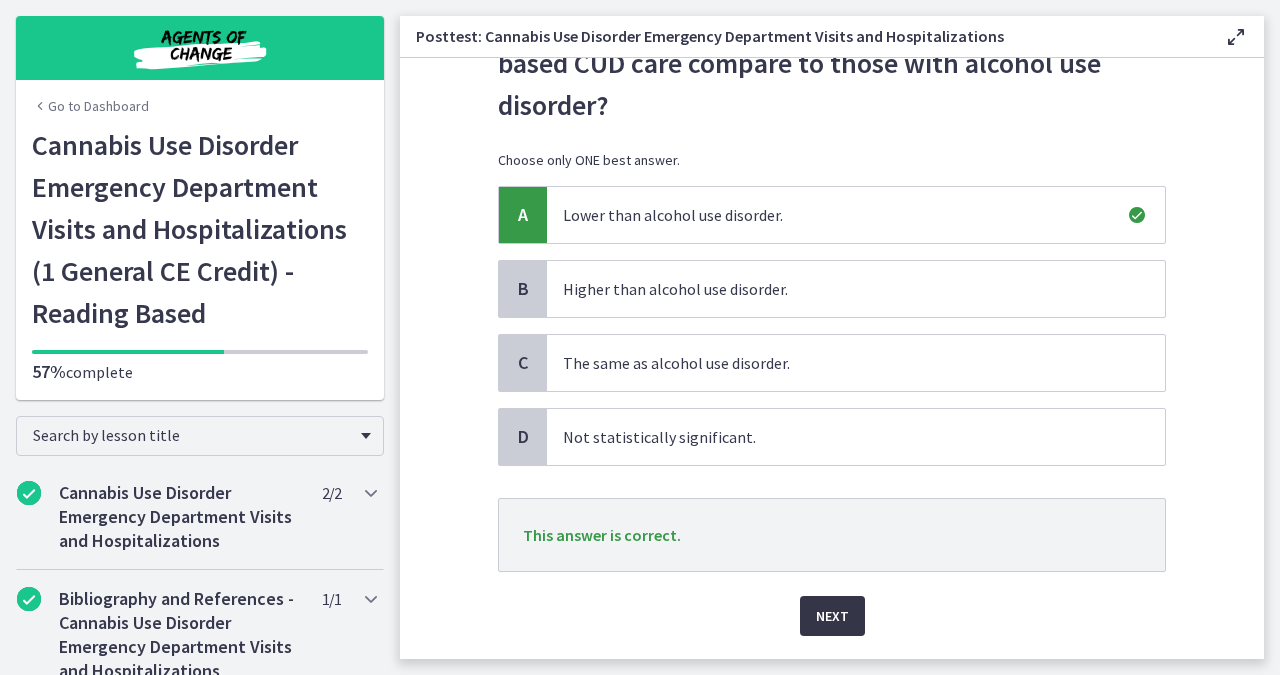 click on "Next" at bounding box center (832, 616) 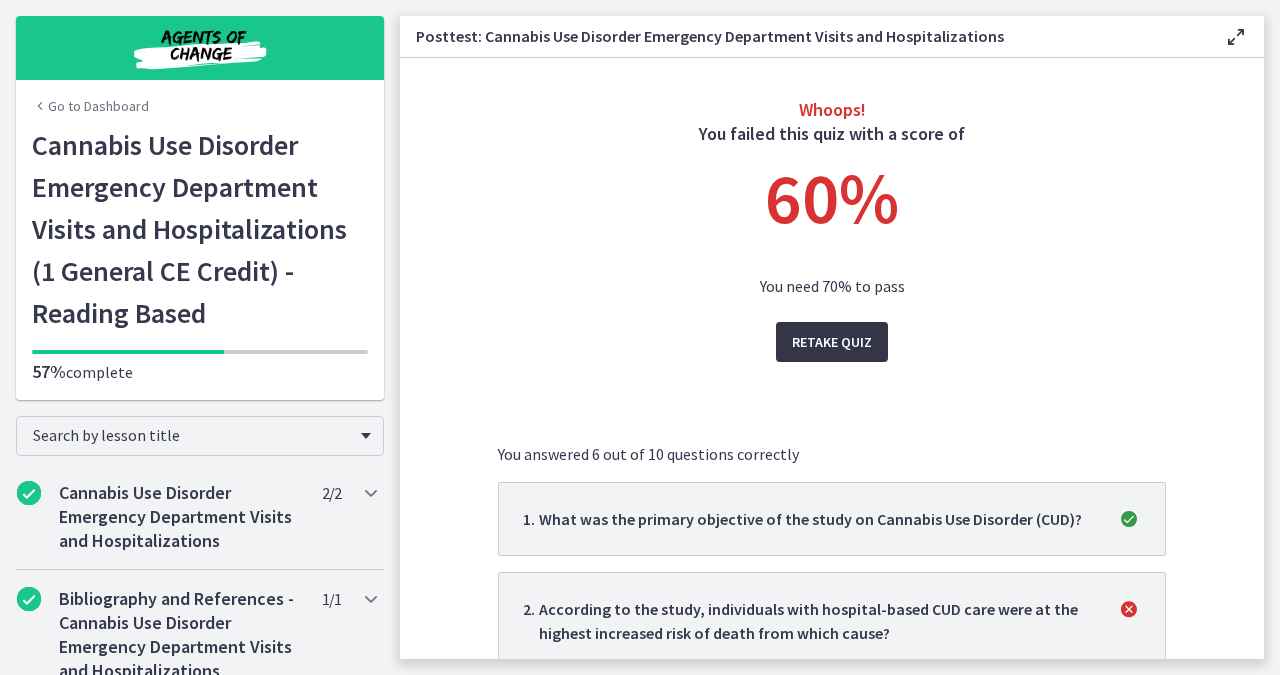click on "Retake Quiz" at bounding box center [832, 342] 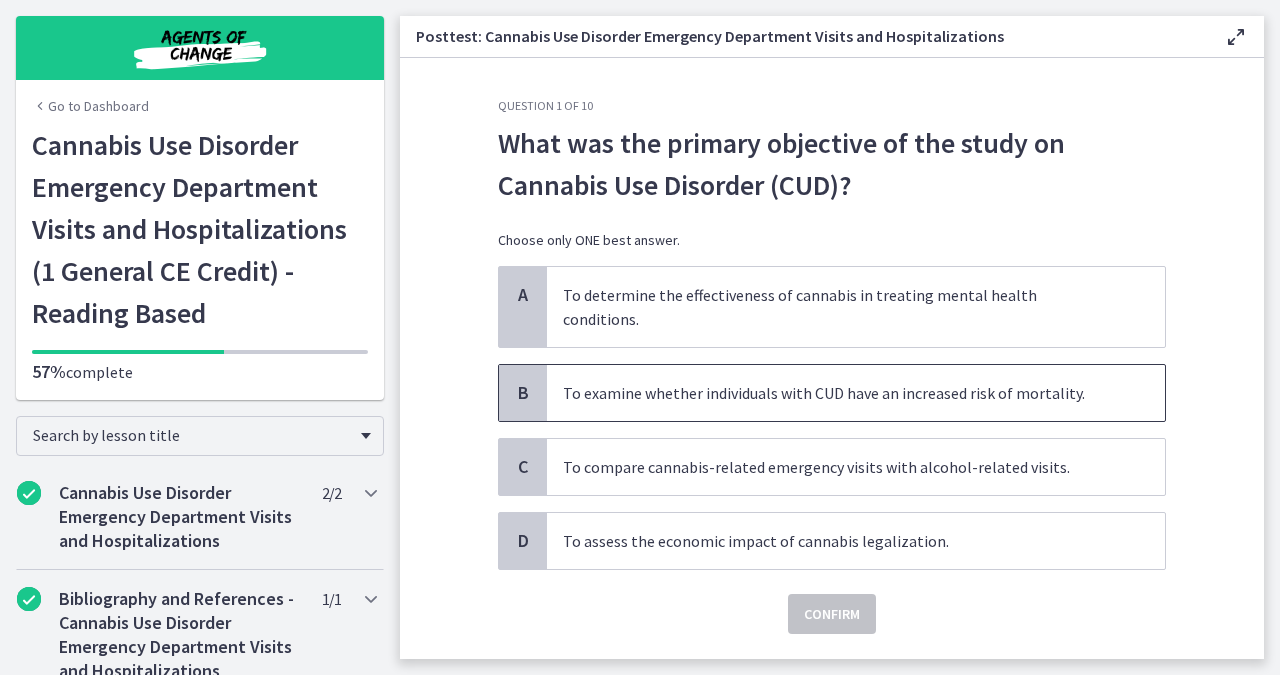 click on "To examine whether individuals with CUD have an increased risk of mortality." at bounding box center (856, 393) 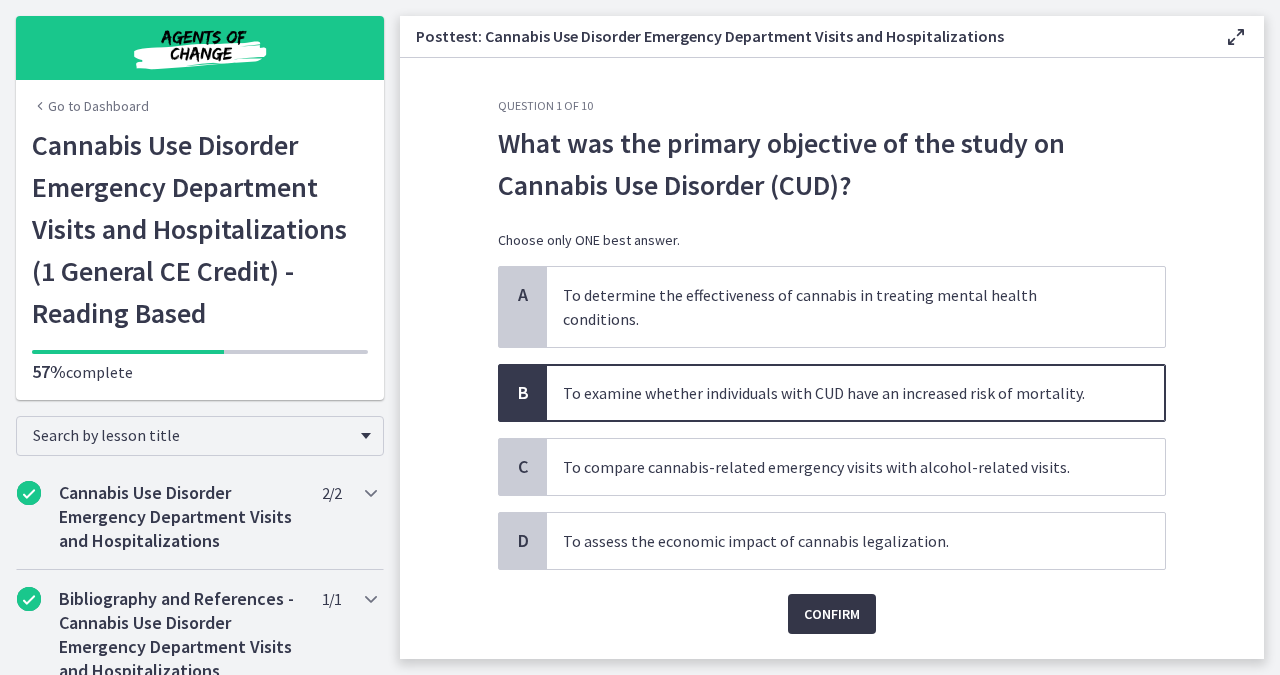 click on "Confirm" at bounding box center (832, 614) 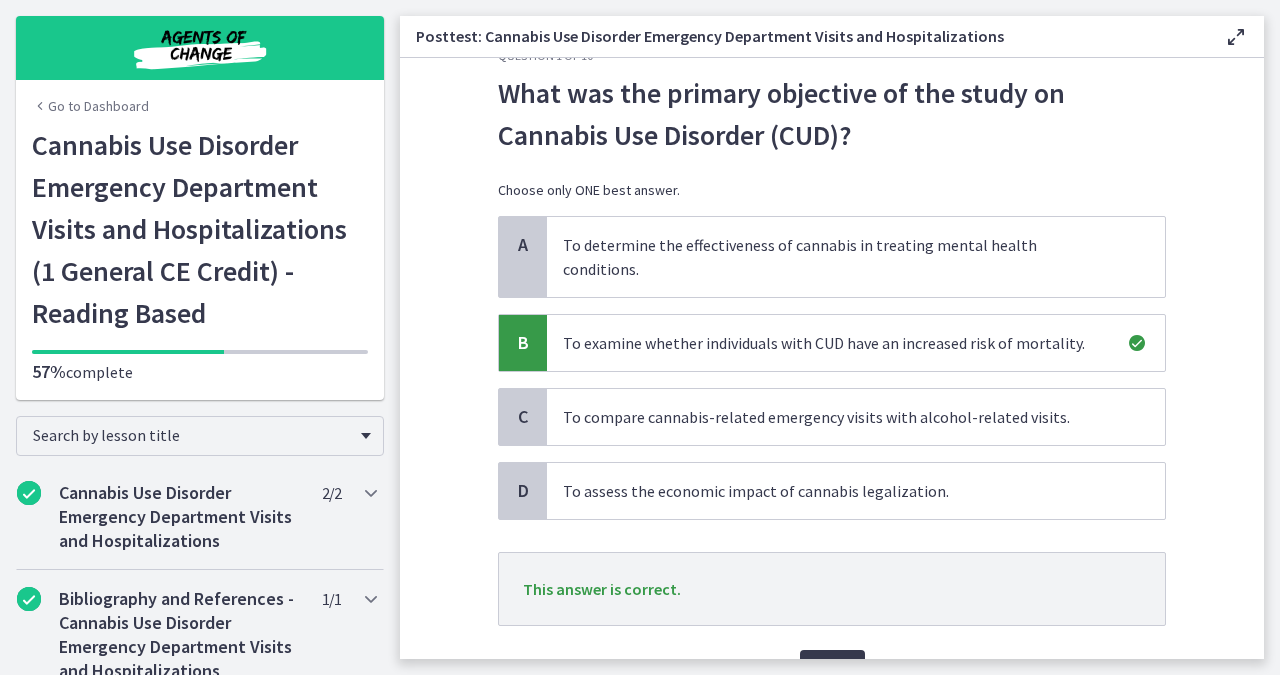 scroll, scrollTop: 69, scrollLeft: 0, axis: vertical 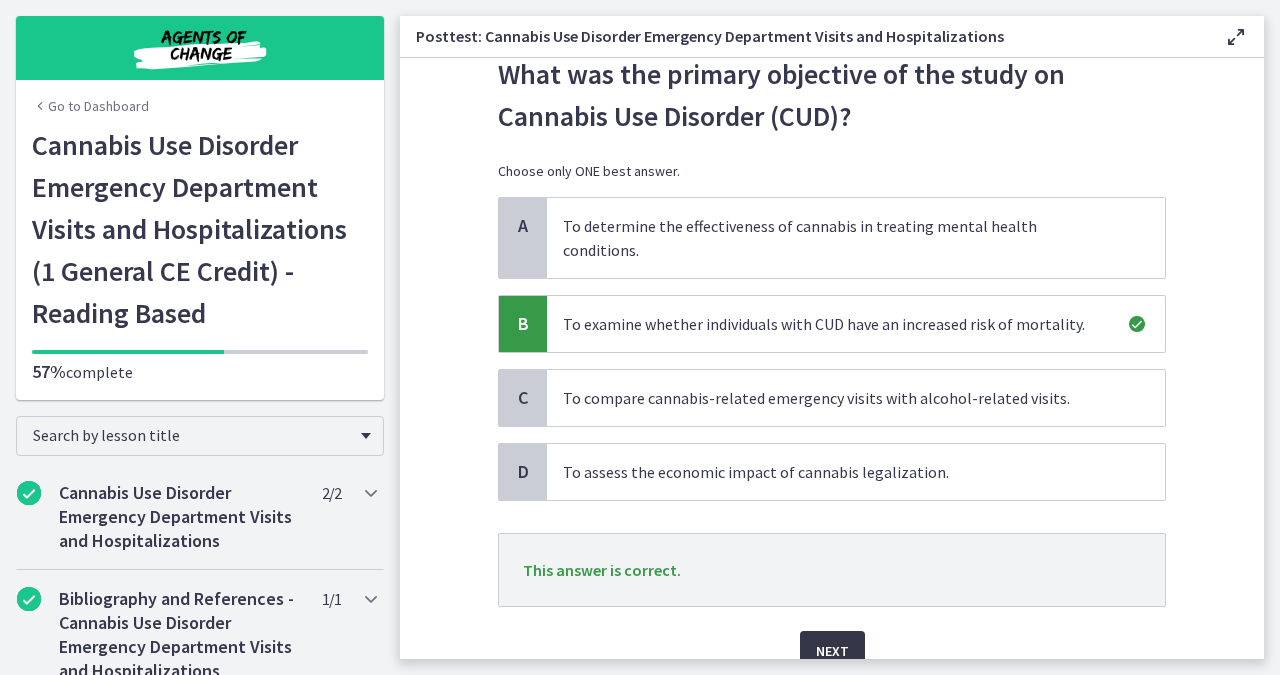 click on "Next" at bounding box center (832, 651) 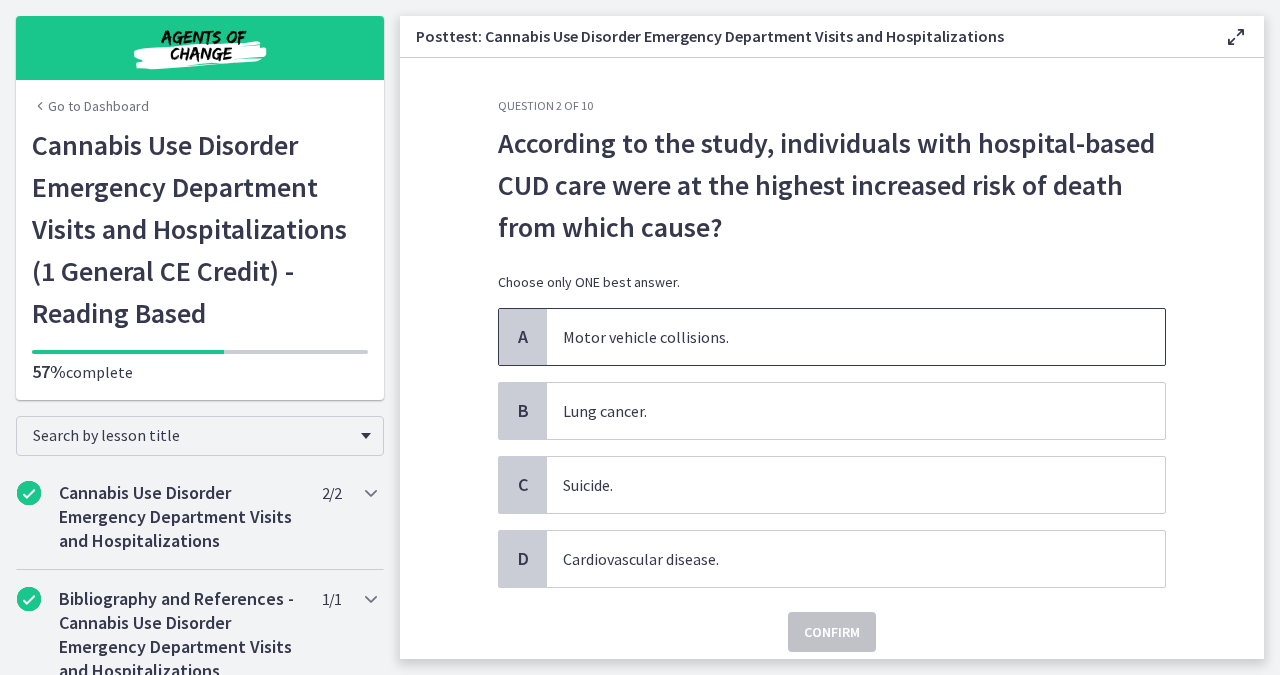click on "Motor vehicle collisions." at bounding box center (856, 337) 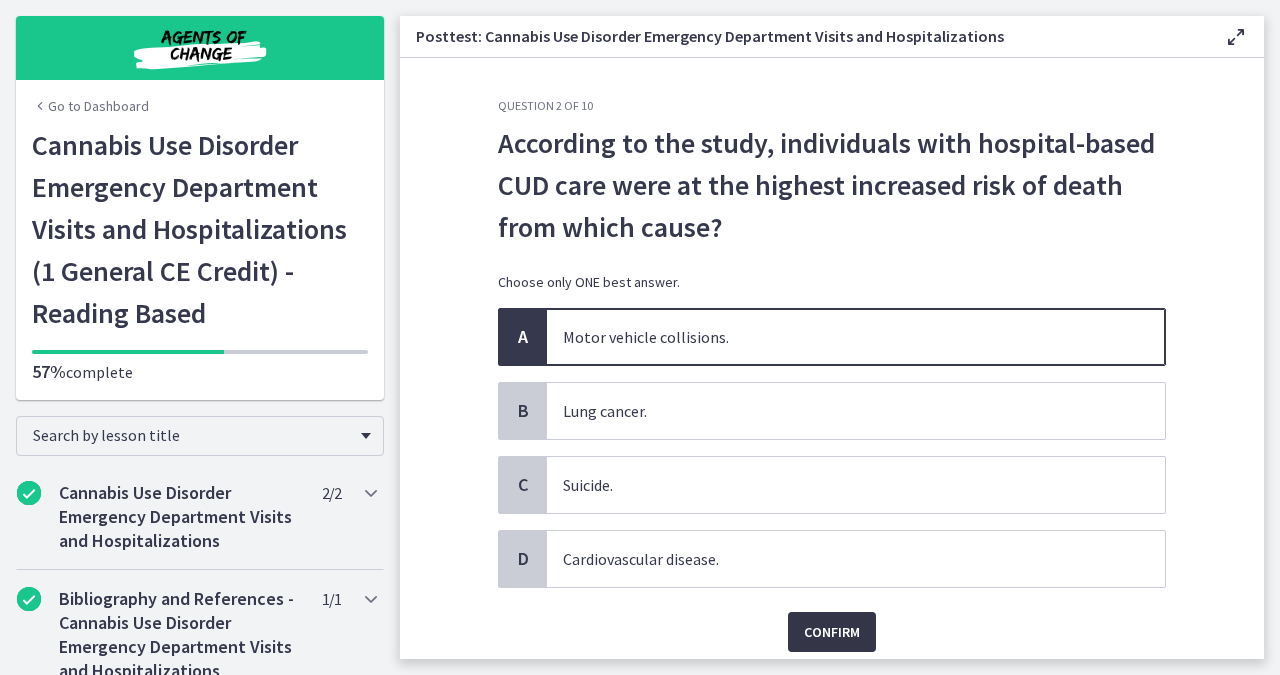 click on "Confirm" at bounding box center (832, 632) 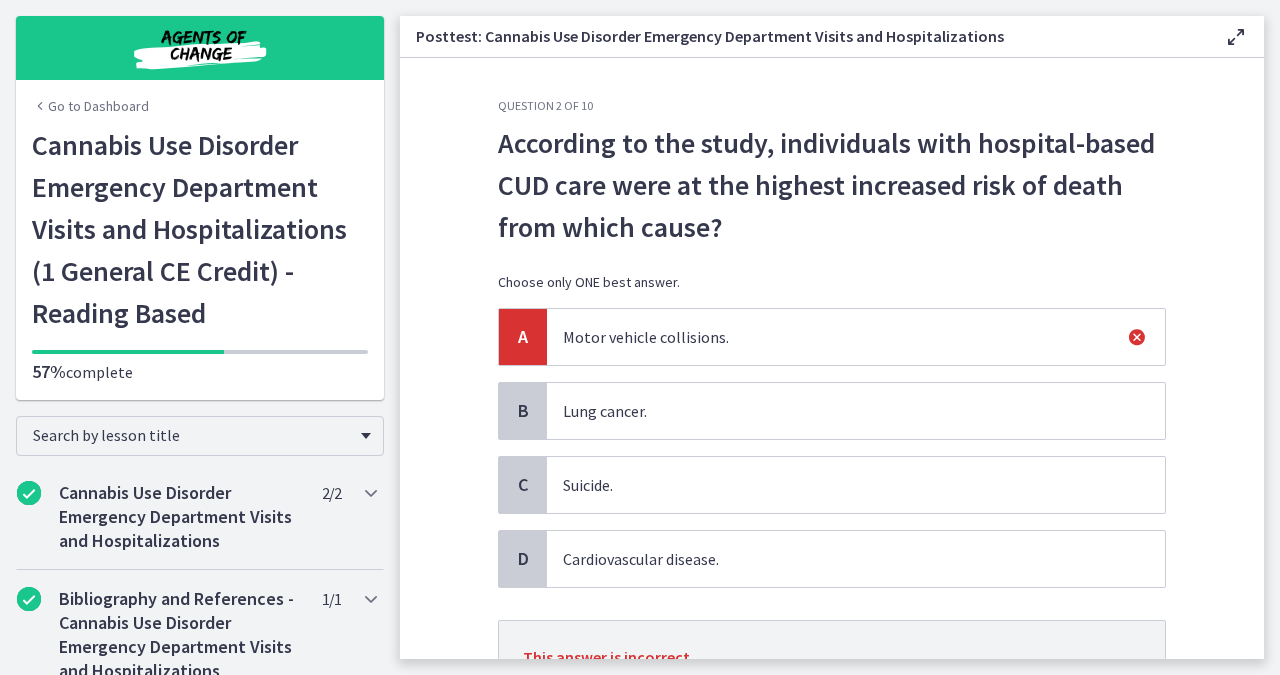 scroll, scrollTop: 86, scrollLeft: 0, axis: vertical 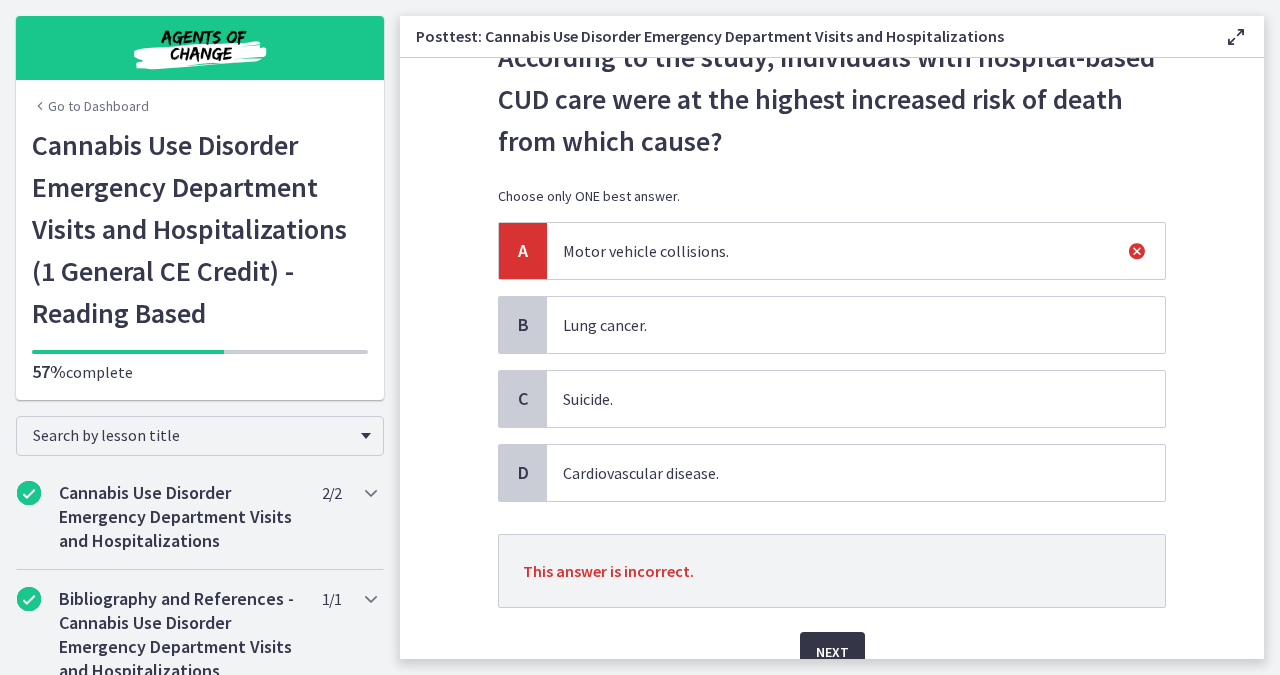 click on "Next" at bounding box center (832, 652) 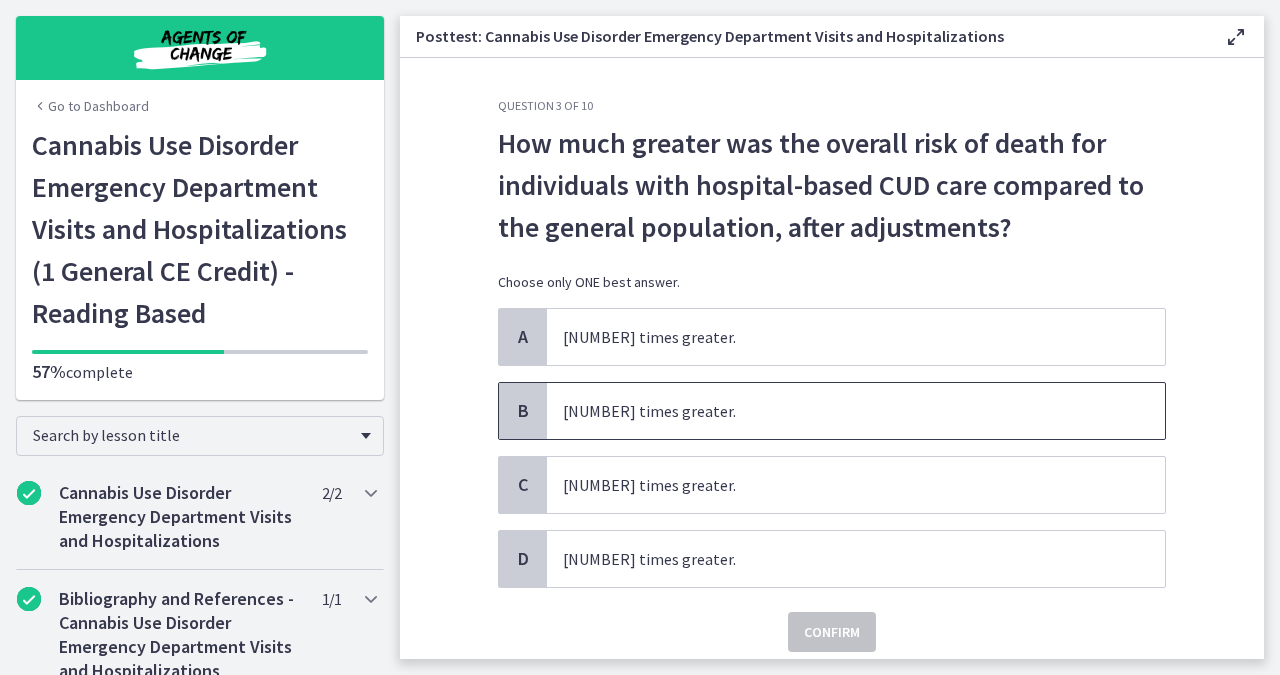 click on "2.8 times greater." at bounding box center (856, 411) 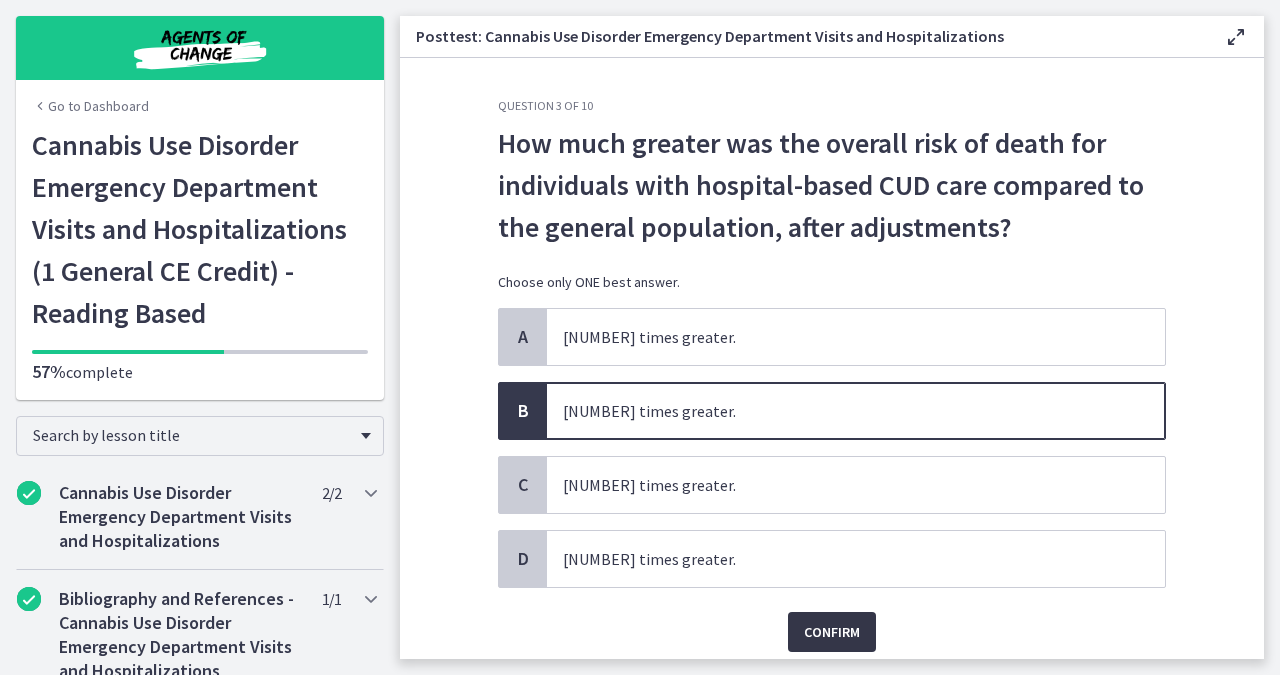 click on "Confirm" at bounding box center [832, 632] 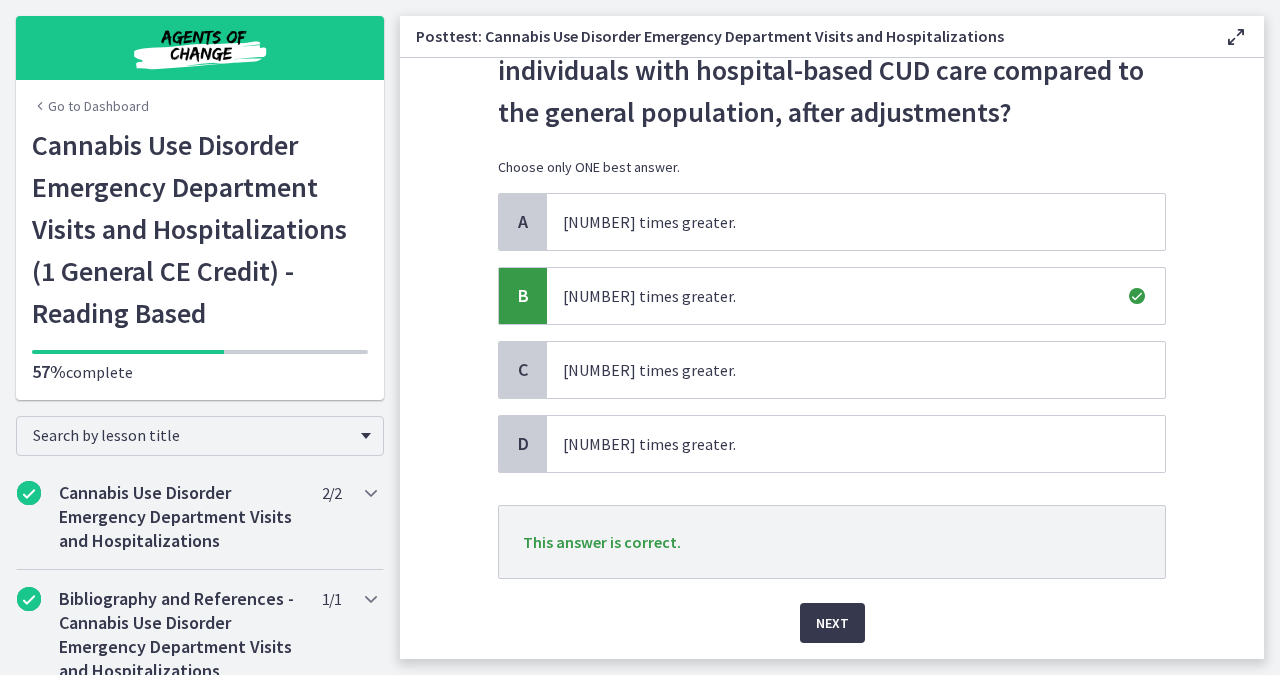 scroll, scrollTop: 118, scrollLeft: 0, axis: vertical 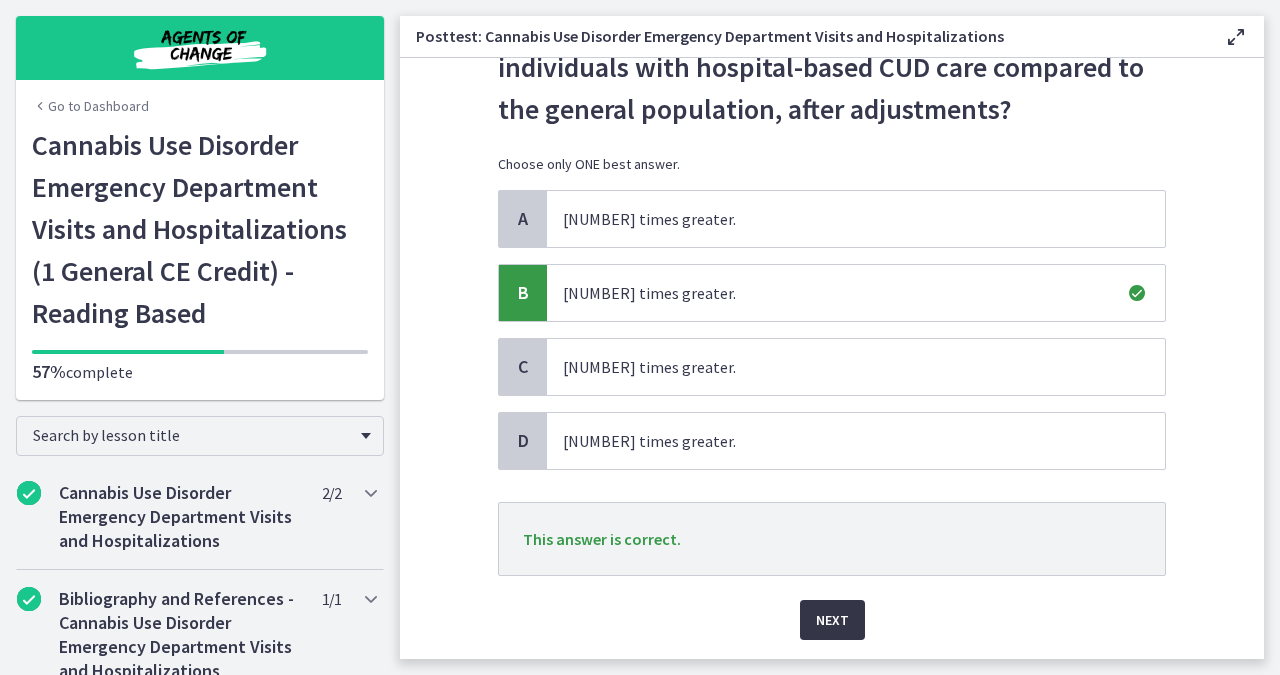 click on "Next" at bounding box center [832, 620] 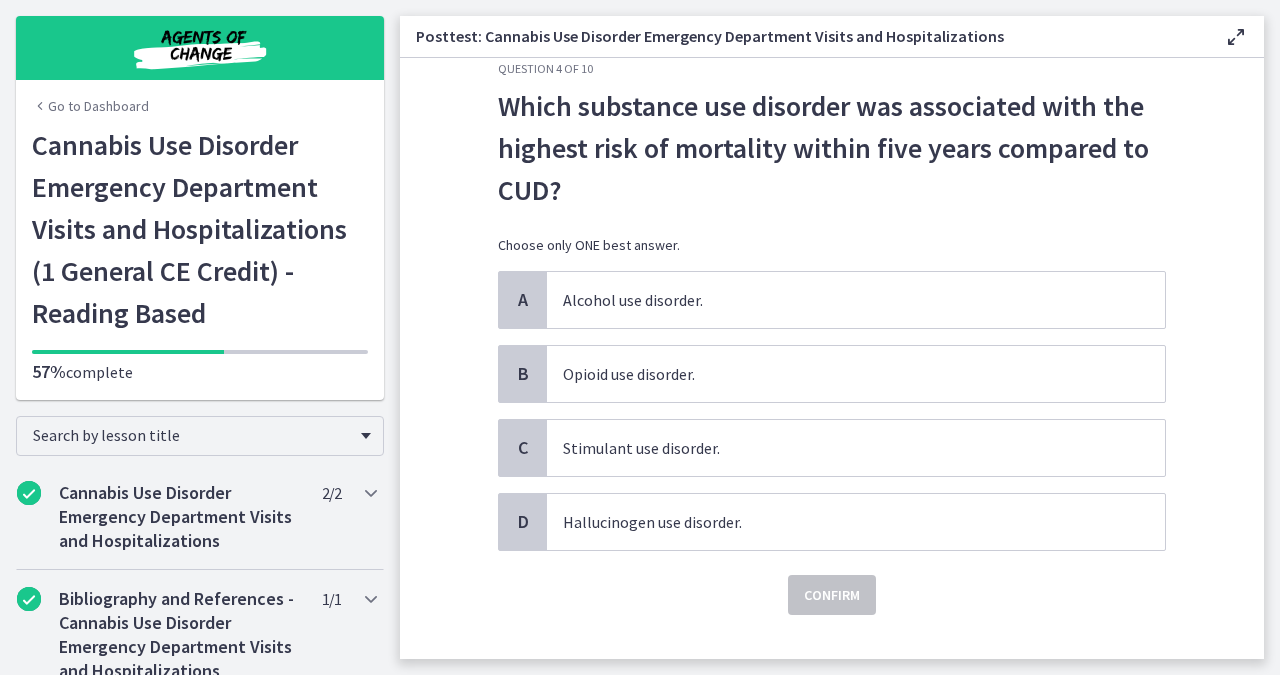 scroll, scrollTop: 61, scrollLeft: 0, axis: vertical 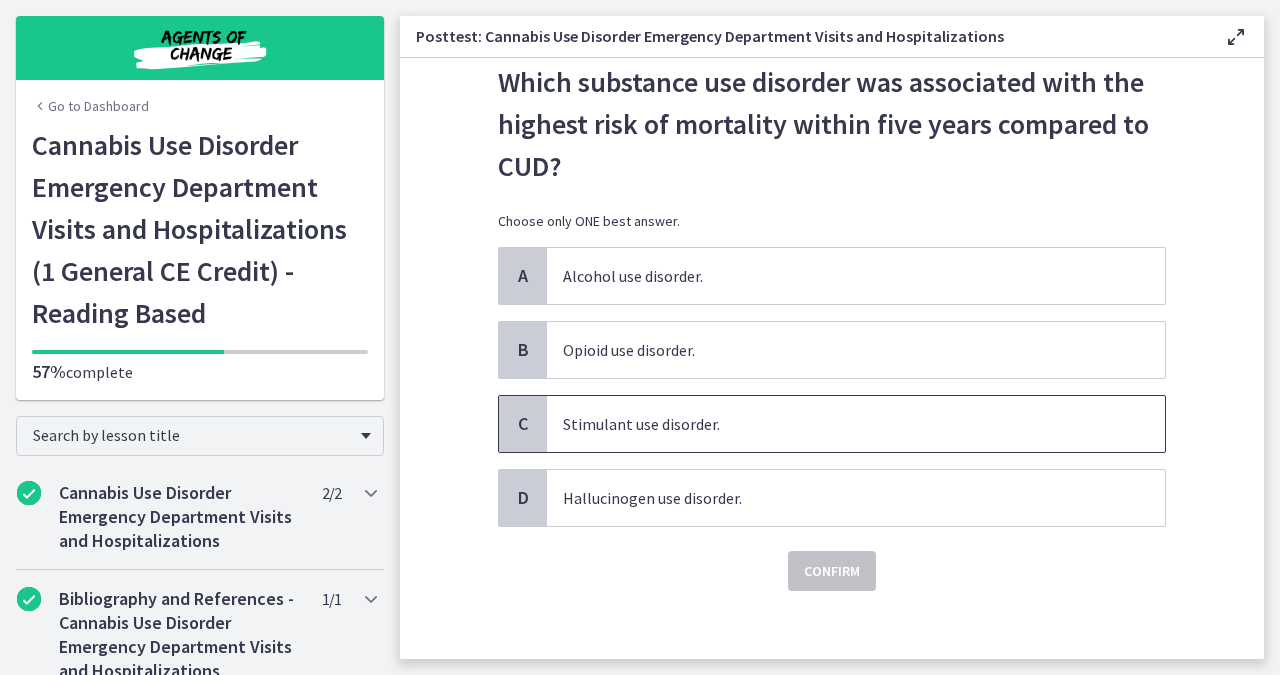 click on "Stimulant use disorder." at bounding box center [856, 424] 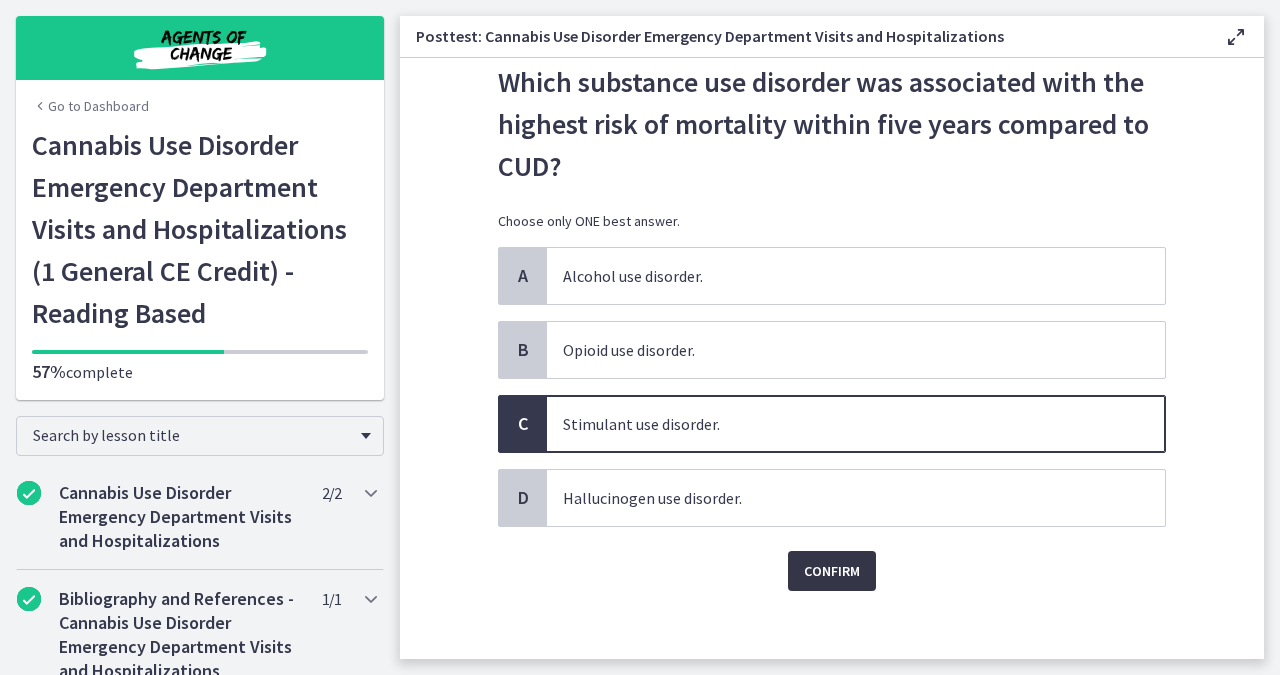 click on "Confirm" at bounding box center [832, 571] 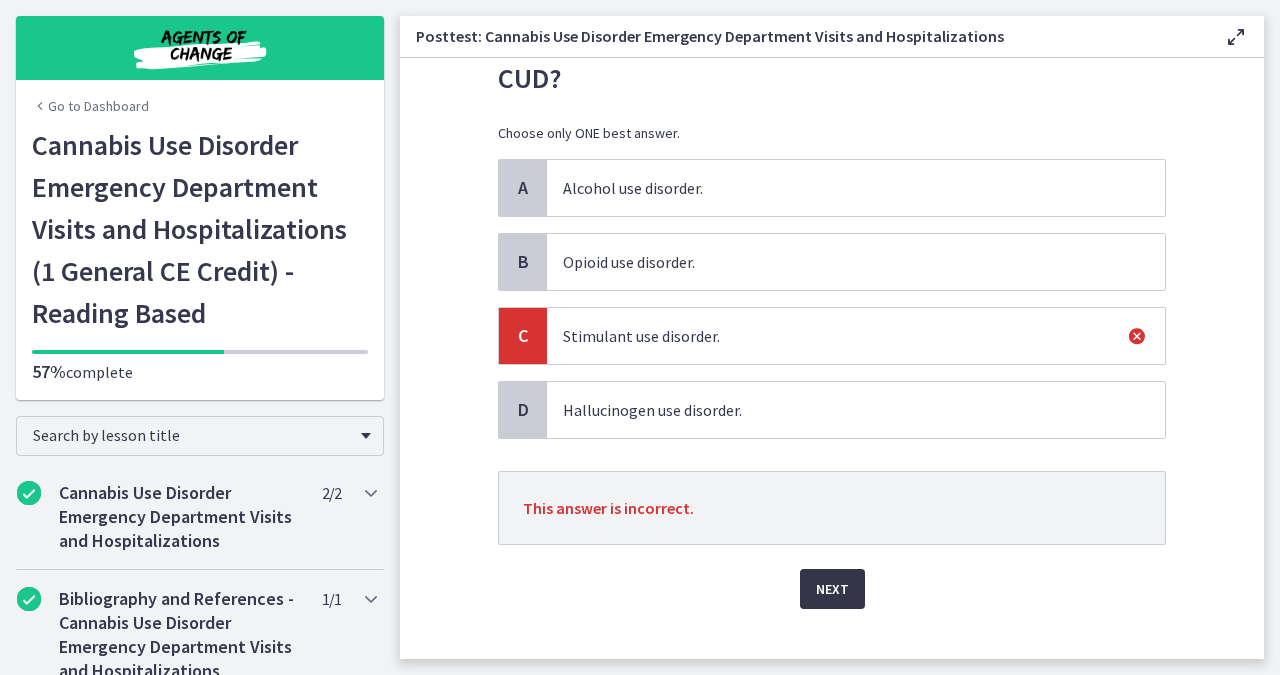scroll, scrollTop: 157, scrollLeft: 0, axis: vertical 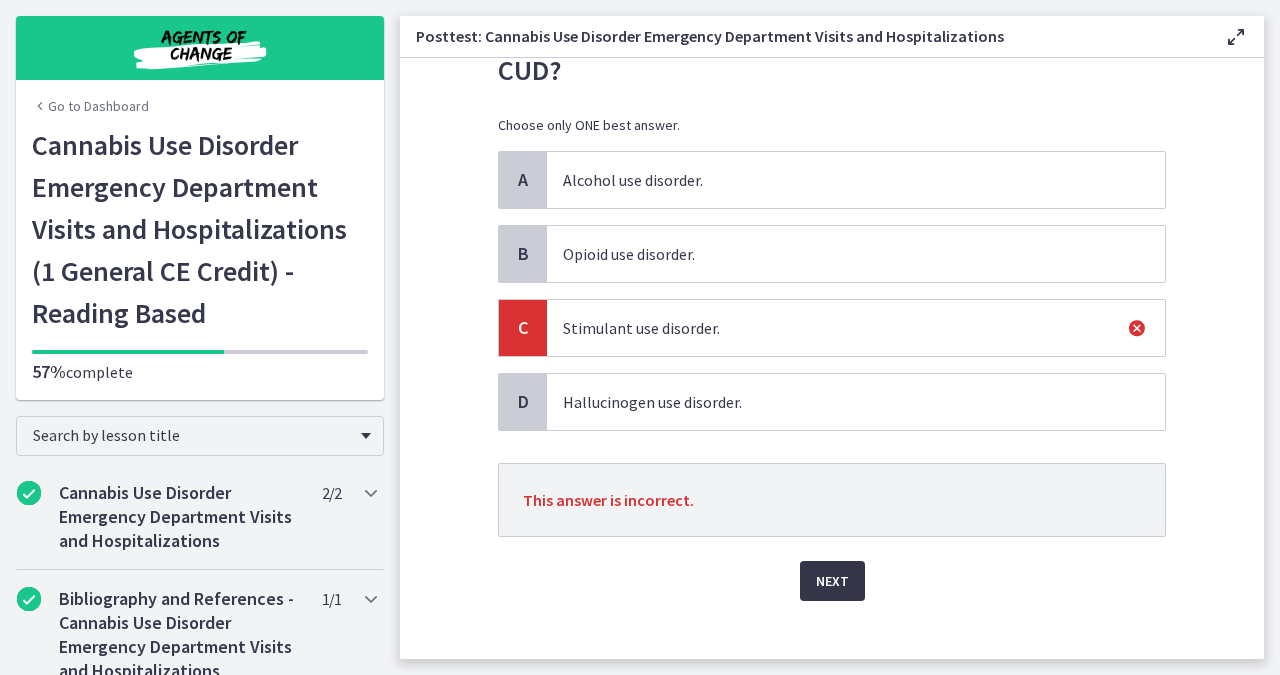 click on "Next" at bounding box center (832, 581) 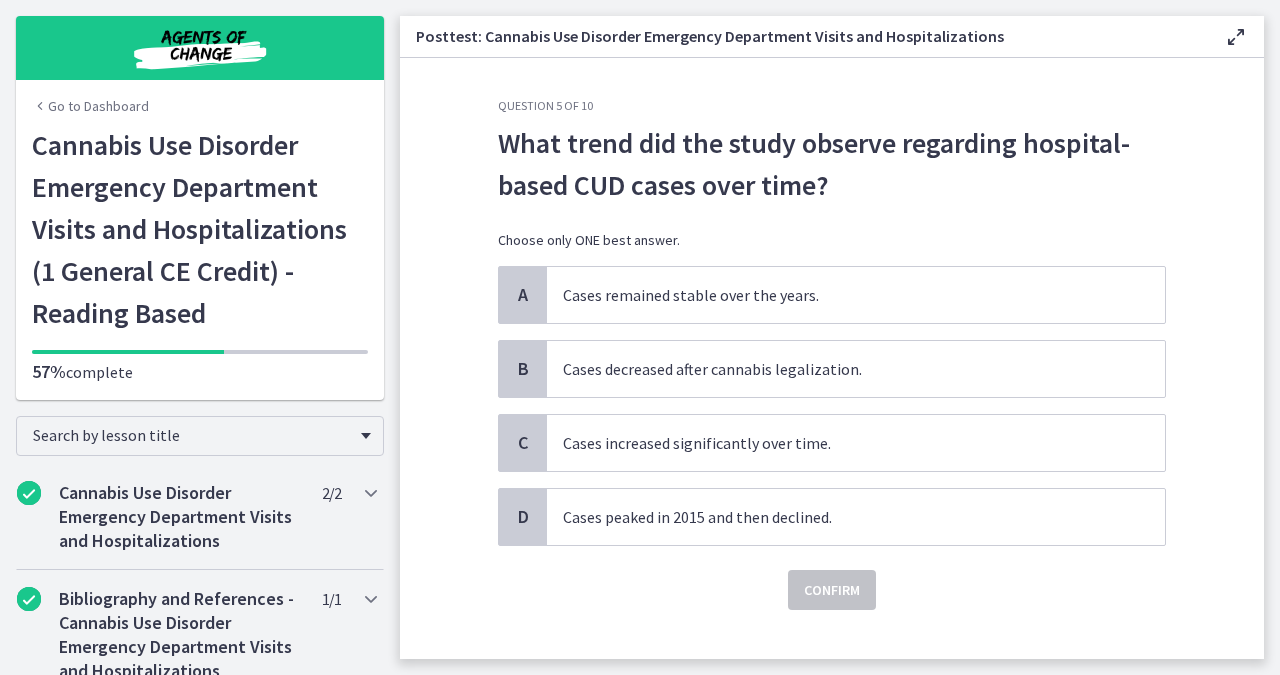 scroll, scrollTop: 6, scrollLeft: 0, axis: vertical 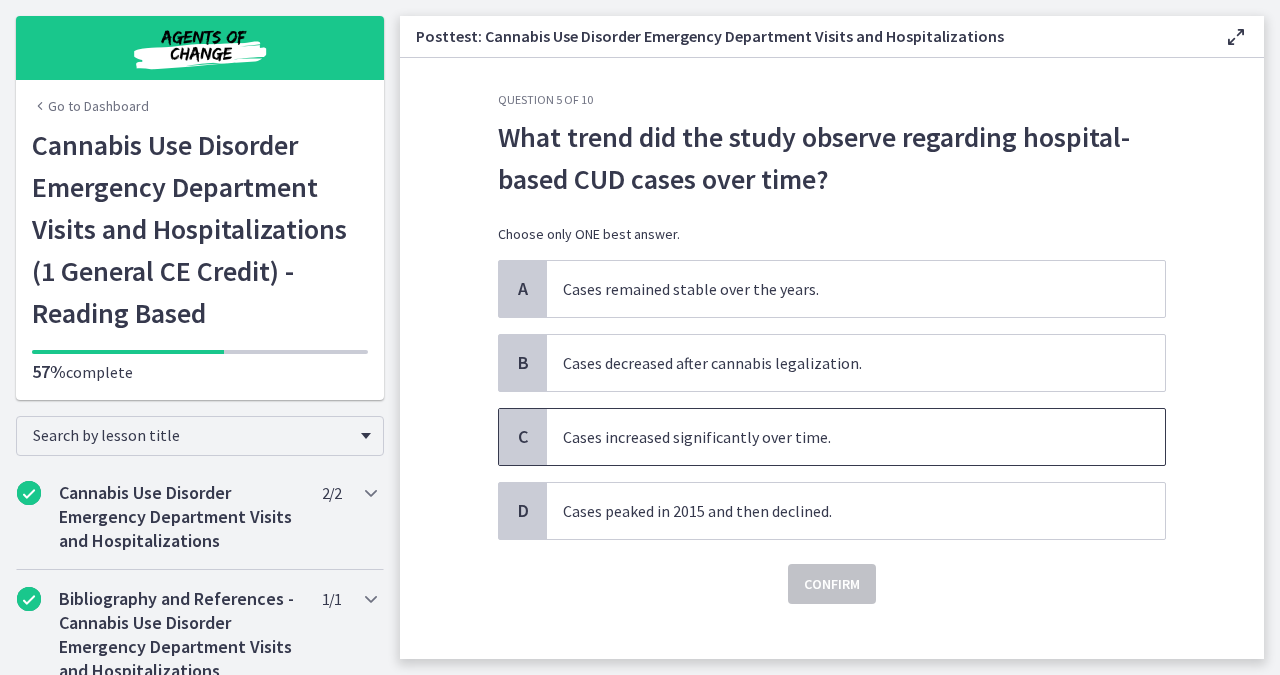click on "Cases increased significantly over time." at bounding box center (856, 437) 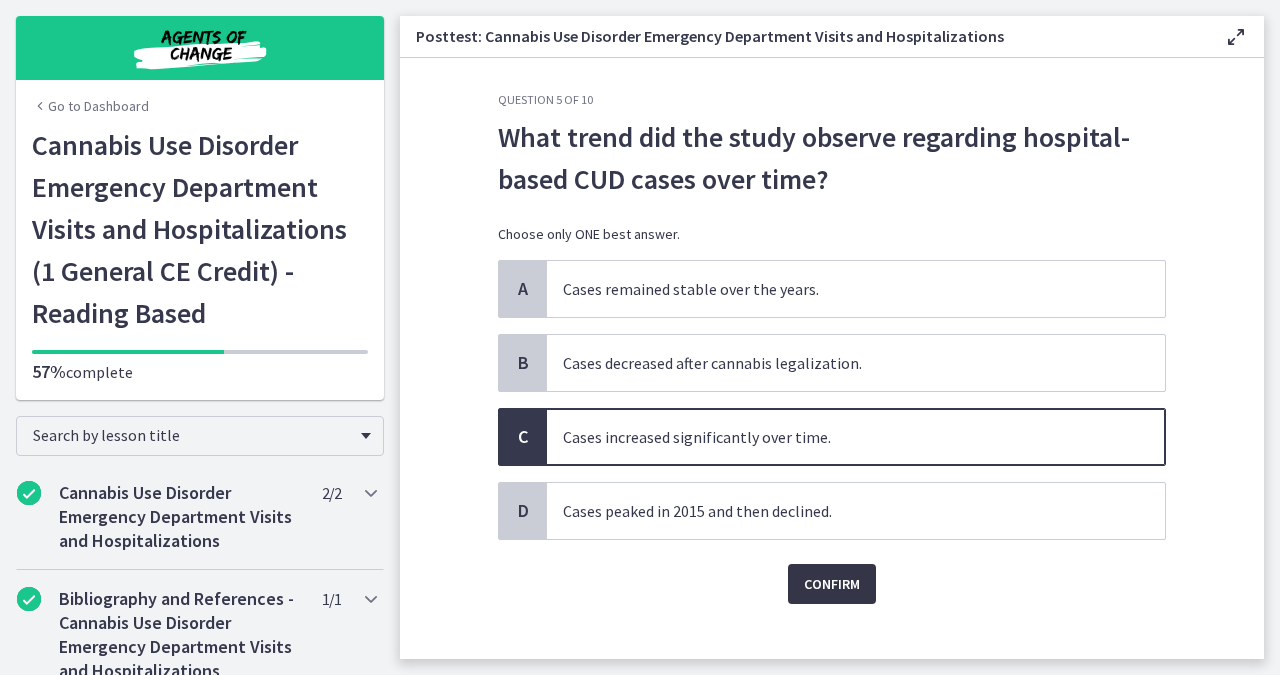 click on "Confirm" at bounding box center [832, 584] 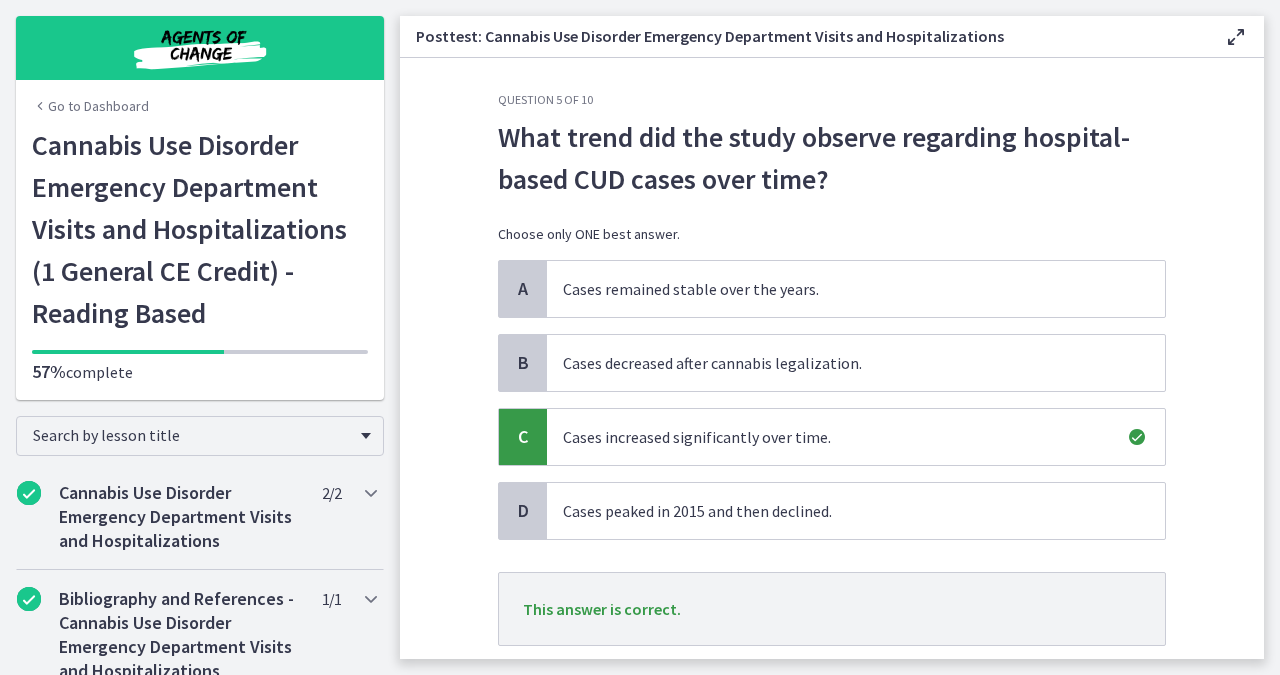 scroll, scrollTop: 116, scrollLeft: 0, axis: vertical 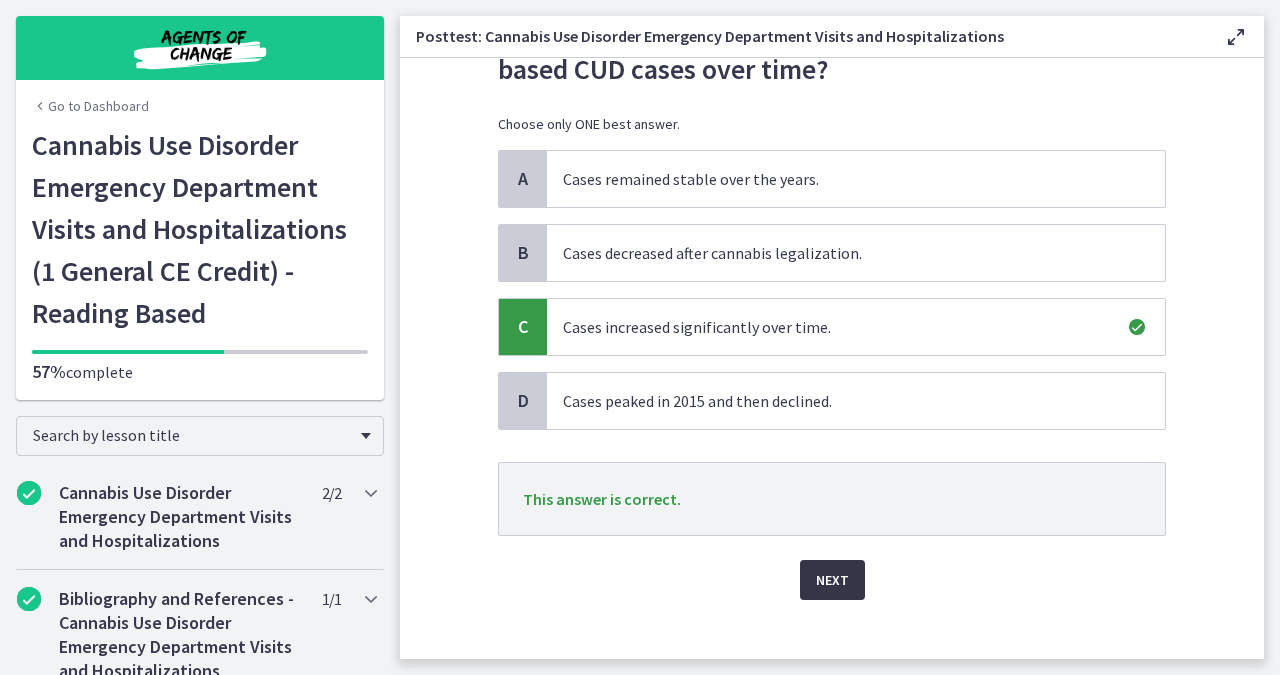 click on "Next" at bounding box center (832, 580) 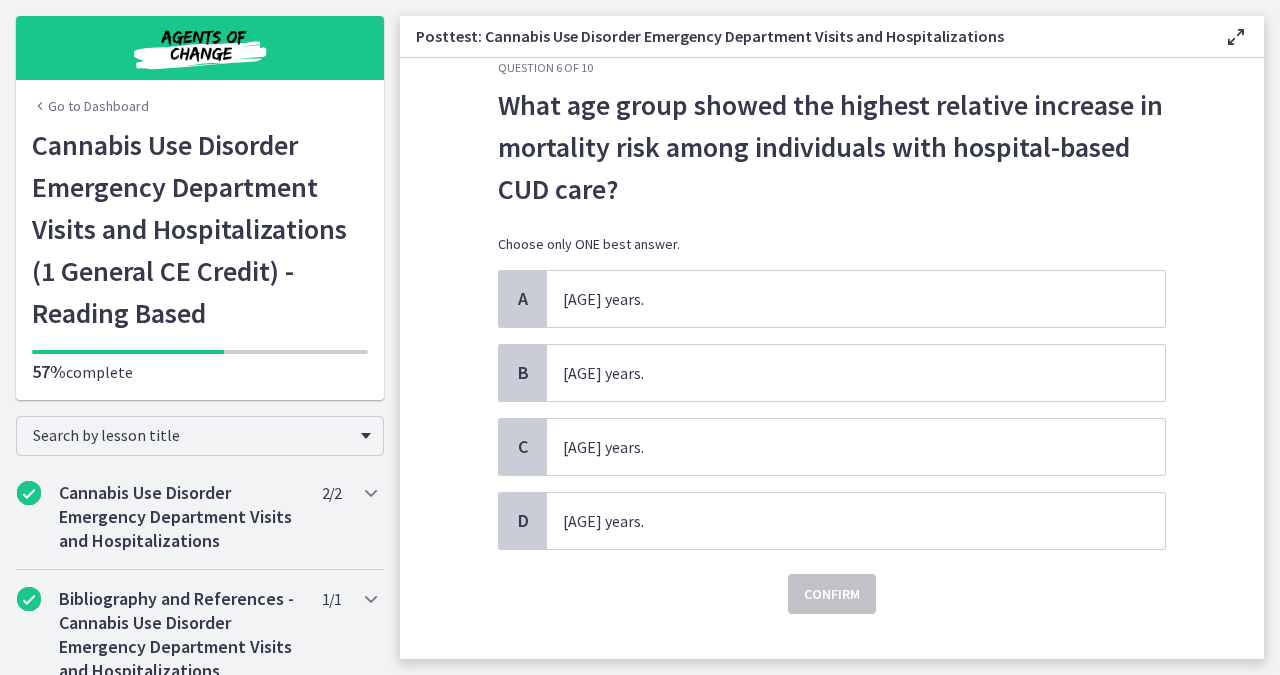 scroll, scrollTop: 39, scrollLeft: 0, axis: vertical 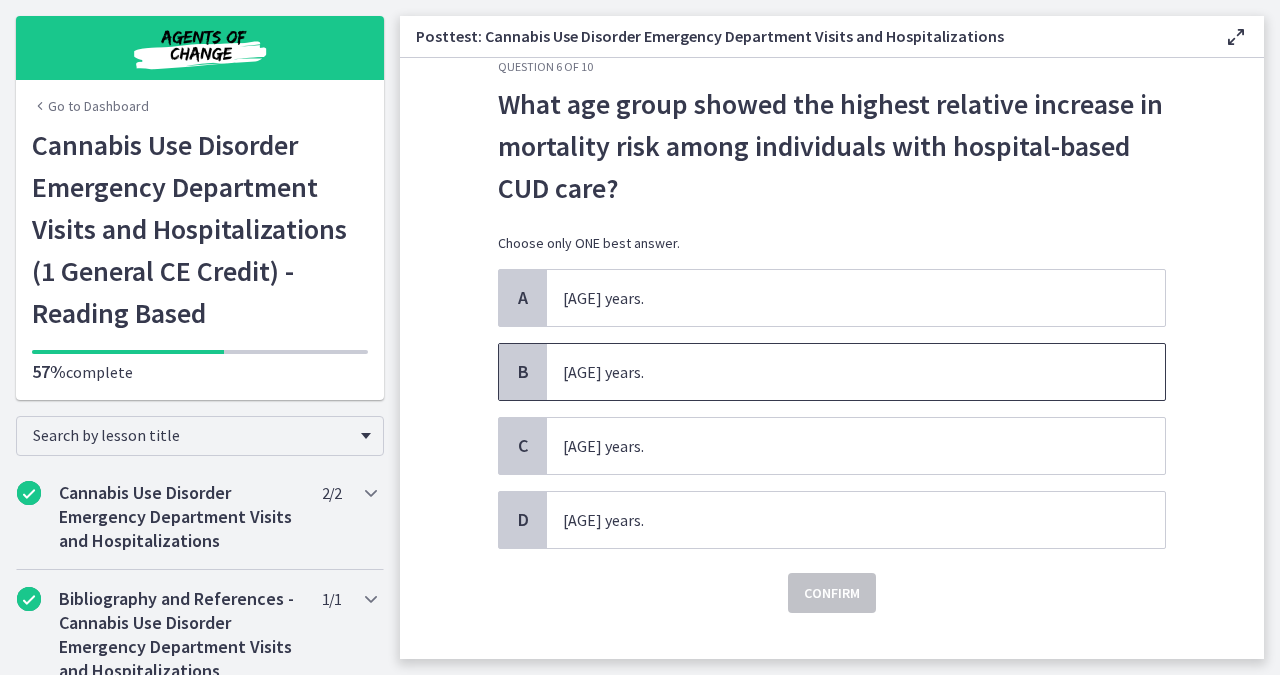 click on "25-44 years." at bounding box center [856, 372] 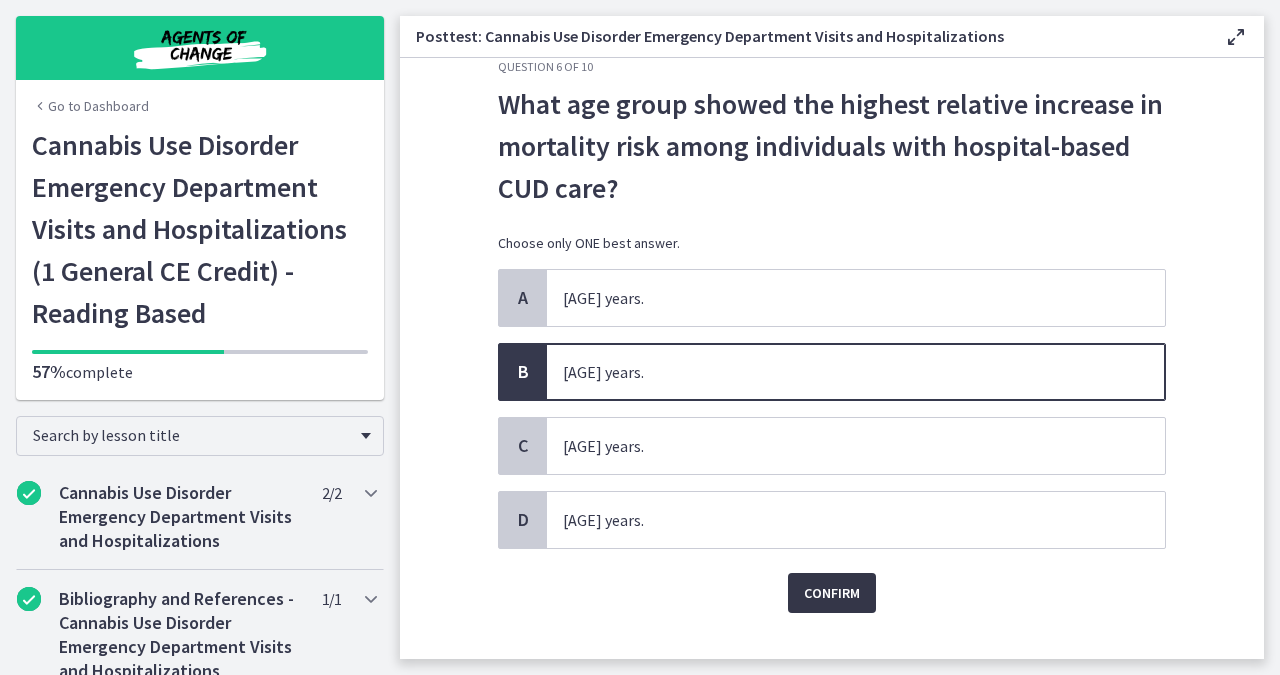 click on "Confirm" at bounding box center [832, 593] 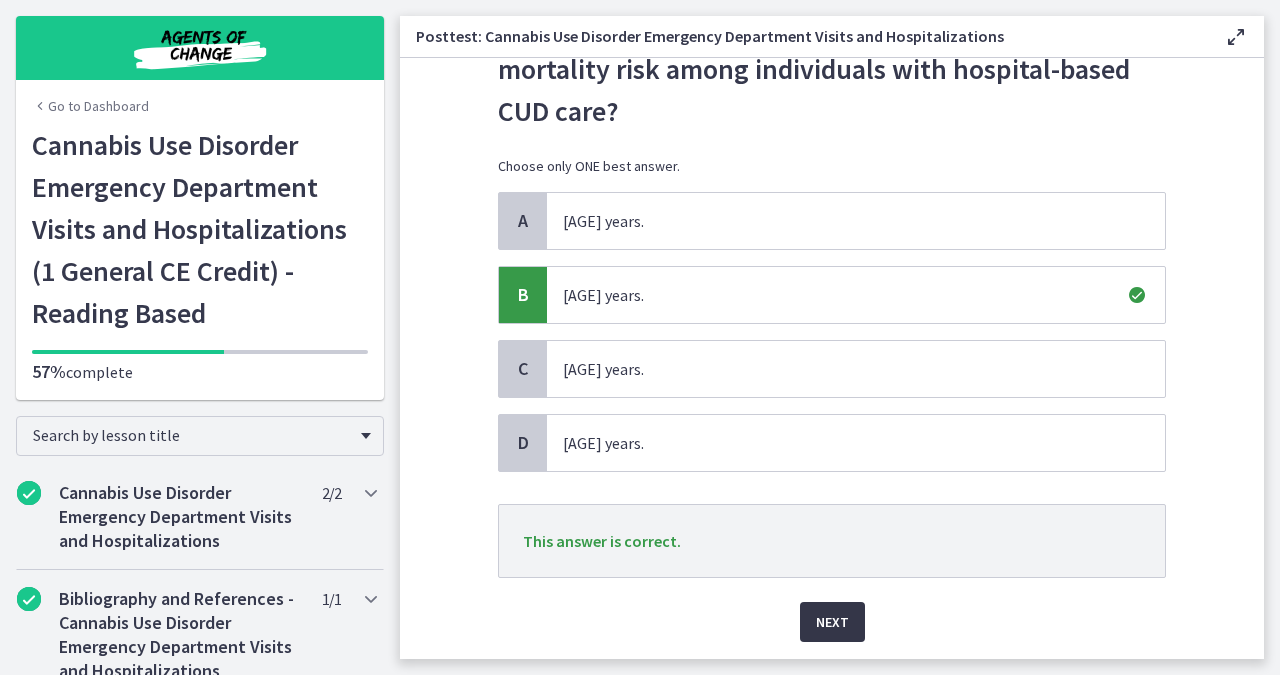 scroll, scrollTop: 118, scrollLeft: 0, axis: vertical 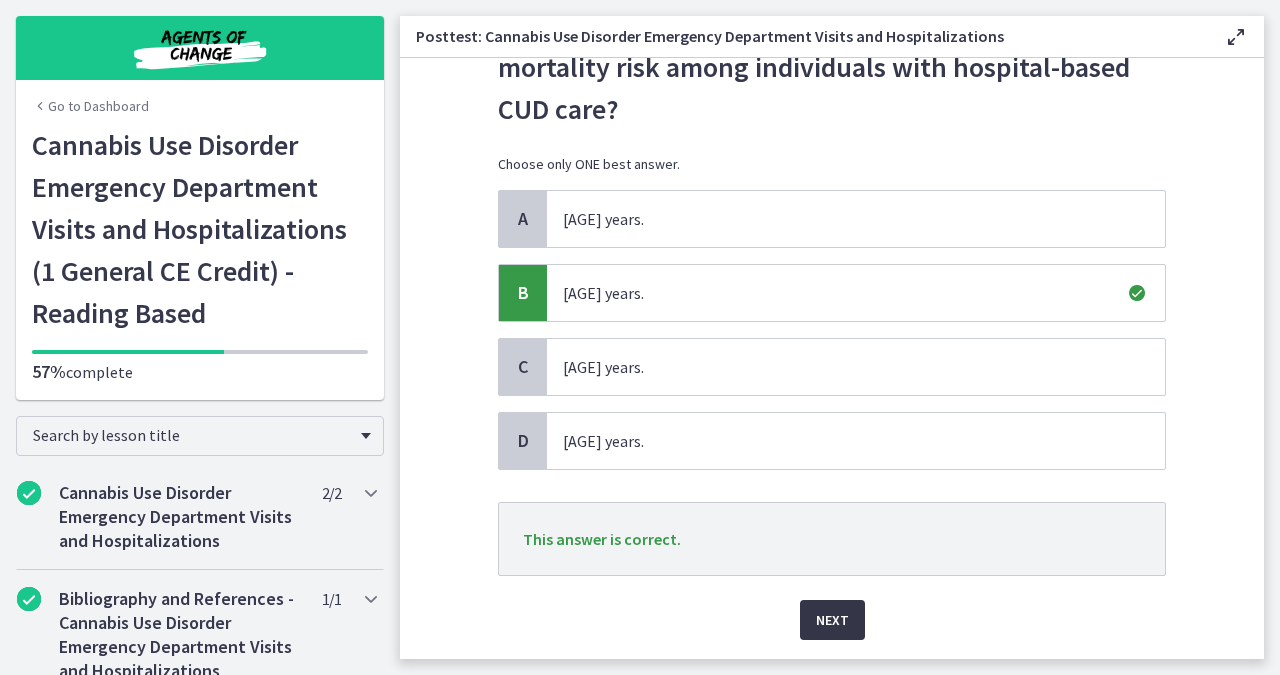 click on "Next" at bounding box center [832, 620] 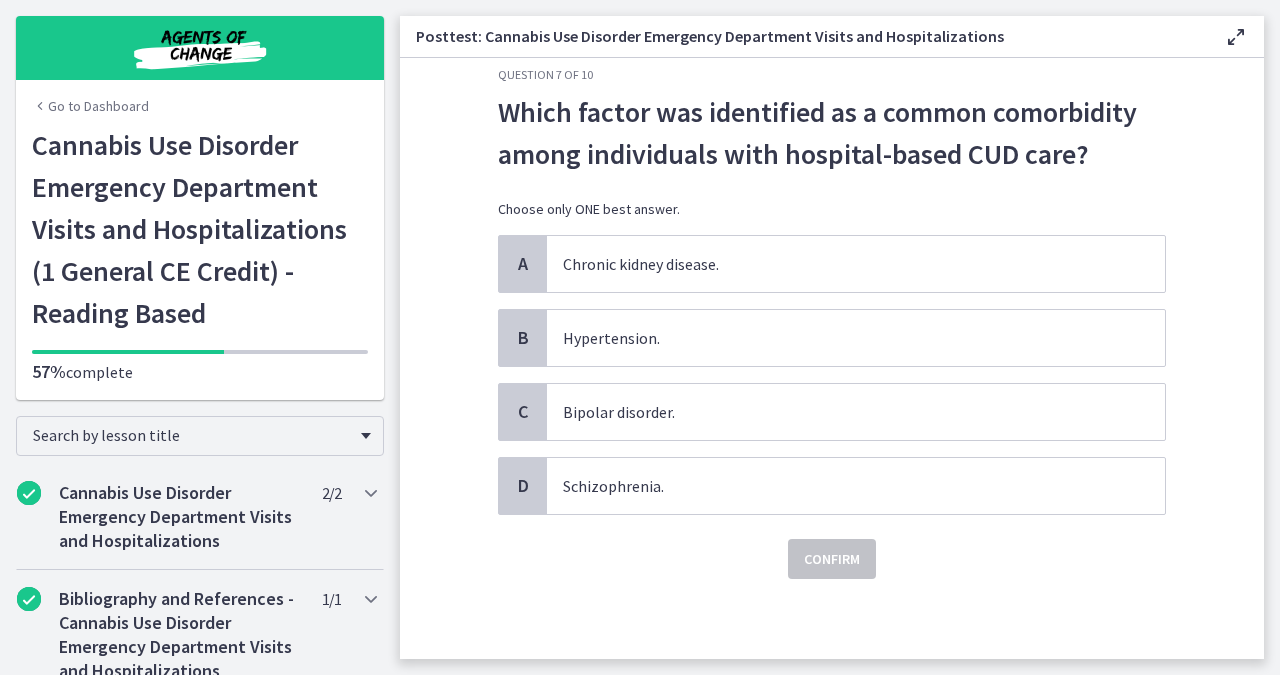 scroll, scrollTop: 0, scrollLeft: 0, axis: both 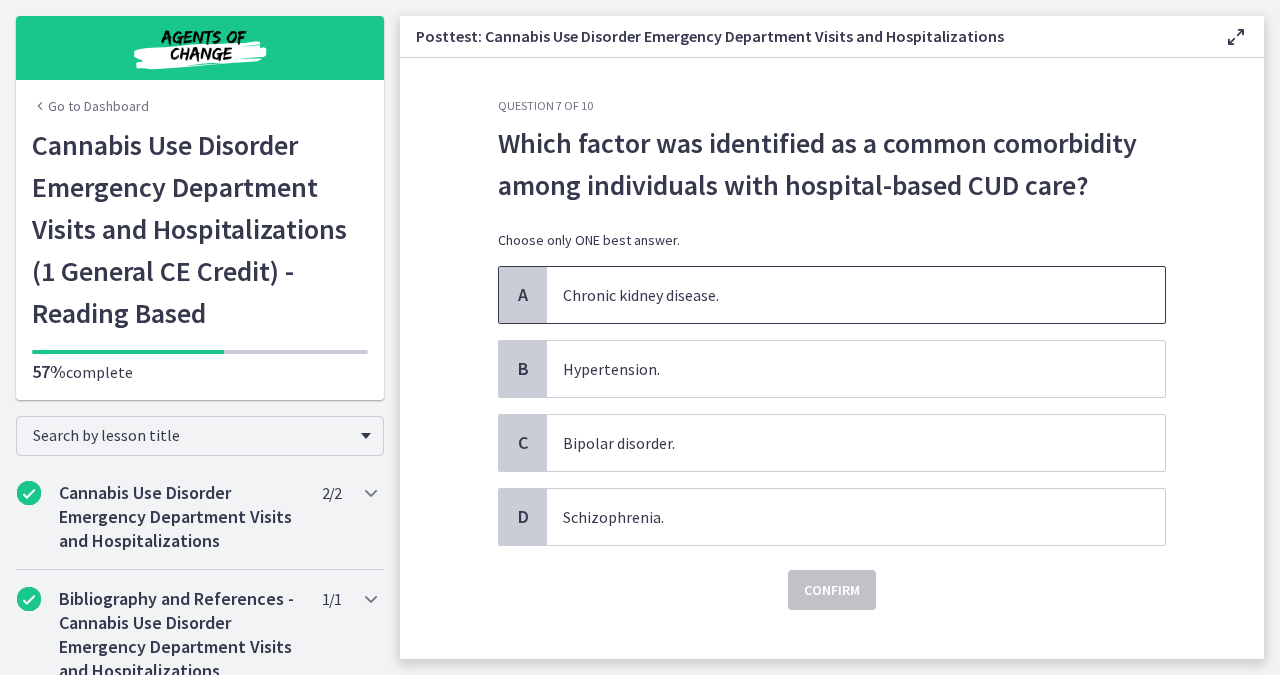 click on "Chronic kidney disease." at bounding box center (856, 295) 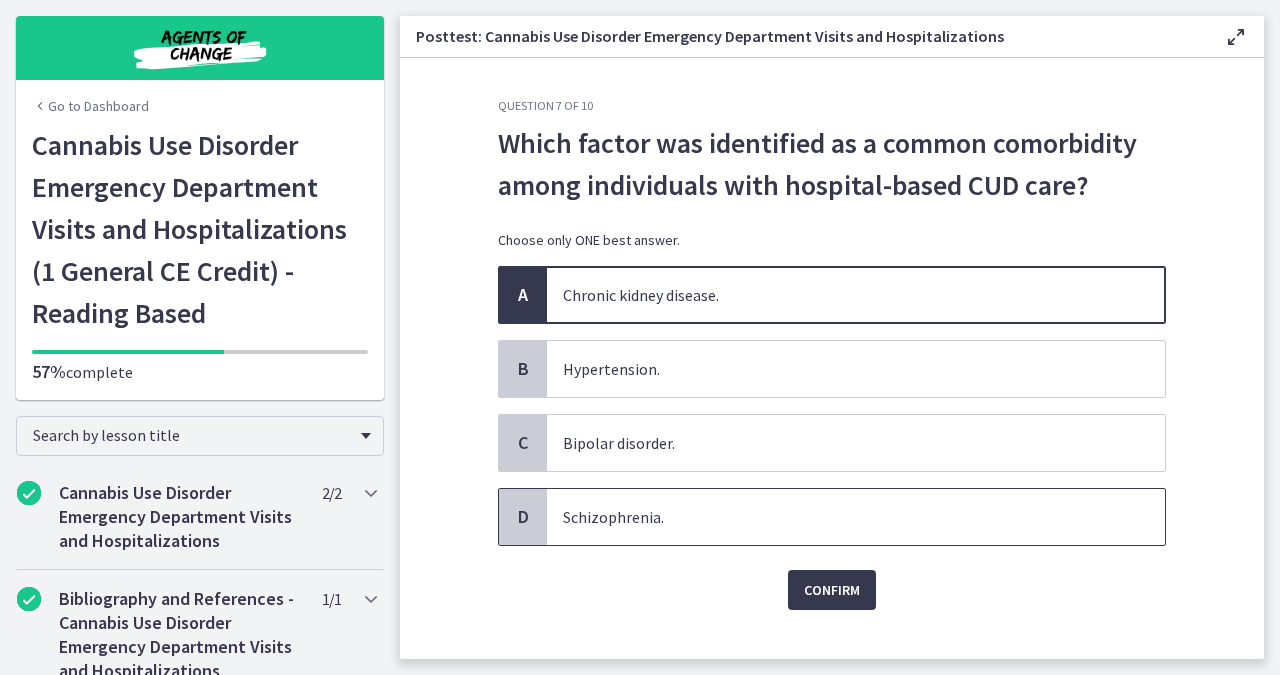 click on "Schizophrenia." at bounding box center (856, 517) 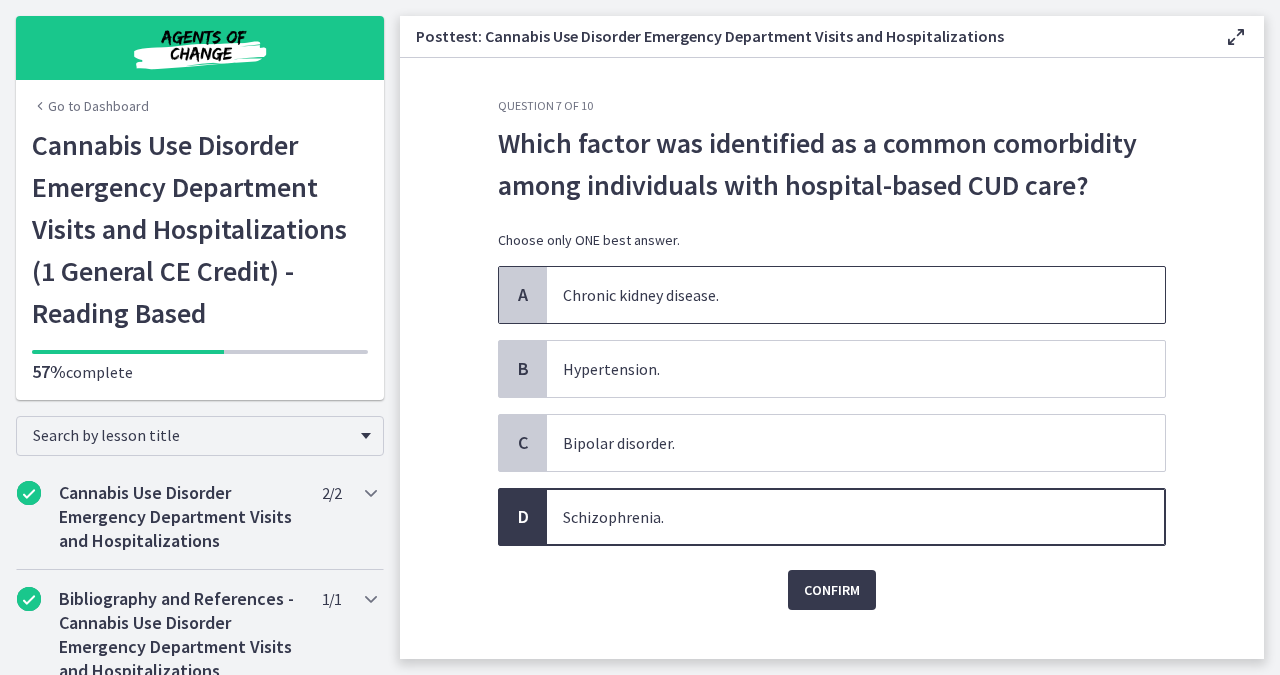 click on "Chronic kidney disease." at bounding box center (856, 295) 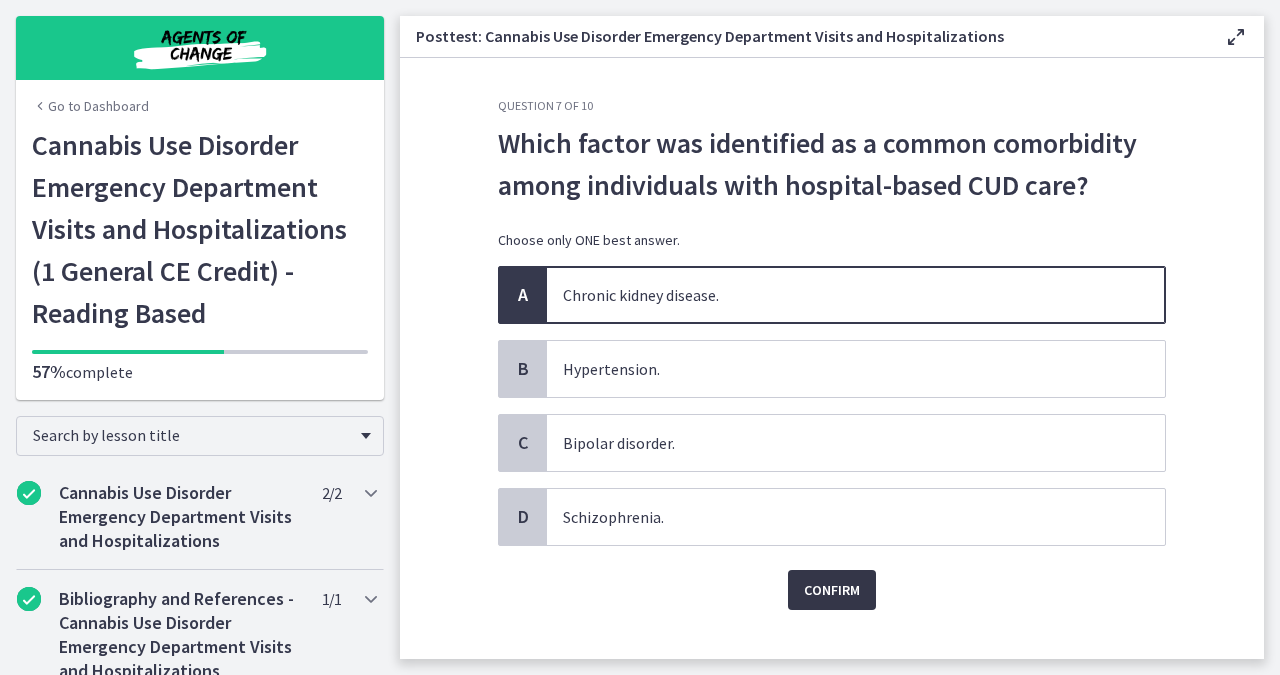 click on "Confirm" at bounding box center [832, 590] 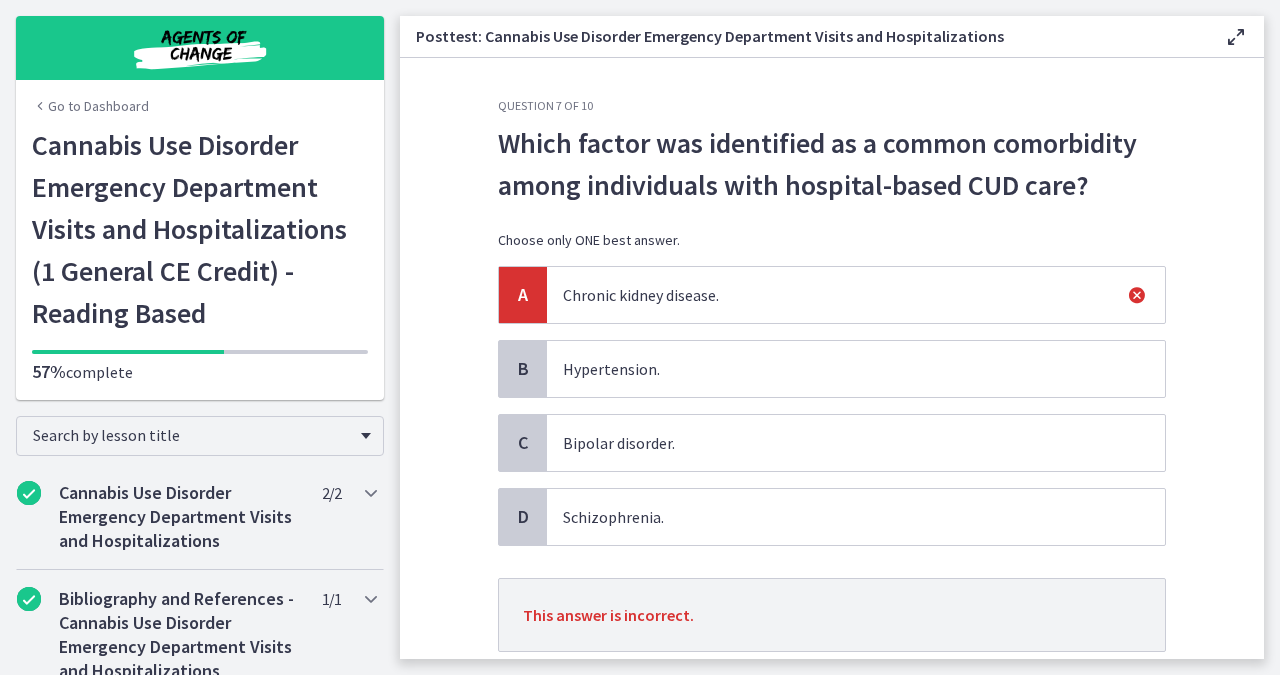 scroll, scrollTop: 88, scrollLeft: 0, axis: vertical 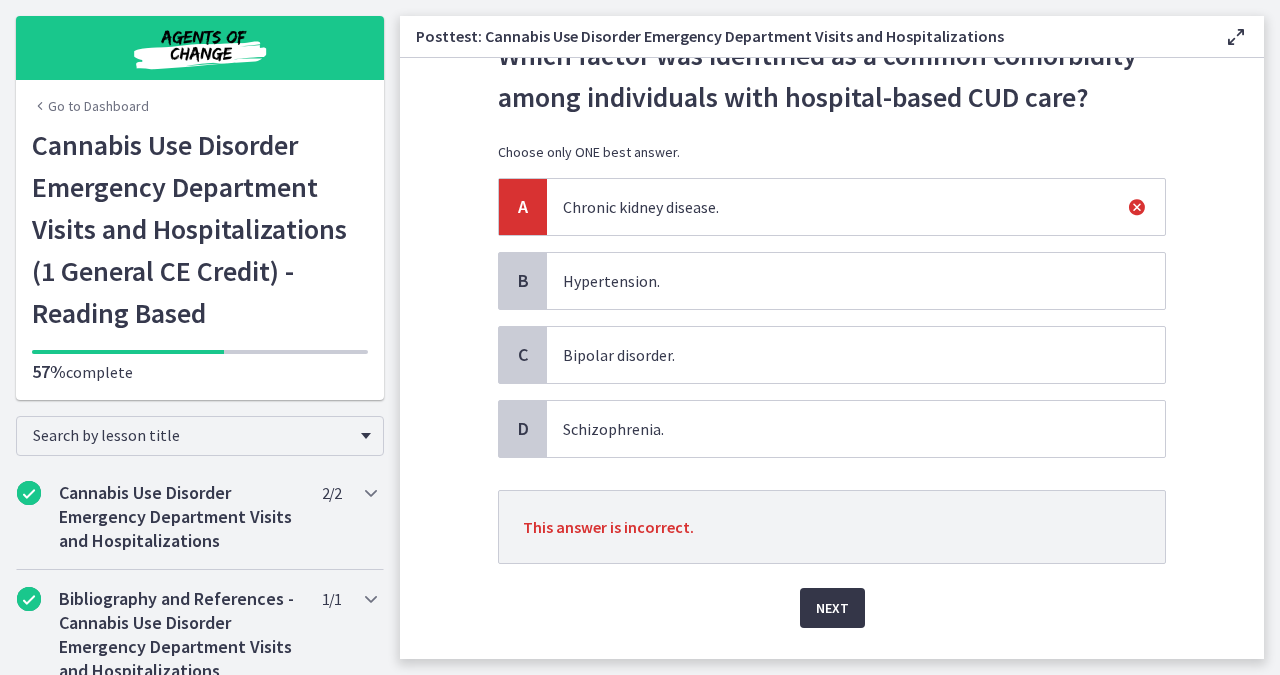 click on "Next" at bounding box center [832, 608] 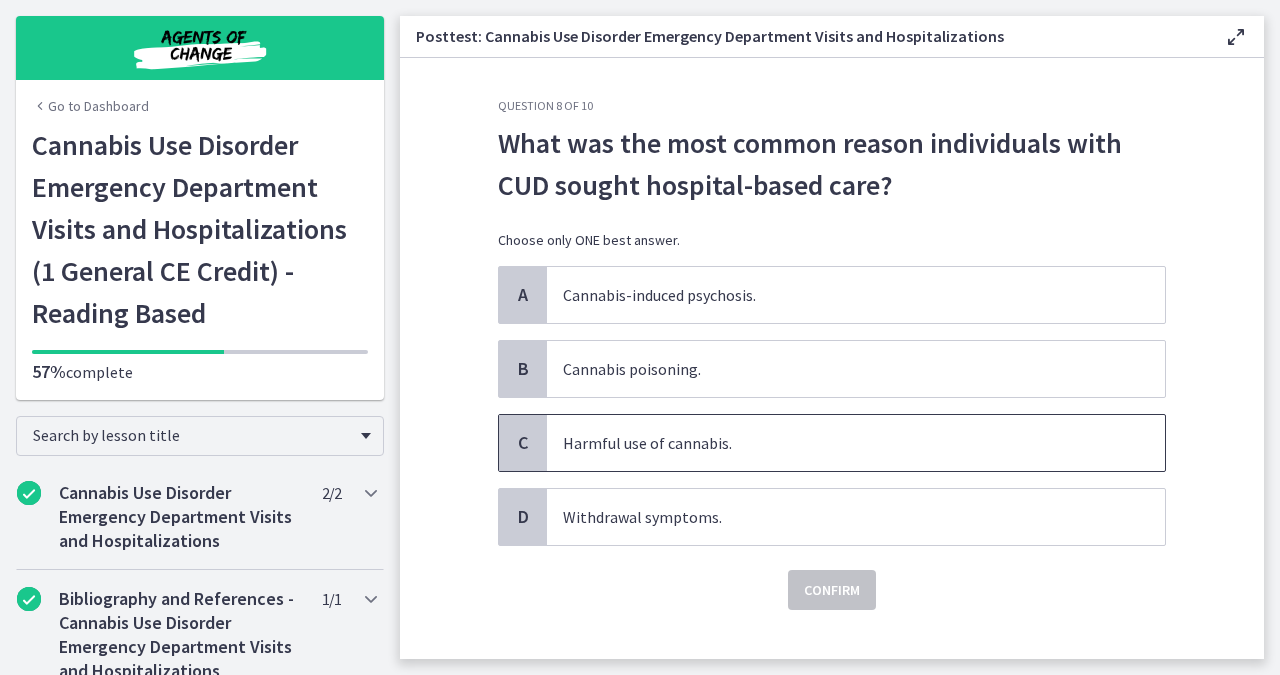 click on "Harmful use of cannabis." at bounding box center (856, 443) 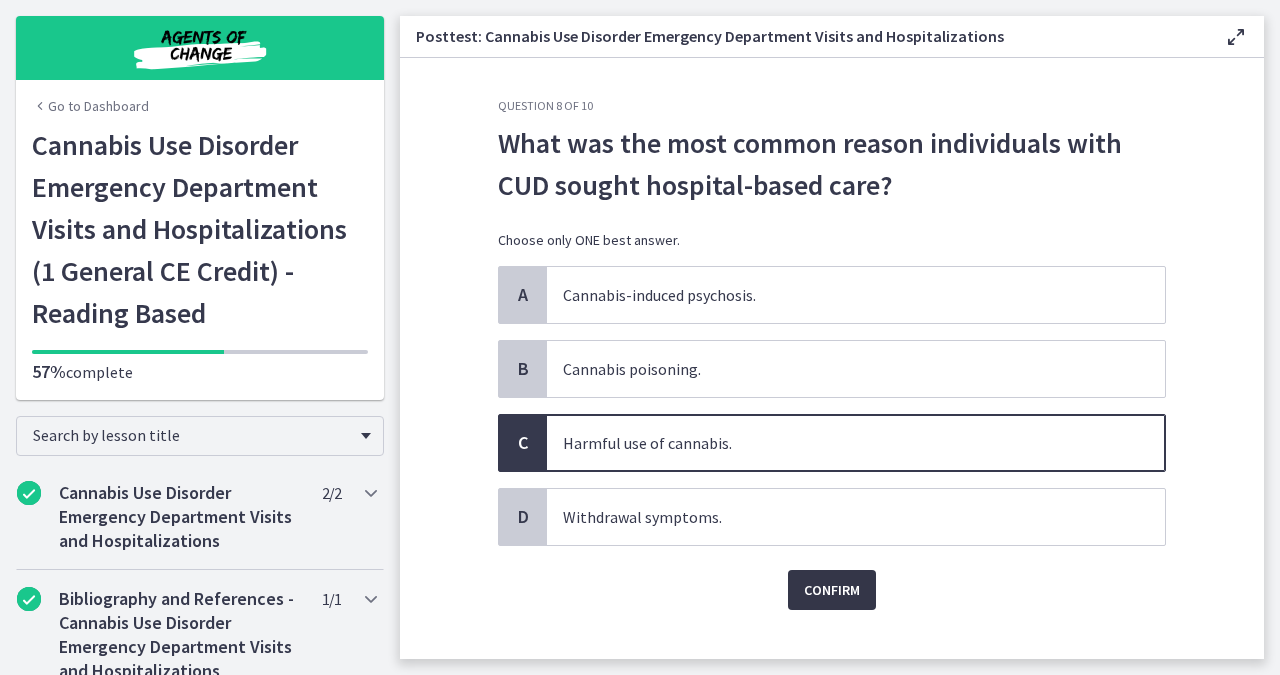 click on "Confirm" at bounding box center (832, 590) 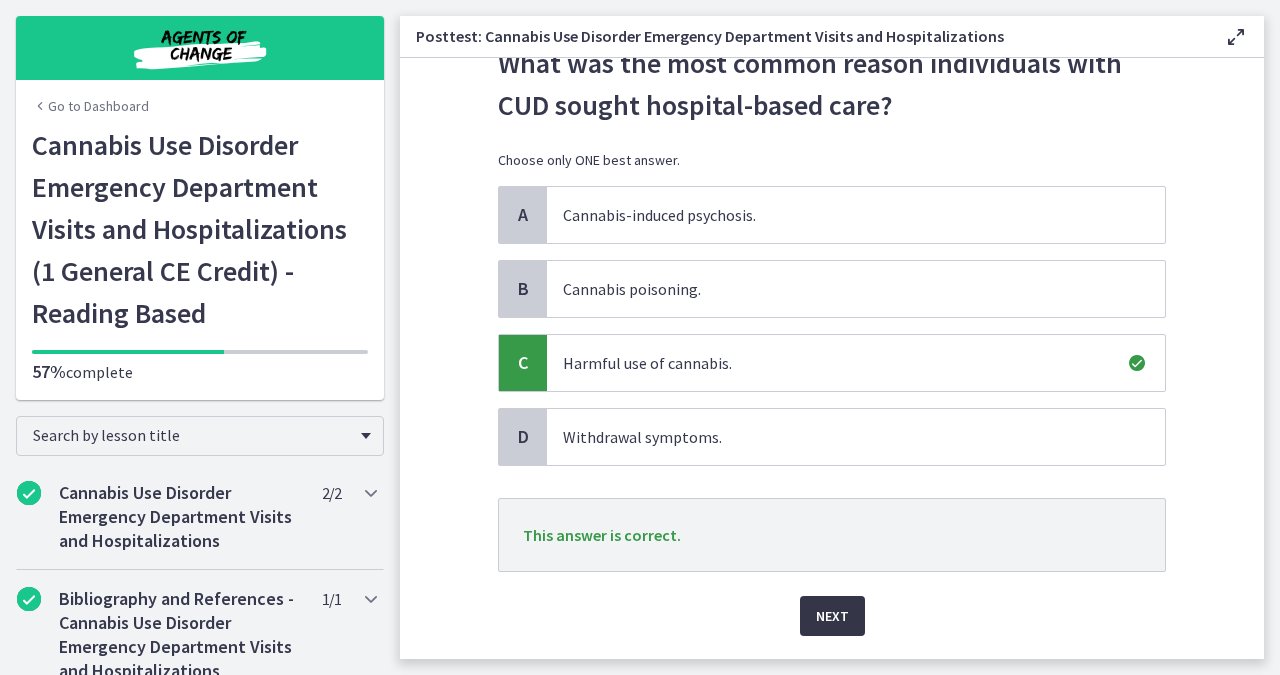scroll, scrollTop: 83, scrollLeft: 0, axis: vertical 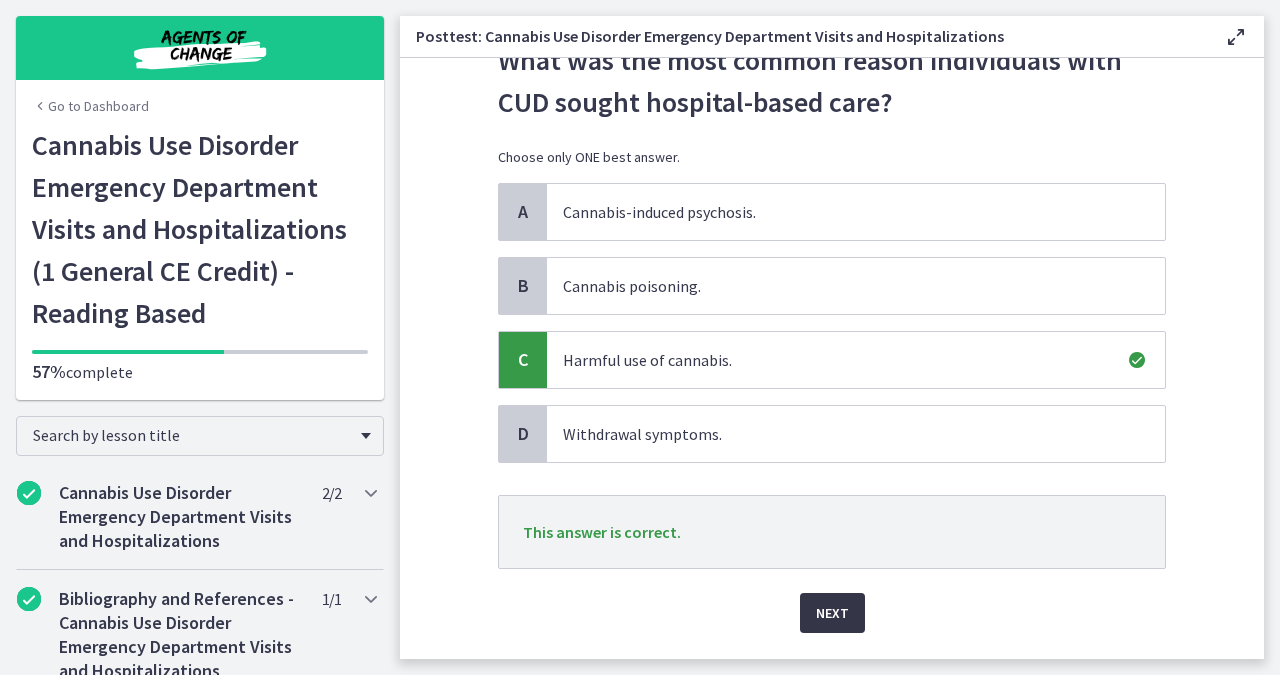 click on "Next" at bounding box center [832, 613] 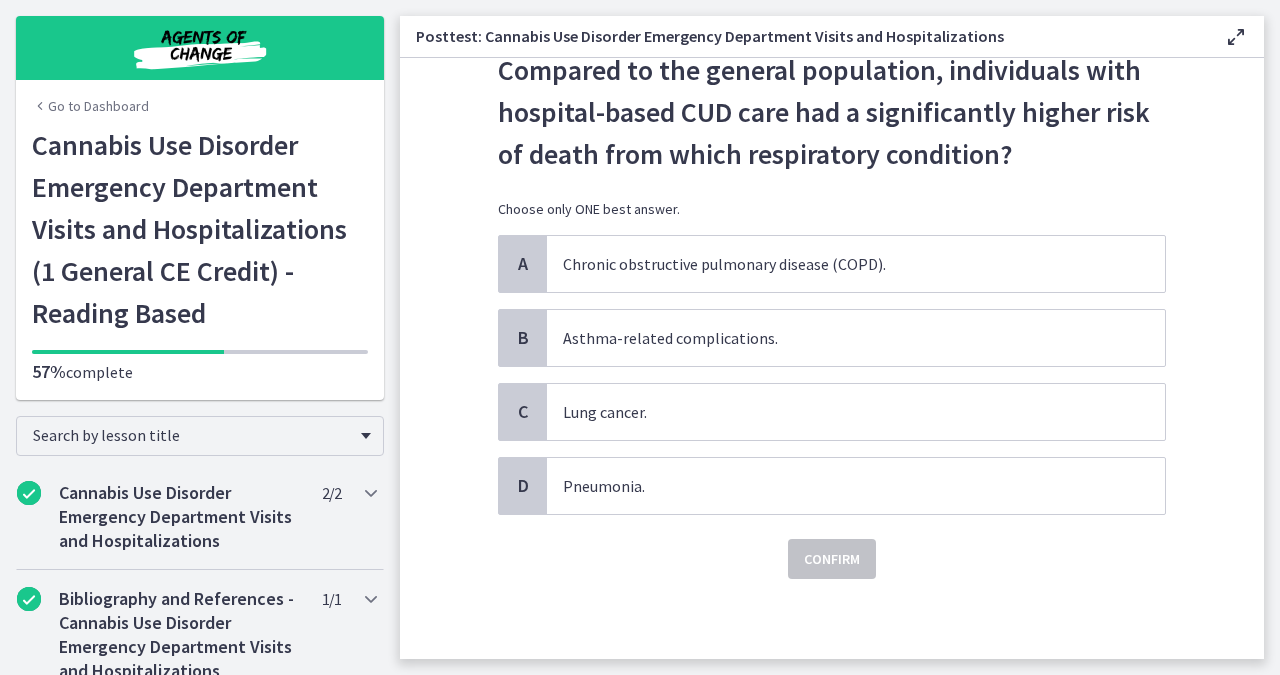 scroll, scrollTop: 0, scrollLeft: 0, axis: both 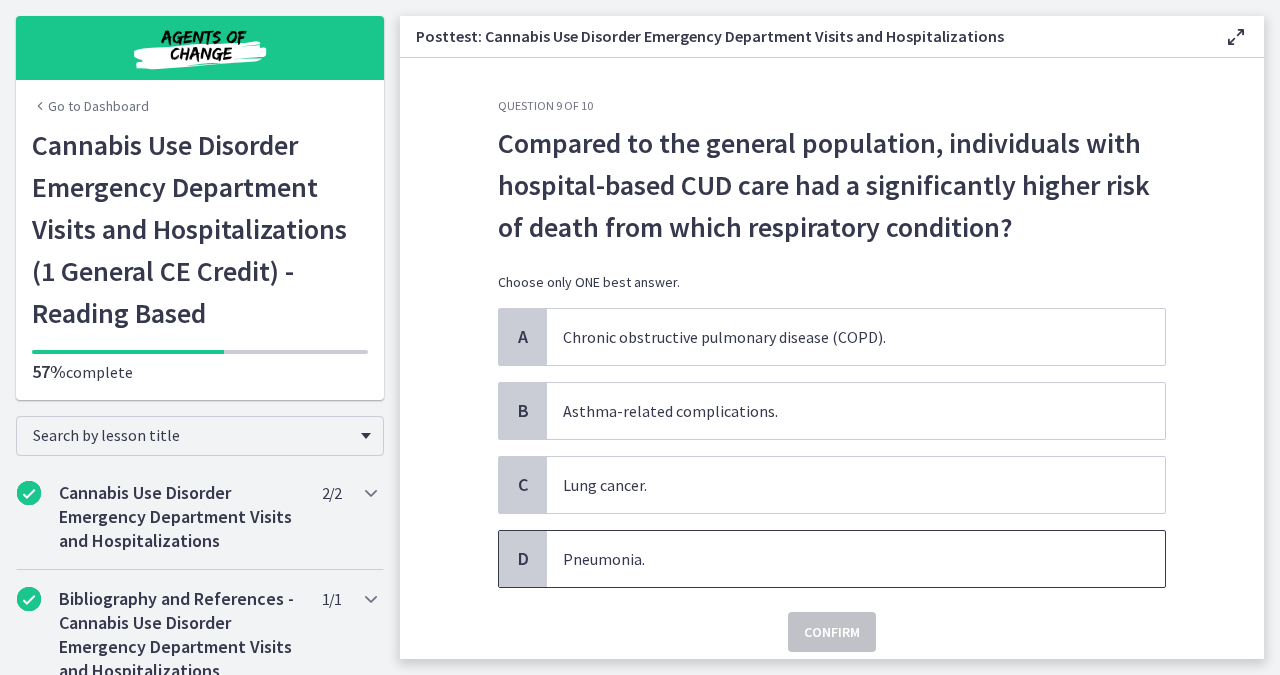 click on "Pneumonia." at bounding box center (856, 559) 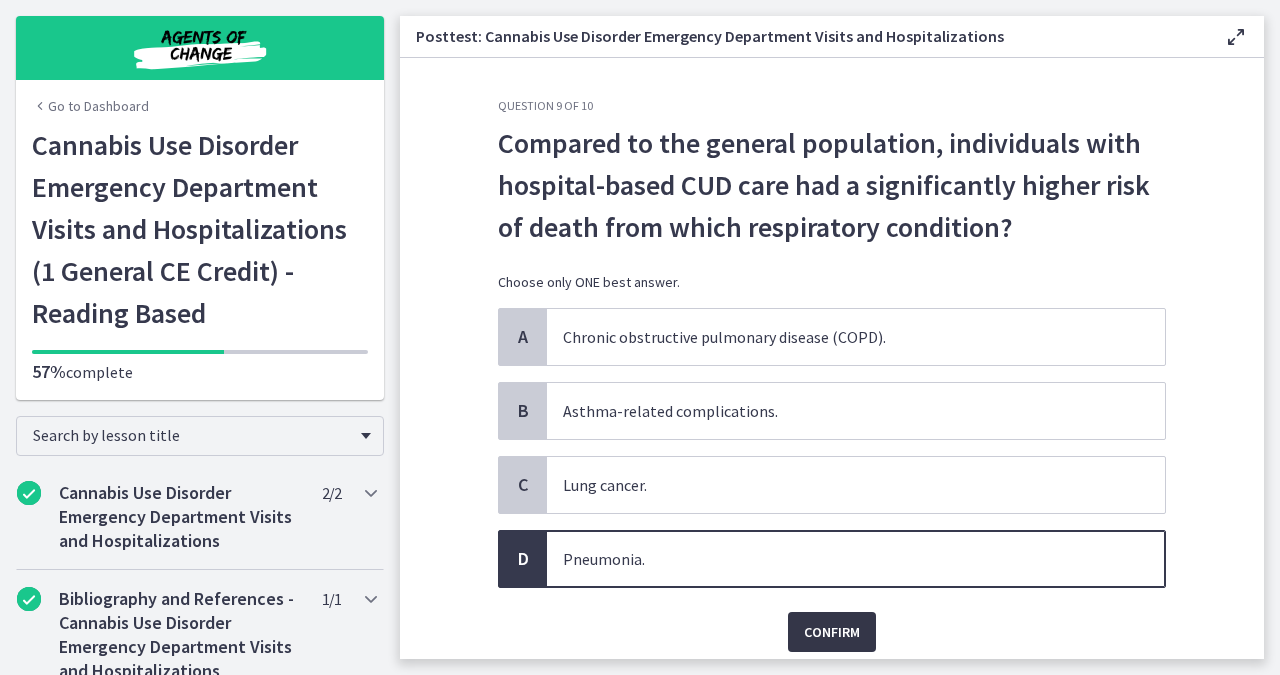 click on "Confirm" at bounding box center (832, 632) 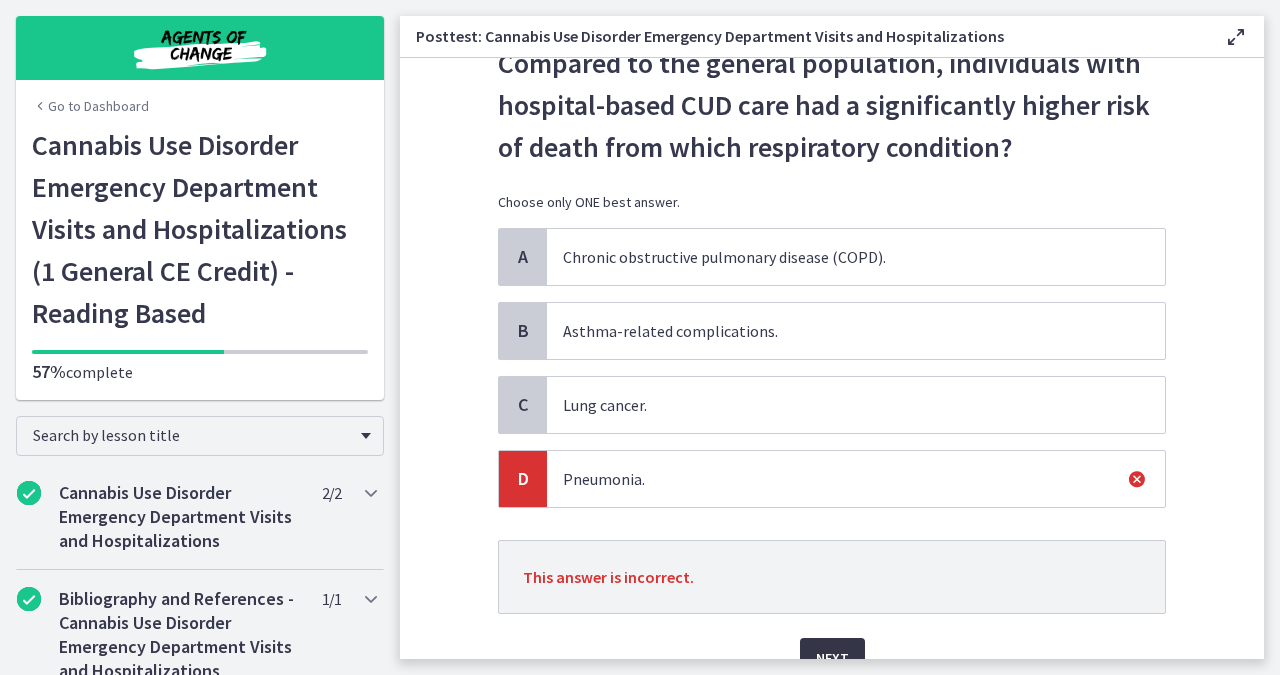 scroll, scrollTop: 84, scrollLeft: 0, axis: vertical 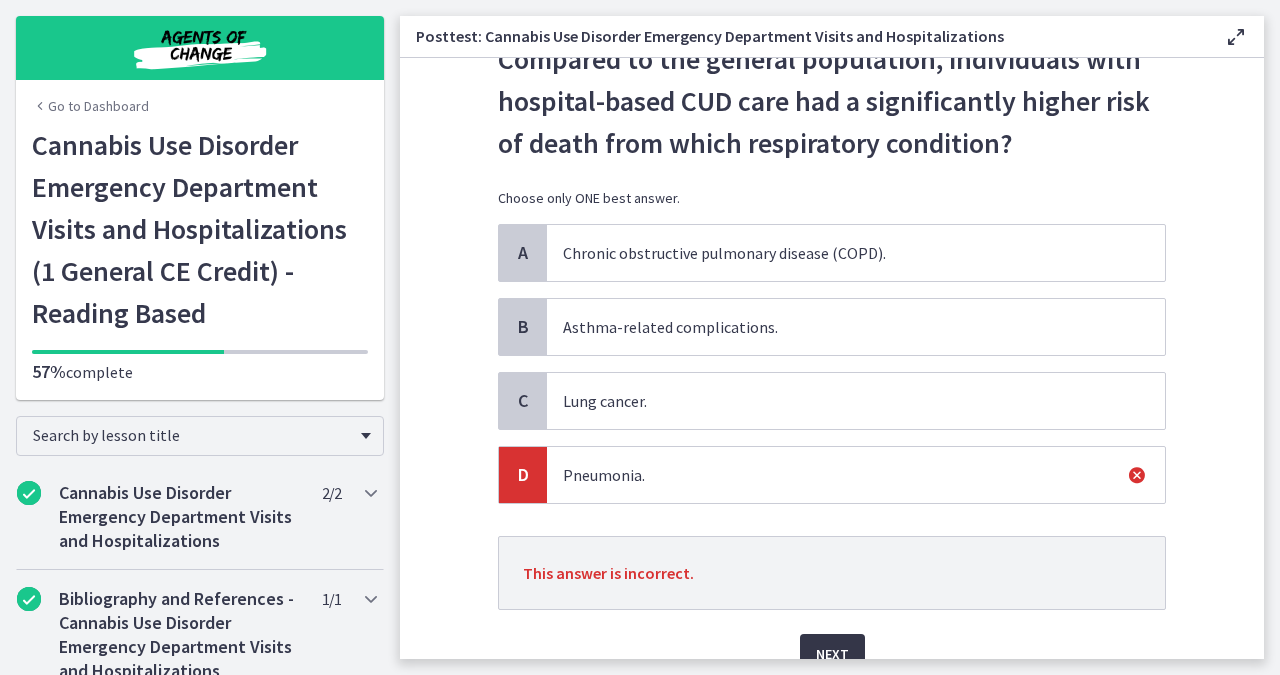 click on "Next" at bounding box center (832, 654) 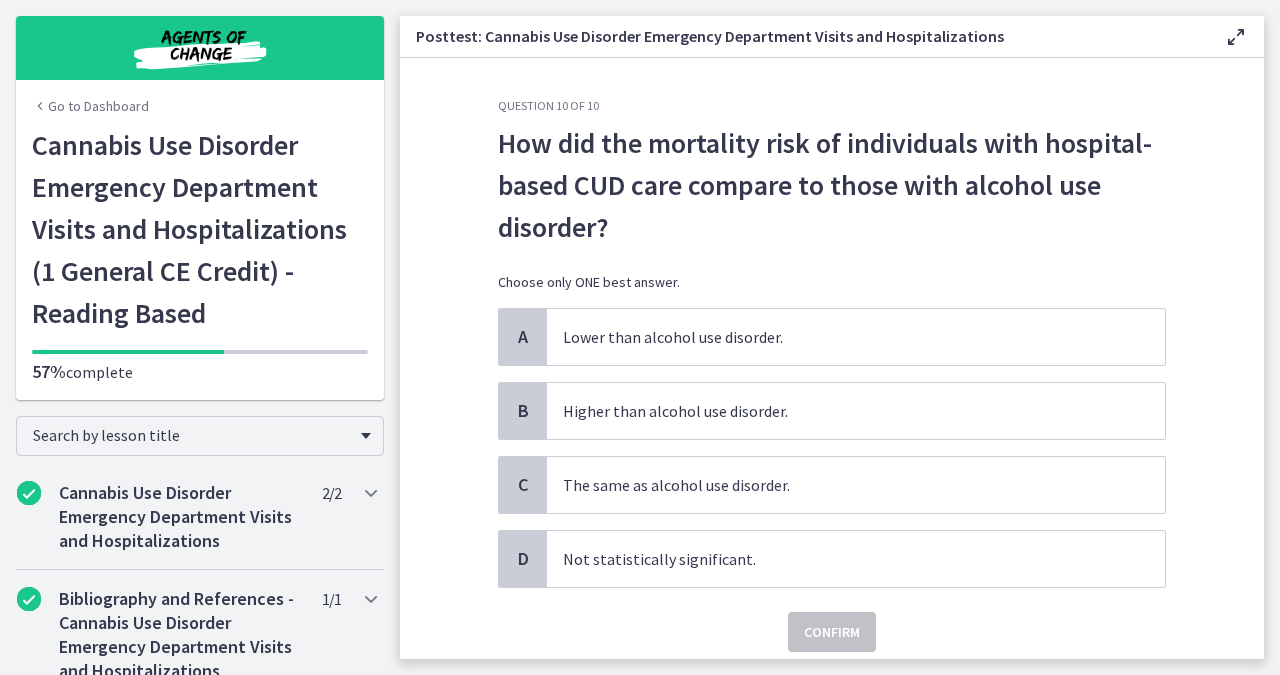 scroll, scrollTop: 2, scrollLeft: 0, axis: vertical 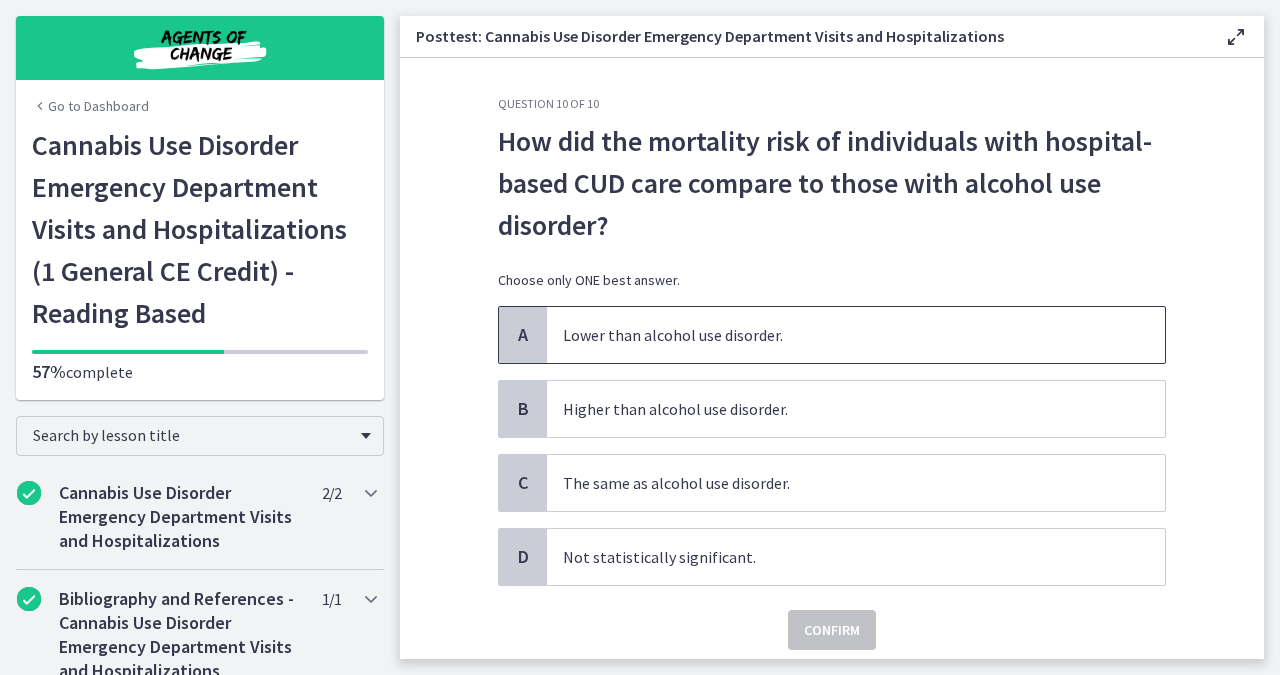 click on "Lower than alcohol use disorder." at bounding box center (856, 335) 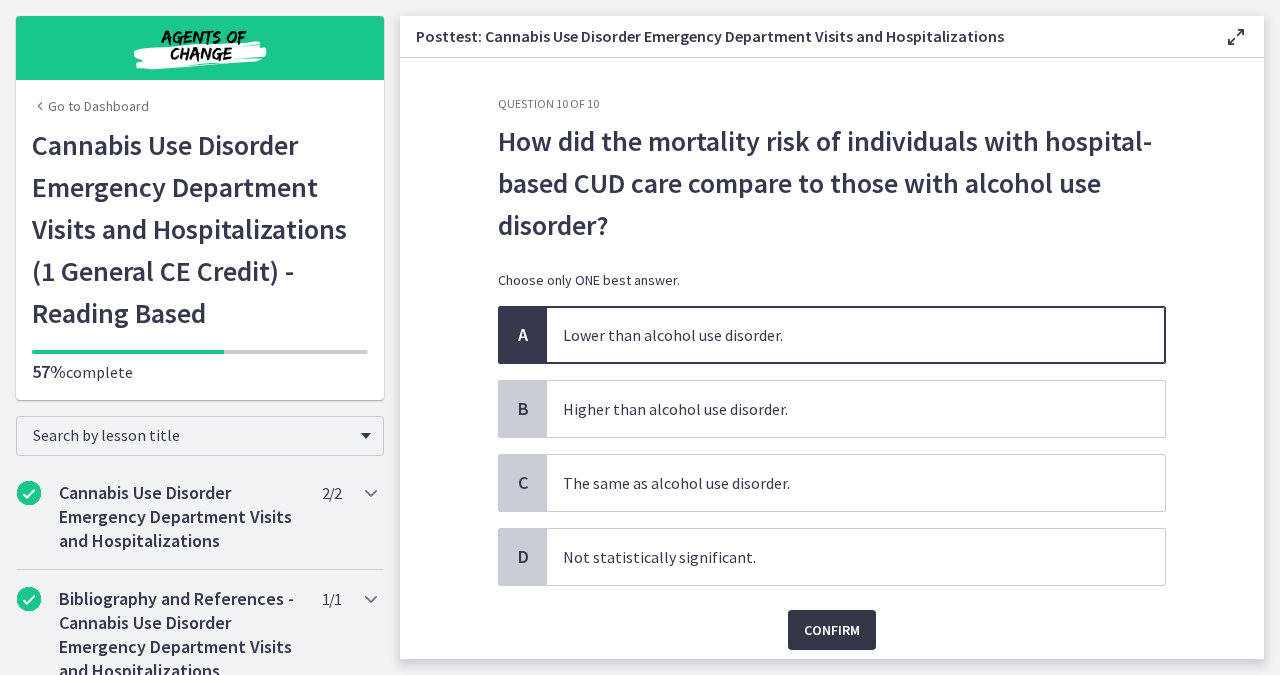 click on "Confirm" at bounding box center (832, 630) 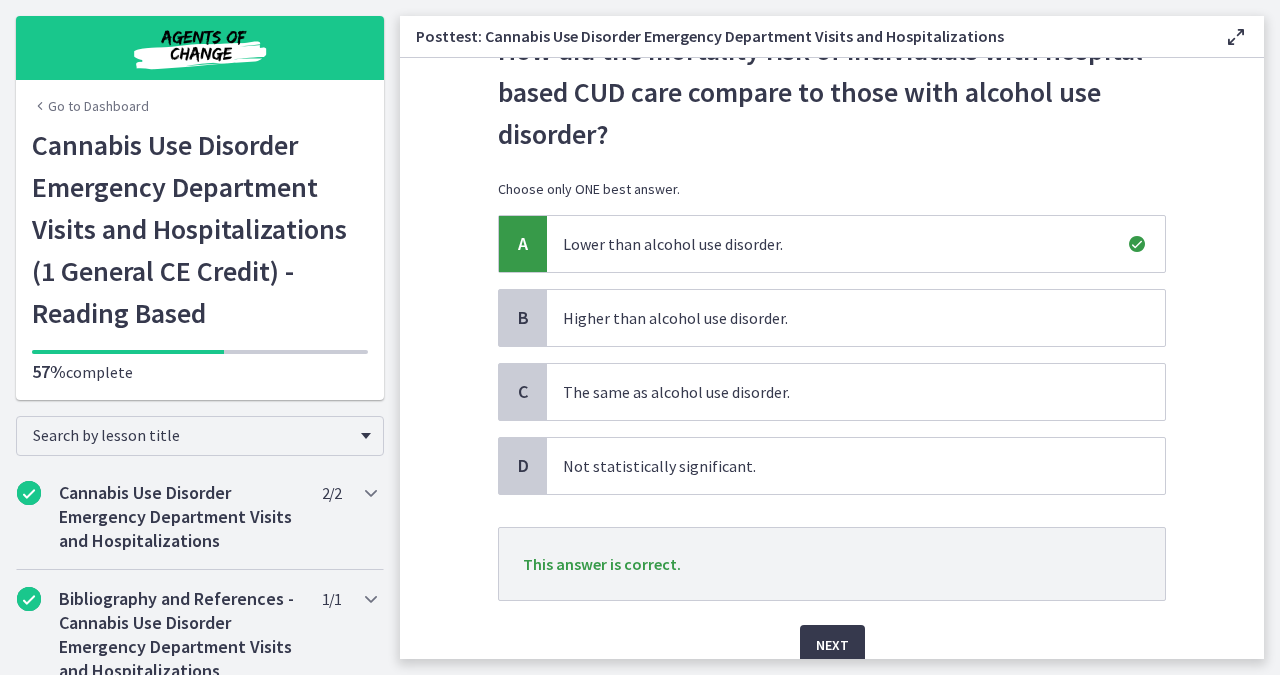 scroll, scrollTop: 93, scrollLeft: 0, axis: vertical 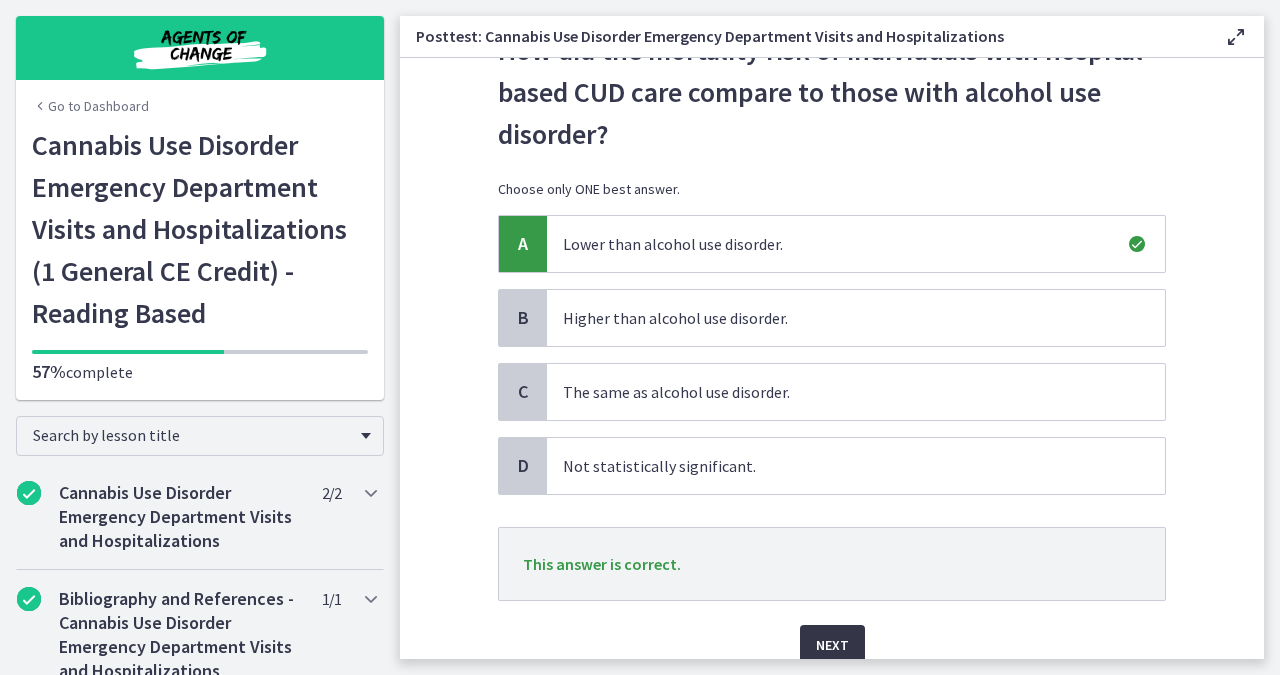 click on "Next" at bounding box center [832, 645] 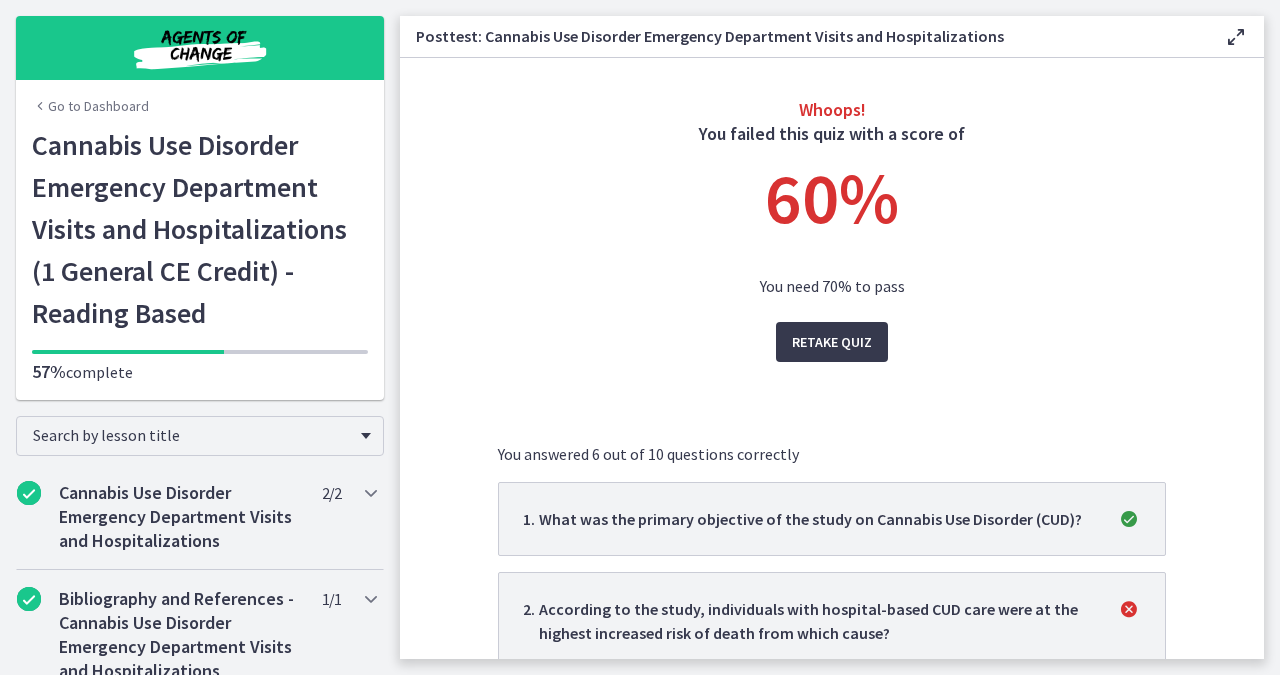 scroll, scrollTop: 48, scrollLeft: 0, axis: vertical 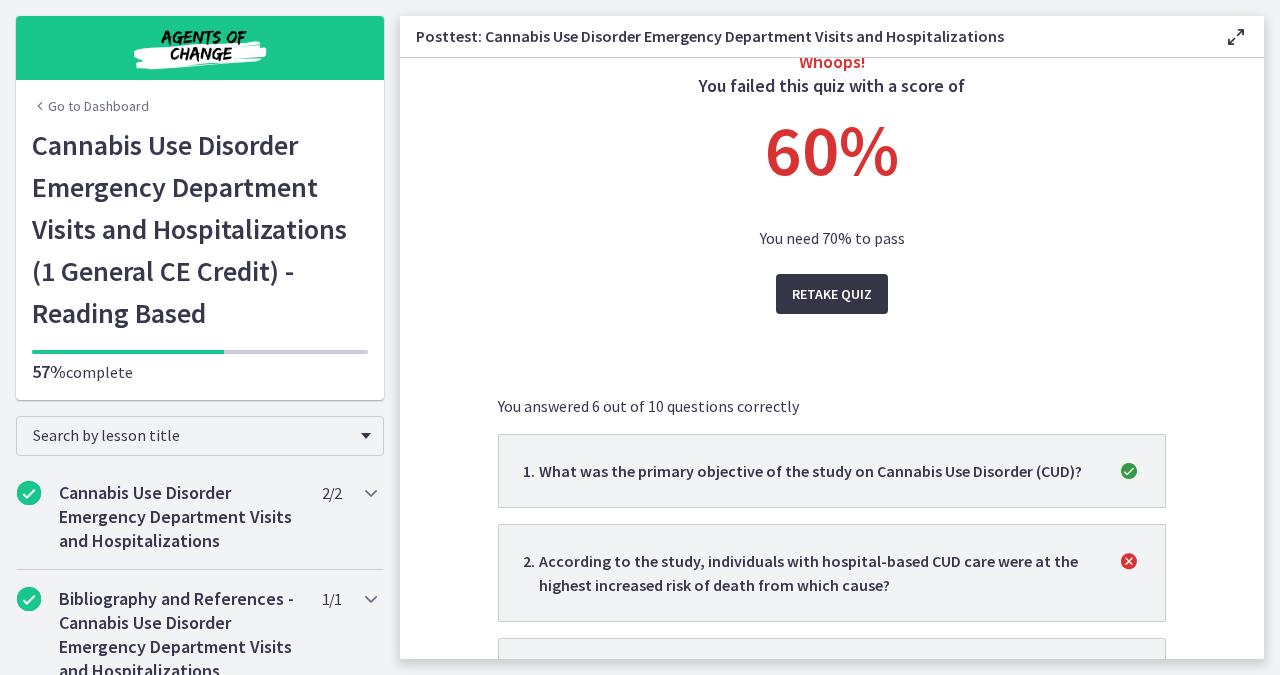 click on "Retake Quiz" at bounding box center [832, 294] 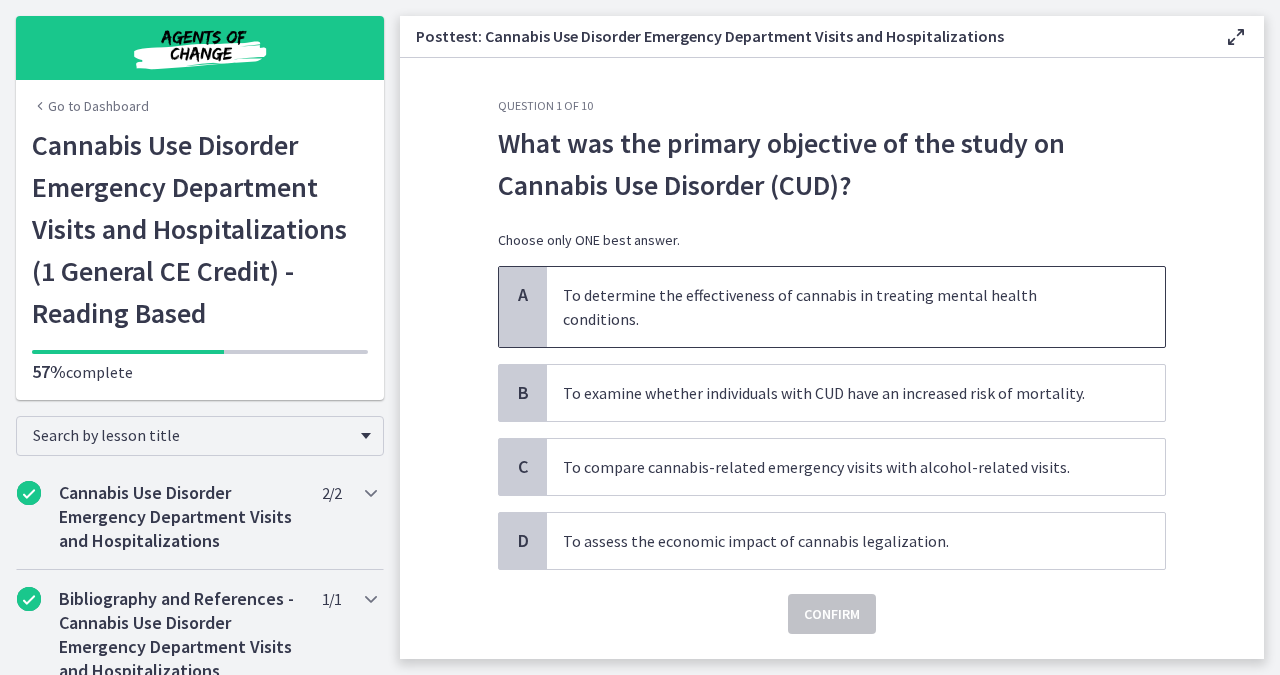 scroll, scrollTop: 0, scrollLeft: 0, axis: both 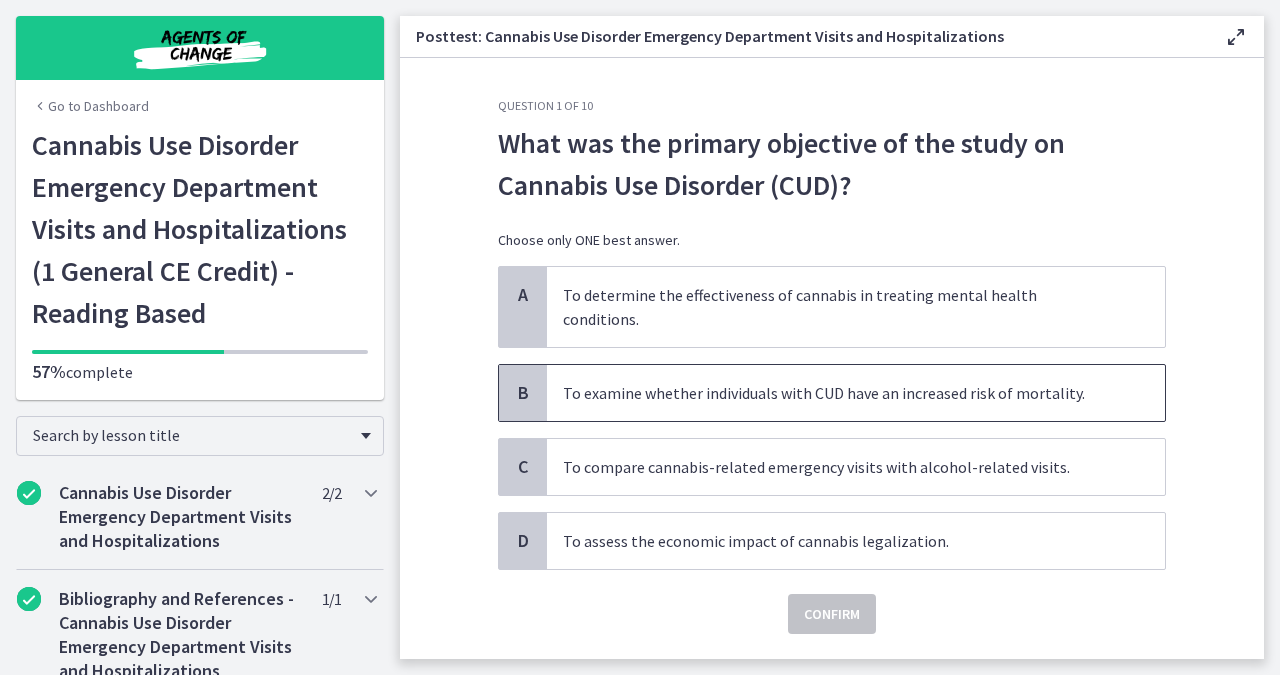 click on "To examine whether individuals with CUD have an increased risk of mortality." at bounding box center [856, 393] 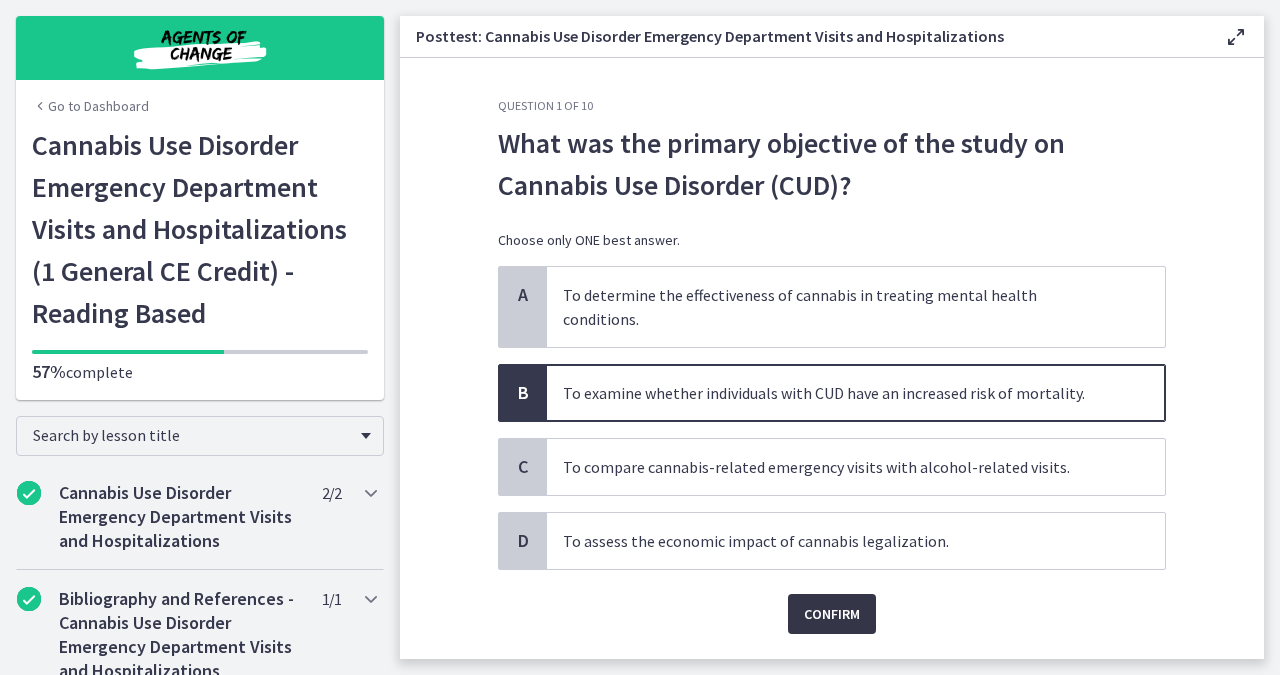 click on "Confirm" at bounding box center (832, 614) 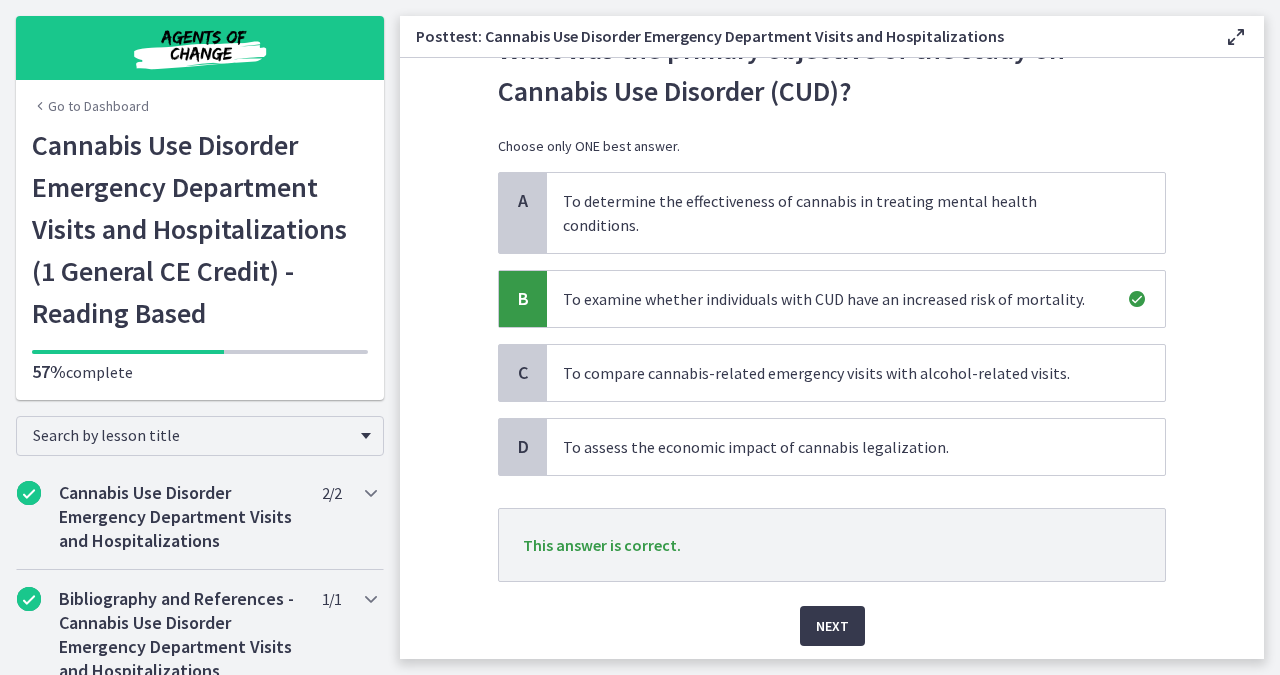 scroll, scrollTop: 110, scrollLeft: 0, axis: vertical 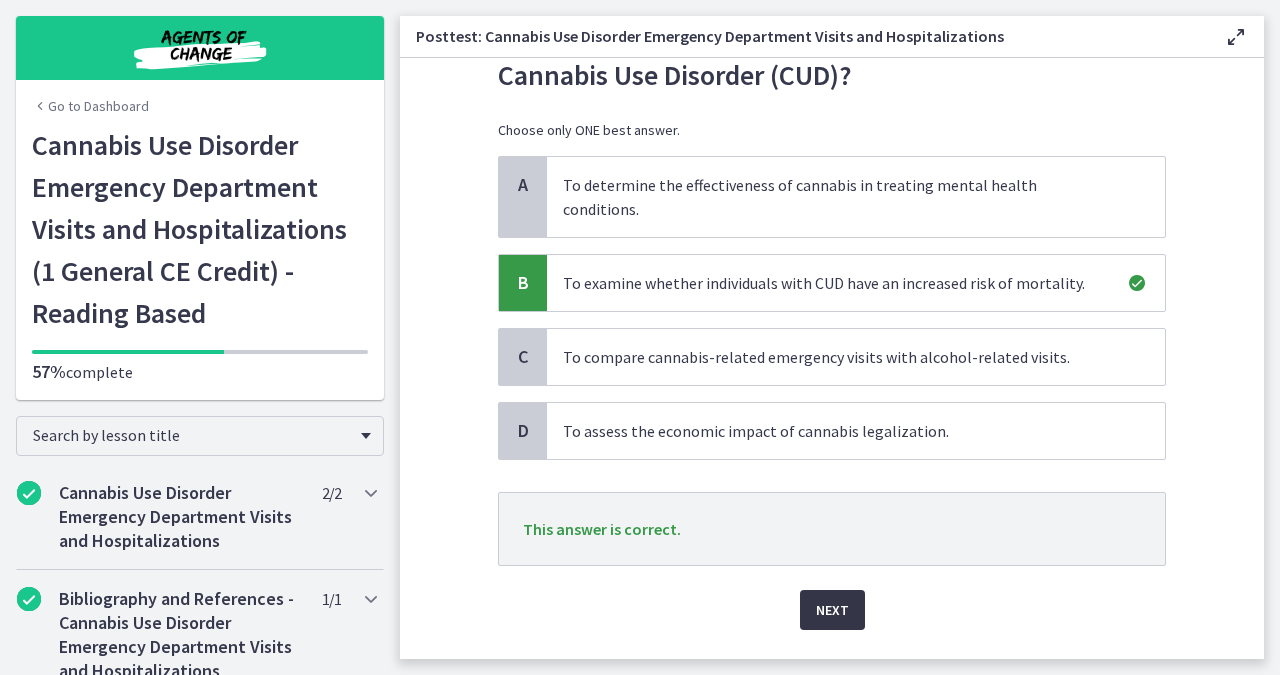 click on "Next" at bounding box center [832, 610] 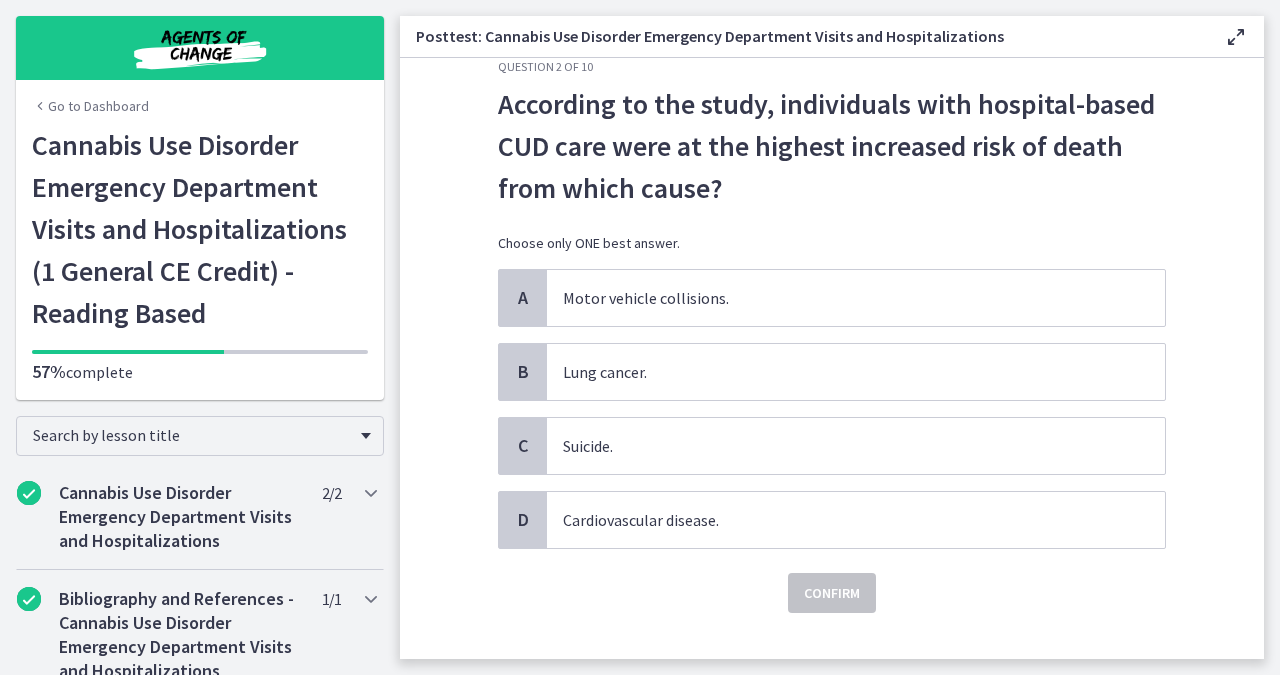 scroll, scrollTop: 43, scrollLeft: 0, axis: vertical 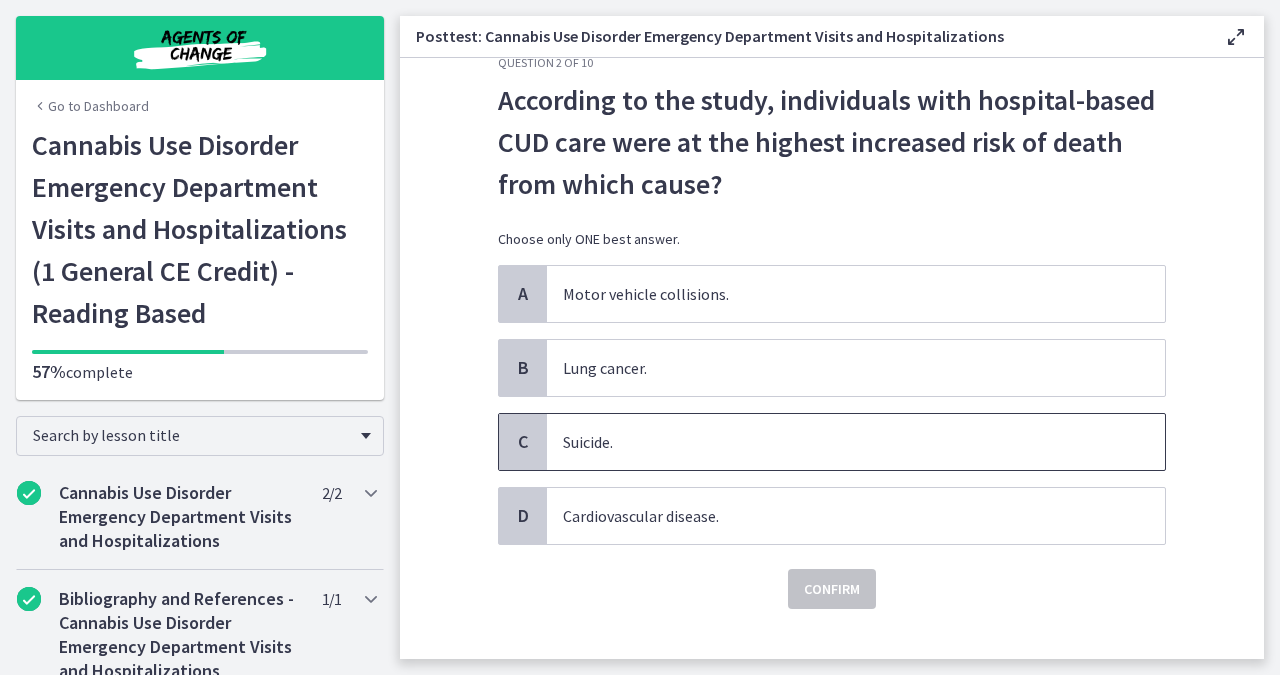 click on "Suicide." at bounding box center [856, 442] 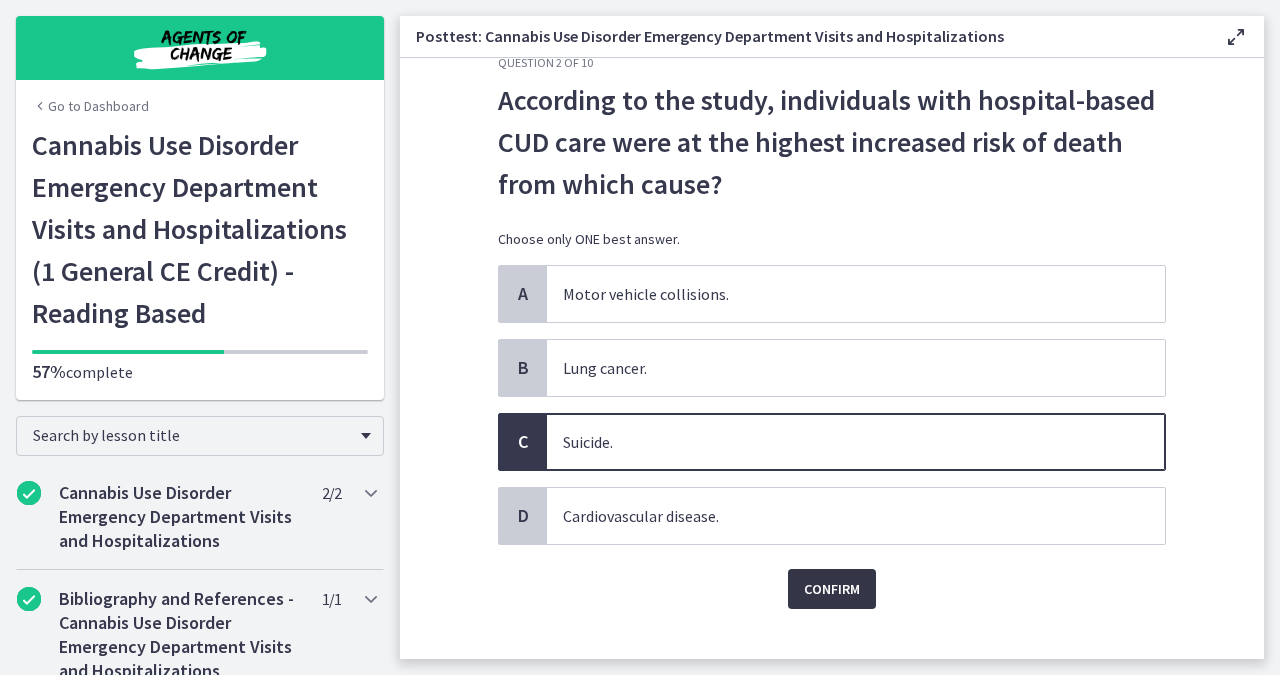 click on "Confirm" at bounding box center (832, 589) 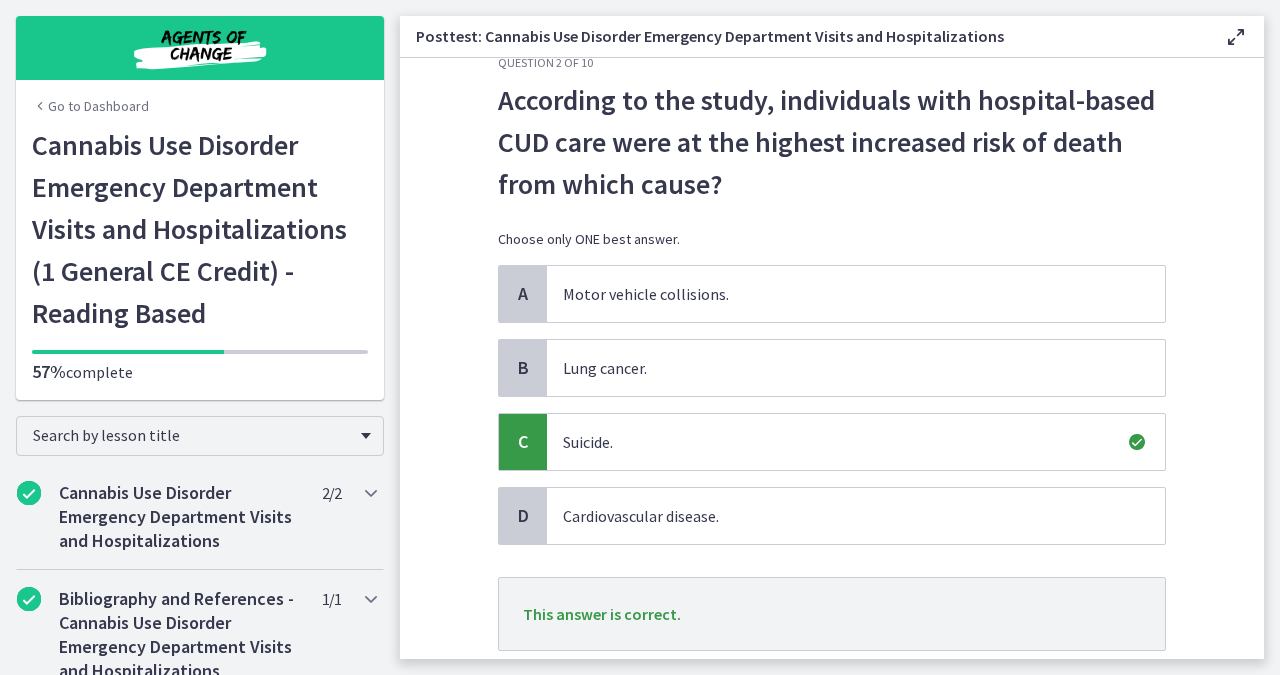 scroll, scrollTop: 161, scrollLeft: 0, axis: vertical 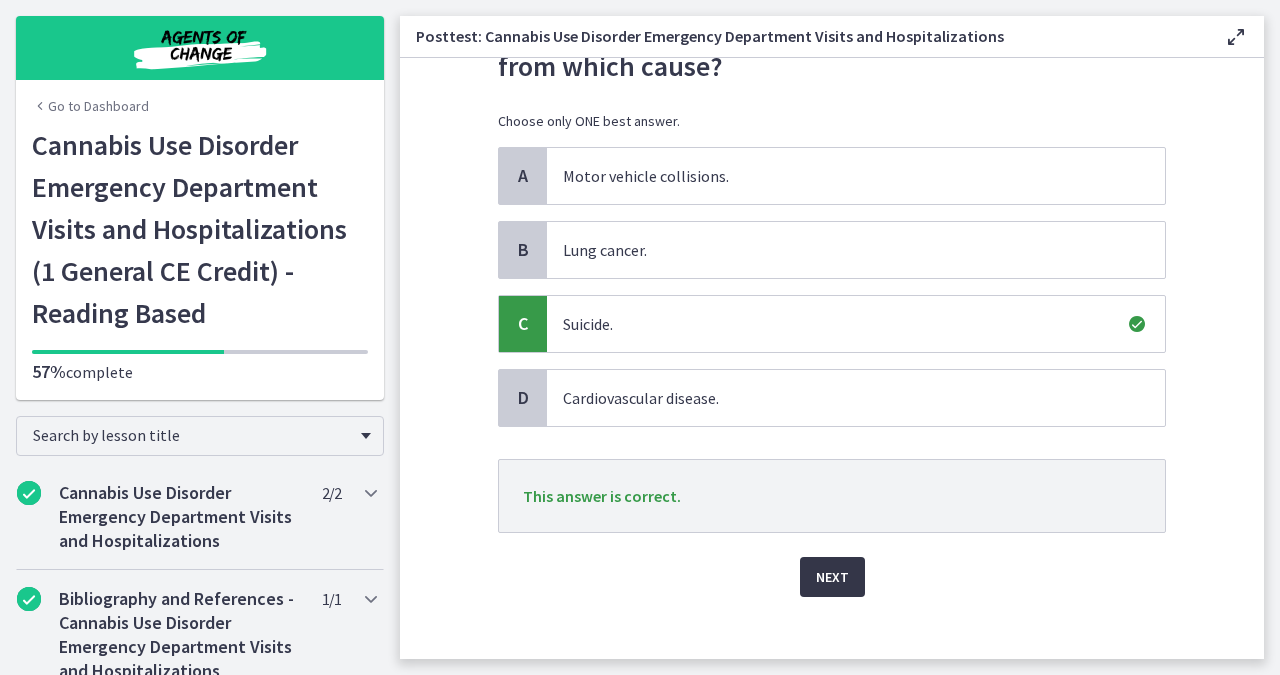 click on "Next" at bounding box center (832, 577) 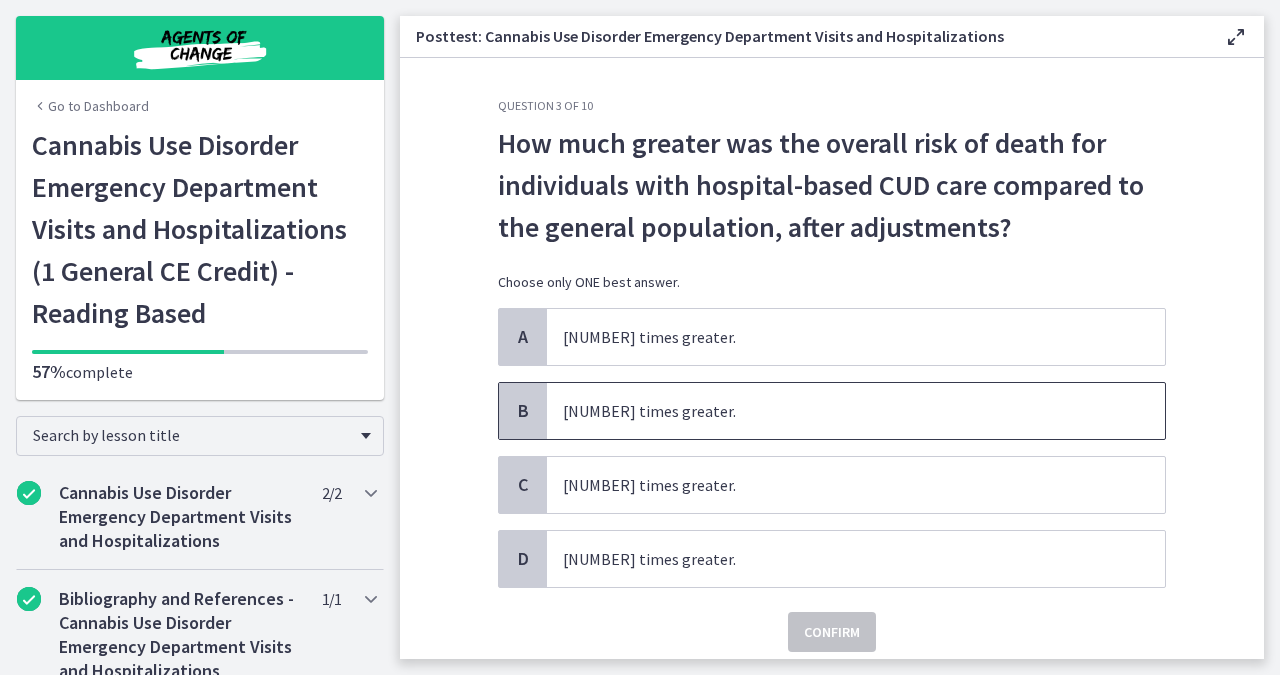 click on "2.8 times greater." at bounding box center (856, 411) 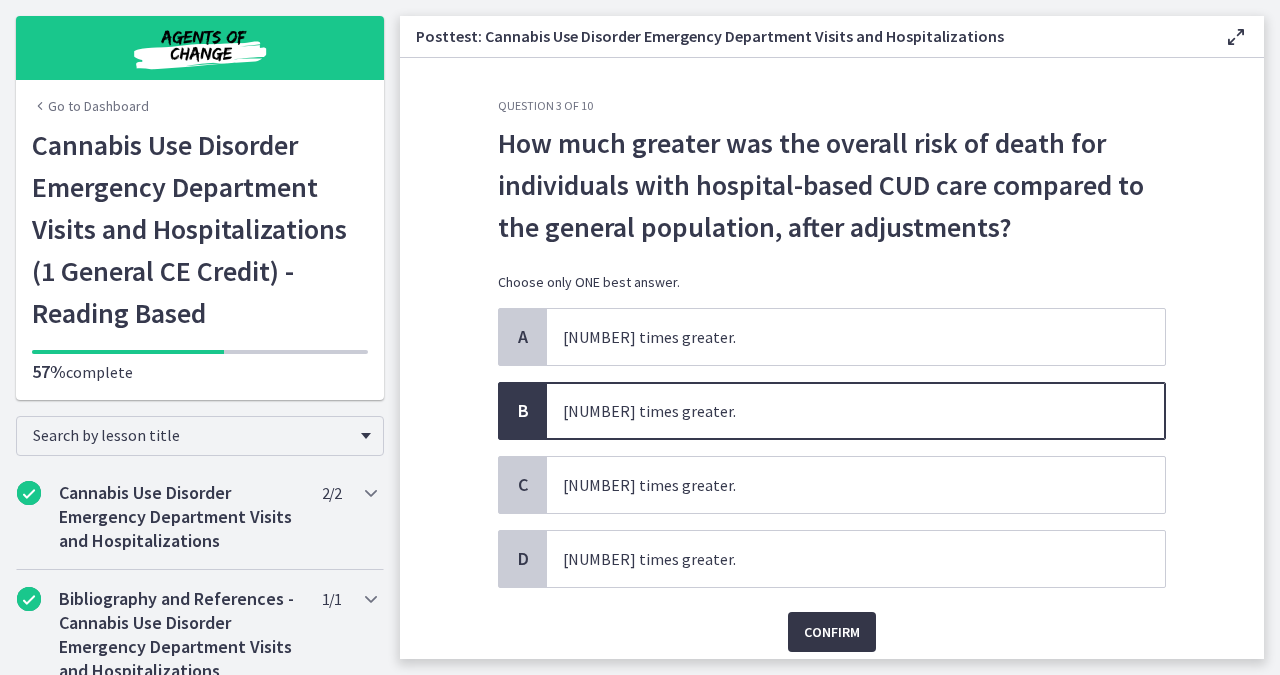 click on "Confirm" at bounding box center (832, 632) 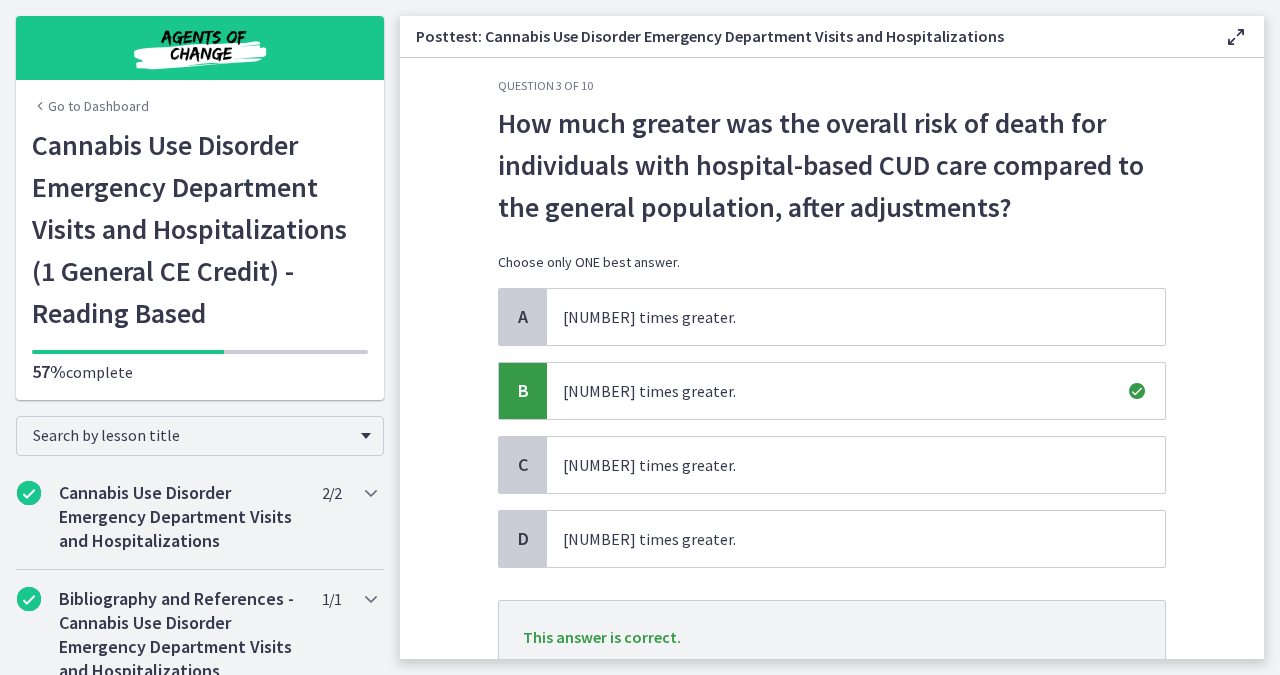 scroll, scrollTop: 162, scrollLeft: 0, axis: vertical 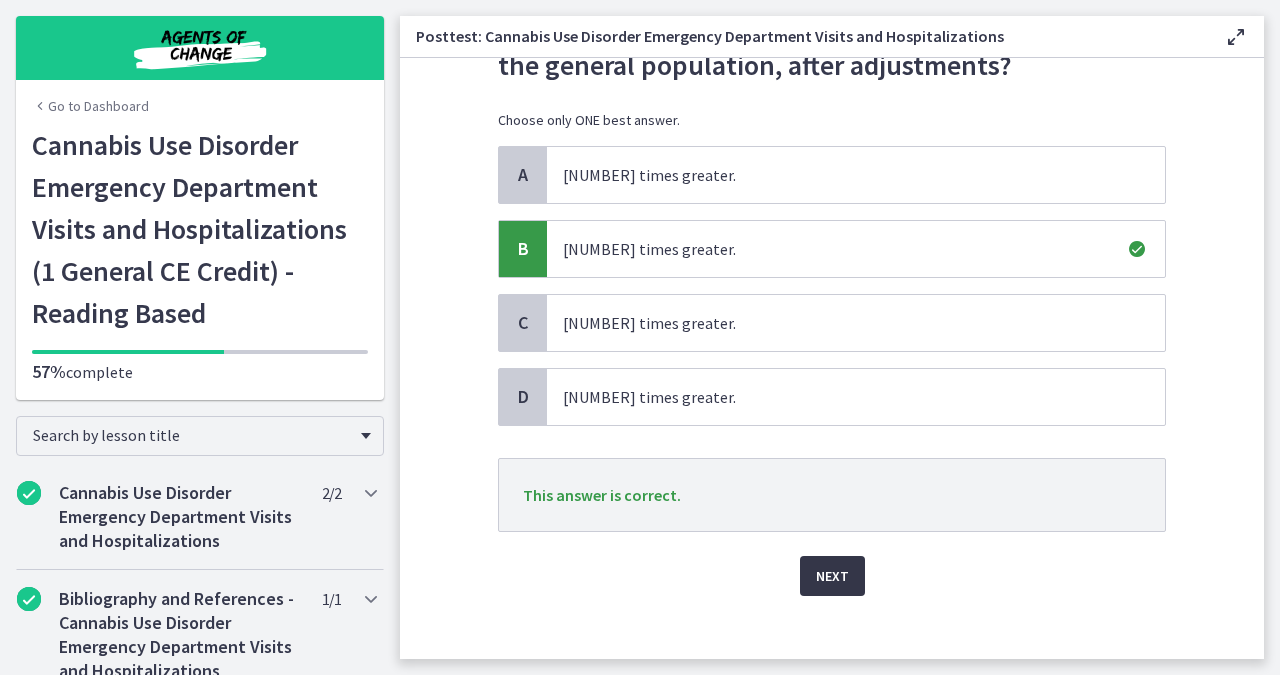 click on "Next" at bounding box center (832, 576) 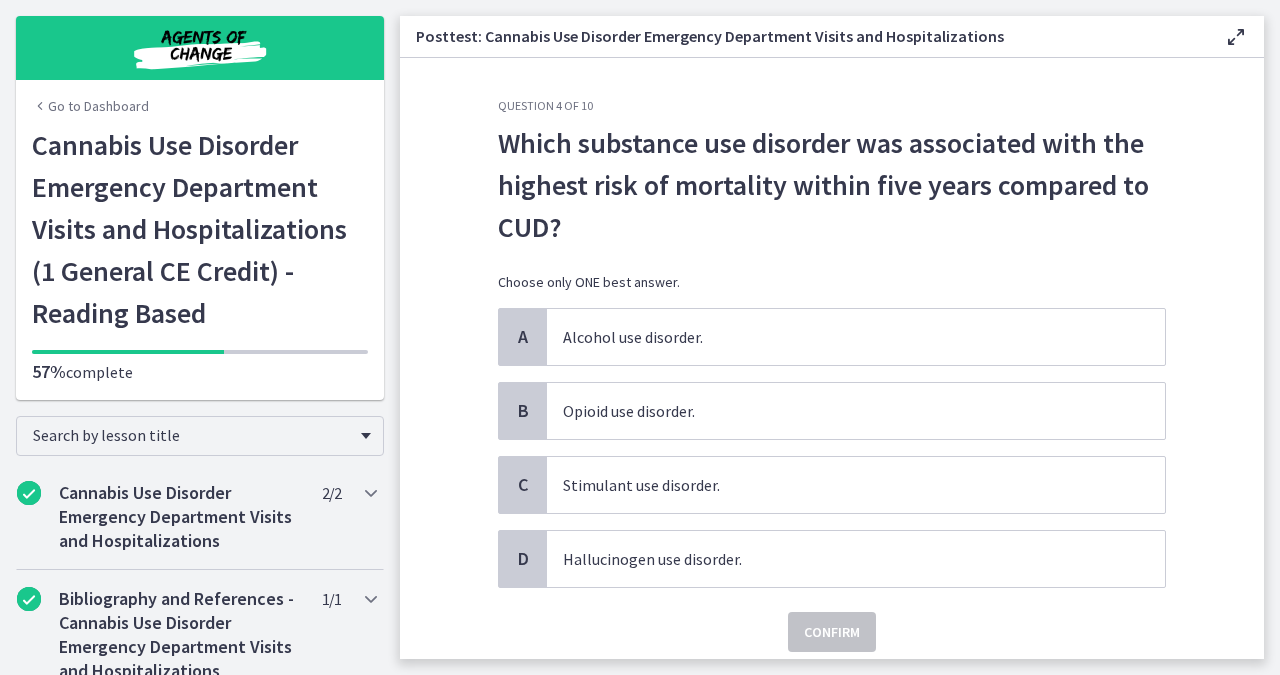 scroll, scrollTop: 2, scrollLeft: 0, axis: vertical 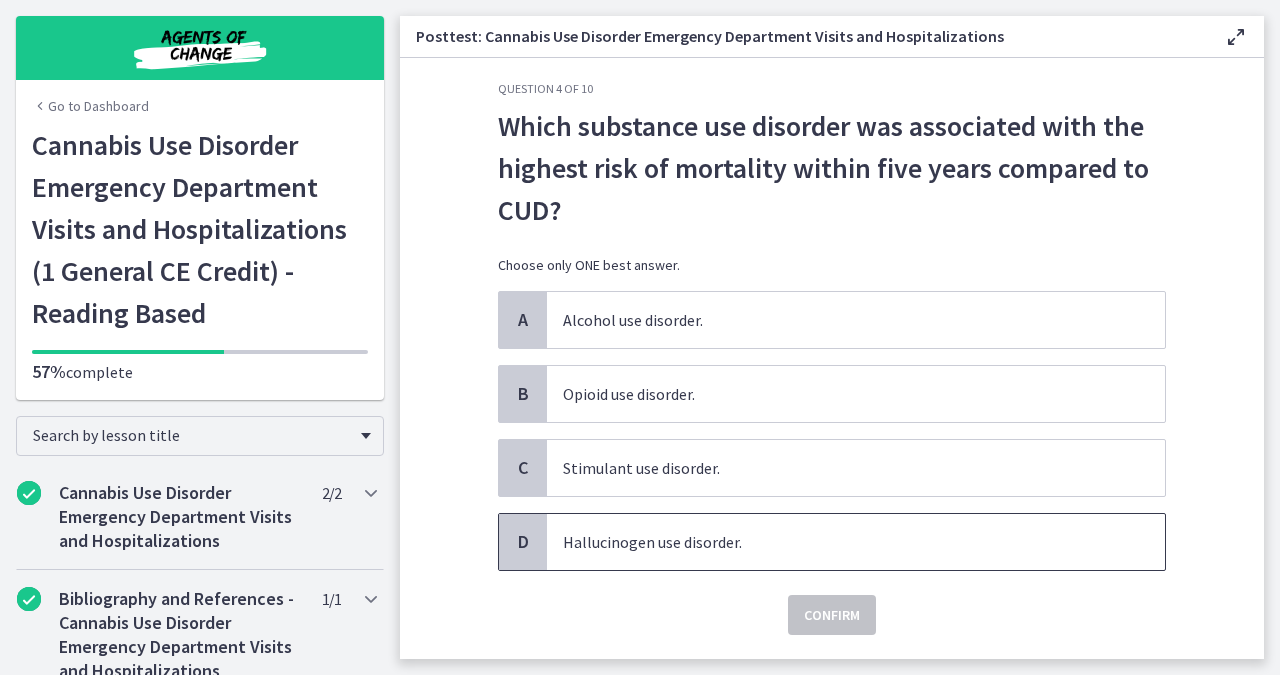 click on "Hallucinogen use disorder." at bounding box center [856, 542] 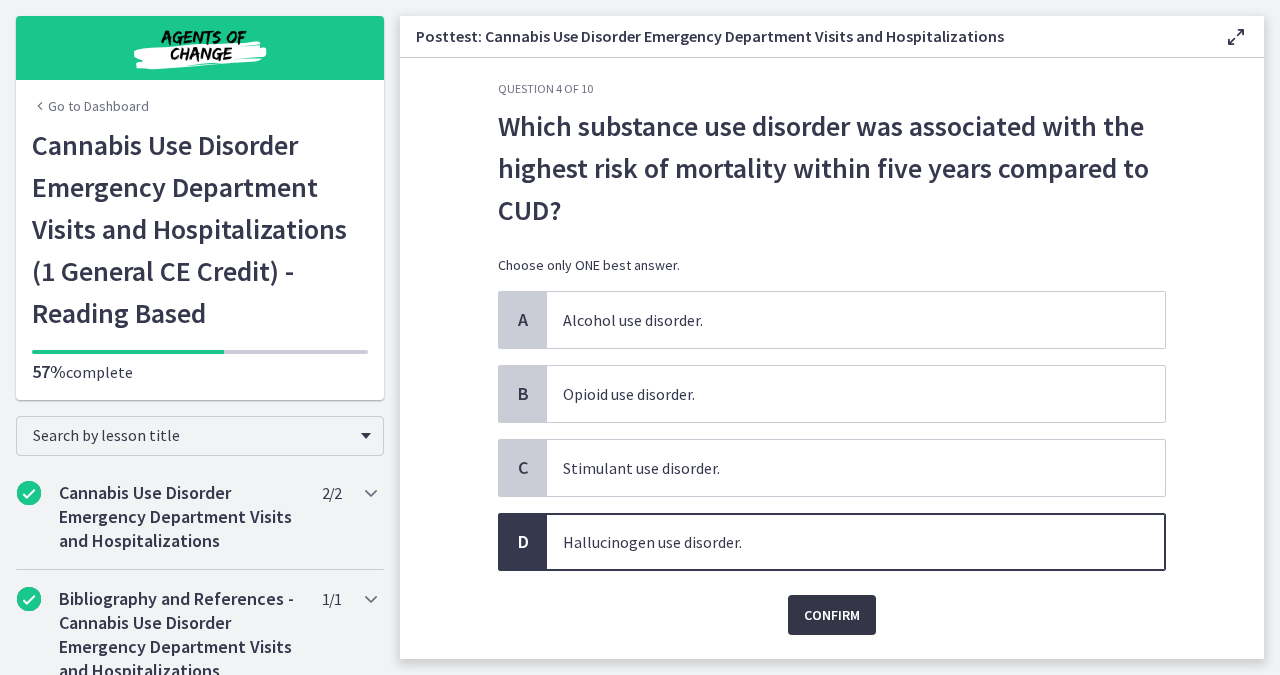 click on "Confirm" at bounding box center (832, 615) 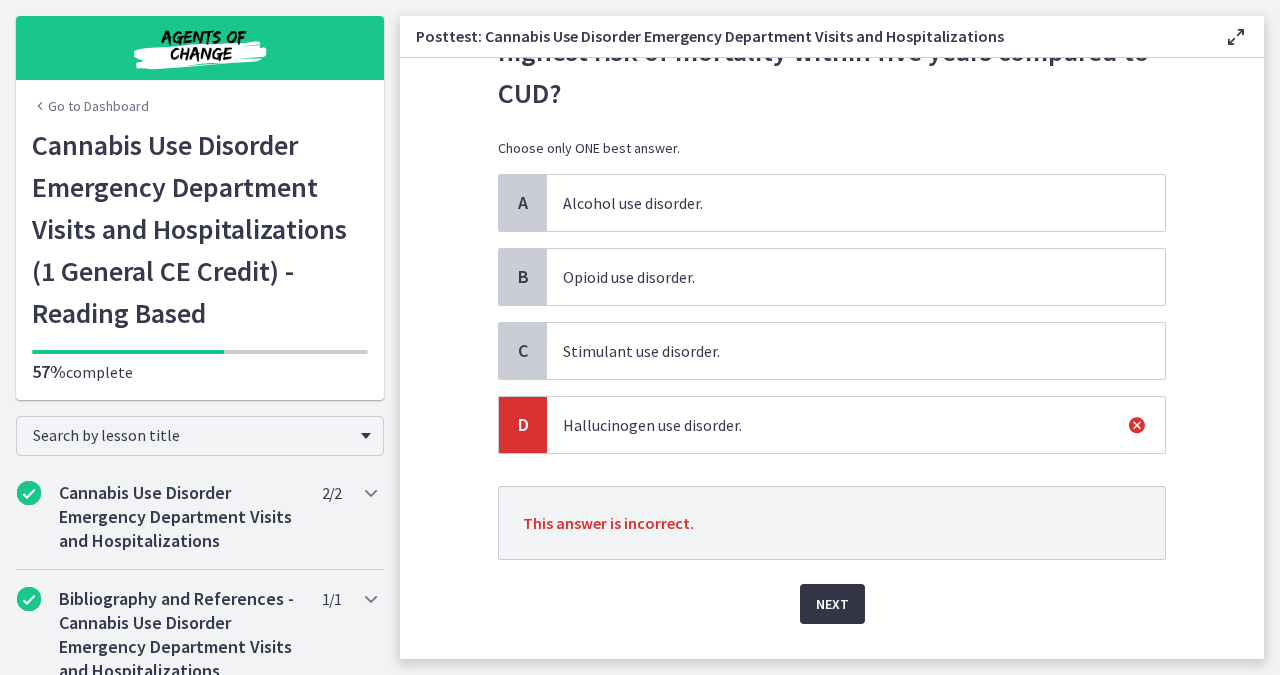 scroll, scrollTop: 135, scrollLeft: 0, axis: vertical 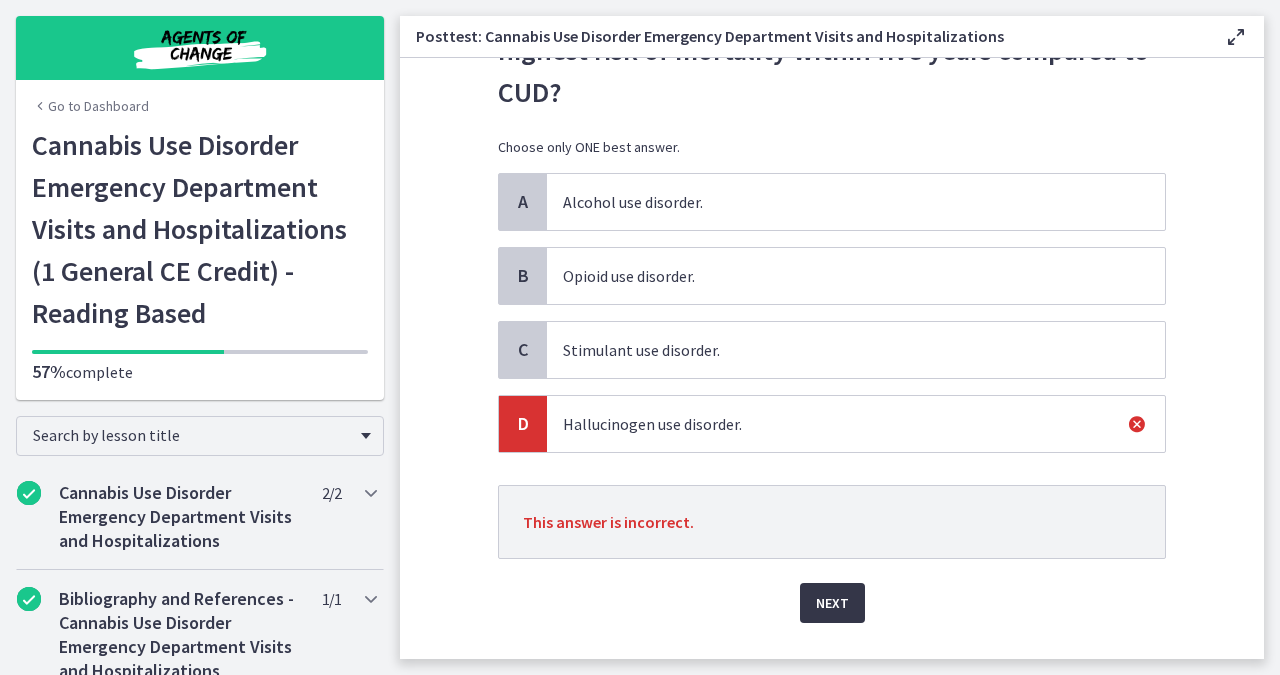 click on "Next" at bounding box center (832, 603) 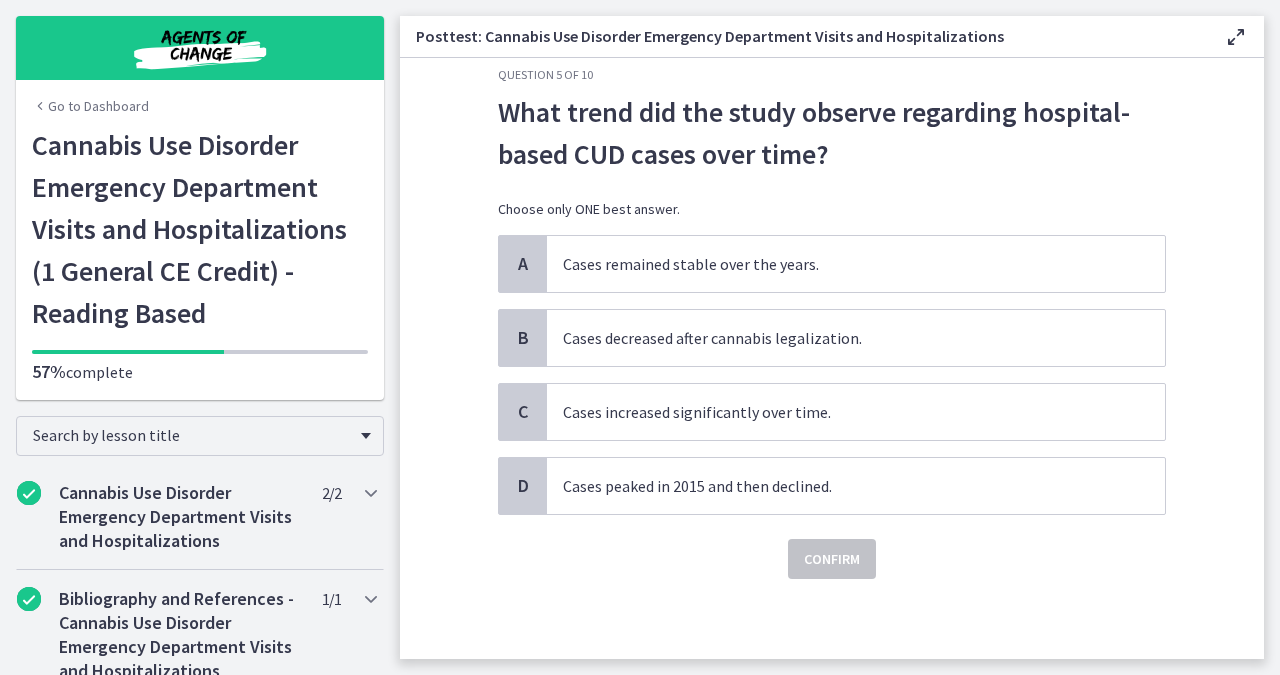 scroll, scrollTop: 0, scrollLeft: 0, axis: both 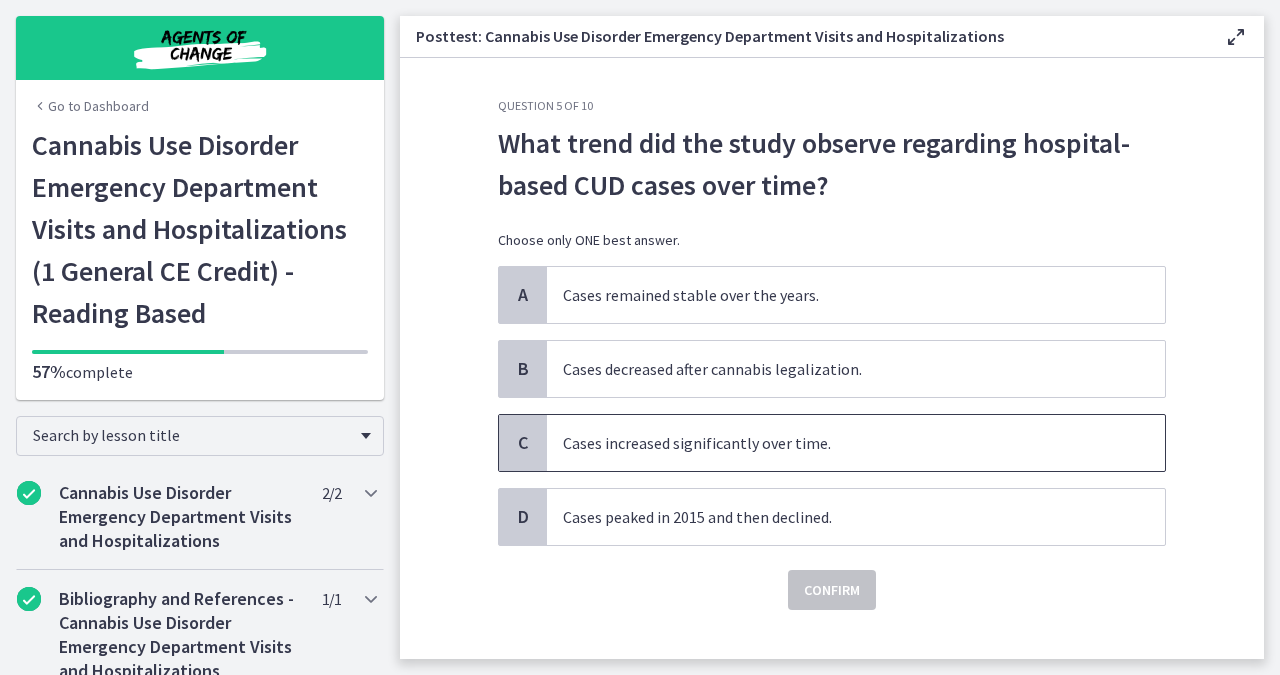 click on "Cases increased significantly over time." at bounding box center [856, 443] 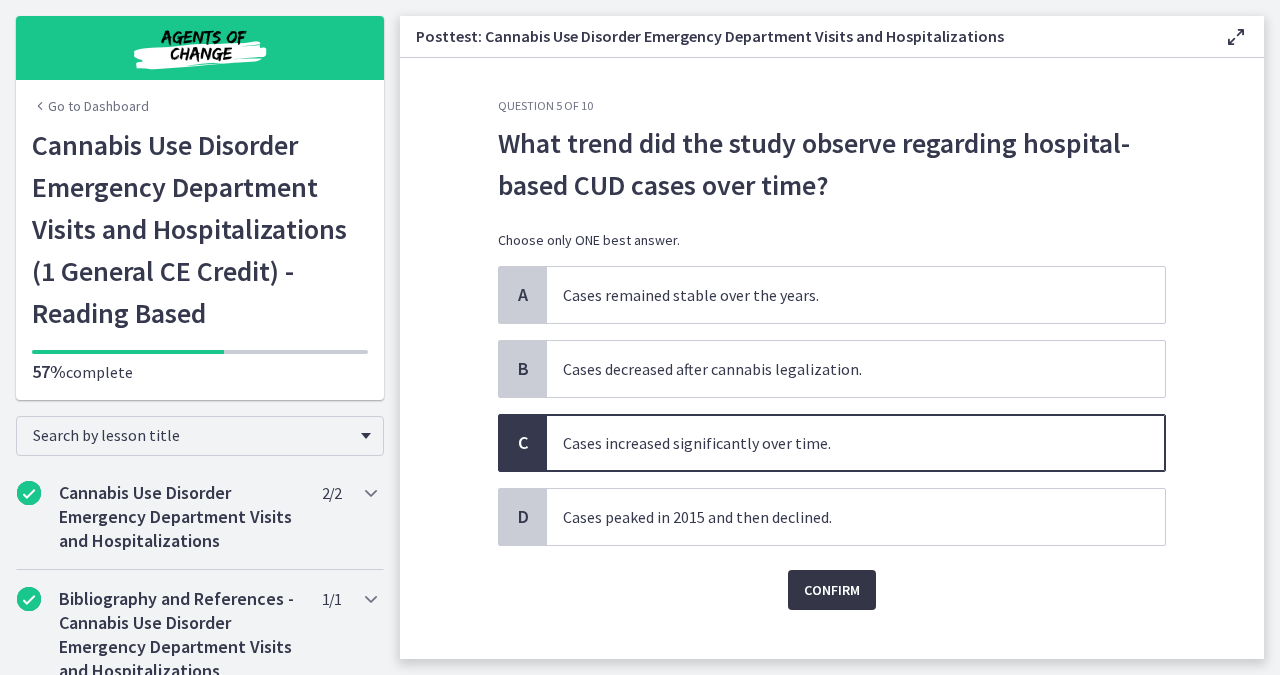 click on "Confirm" at bounding box center (832, 590) 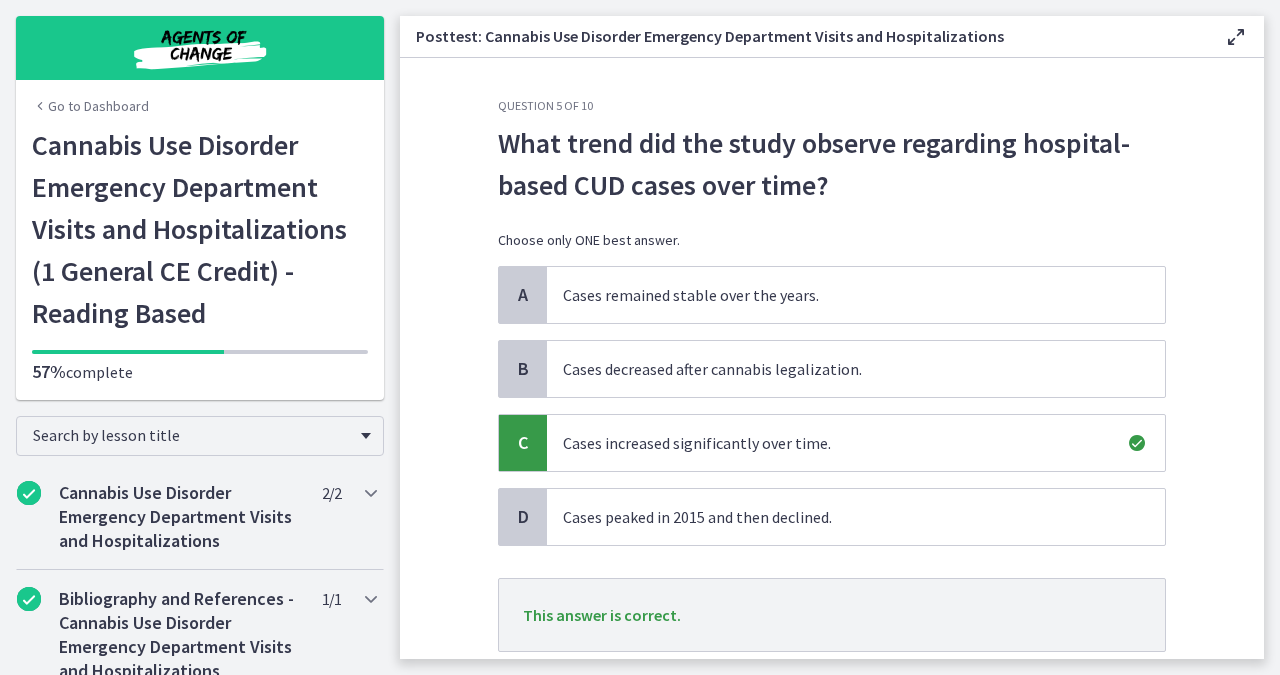scroll, scrollTop: 109, scrollLeft: 0, axis: vertical 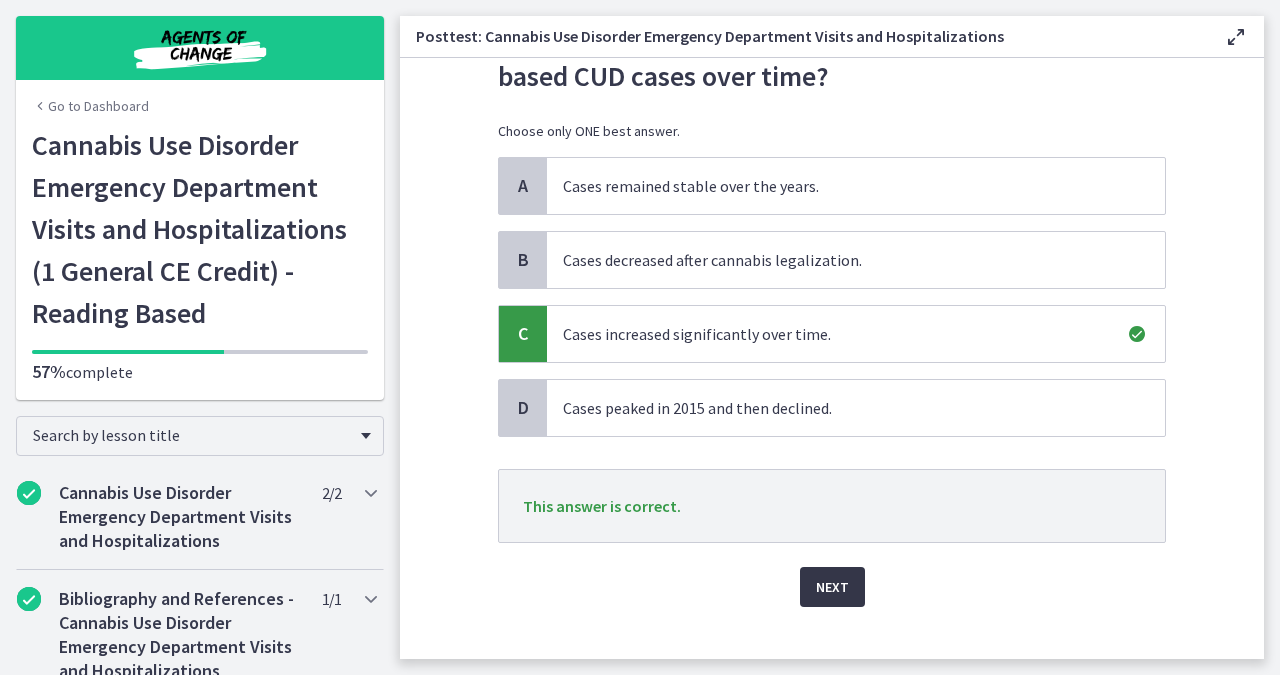 click on "Next" at bounding box center (832, 587) 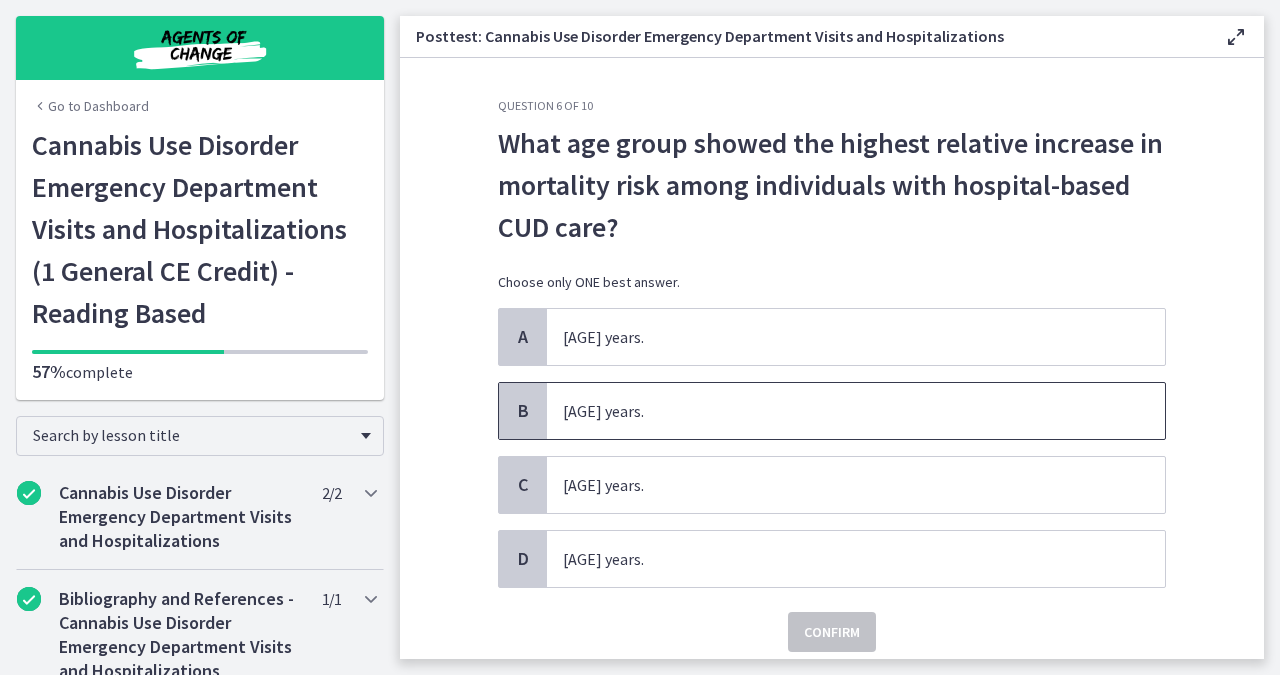 click on "25-44 years." at bounding box center [856, 411] 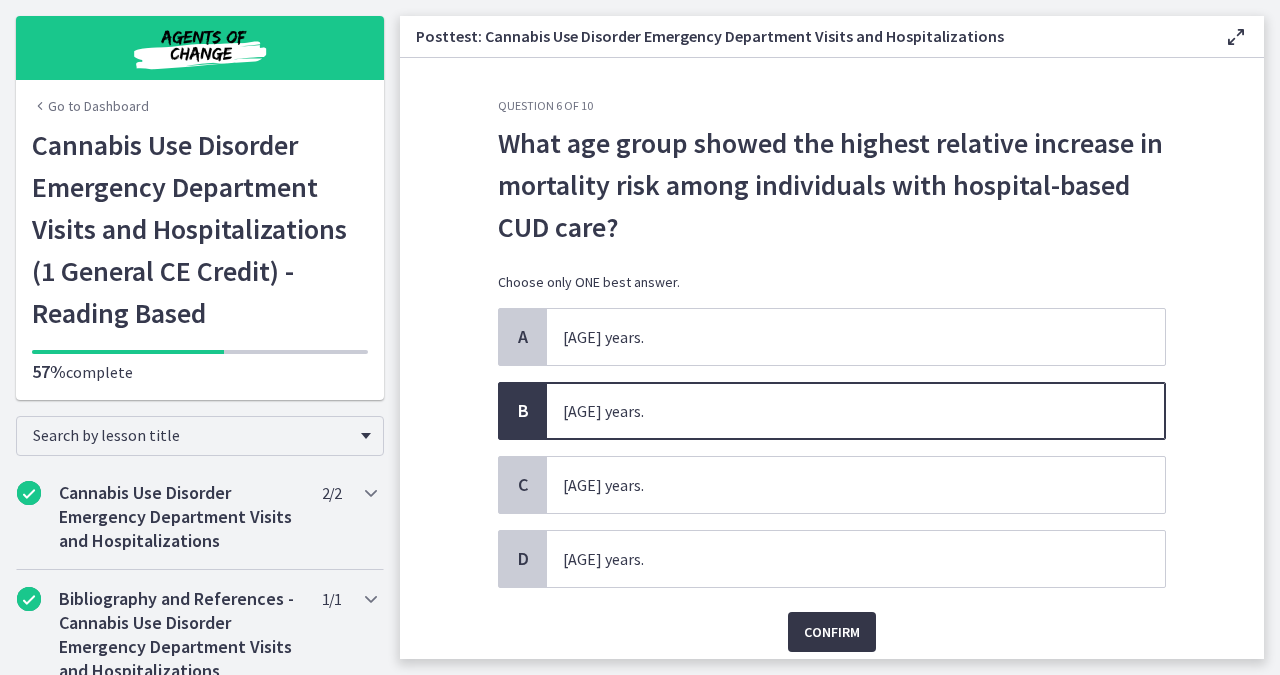 click on "Confirm" at bounding box center [832, 632] 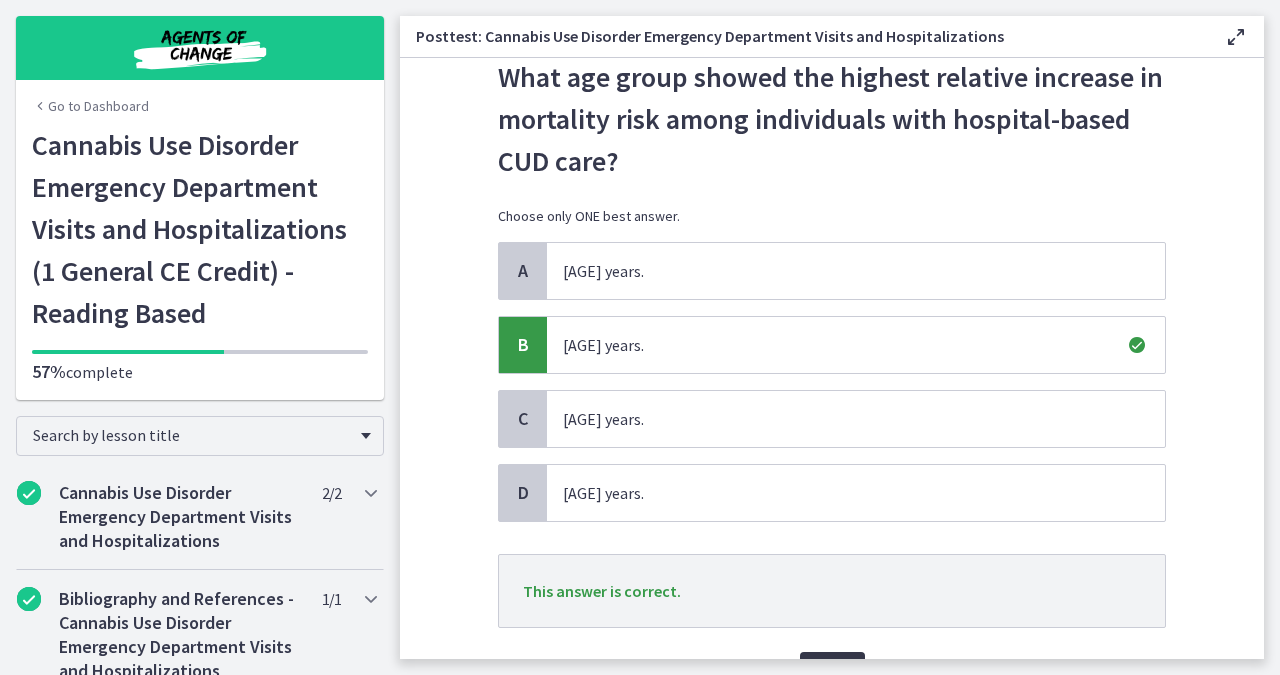 scroll, scrollTop: 124, scrollLeft: 0, axis: vertical 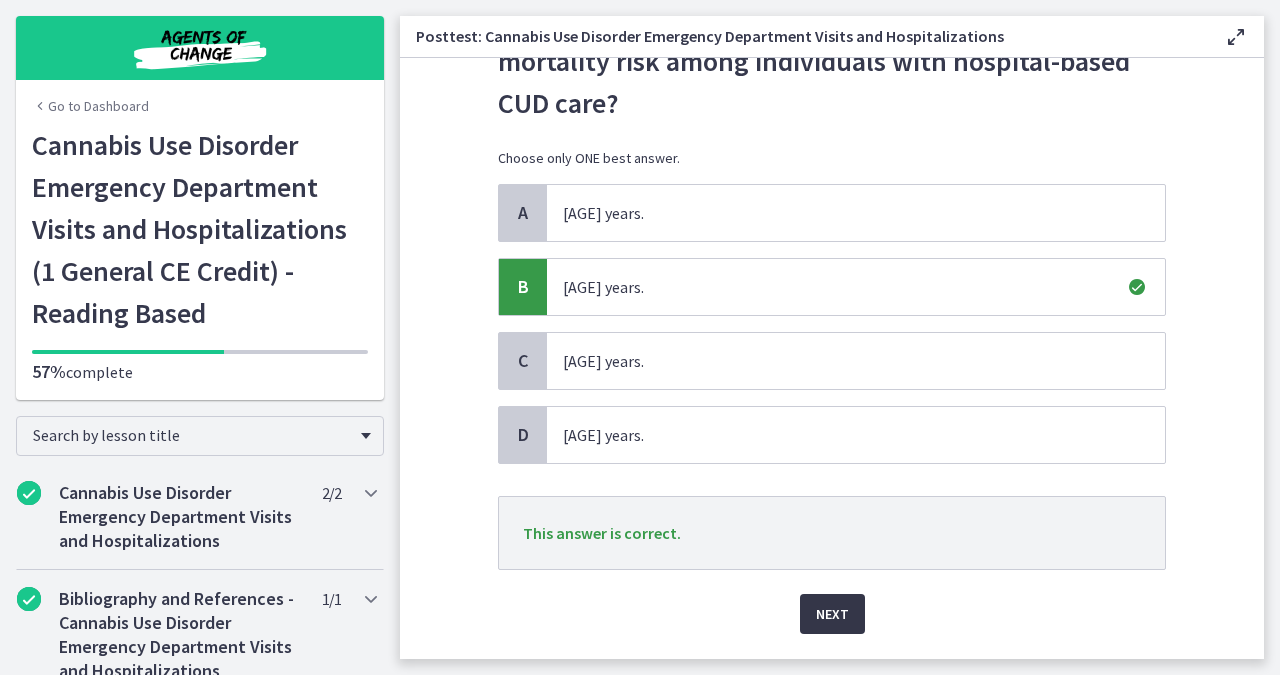 click on "Next" at bounding box center (832, 614) 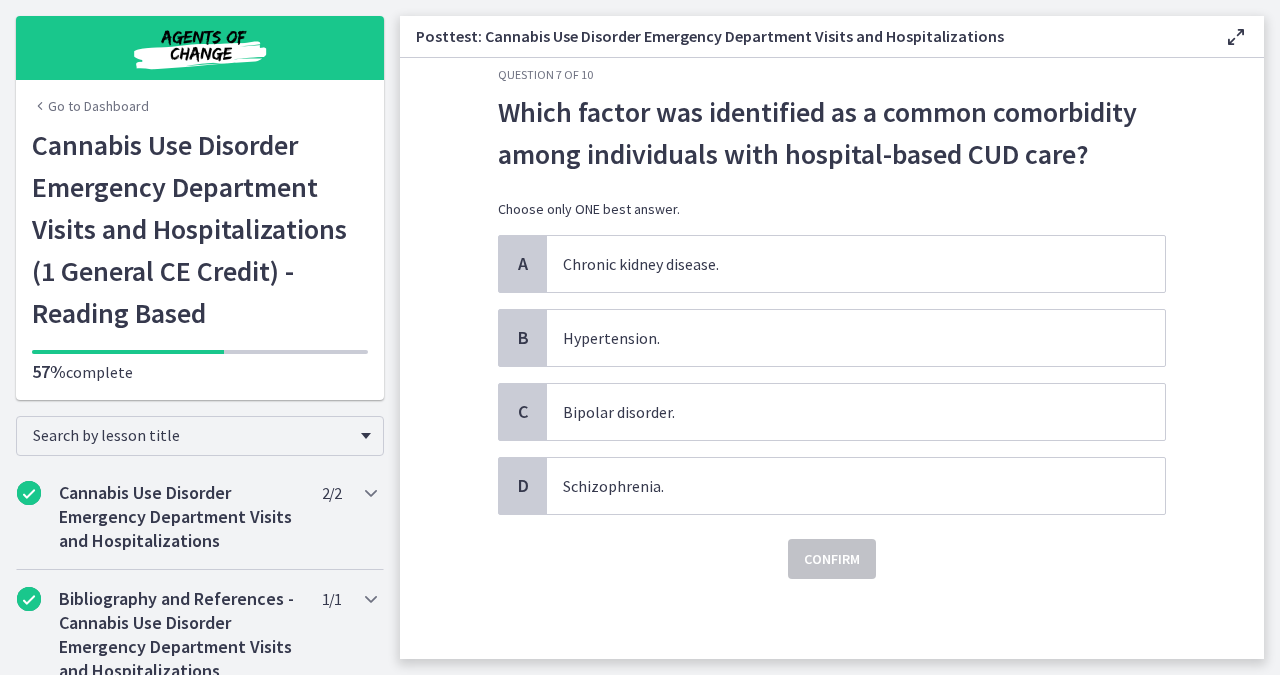 scroll, scrollTop: 0, scrollLeft: 0, axis: both 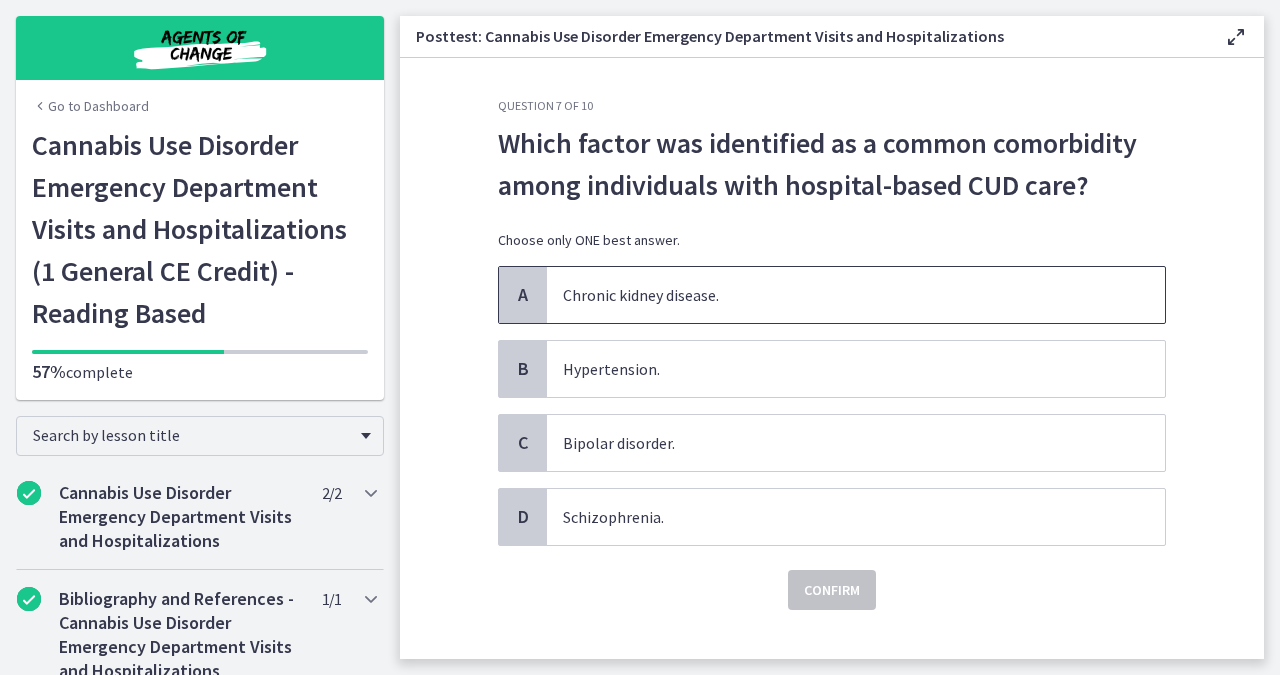 click on "Chronic kidney disease." at bounding box center [856, 295] 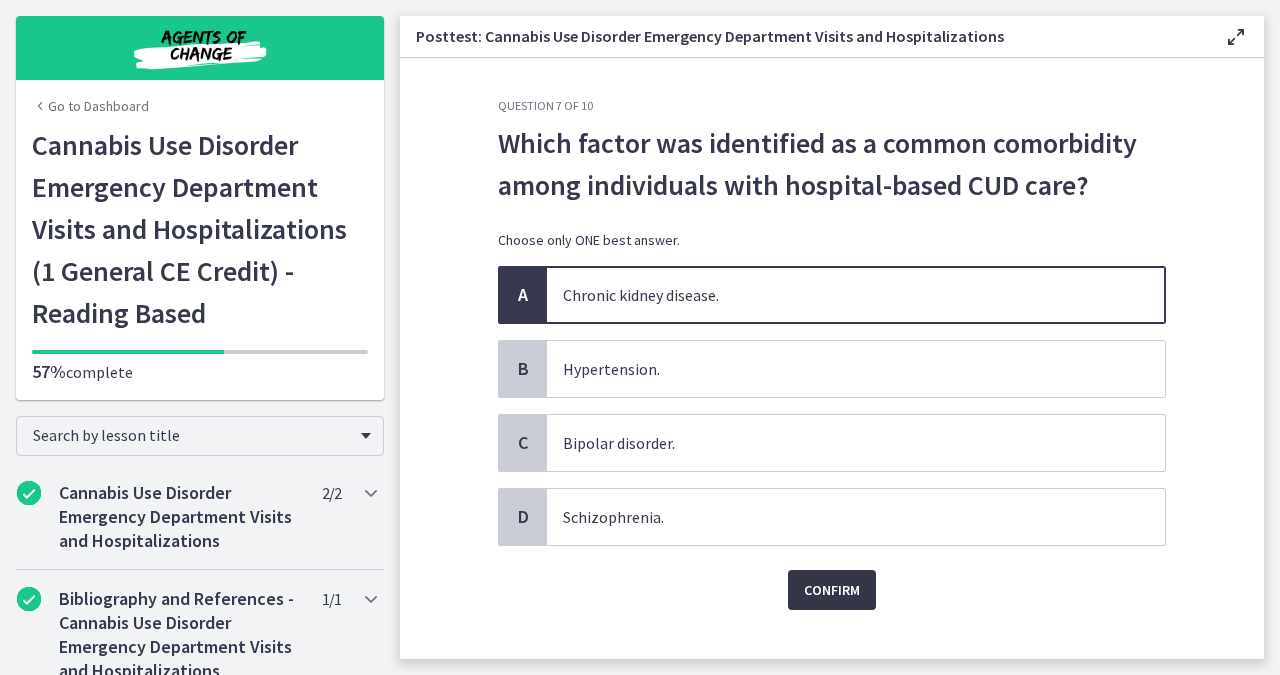 click on "Confirm" at bounding box center [832, 590] 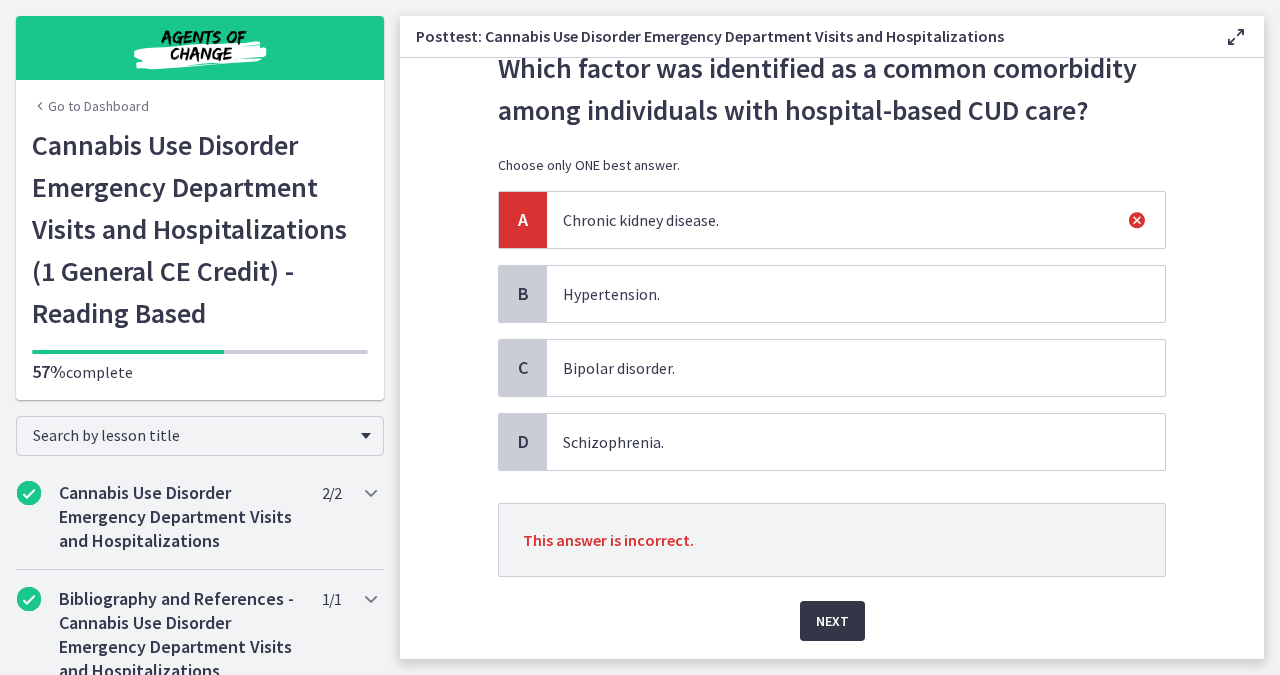 scroll, scrollTop: 98, scrollLeft: 0, axis: vertical 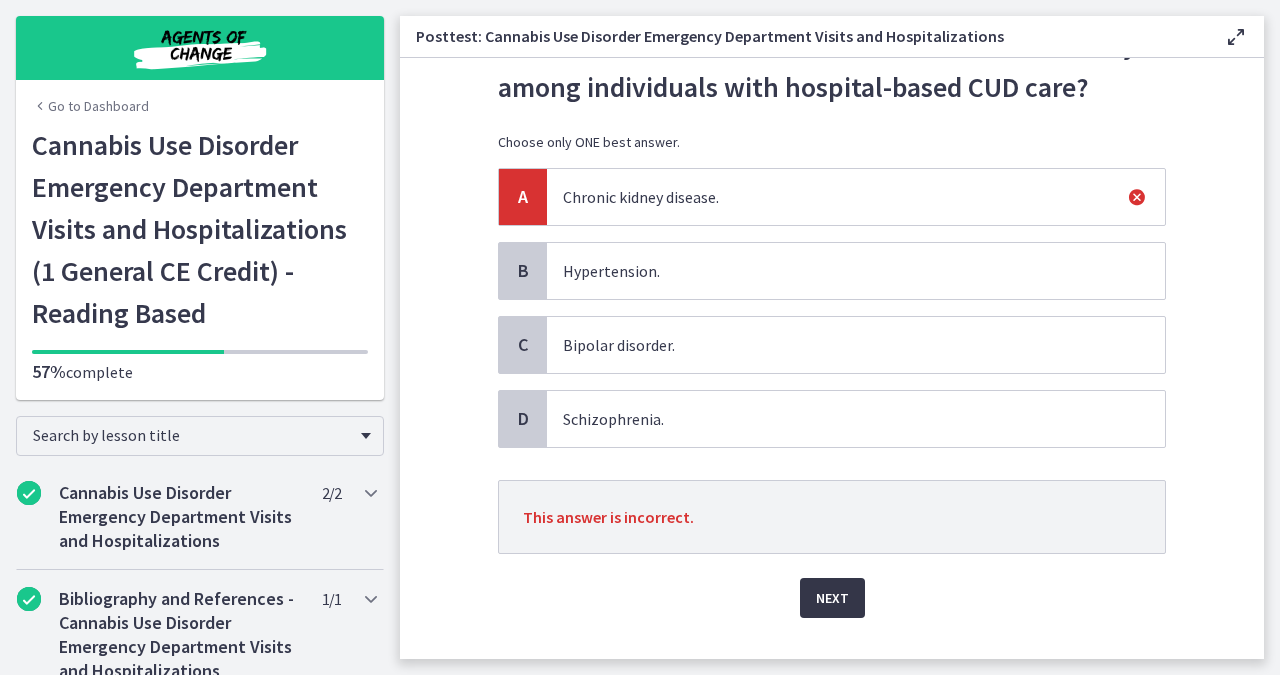 click on "Next" at bounding box center [832, 598] 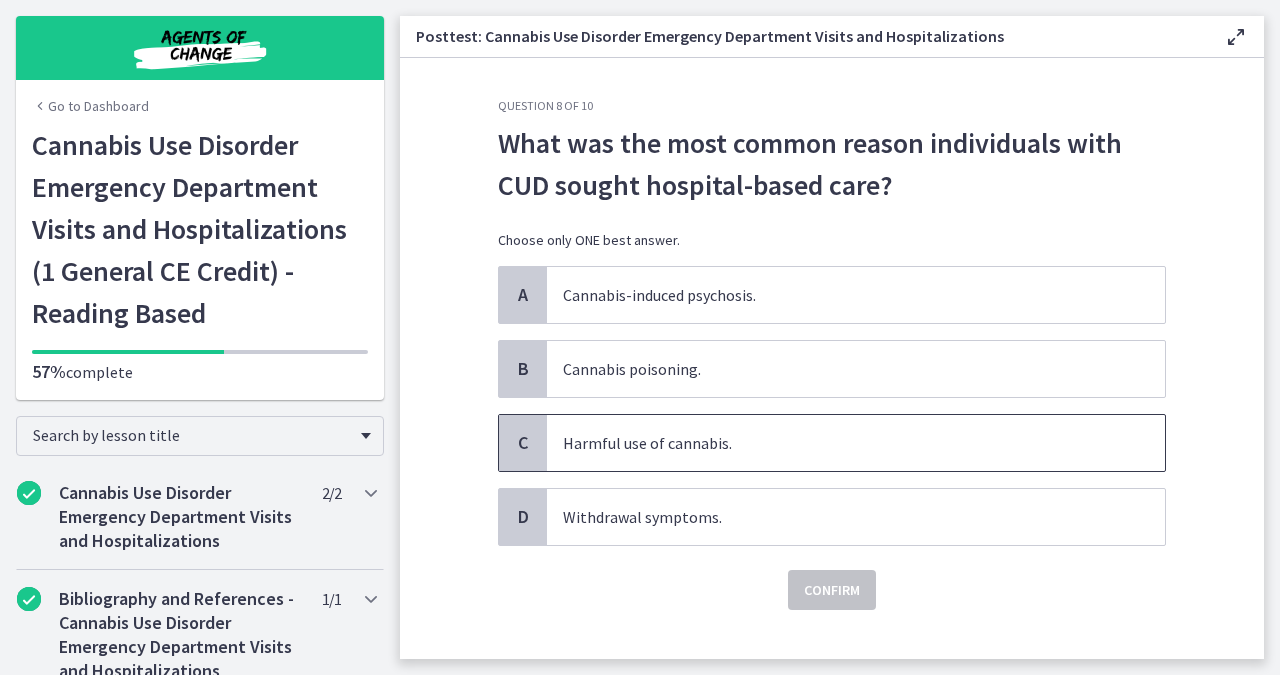 click on "Harmful use of cannabis." at bounding box center (856, 443) 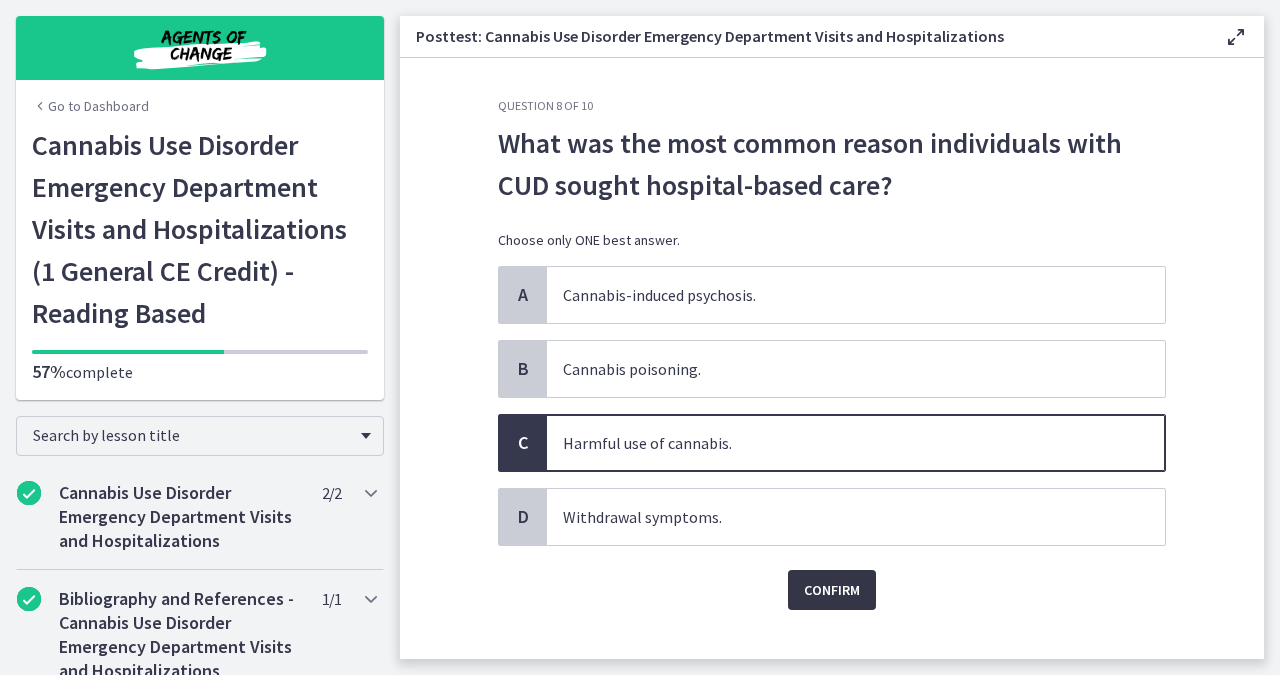 click on "Confirm" at bounding box center (832, 590) 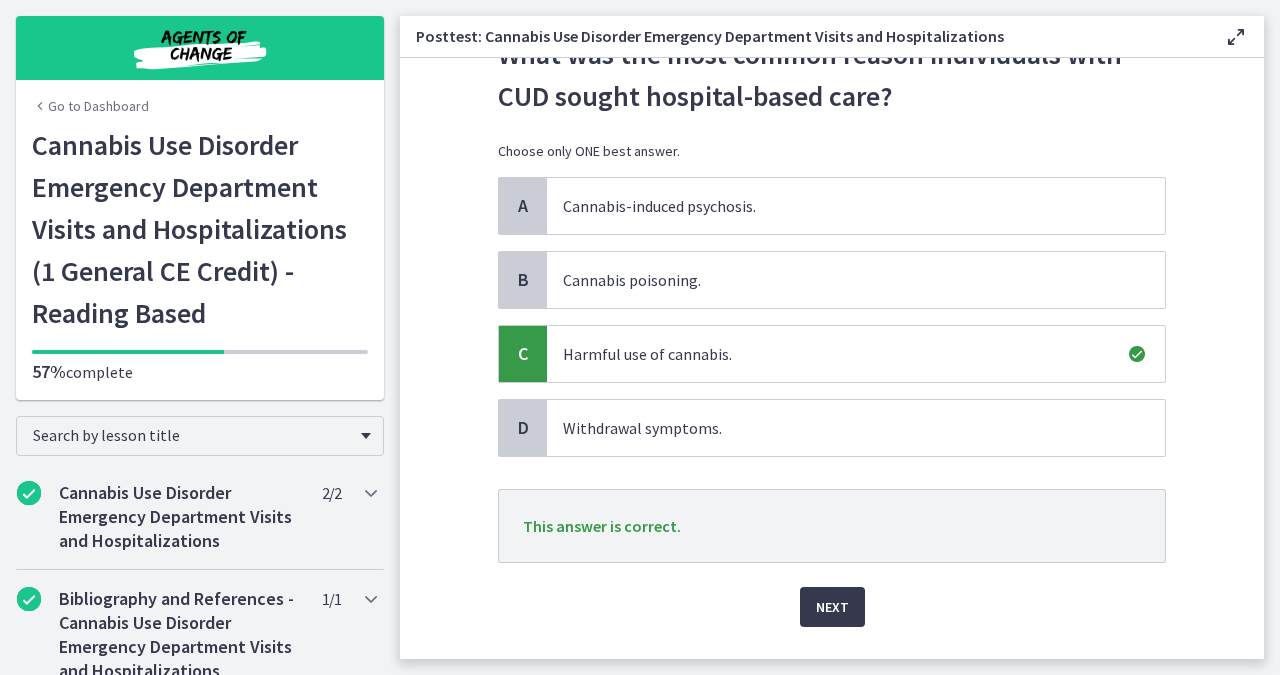 scroll, scrollTop: 88, scrollLeft: 0, axis: vertical 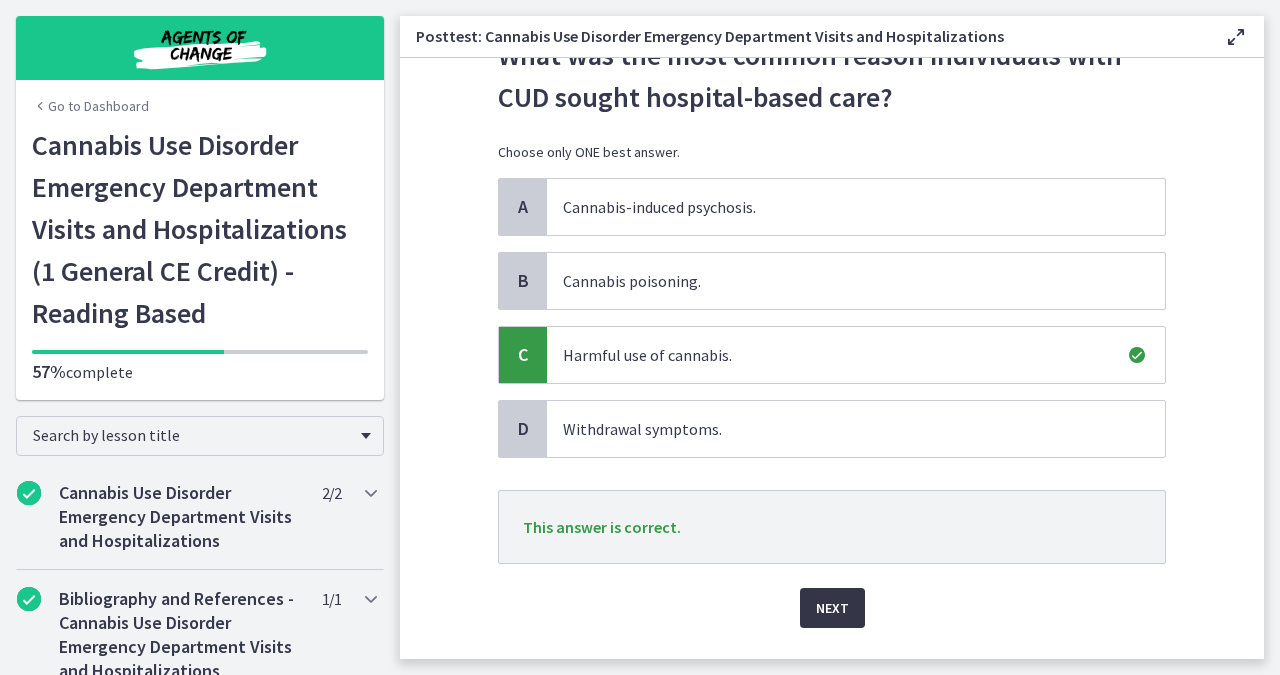 click on "Next" at bounding box center [832, 608] 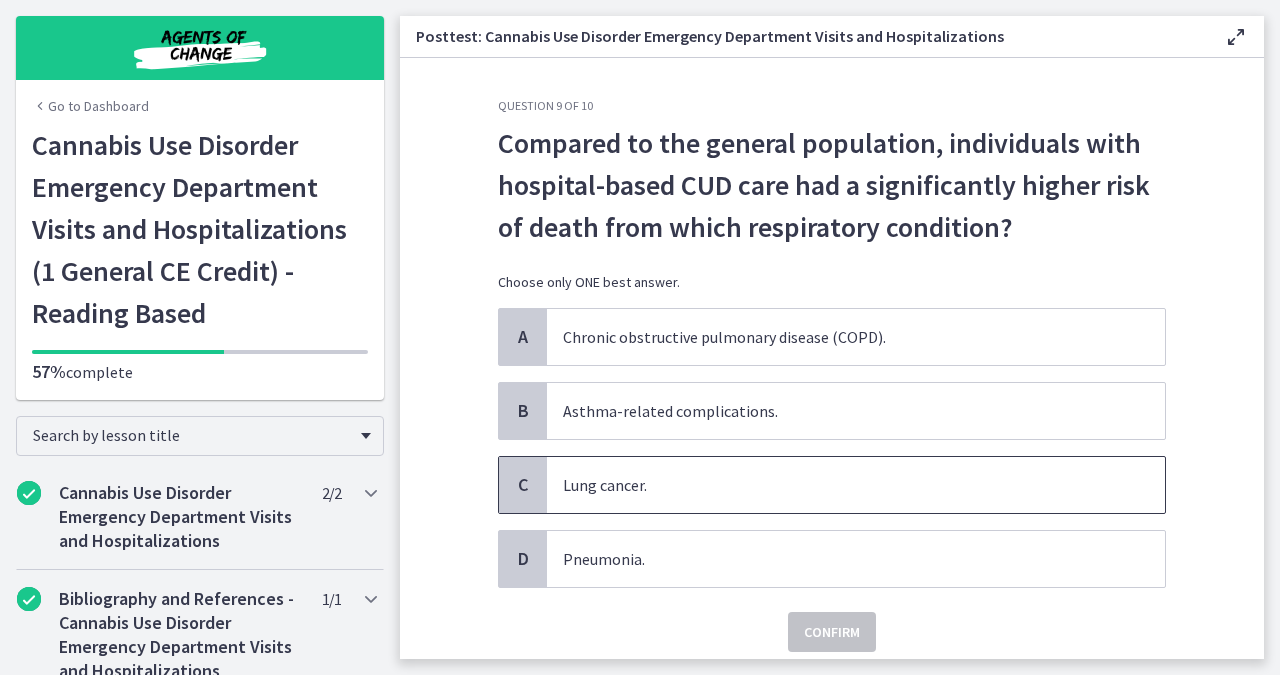click on "Lung cancer." at bounding box center [856, 485] 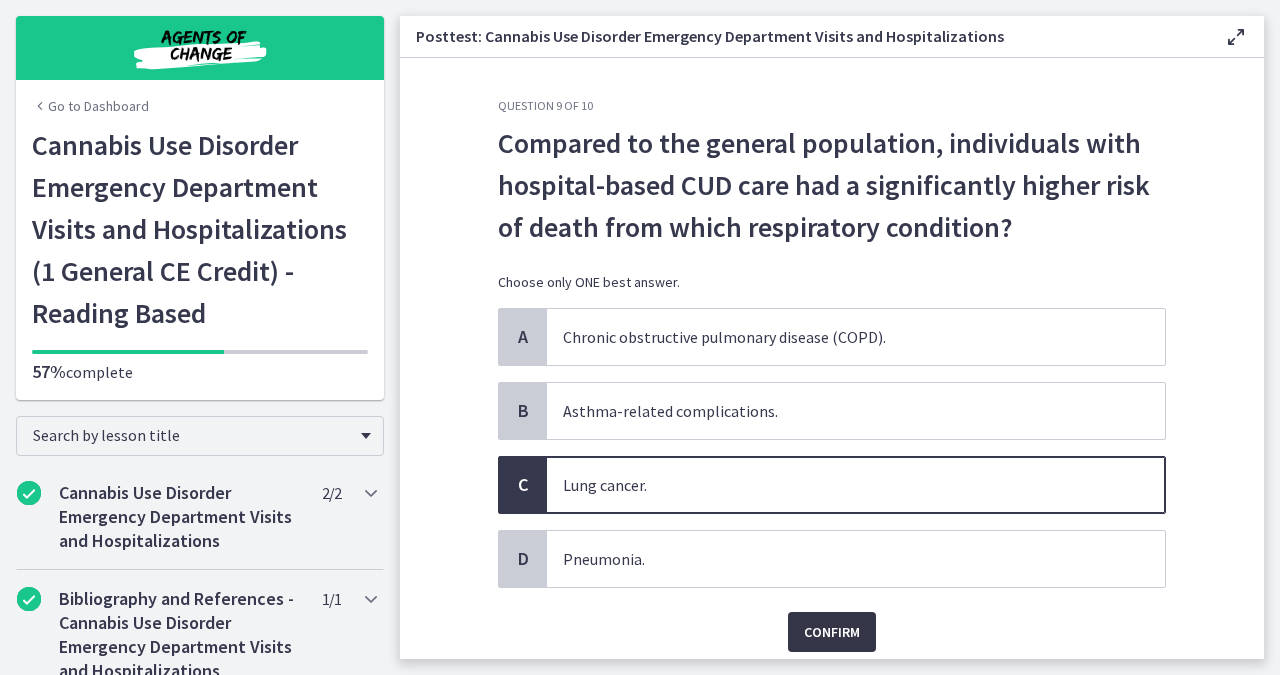 click on "Confirm" at bounding box center [832, 632] 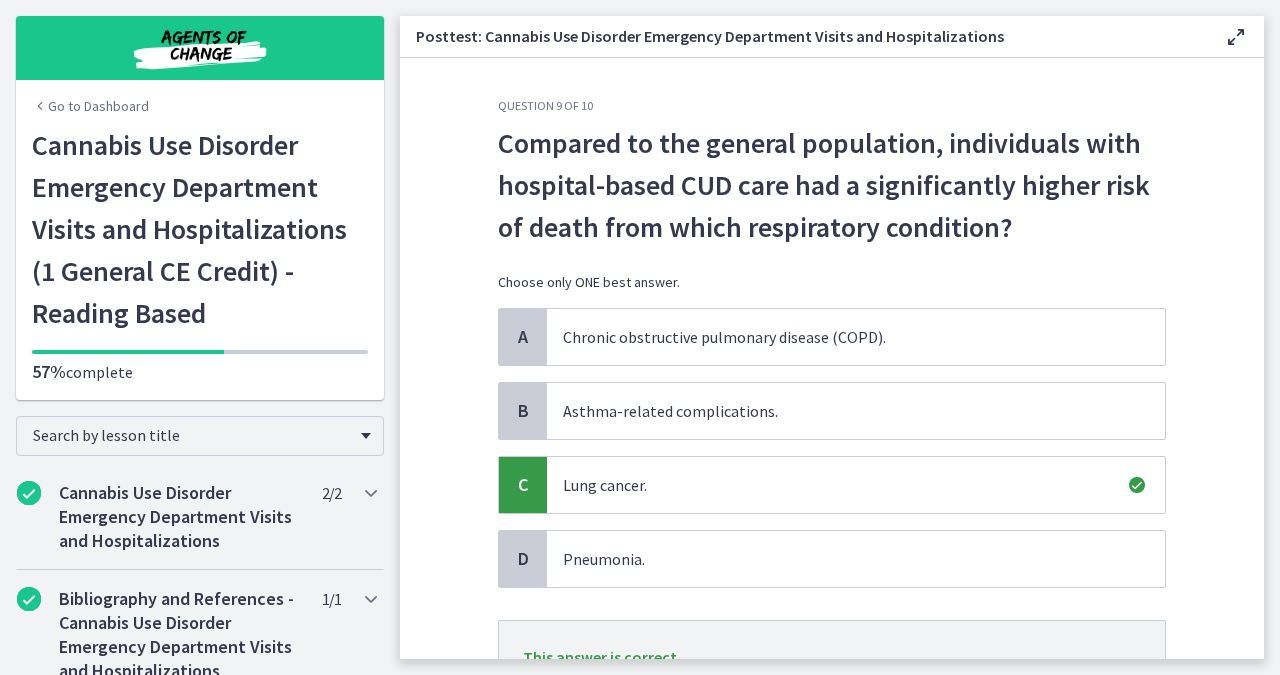 scroll, scrollTop: 132, scrollLeft: 0, axis: vertical 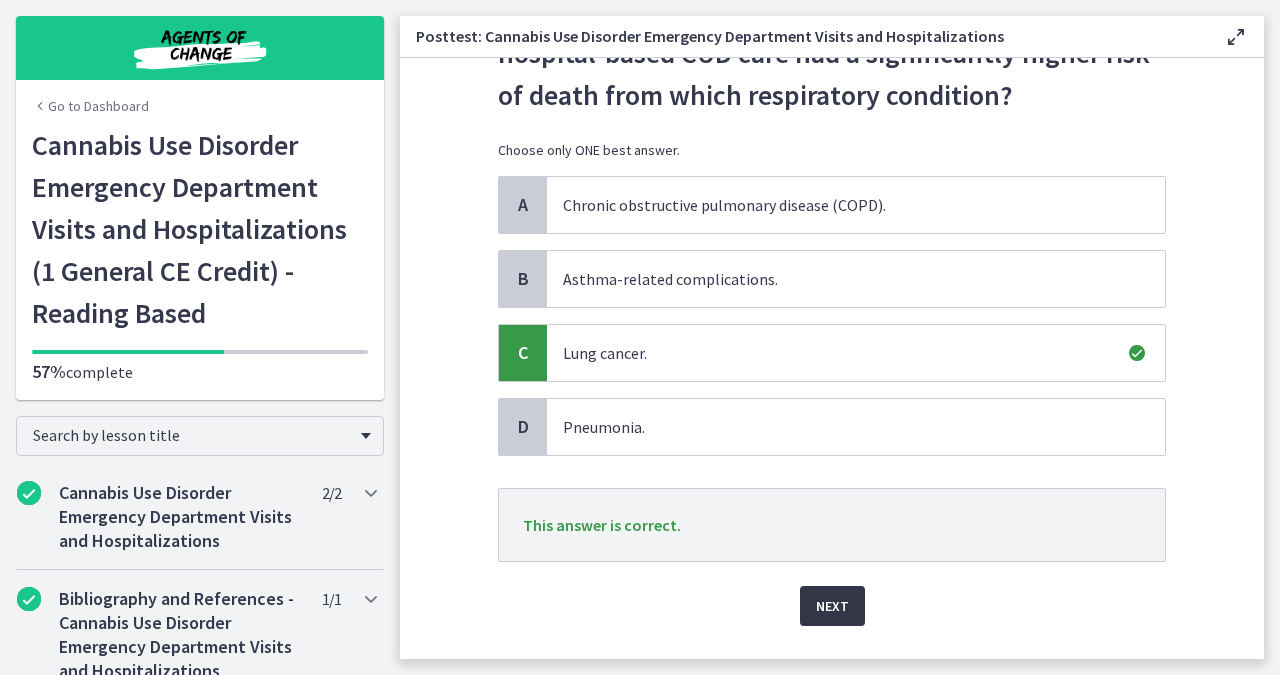 click on "Next" at bounding box center [832, 606] 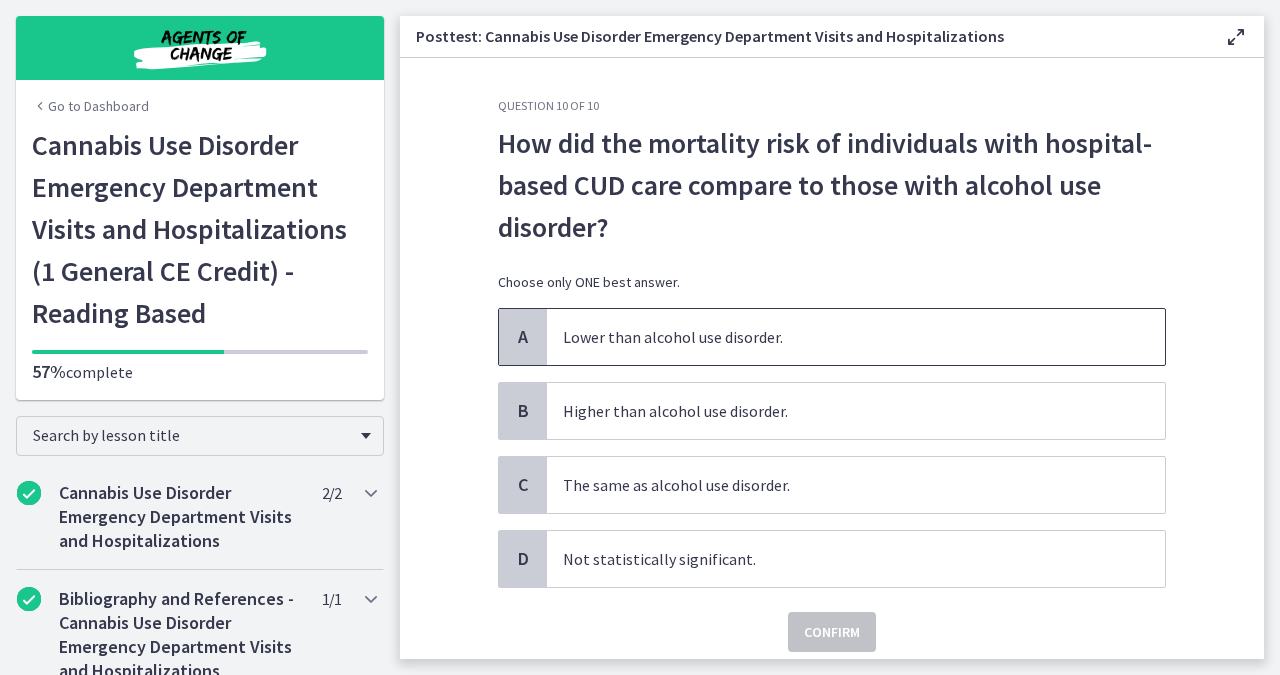 click on "Lower than alcohol use disorder." at bounding box center (856, 337) 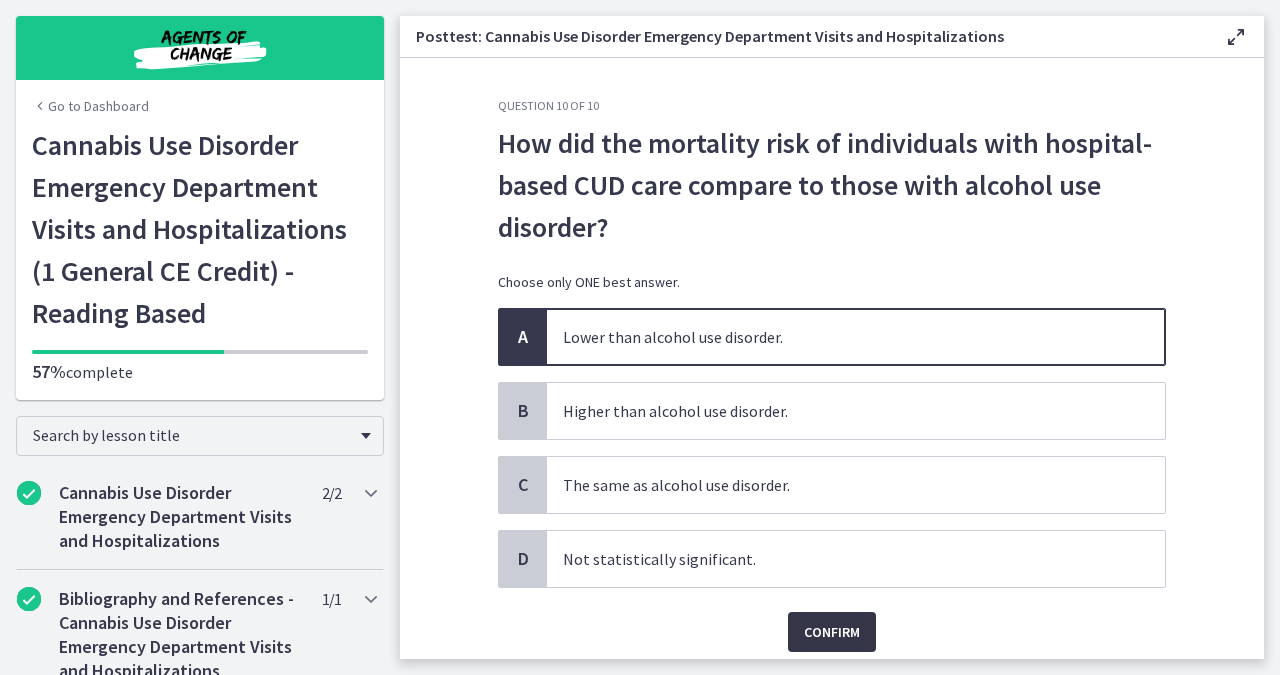 click on "Confirm" at bounding box center [832, 632] 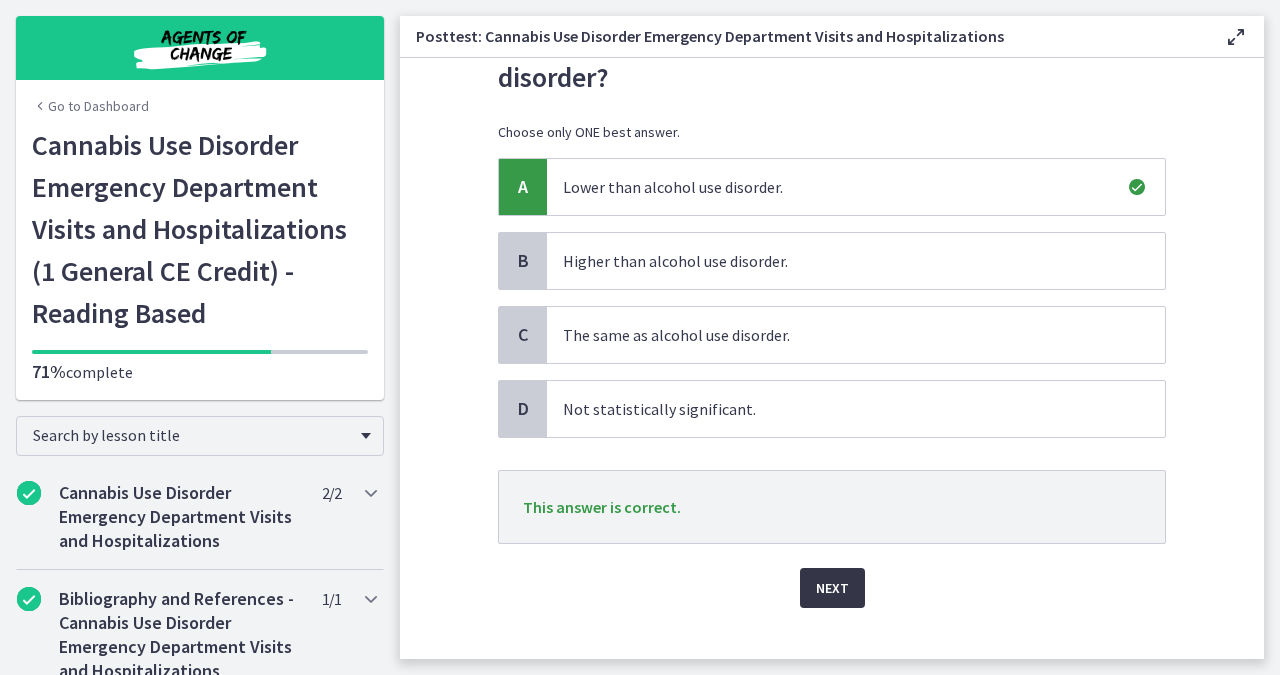scroll, scrollTop: 153, scrollLeft: 0, axis: vertical 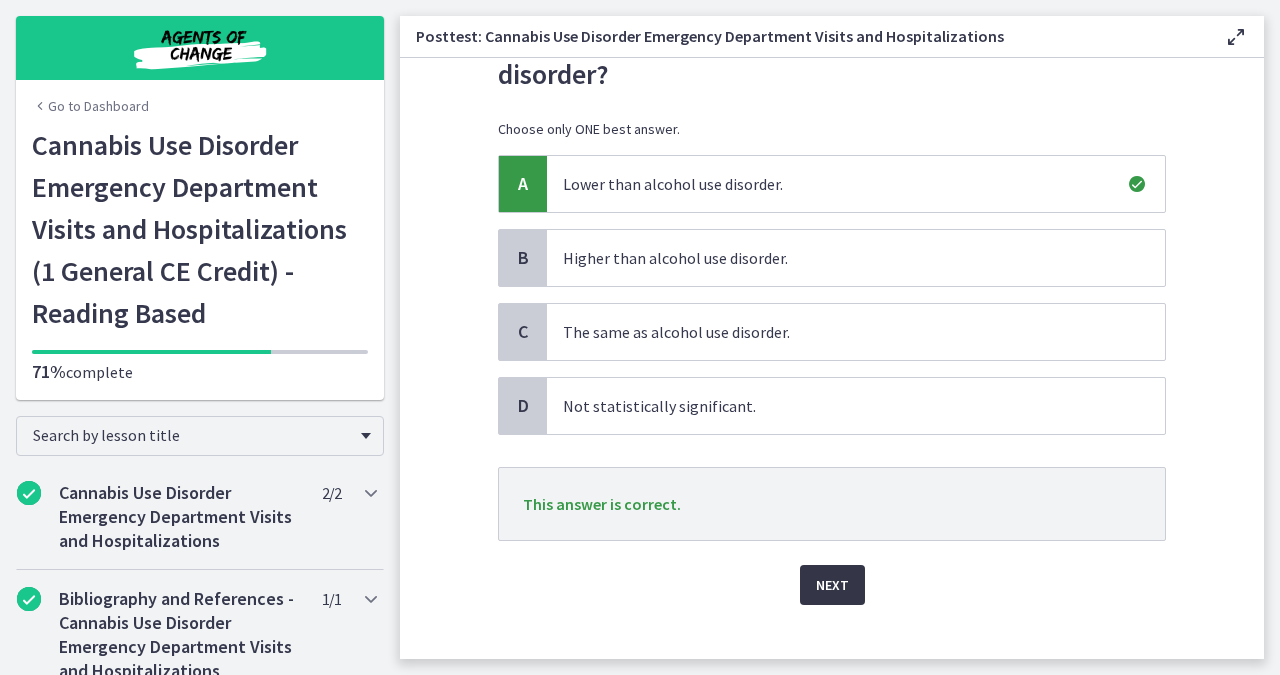click on "Next" at bounding box center [832, 585] 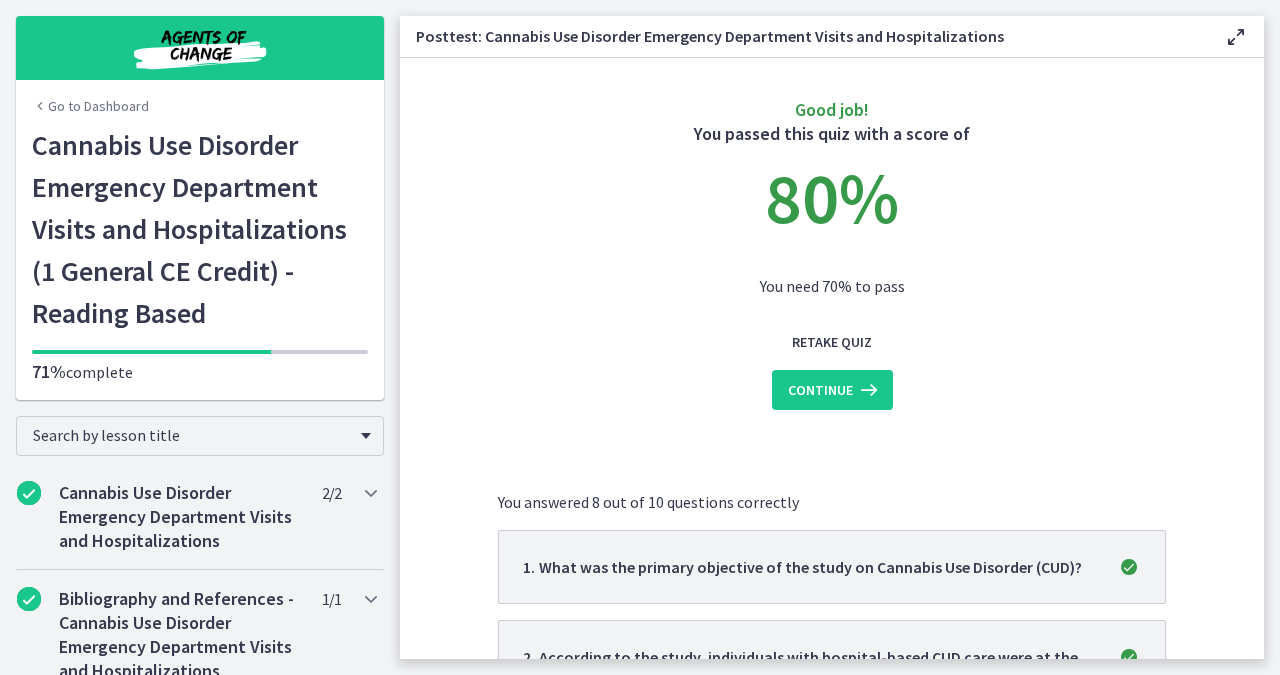 scroll, scrollTop: 34, scrollLeft: 0, axis: vertical 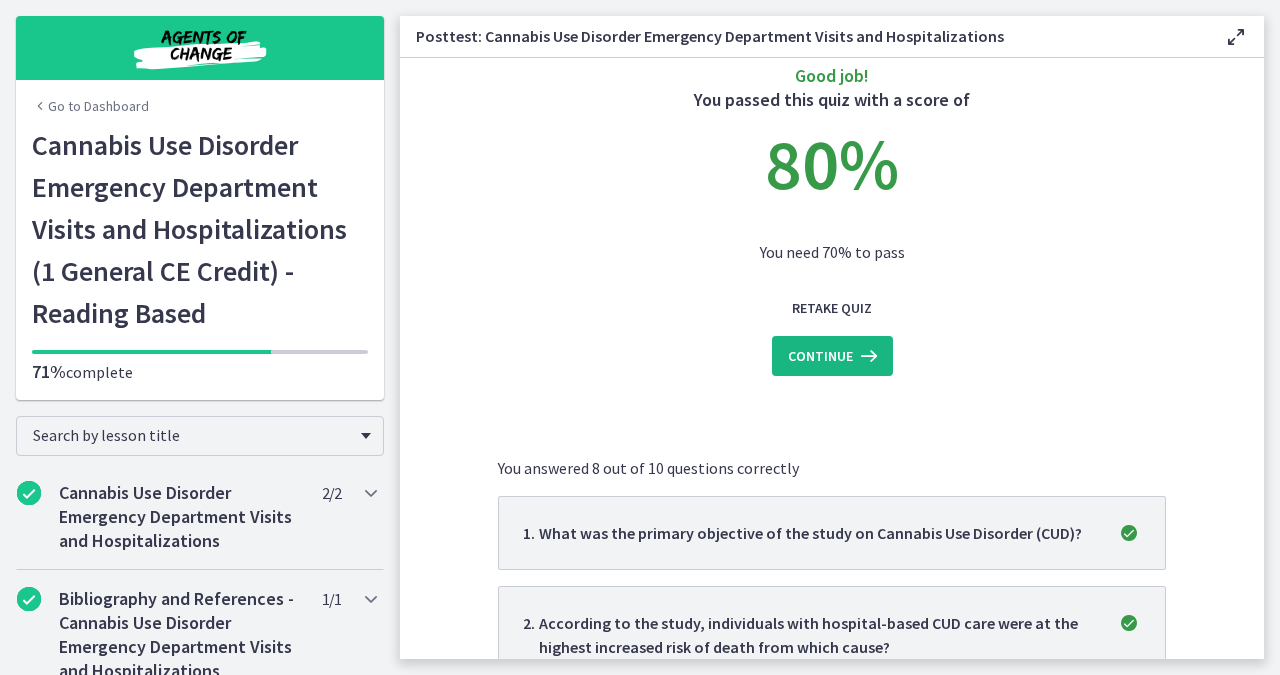 click on "Continue" at bounding box center [820, 356] 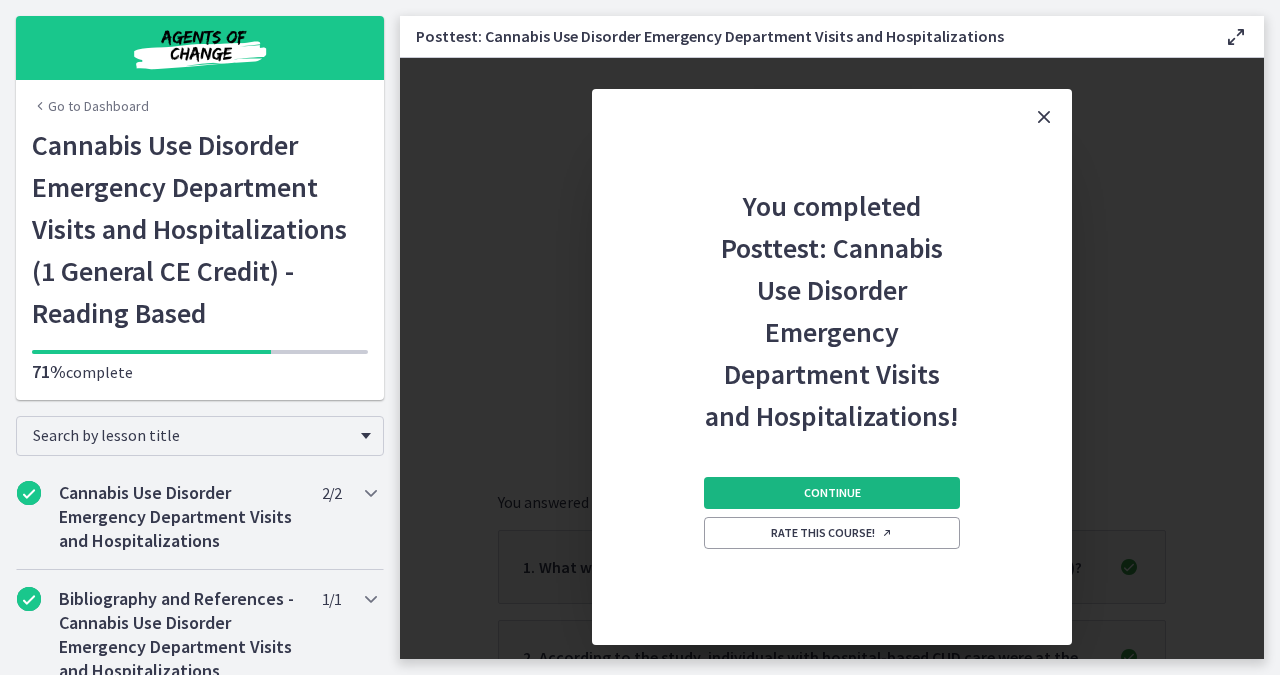 click on "Continue" at bounding box center [832, 493] 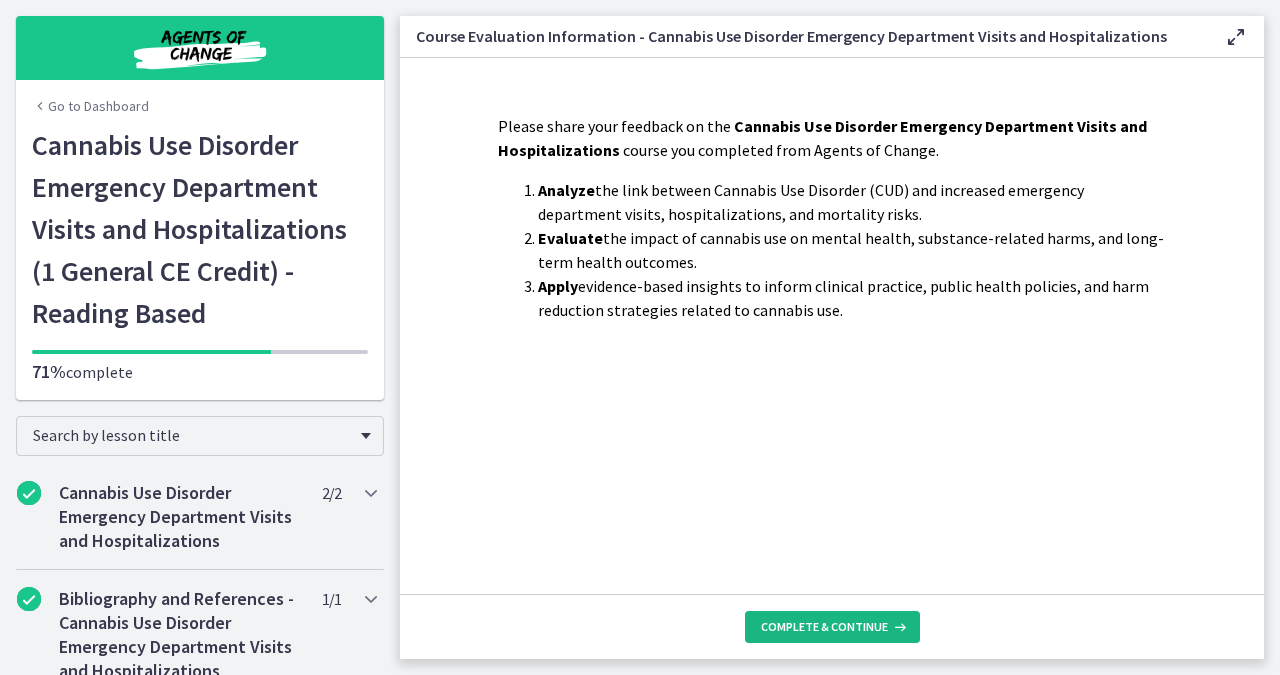 click on "Complete & continue" at bounding box center (824, 627) 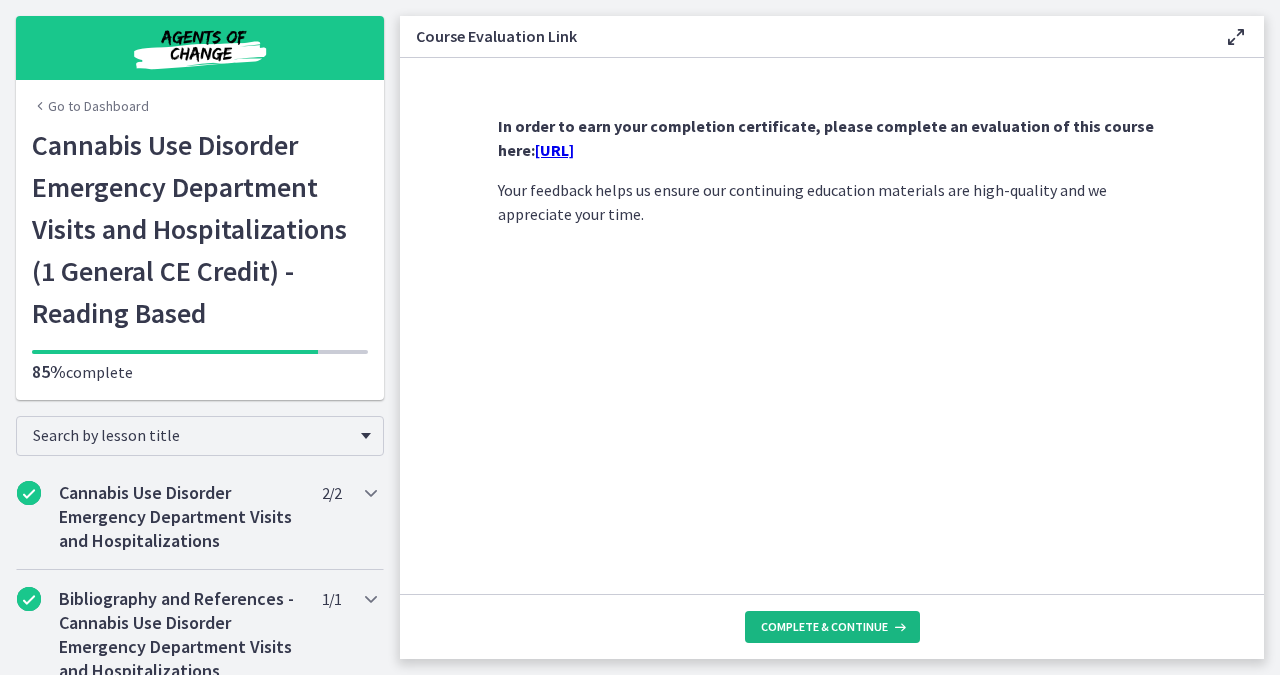 click on "Complete & continue" at bounding box center [824, 627] 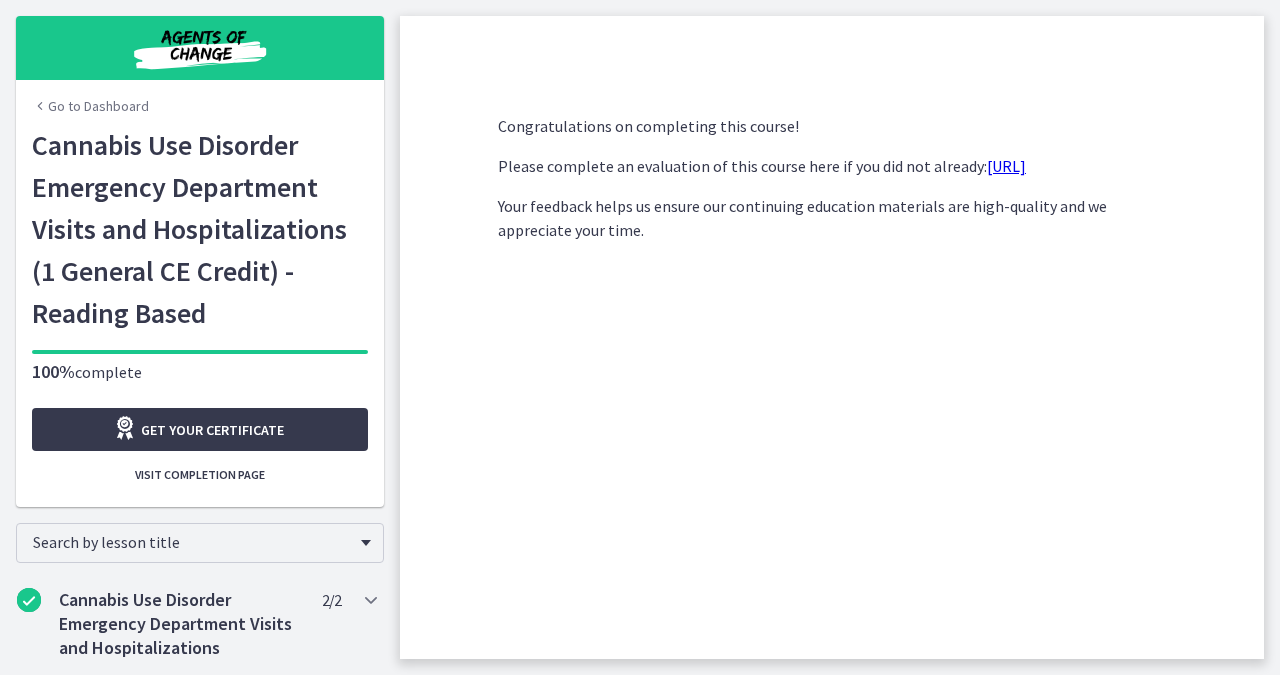 click on "https://forms.gle/vG77eZvvhfXN6yRQ7" at bounding box center (1006, 166) 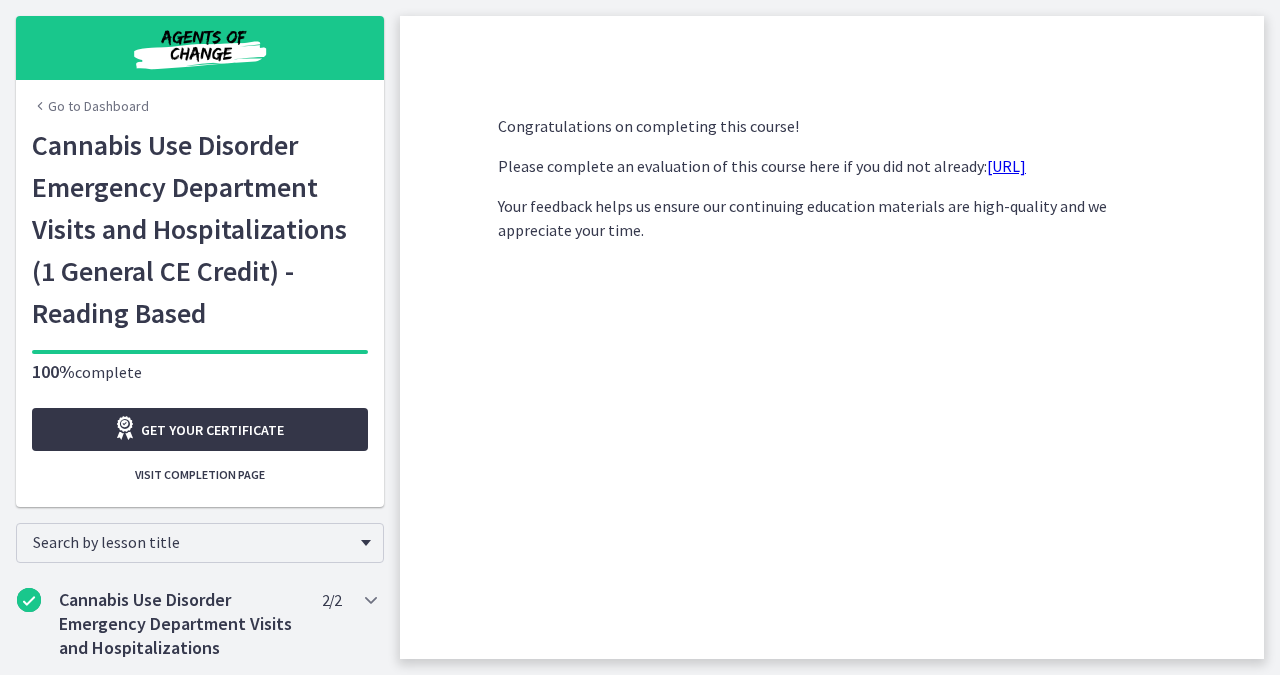 click on "Get your certificate" at bounding box center (212, 430) 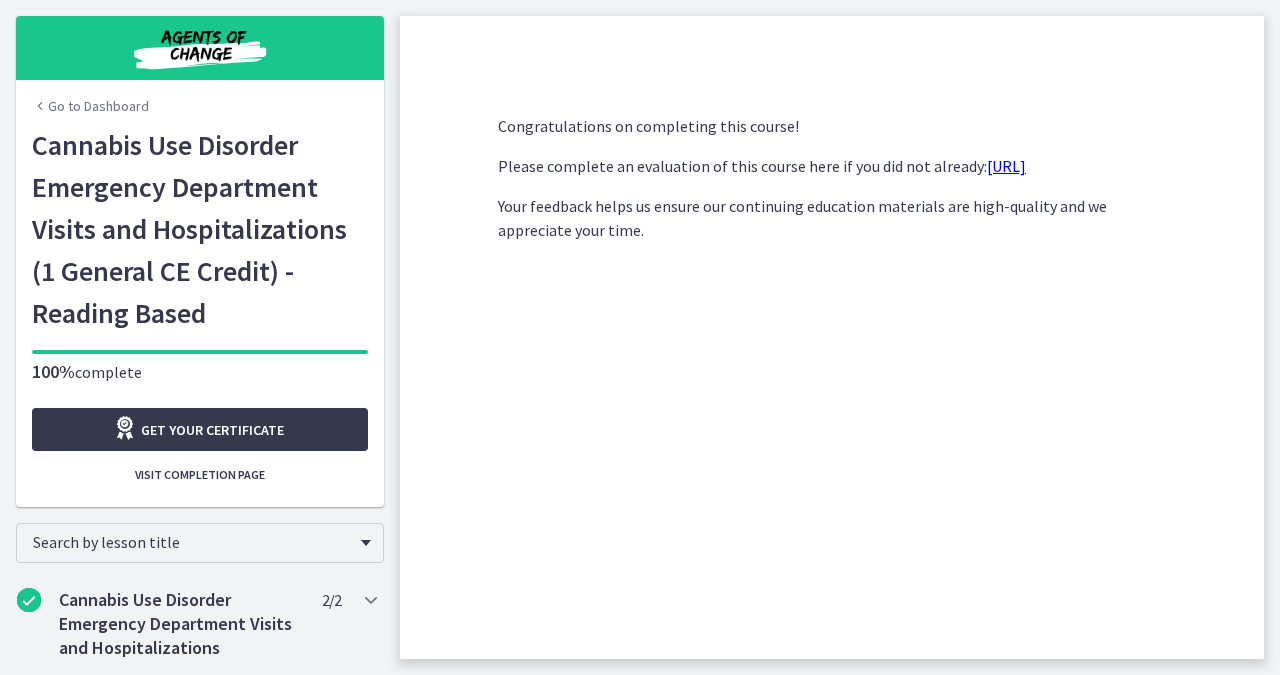click on "Go to Dashboard" at bounding box center [90, 106] 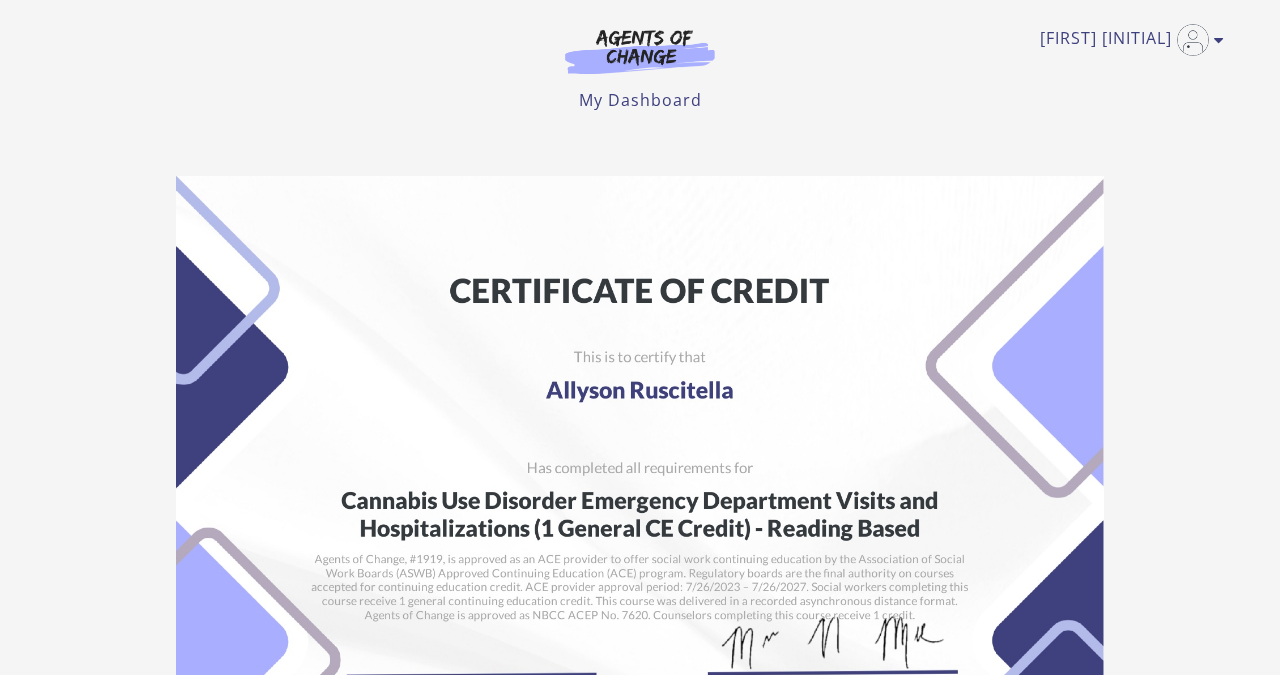 scroll, scrollTop: 0, scrollLeft: 0, axis: both 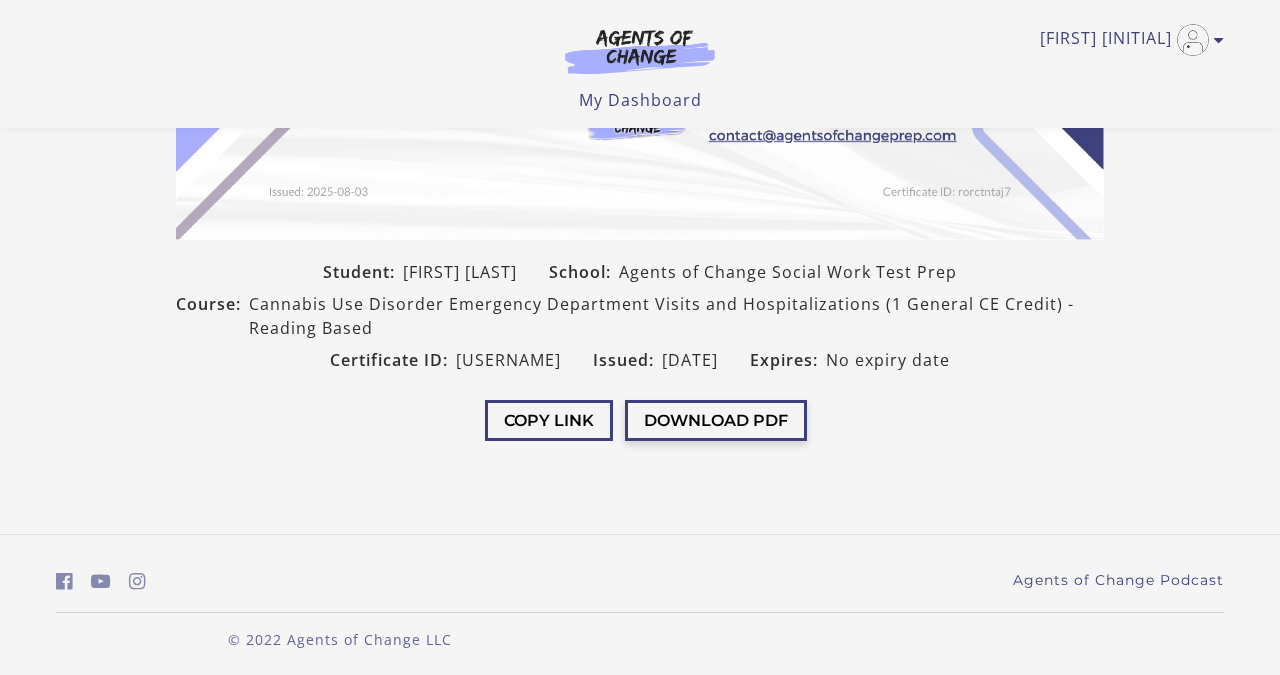 click on "Download PDF" at bounding box center [716, 420] 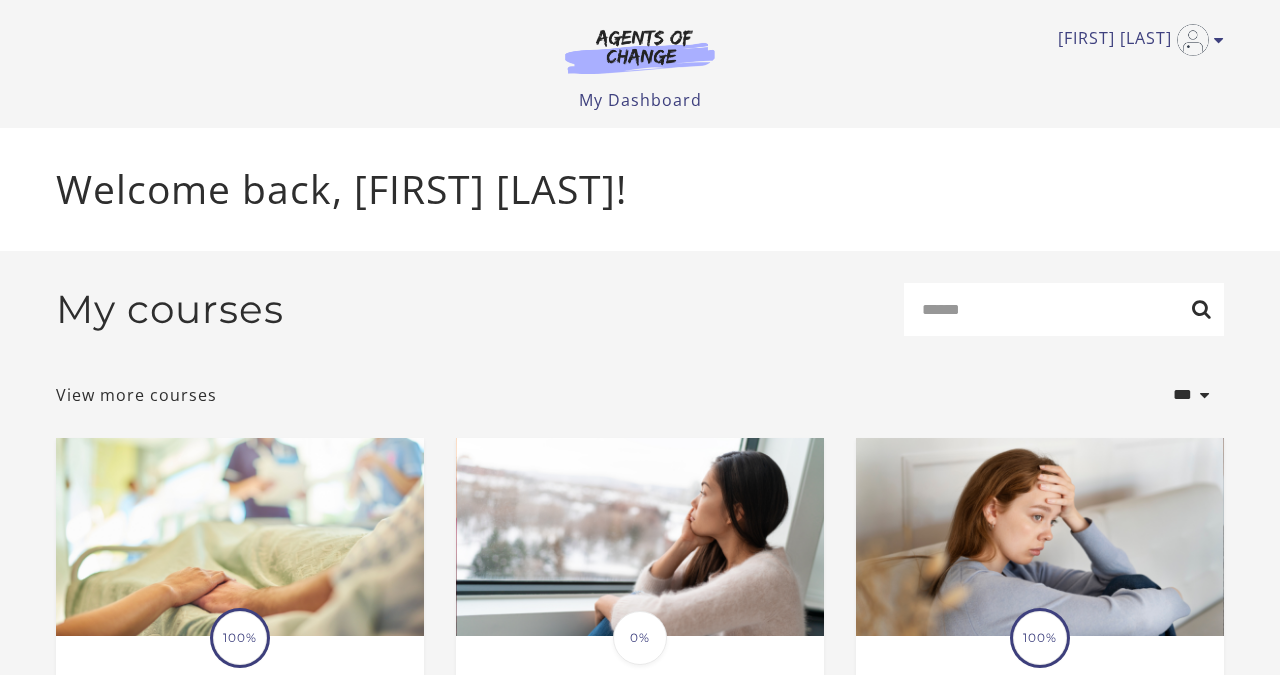 scroll, scrollTop: 0, scrollLeft: 0, axis: both 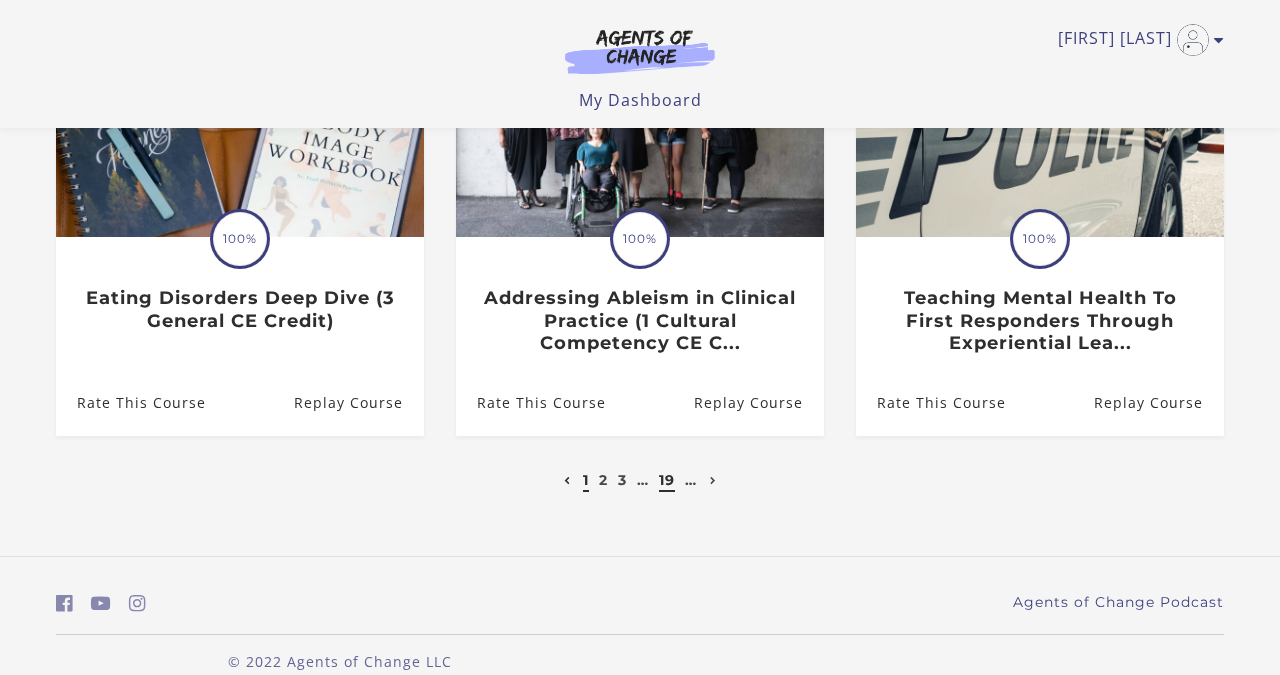 click on "19" at bounding box center [667, 480] 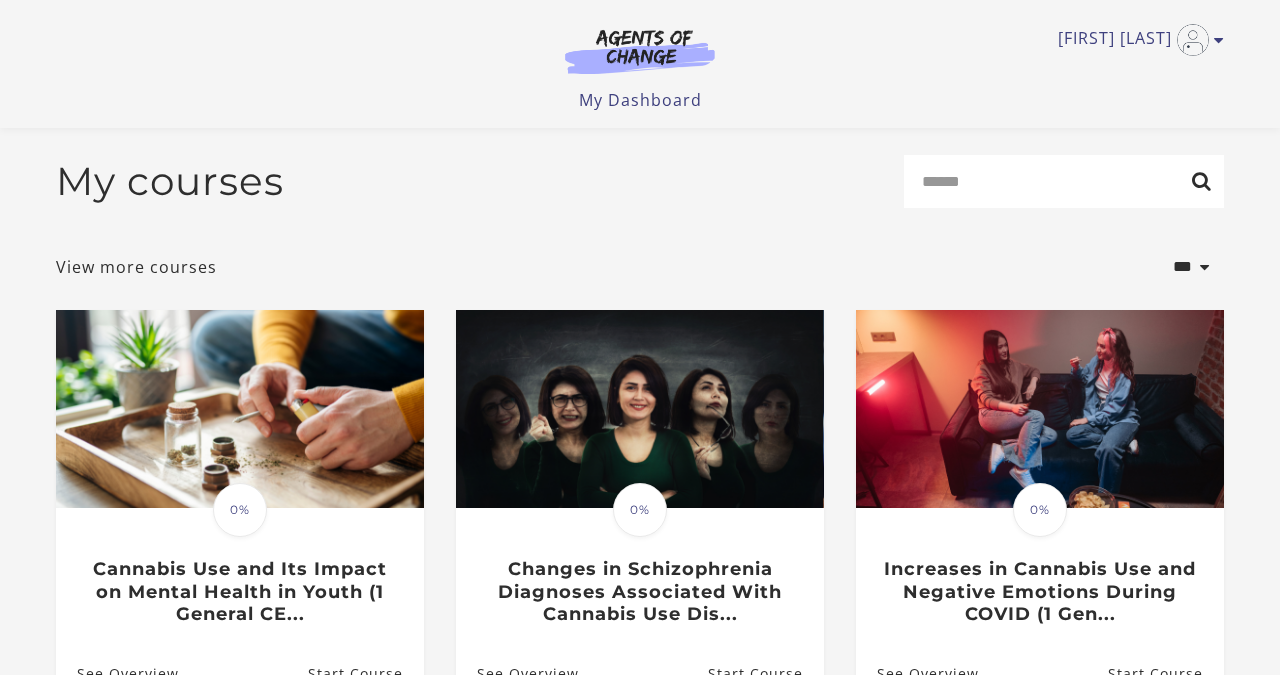 scroll, scrollTop: 622, scrollLeft: 0, axis: vertical 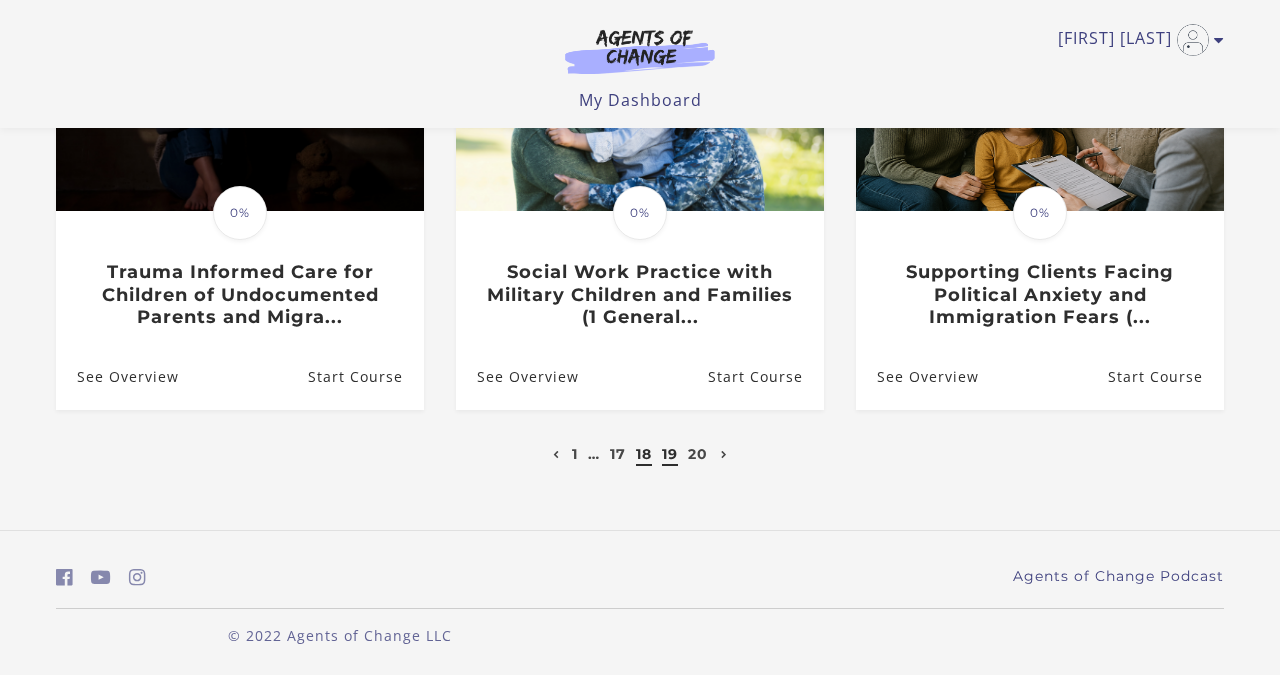click on "18" at bounding box center (644, 454) 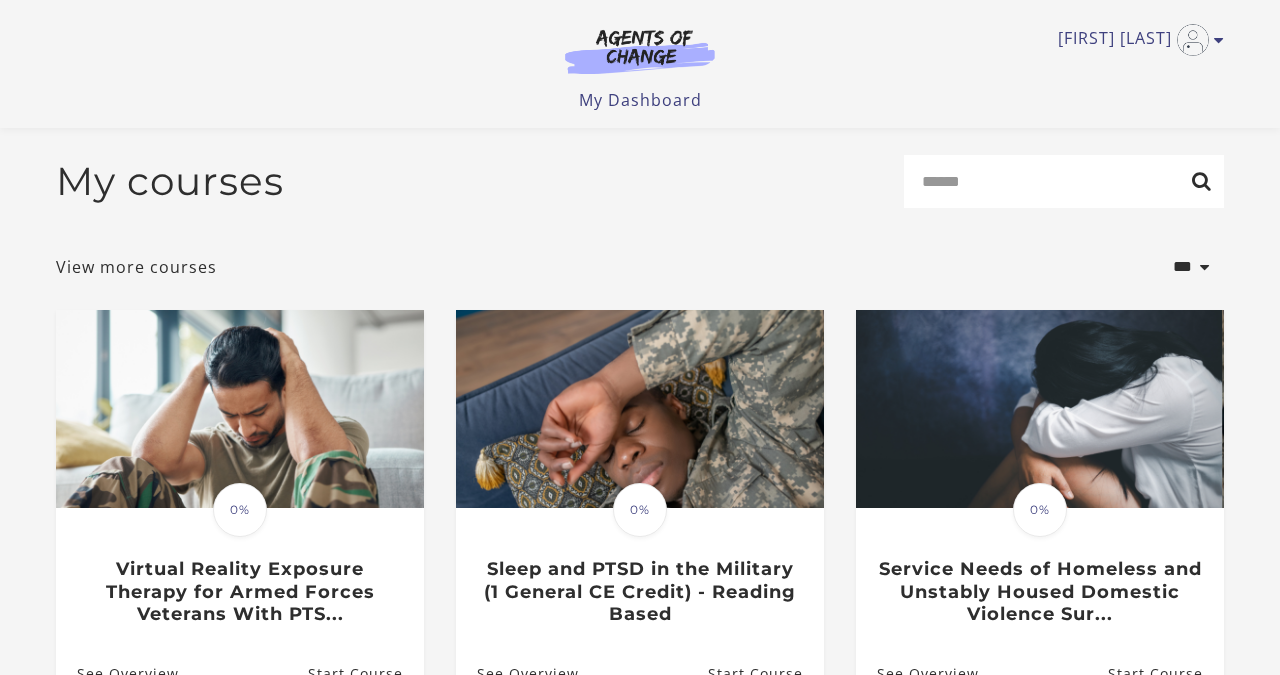 scroll, scrollTop: 580, scrollLeft: 0, axis: vertical 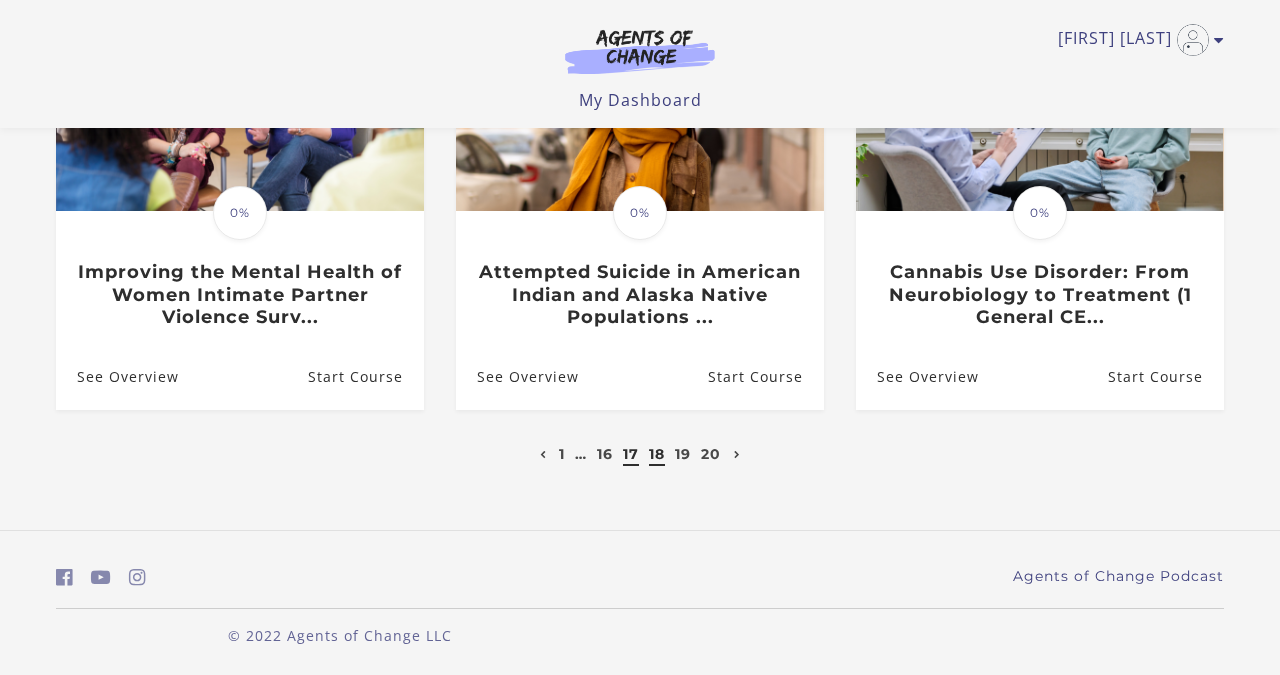 click on "17" at bounding box center [631, 454] 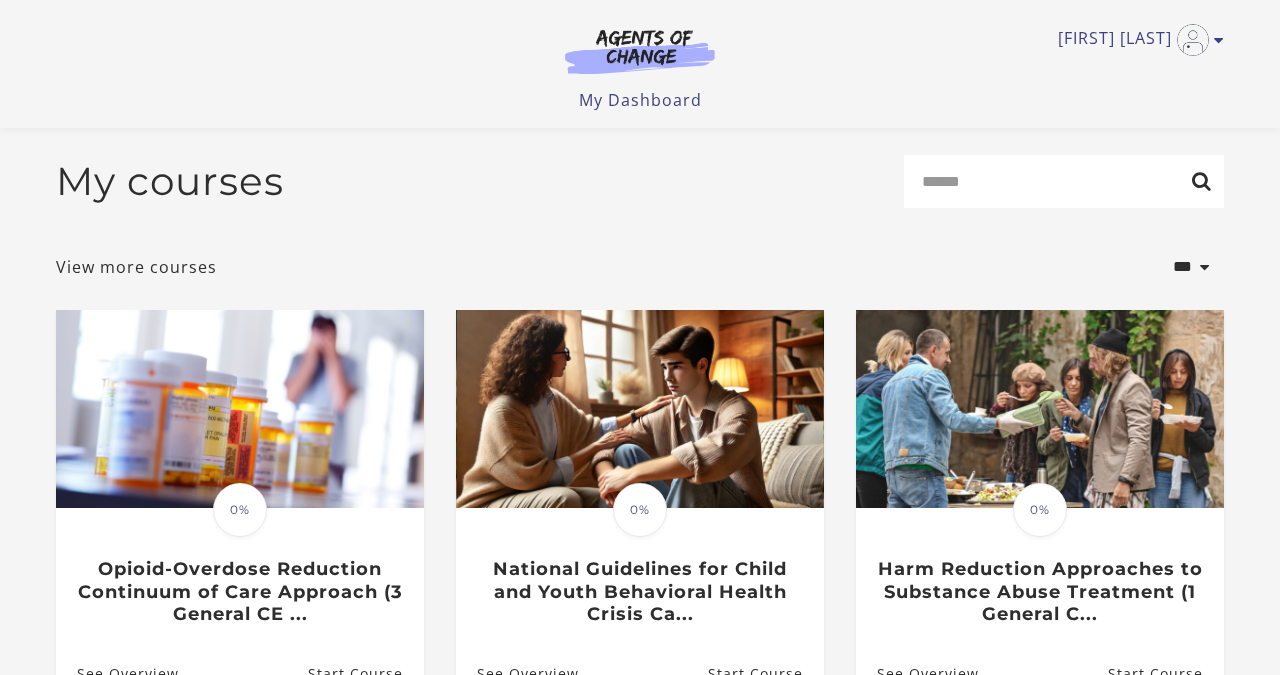scroll, scrollTop: 238, scrollLeft: 0, axis: vertical 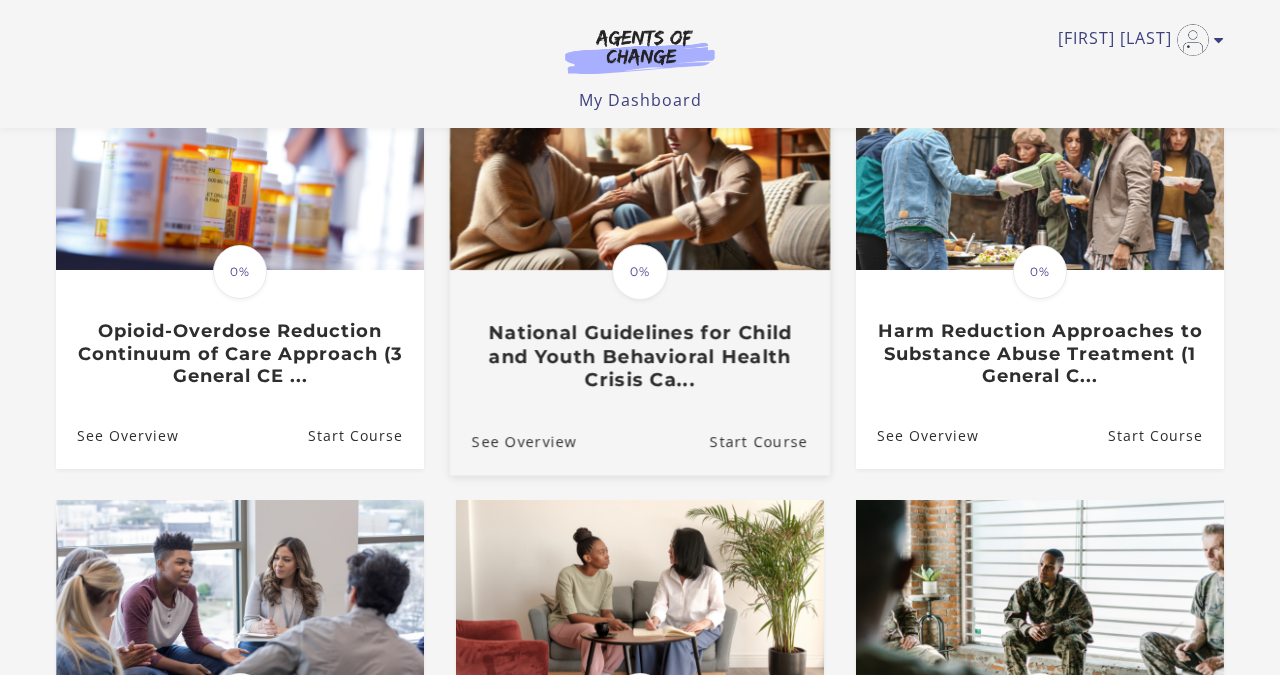 click on "National Guidelines for Child and Youth Behavioral Health Crisis Ca..." at bounding box center (640, 356) 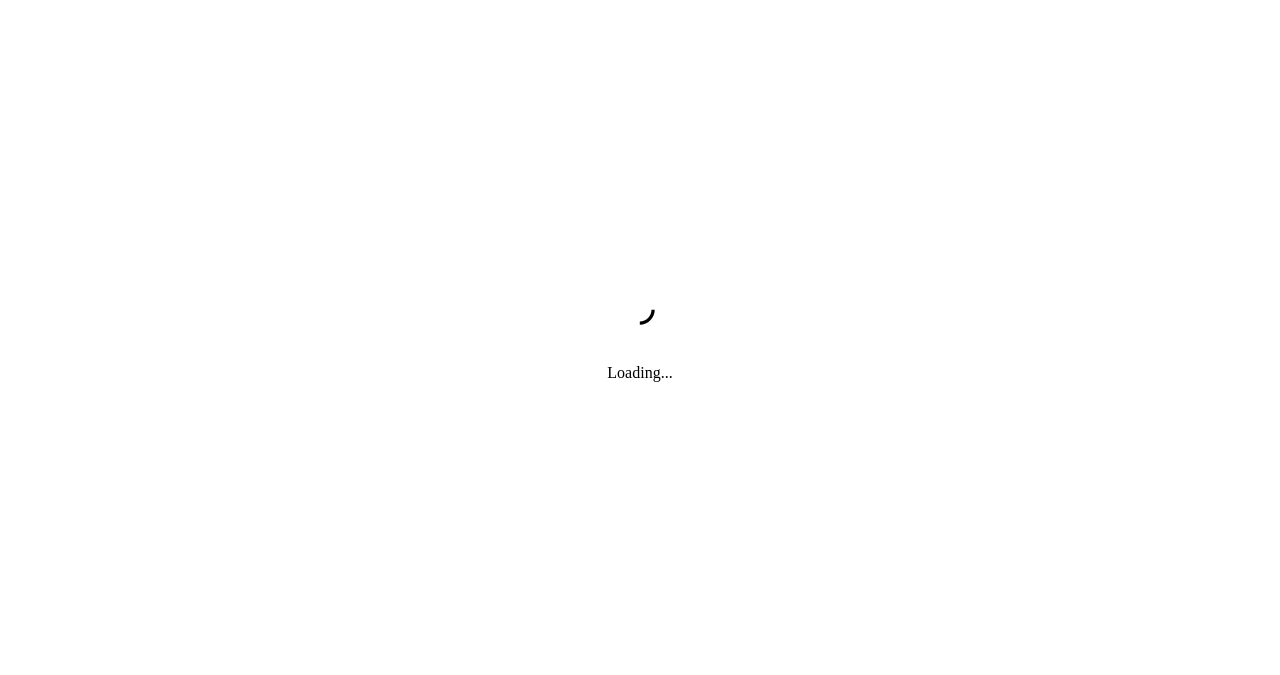scroll, scrollTop: 0, scrollLeft: 0, axis: both 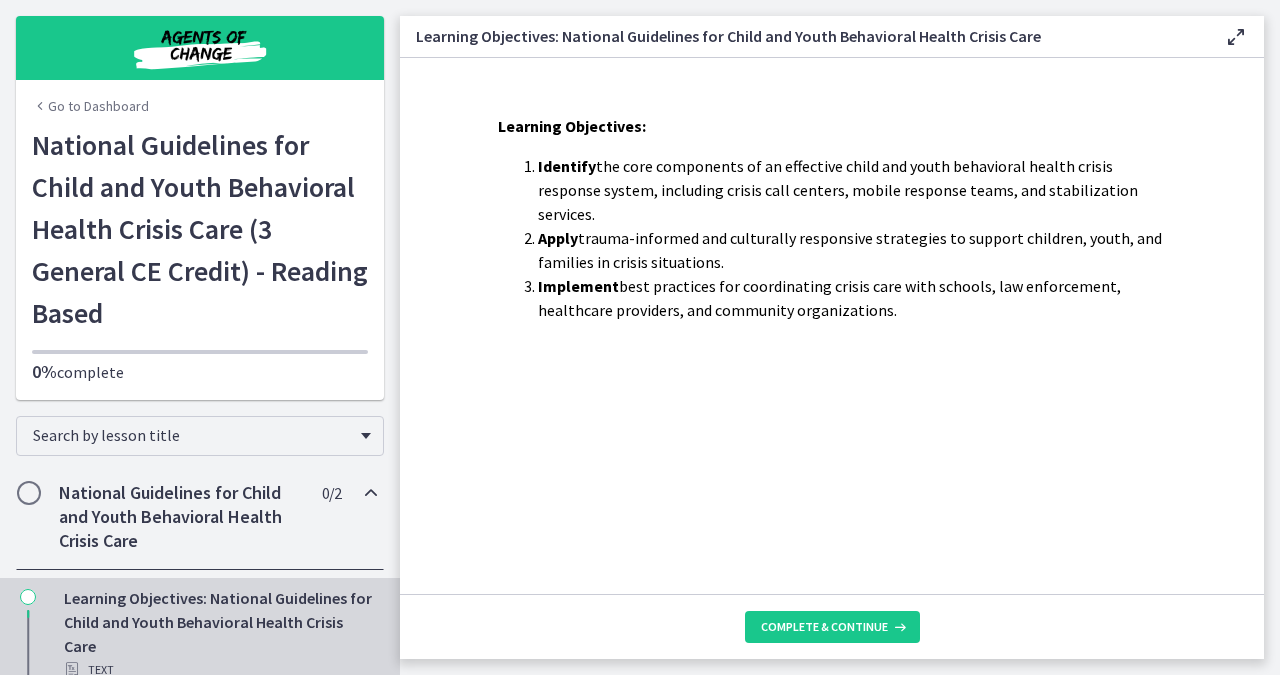click at bounding box center (40, 106) 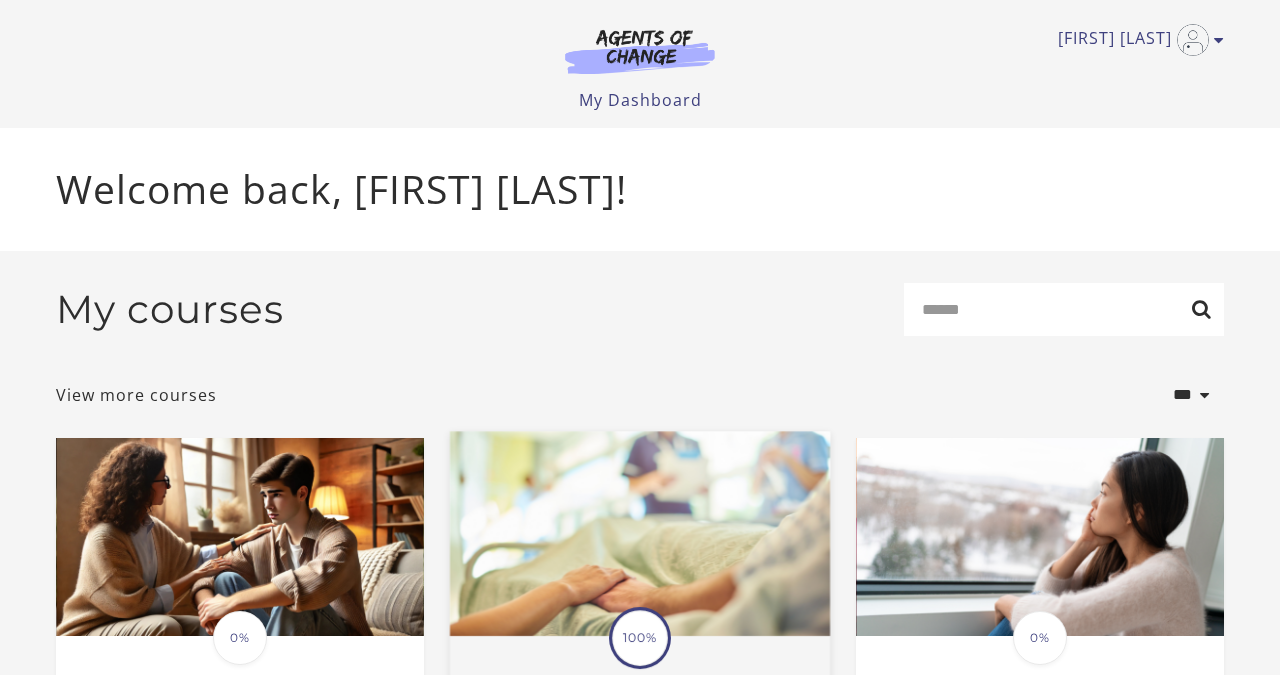 scroll, scrollTop: 208, scrollLeft: 0, axis: vertical 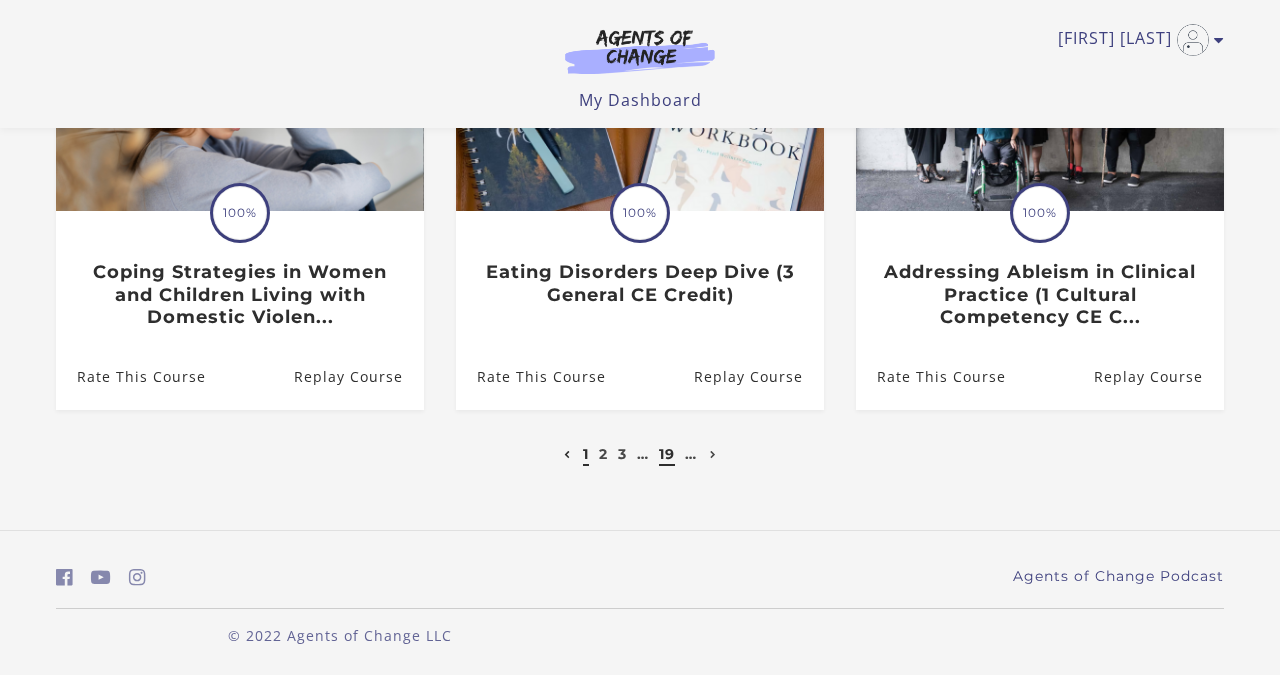 click on "19" at bounding box center [667, 454] 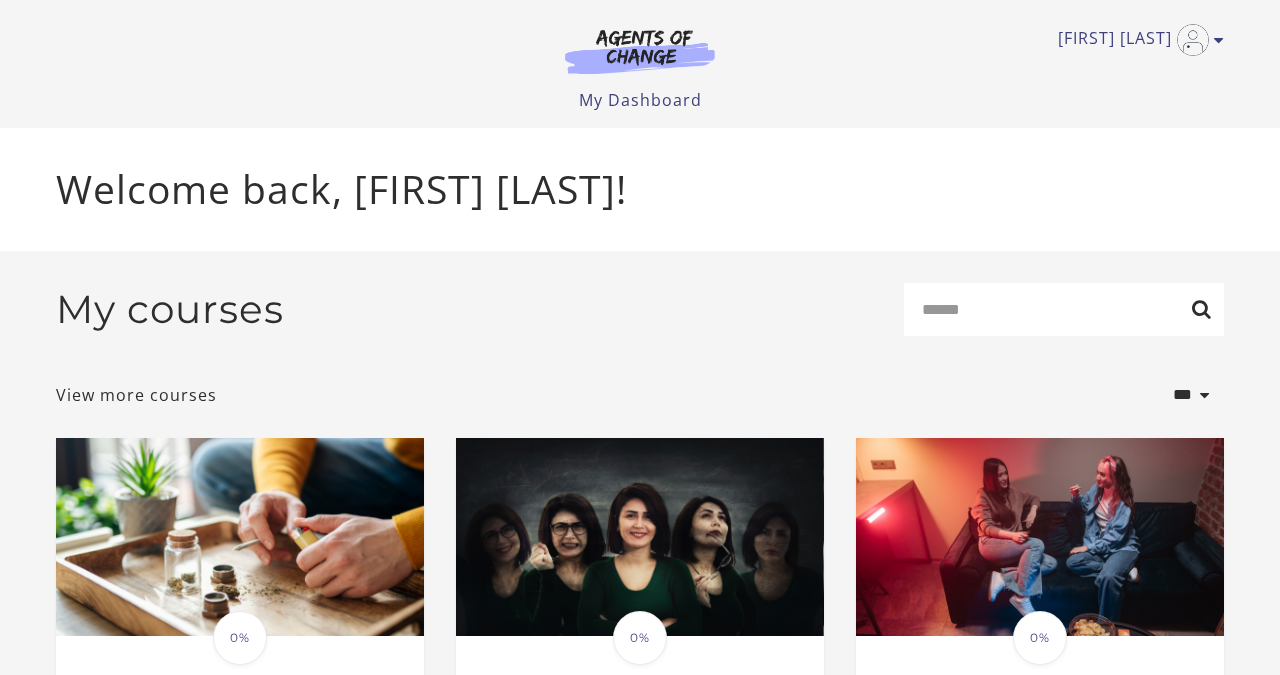 scroll, scrollTop: 268, scrollLeft: 1, axis: both 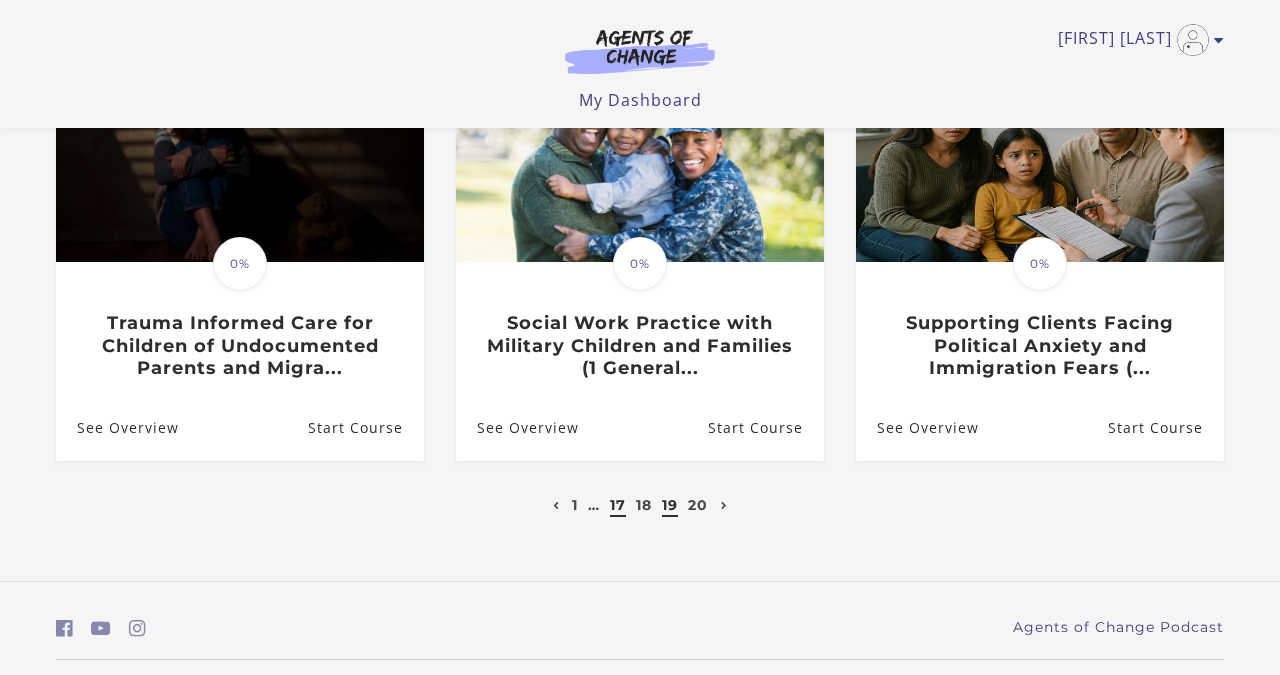 click on "17" at bounding box center (618, 505) 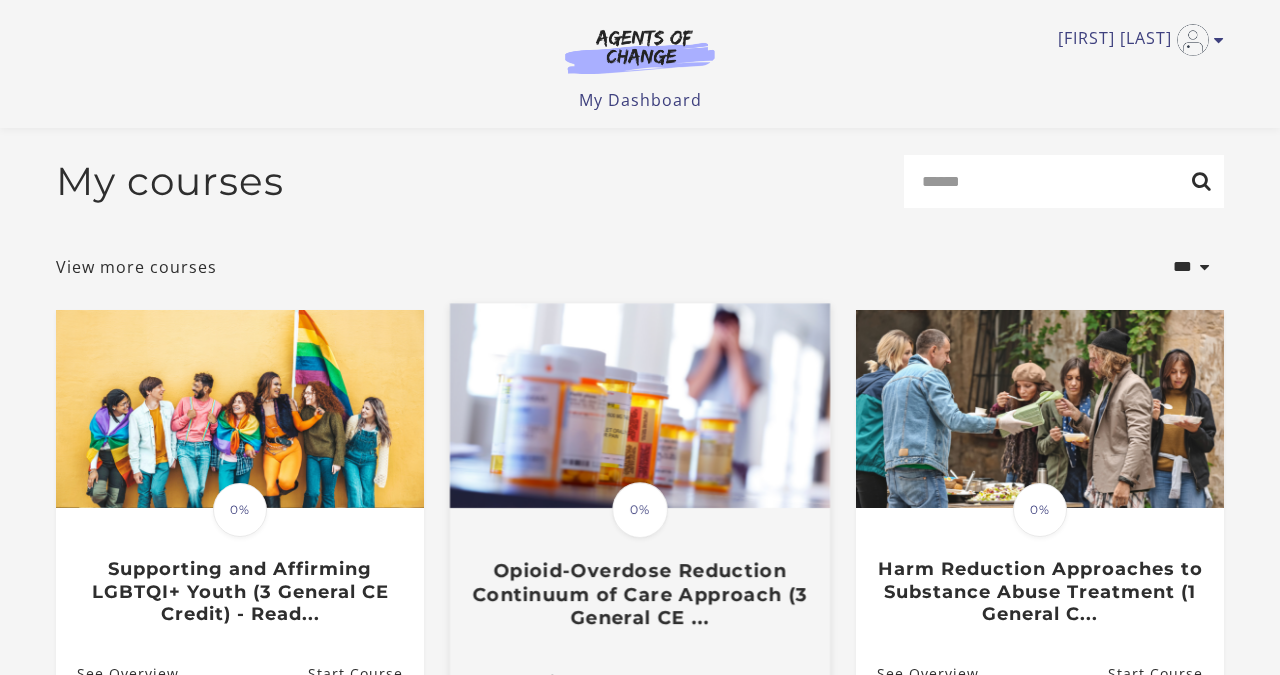 scroll, scrollTop: 167, scrollLeft: 0, axis: vertical 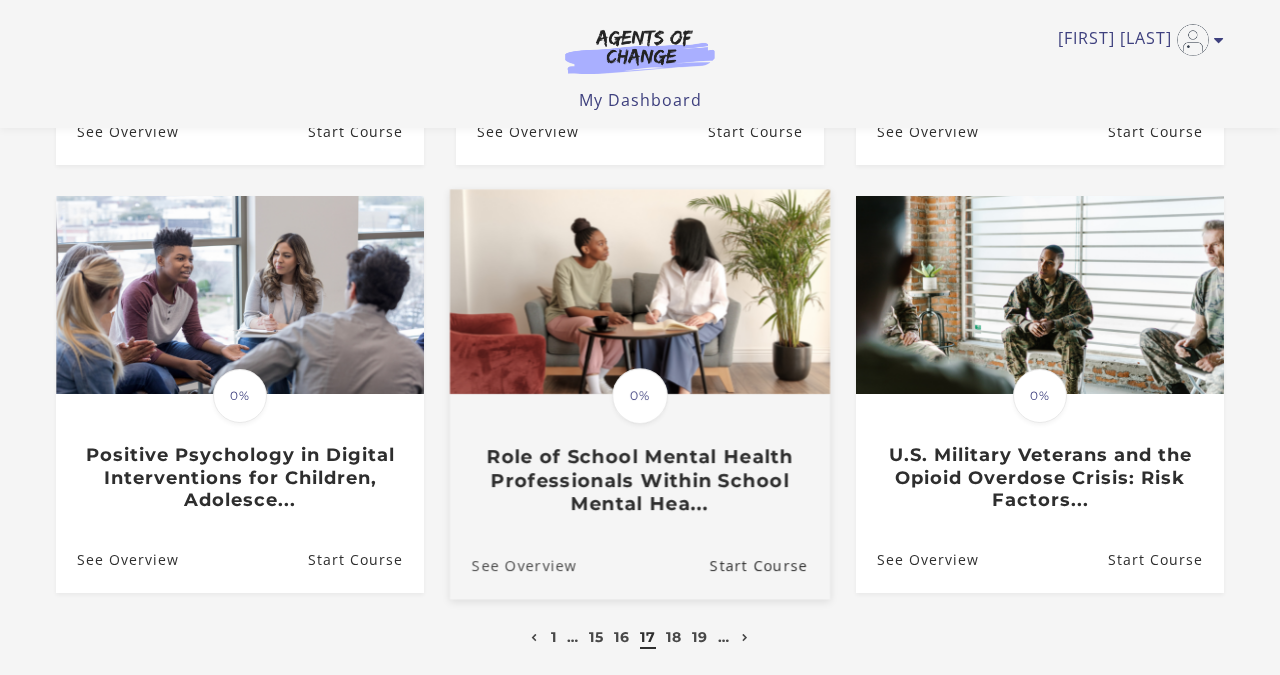click on "See Overview" at bounding box center [513, 565] 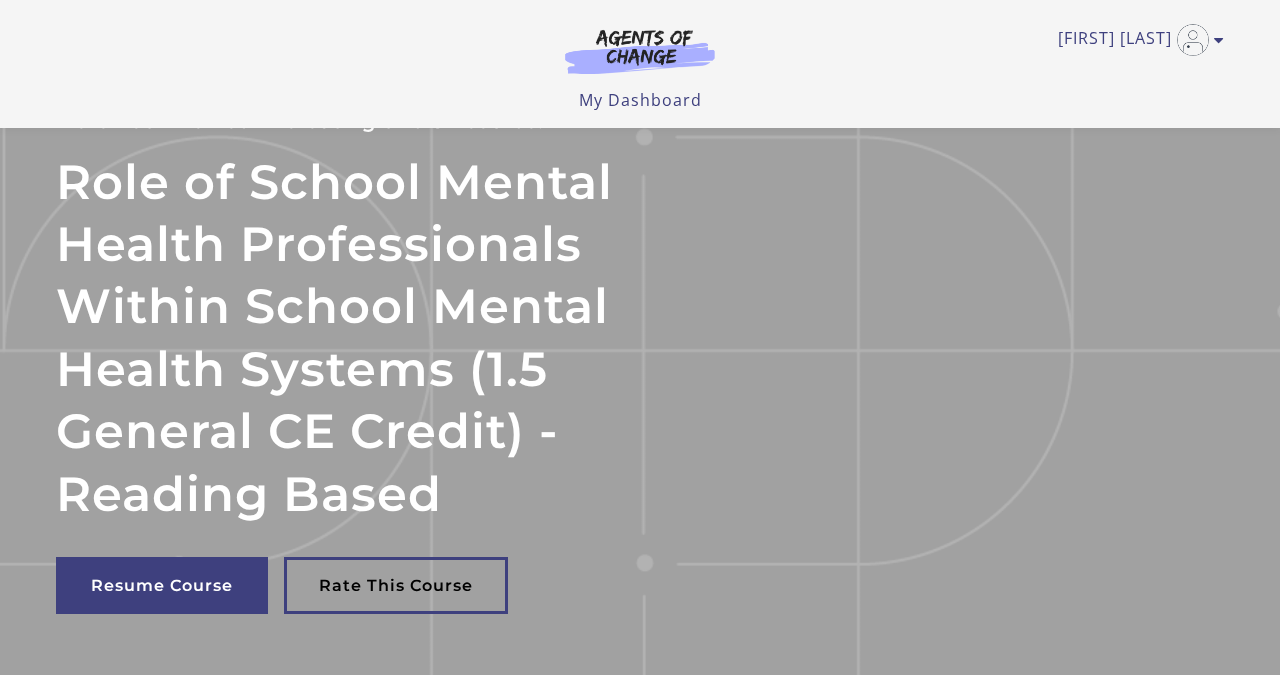 scroll, scrollTop: 0, scrollLeft: 0, axis: both 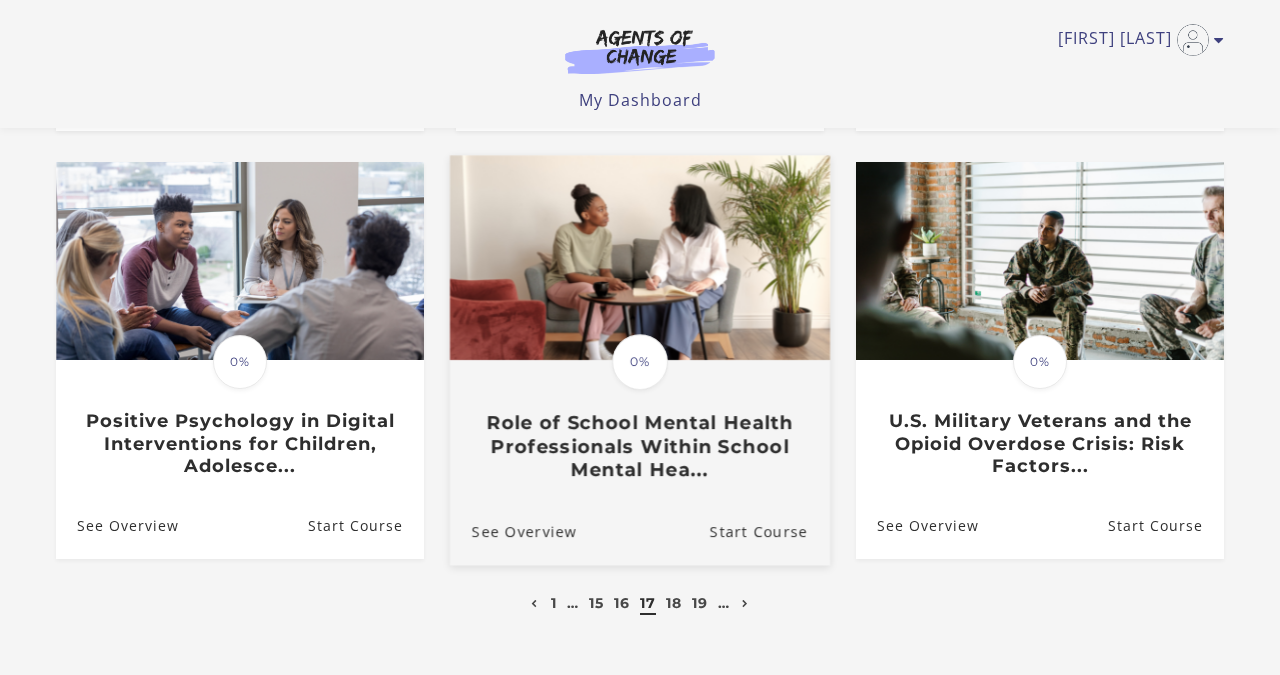 click on "Role of School Mental Health Professionals Within School Mental Hea..." at bounding box center (640, 447) 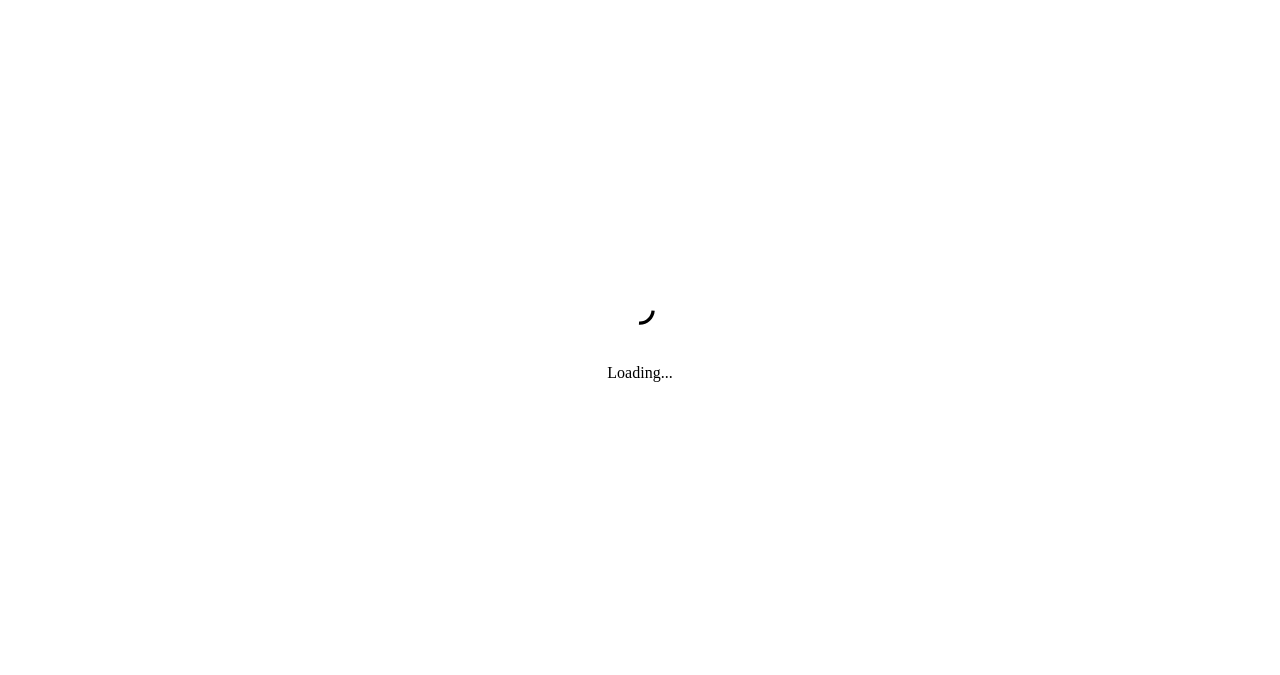 scroll, scrollTop: 0, scrollLeft: 0, axis: both 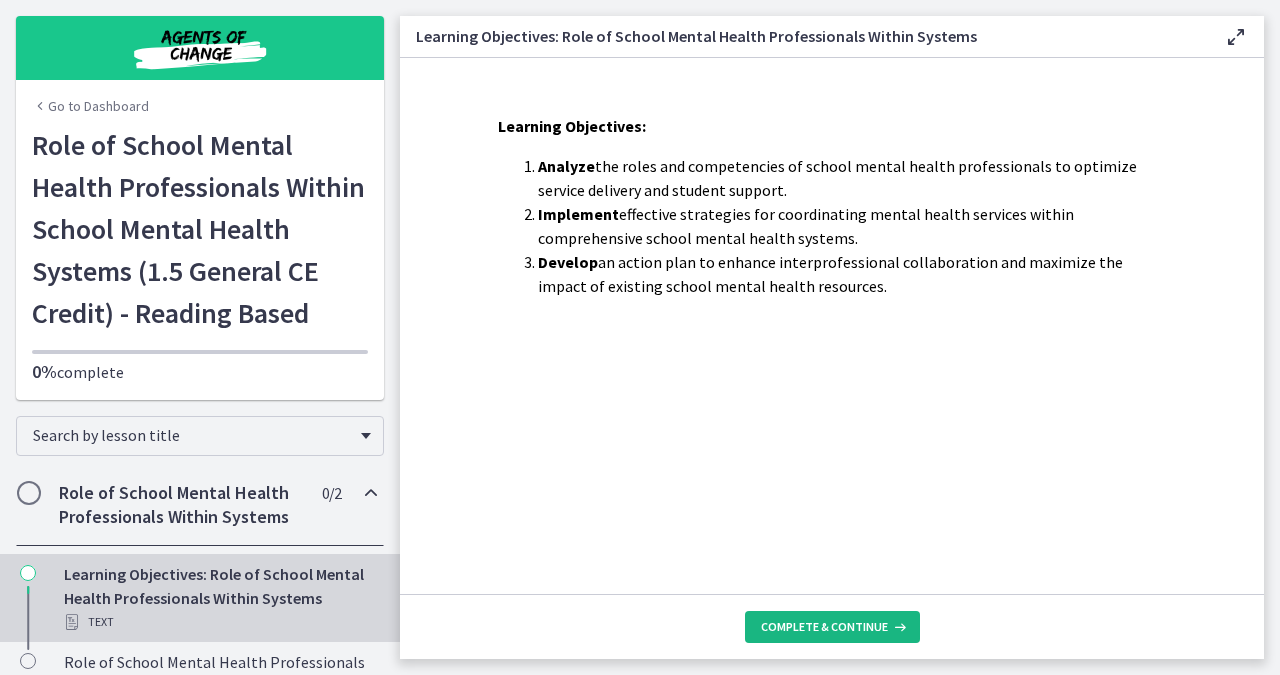 click on "Complete & continue" at bounding box center [824, 627] 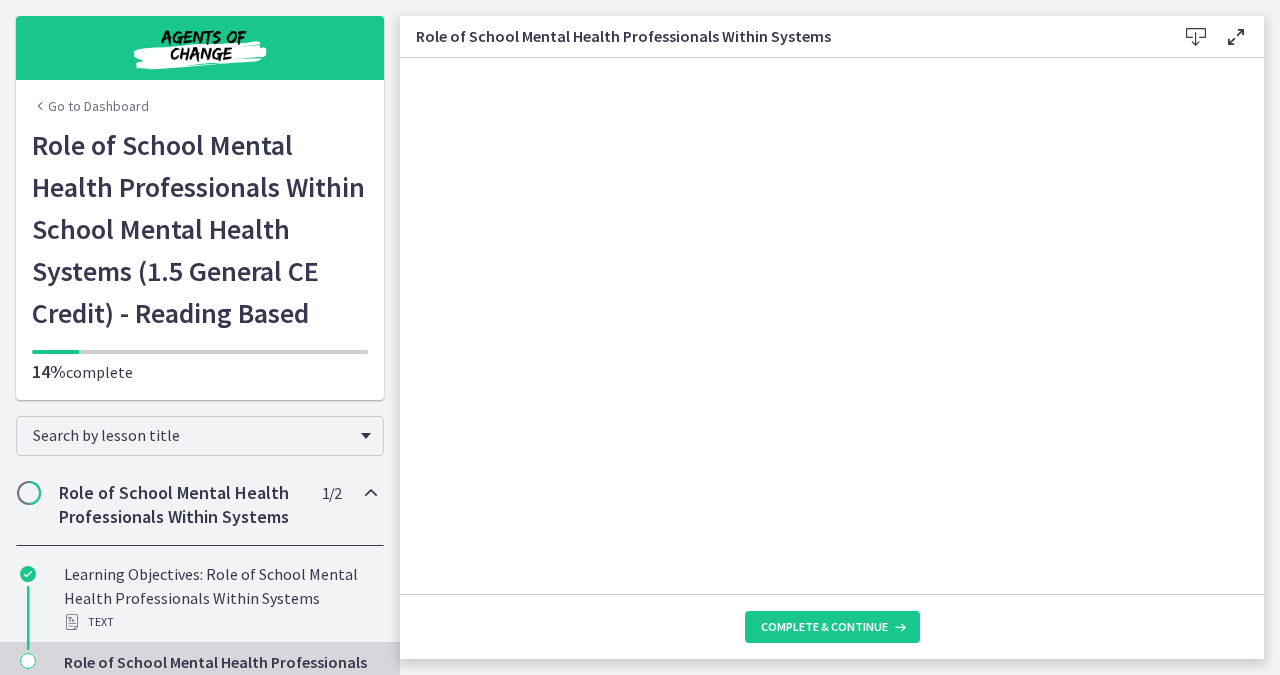 scroll, scrollTop: 0, scrollLeft: 0, axis: both 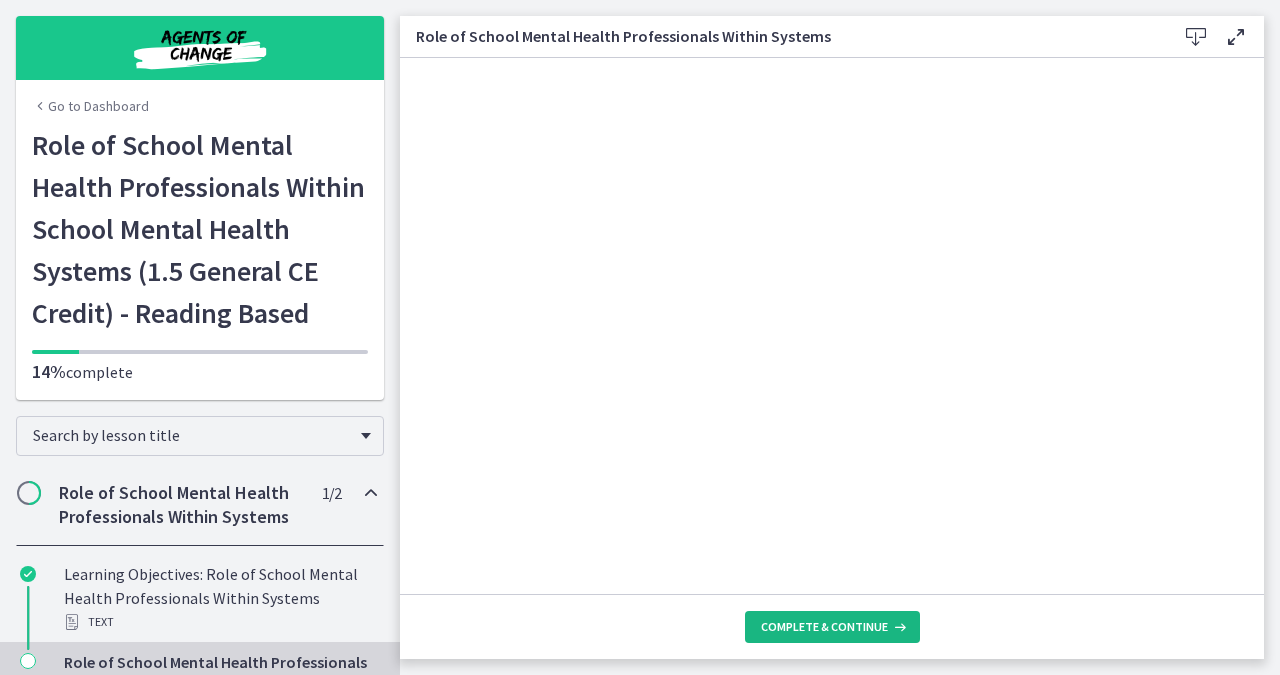 click on "Complete & continue" at bounding box center [824, 627] 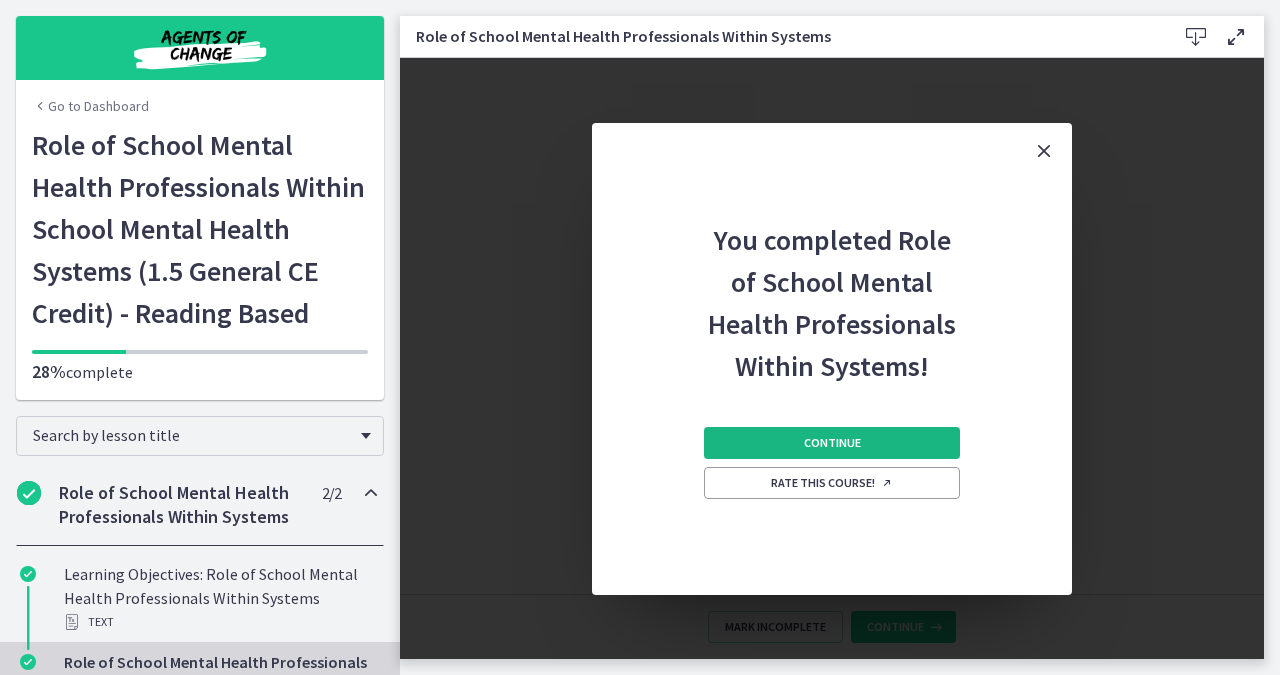 click on "Continue" at bounding box center [832, 443] 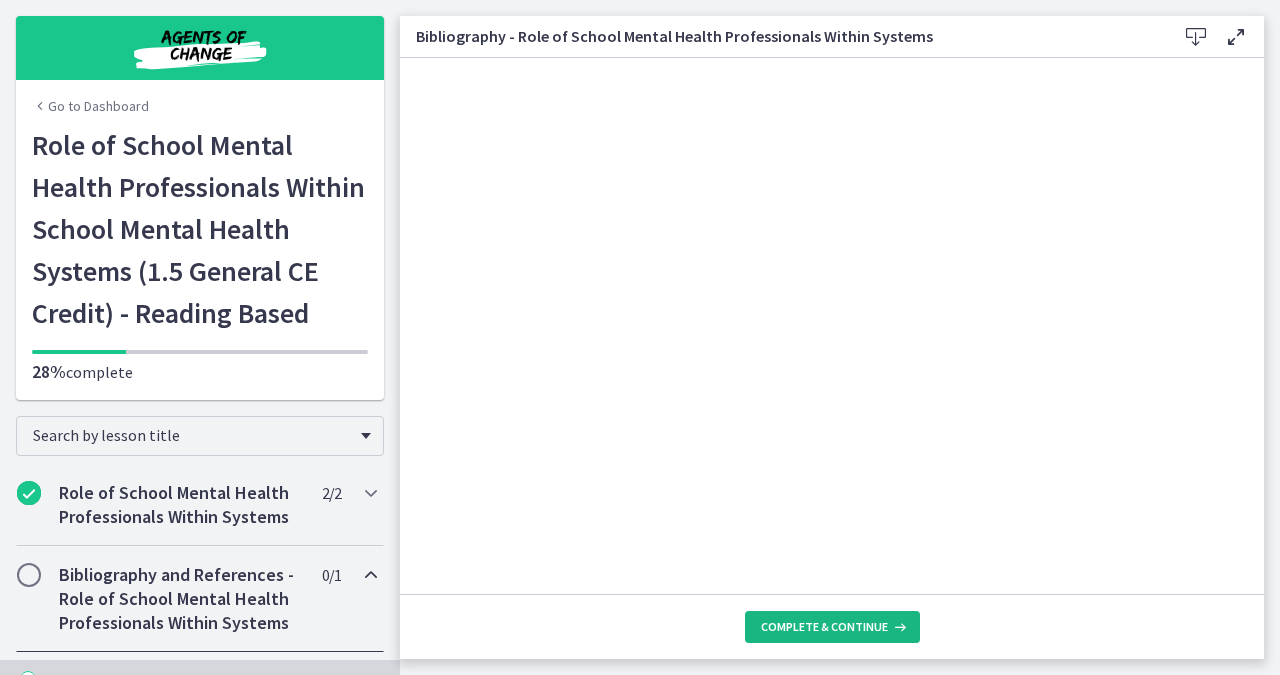 click on "Complete & continue" at bounding box center (824, 627) 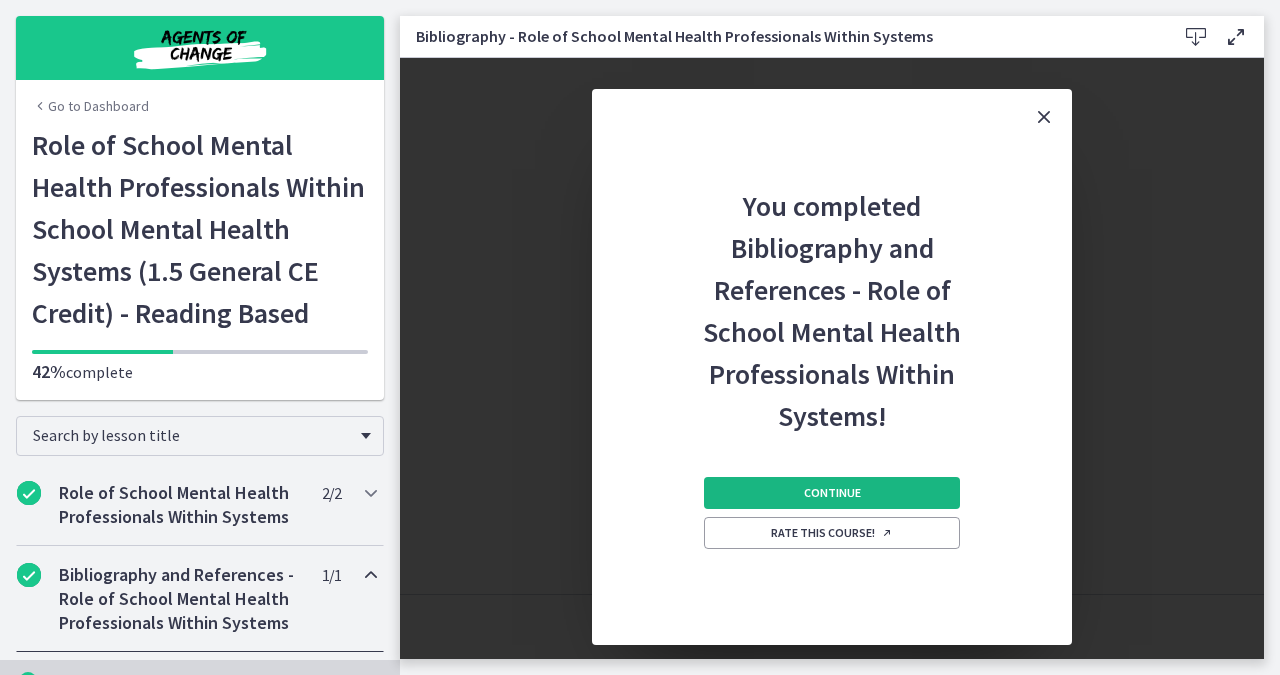 click on "Continue" at bounding box center (832, 493) 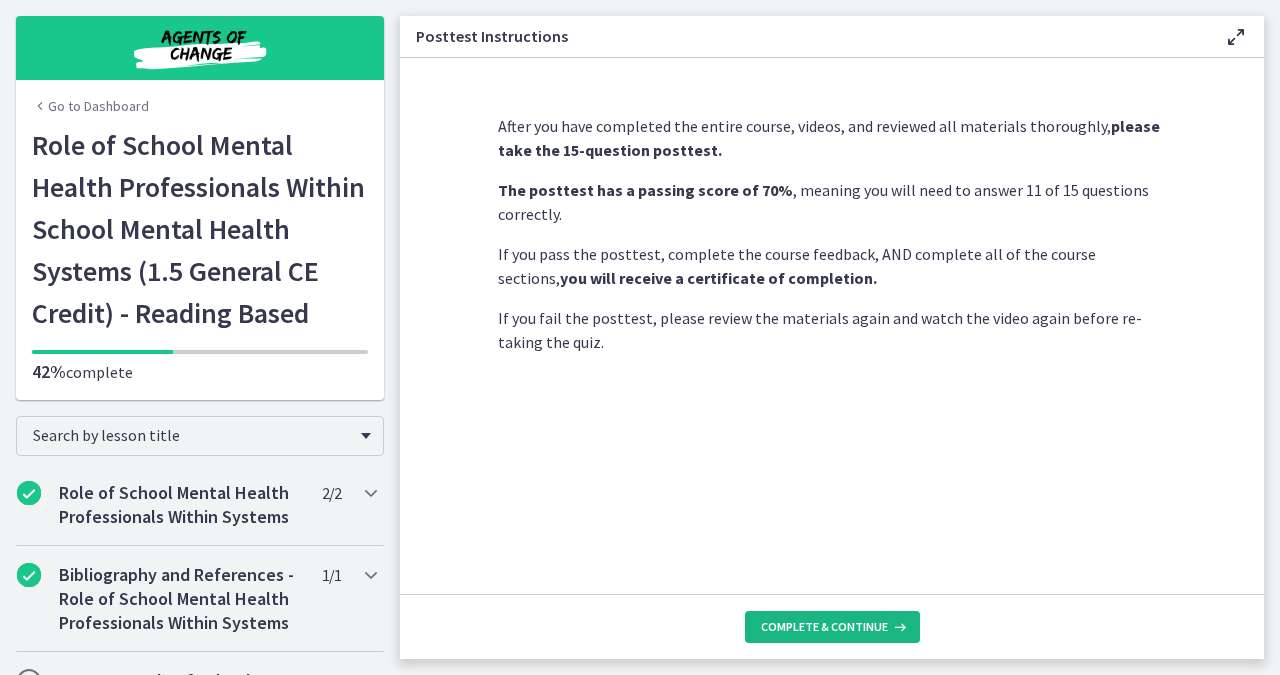 click on "Complete & continue" at bounding box center (832, 627) 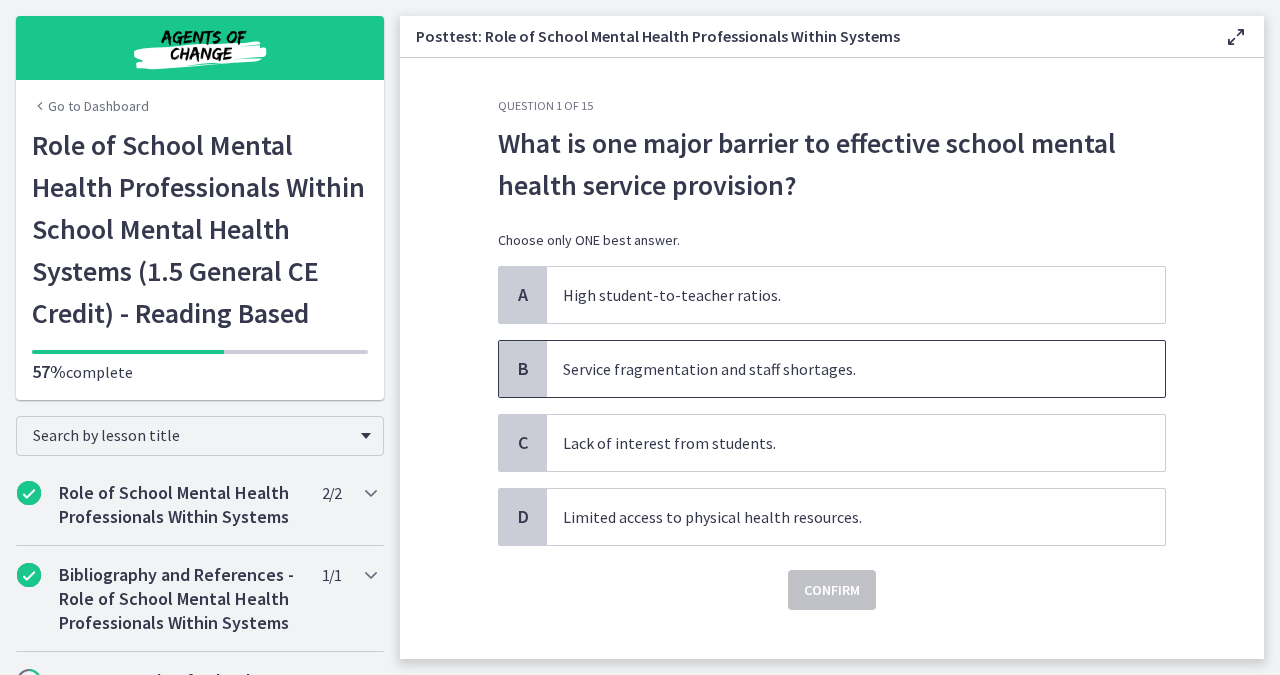 click on "Service fragmentation and staff shortages." at bounding box center (856, 369) 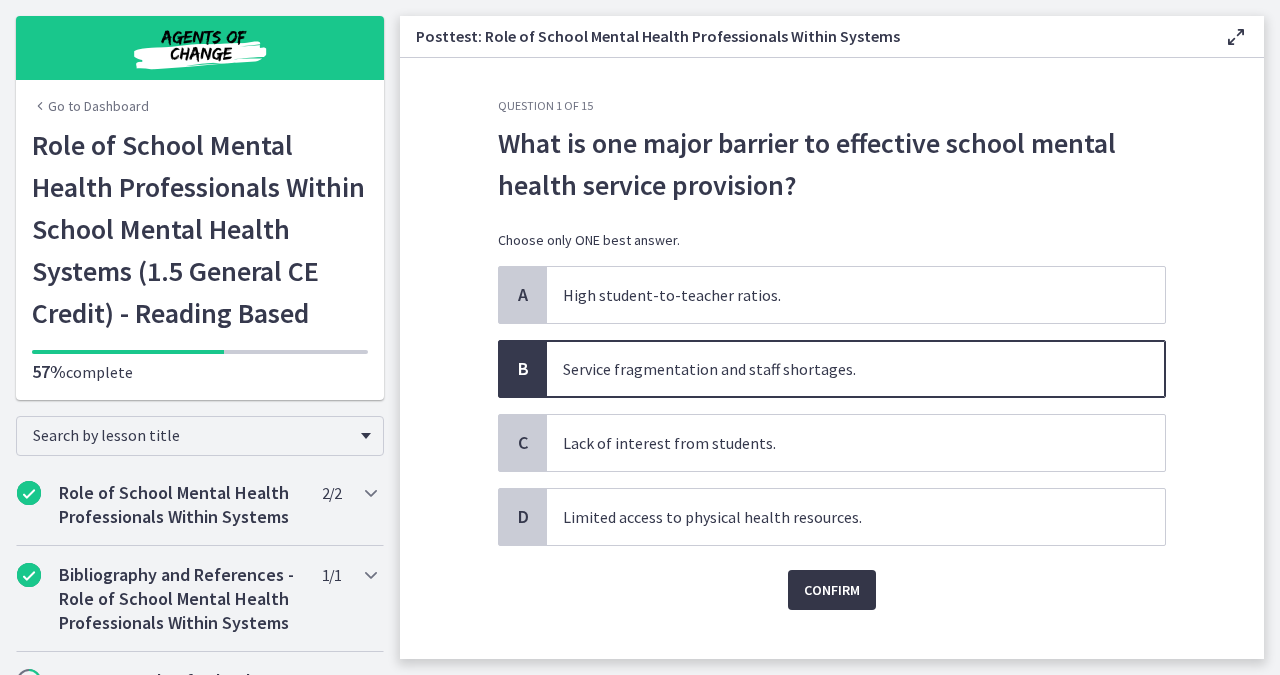 click on "Confirm" at bounding box center [832, 590] 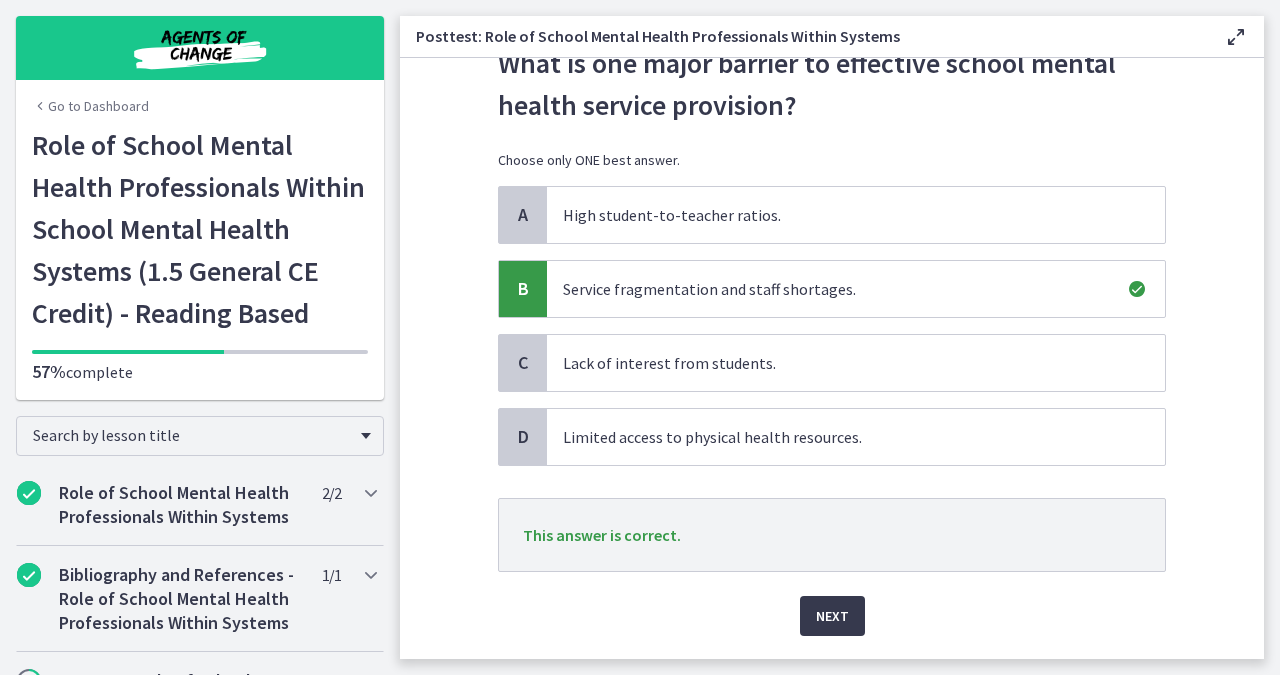 scroll, scrollTop: 81, scrollLeft: 0, axis: vertical 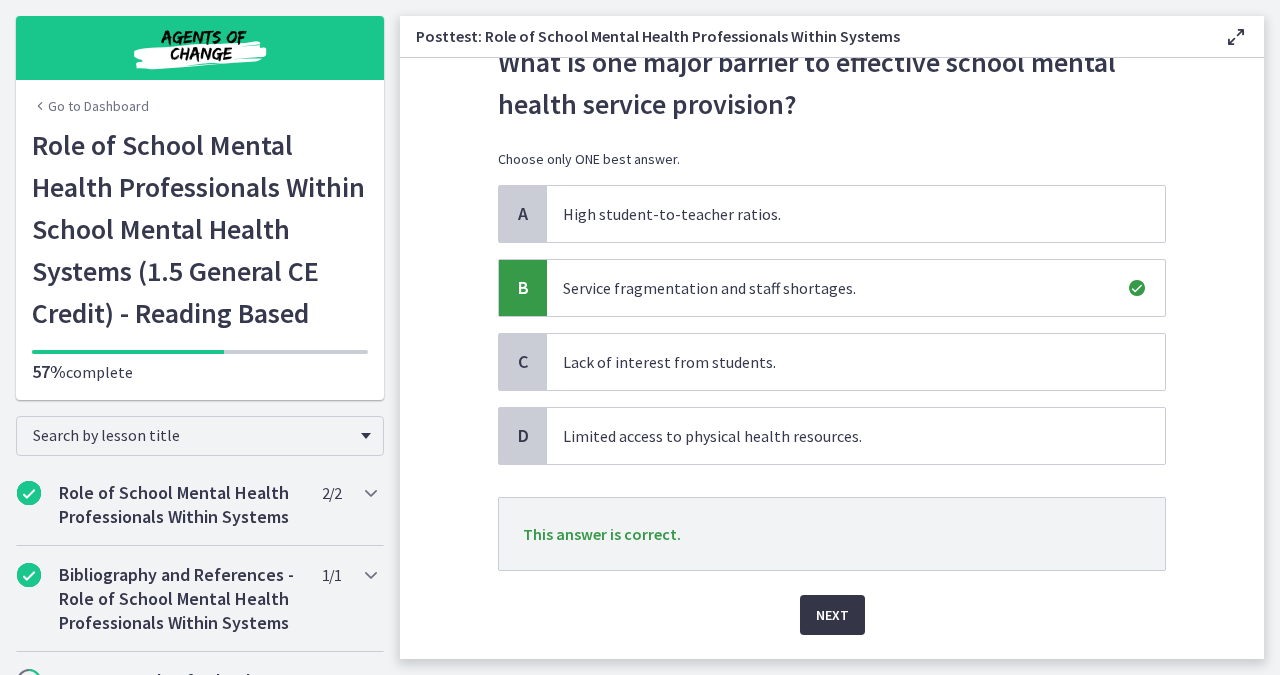 click on "Next" at bounding box center [832, 615] 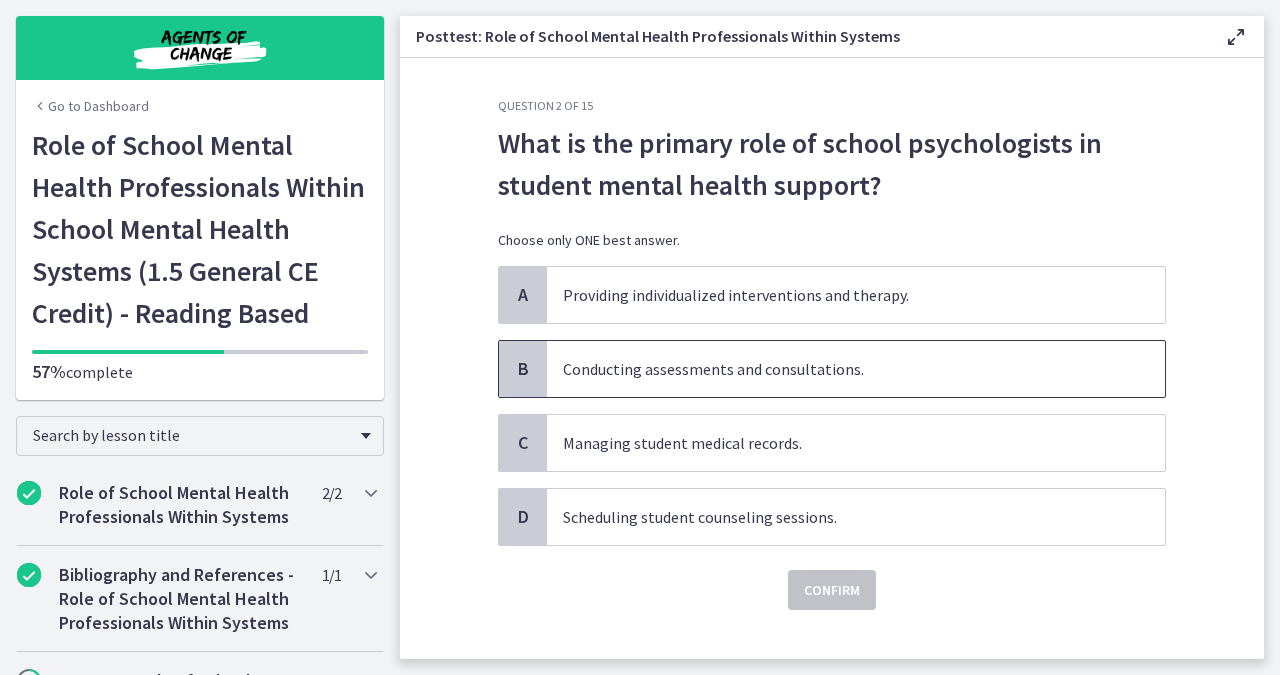click on "Conducting assessments and consultations." at bounding box center (856, 369) 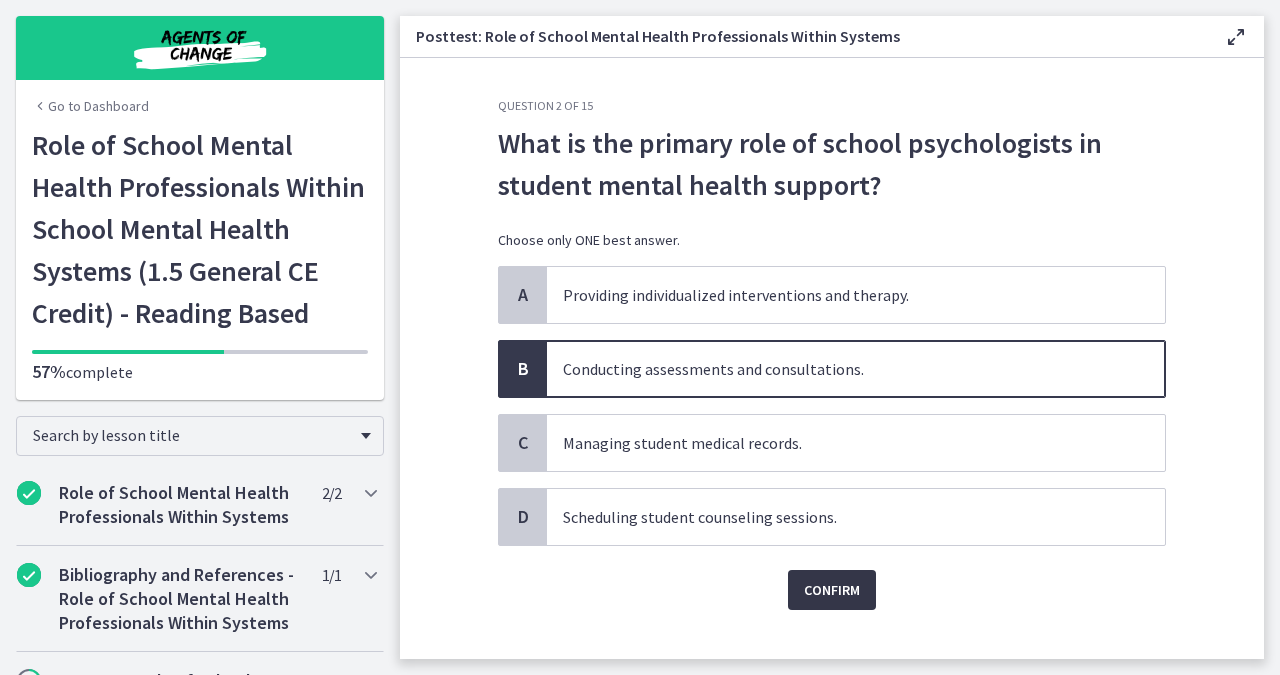 click on "Confirm" at bounding box center (832, 590) 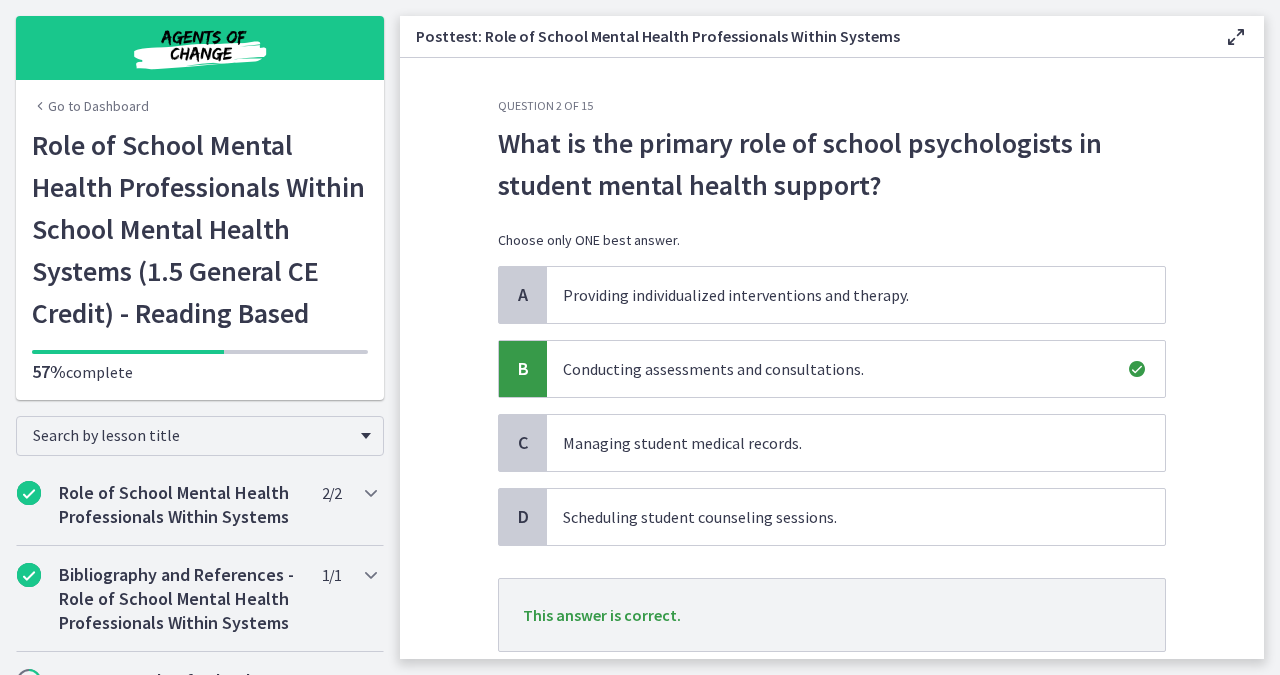 scroll, scrollTop: 103, scrollLeft: 0, axis: vertical 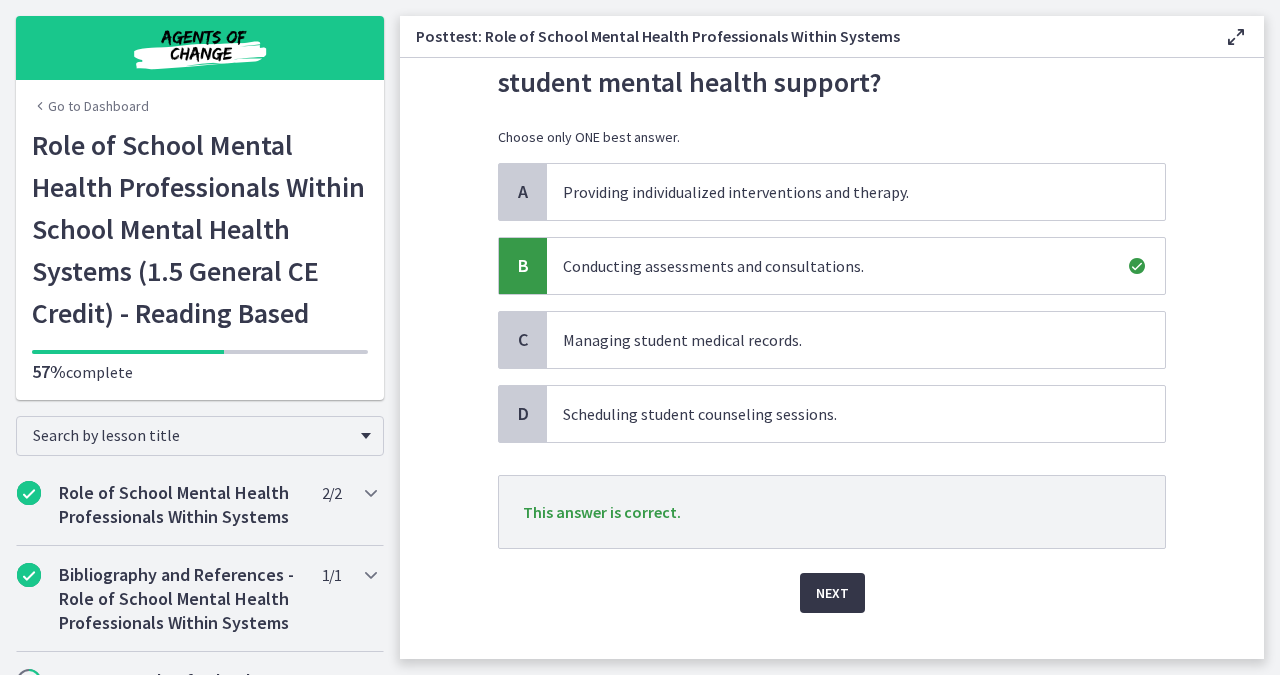 click on "Next" at bounding box center (832, 593) 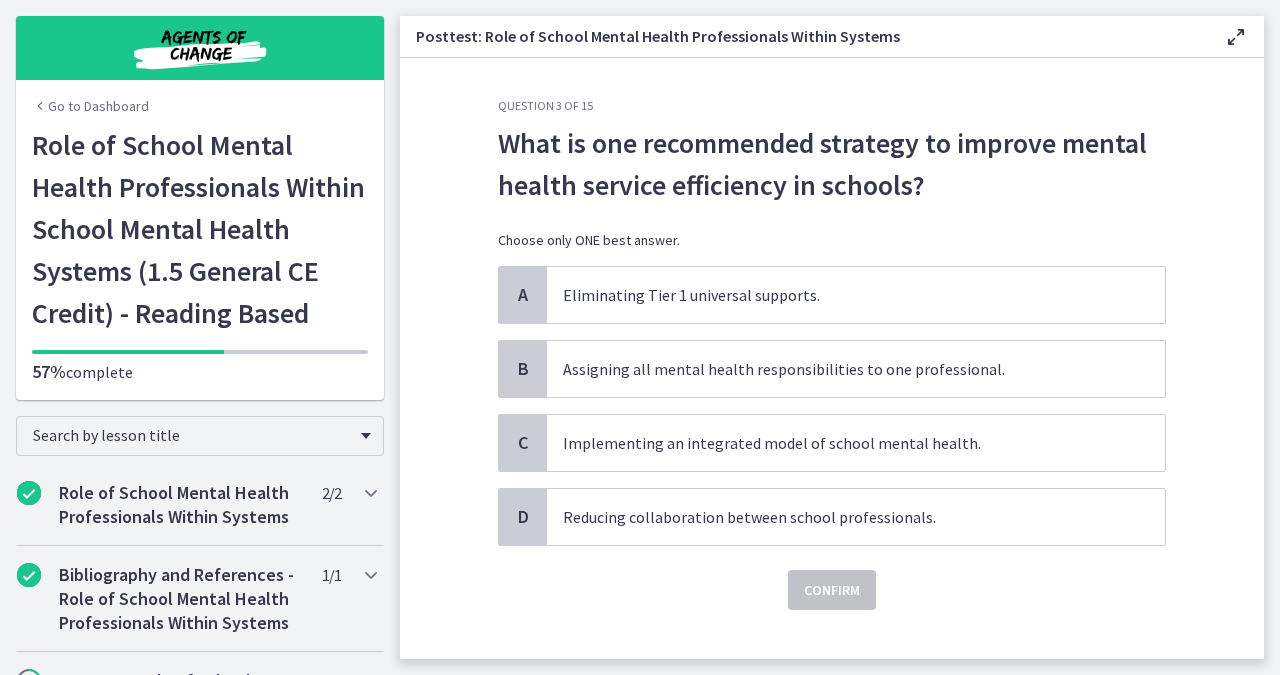 scroll, scrollTop: 9, scrollLeft: 0, axis: vertical 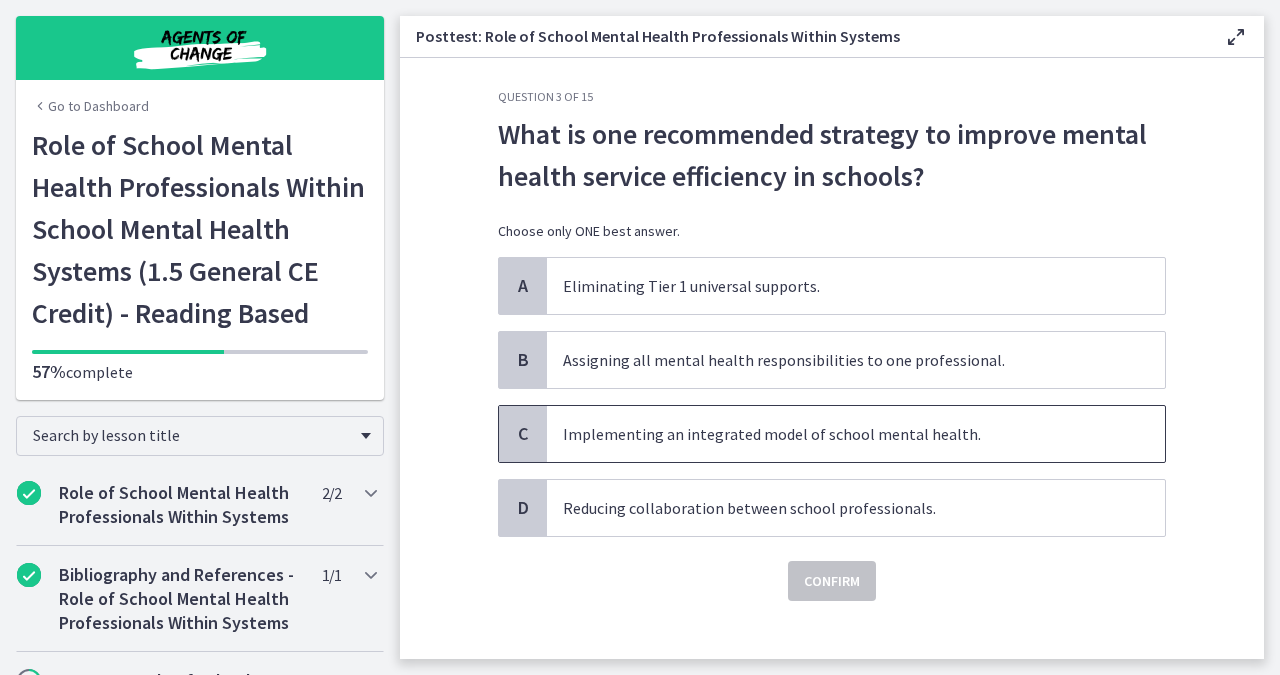 click on "Implementing an integrated model of school mental health." at bounding box center (856, 434) 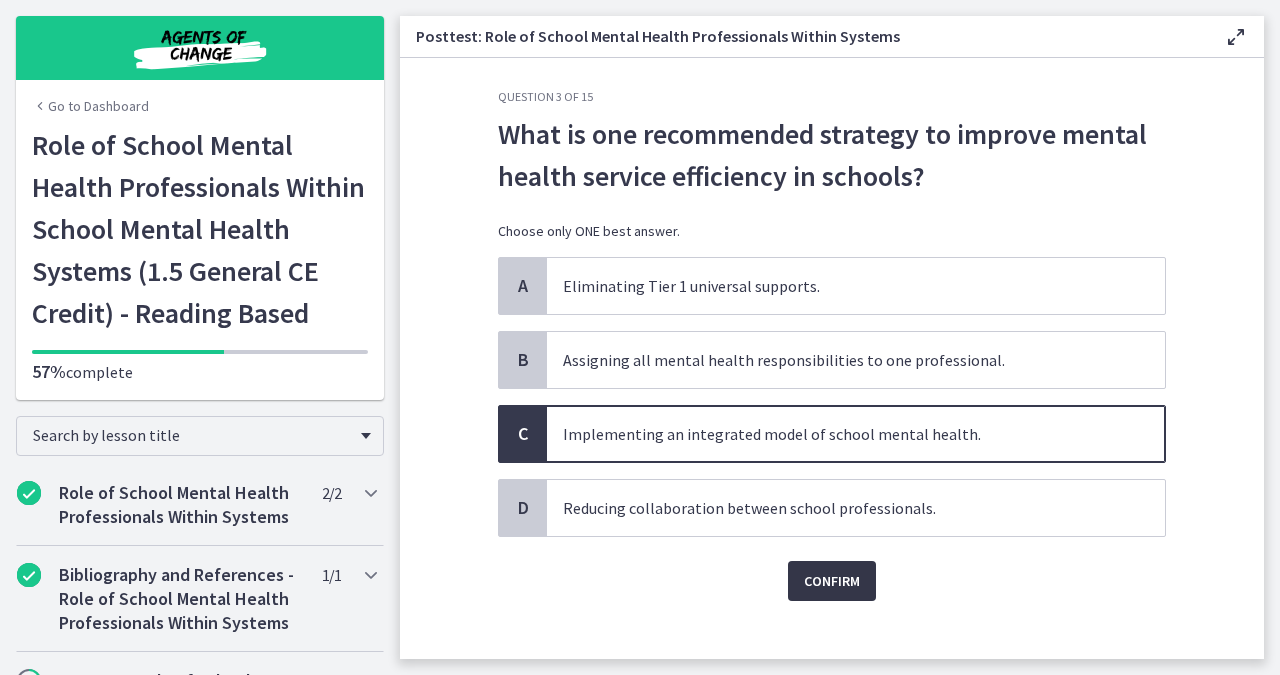 click on "Confirm" at bounding box center [832, 581] 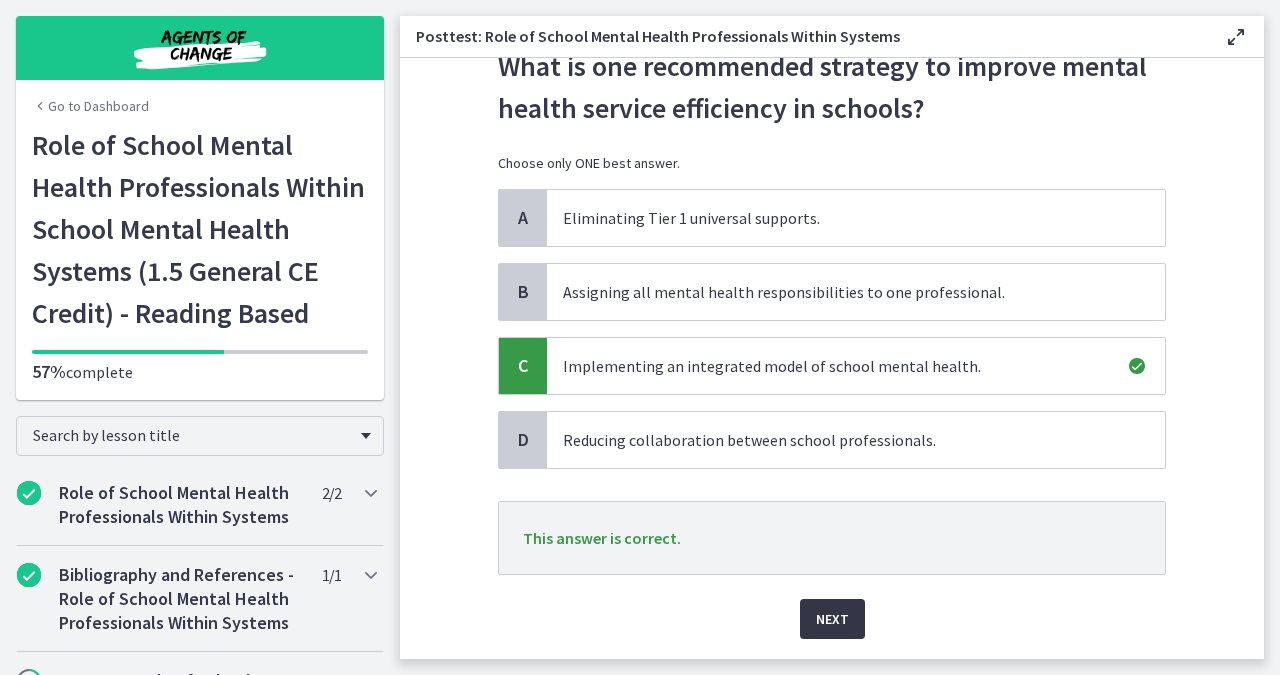 scroll, scrollTop: 79, scrollLeft: 0, axis: vertical 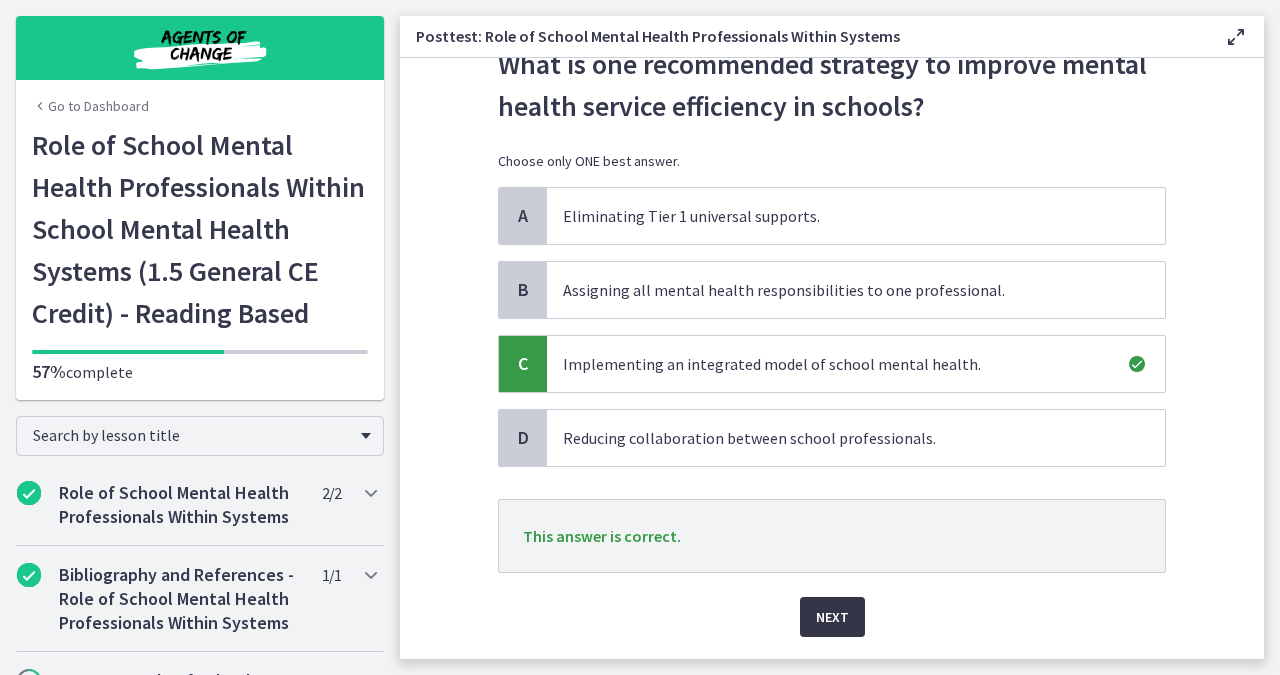 click on "Next" at bounding box center [832, 617] 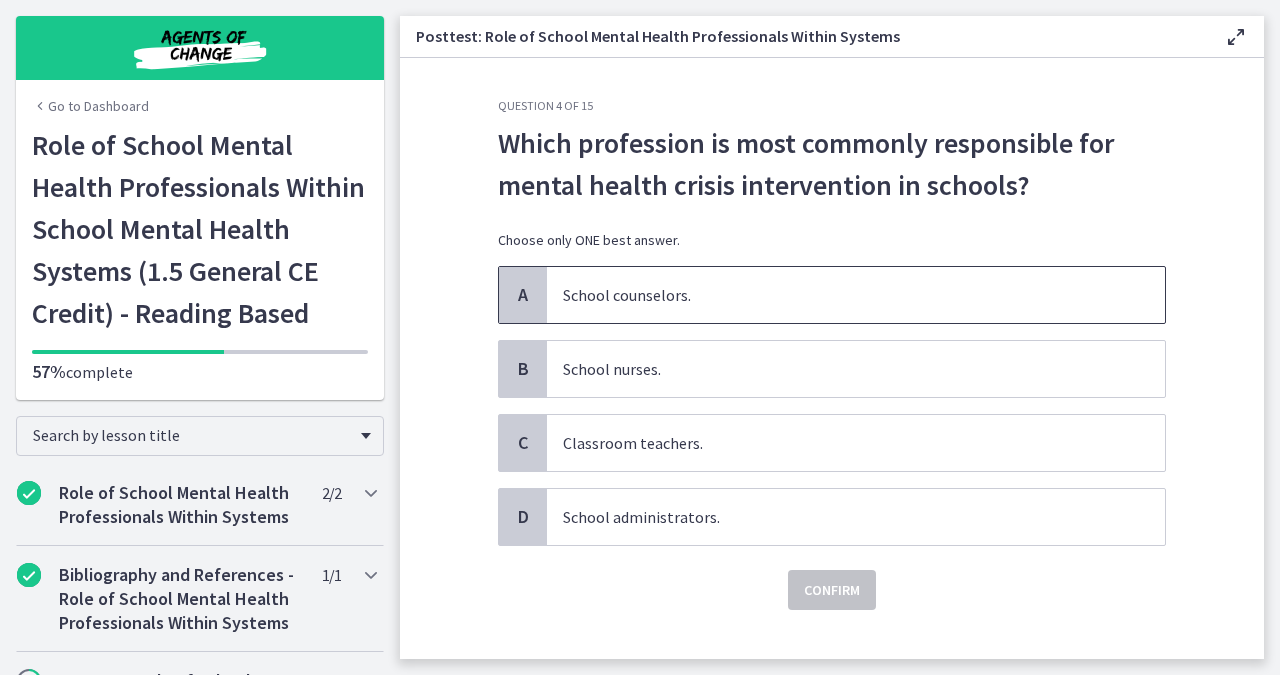 click on "School counselors." at bounding box center [856, 295] 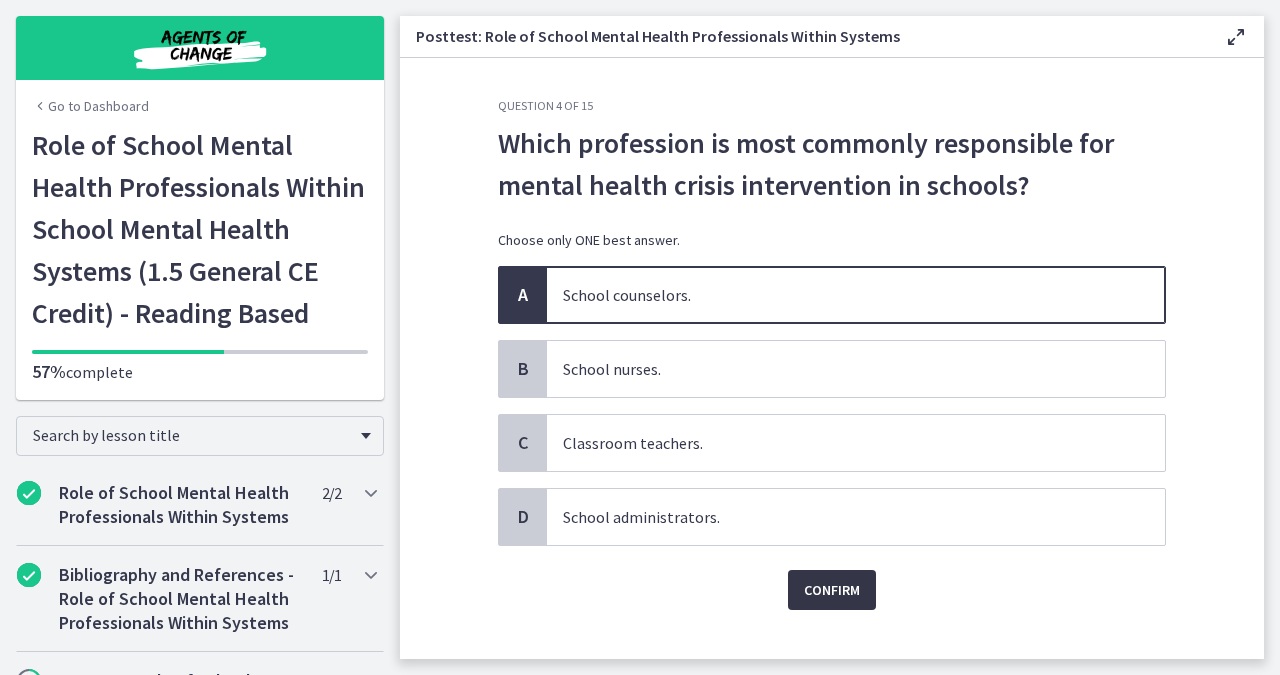 click on "Confirm" at bounding box center [832, 590] 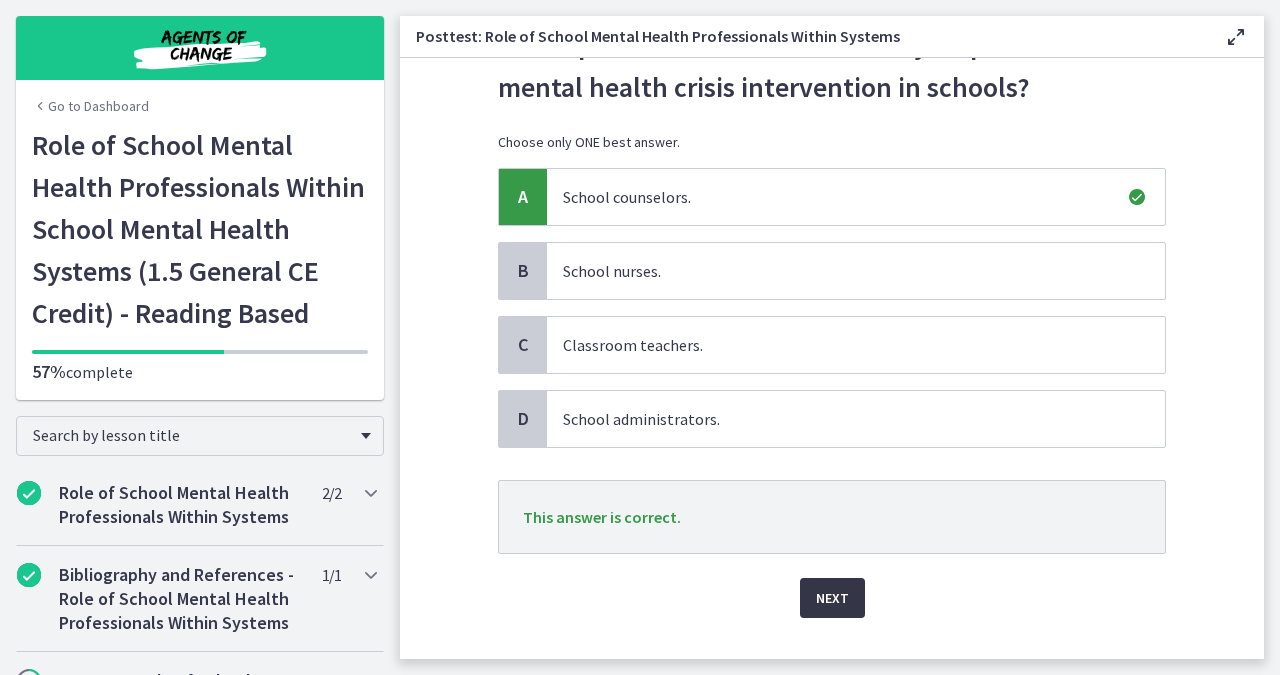 scroll, scrollTop: 99, scrollLeft: 0, axis: vertical 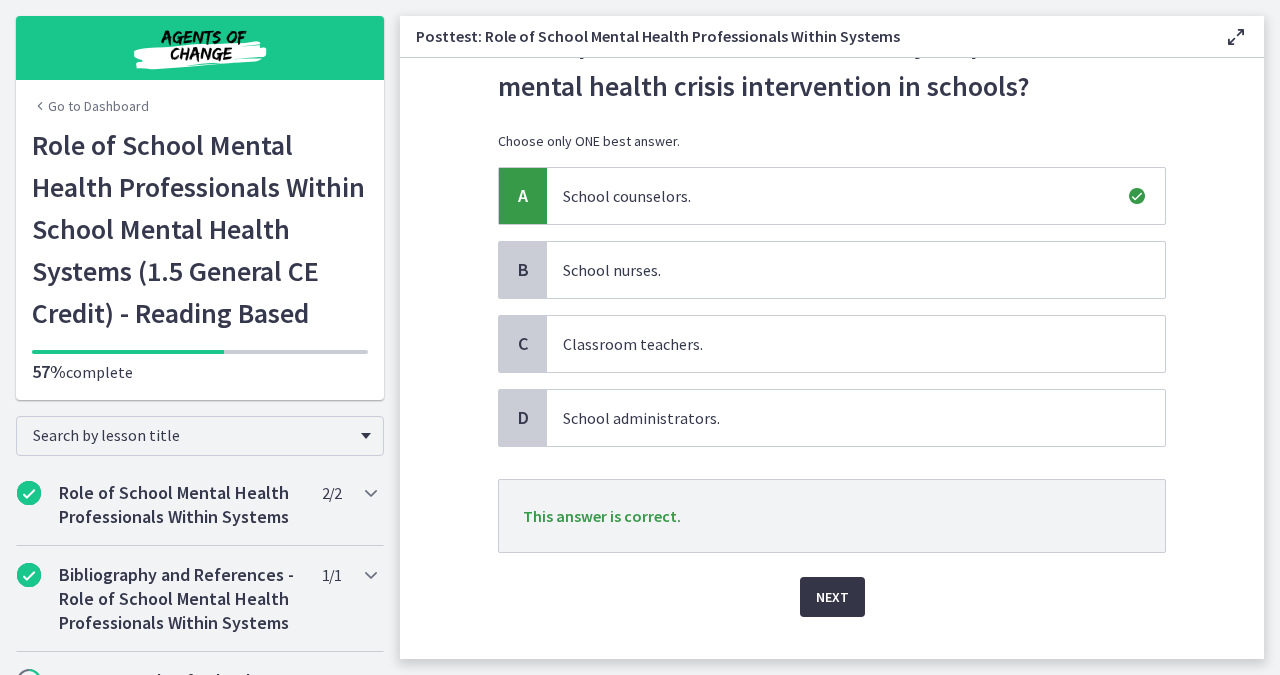 click on "Next" at bounding box center (832, 597) 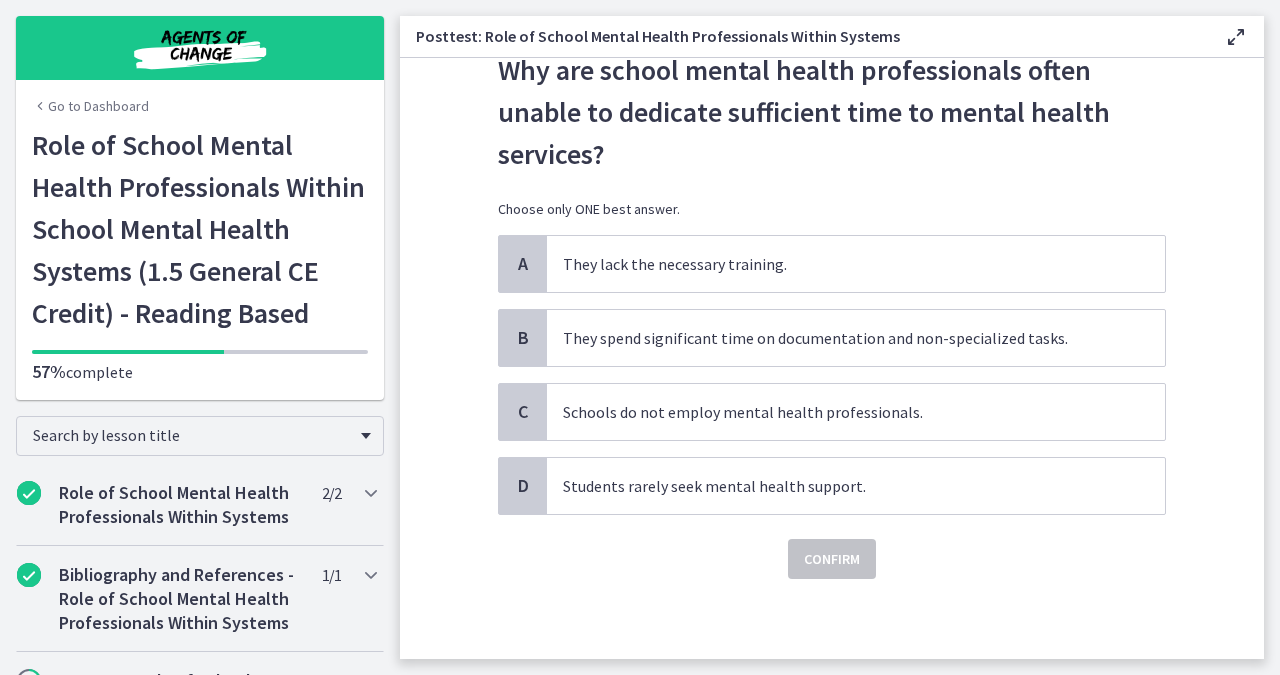 scroll, scrollTop: 0, scrollLeft: 0, axis: both 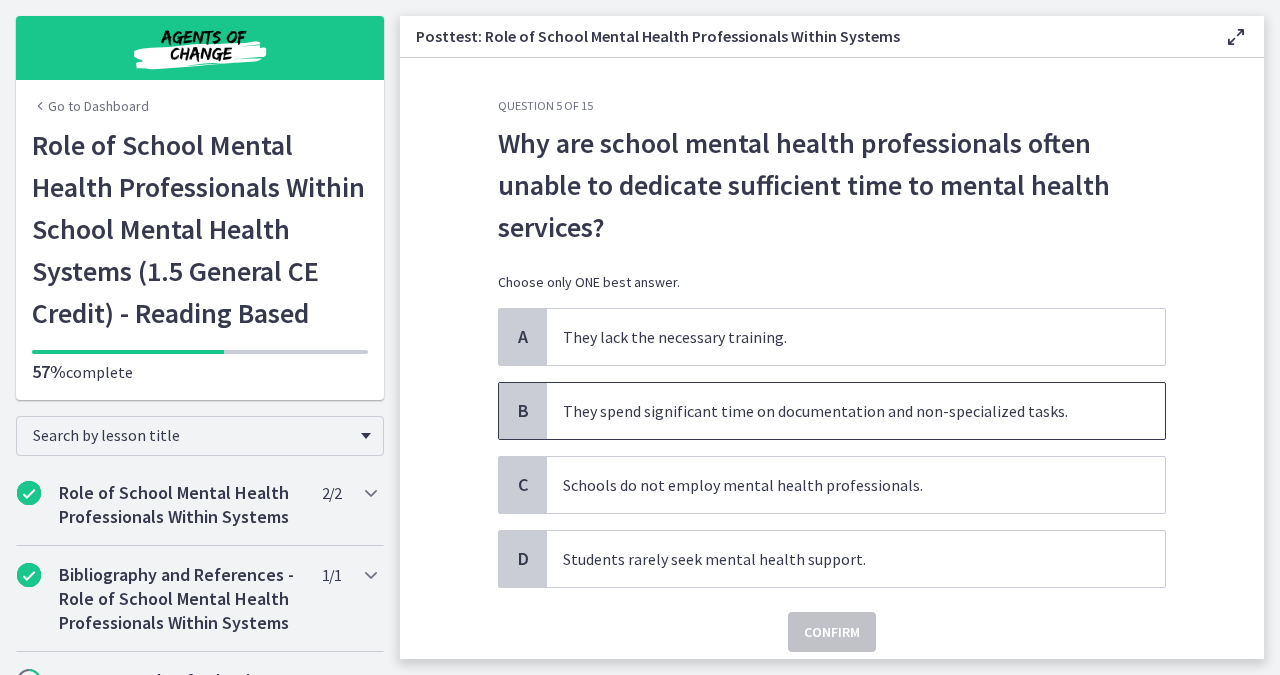 click on "They spend significant time on documentation and non-specialized tasks." at bounding box center [856, 411] 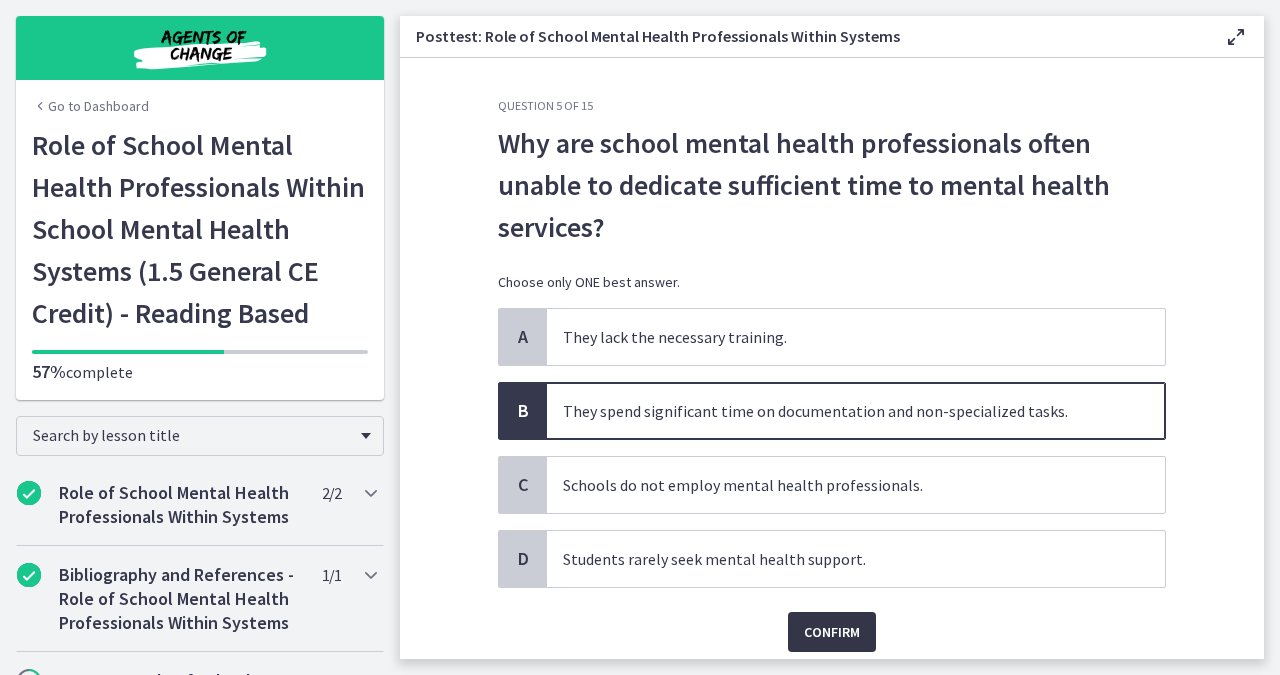 click on "Confirm" at bounding box center (832, 632) 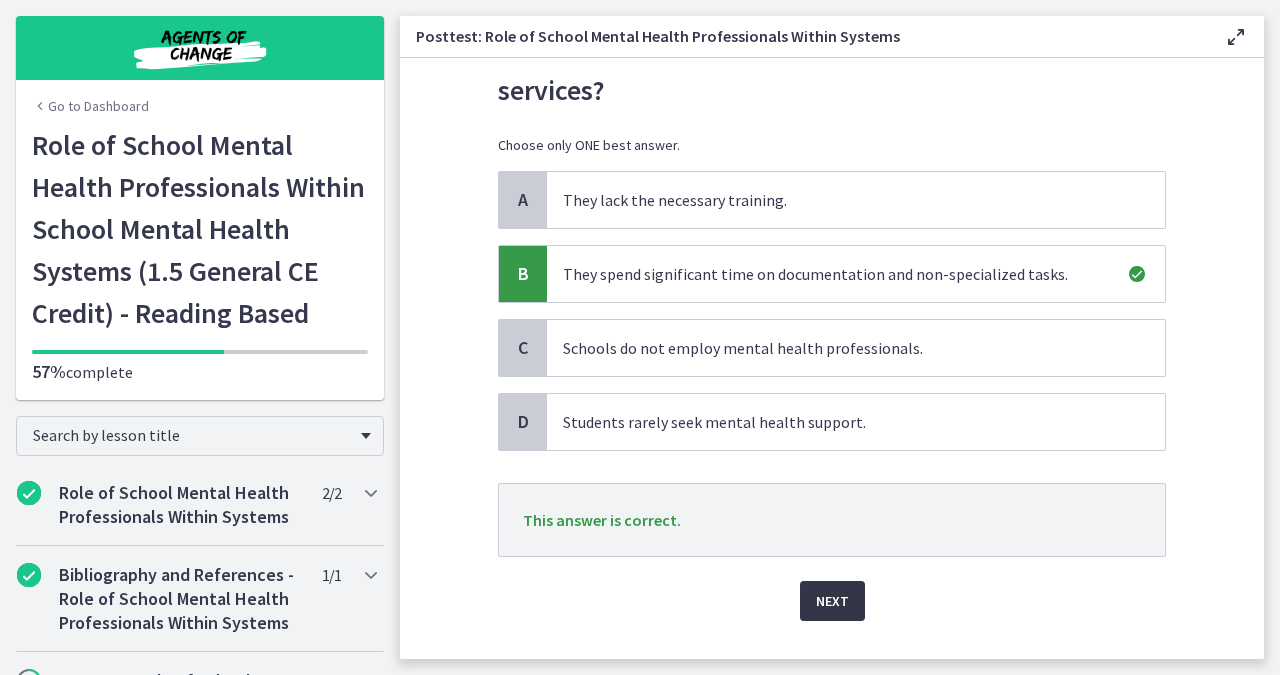 scroll, scrollTop: 138, scrollLeft: 0, axis: vertical 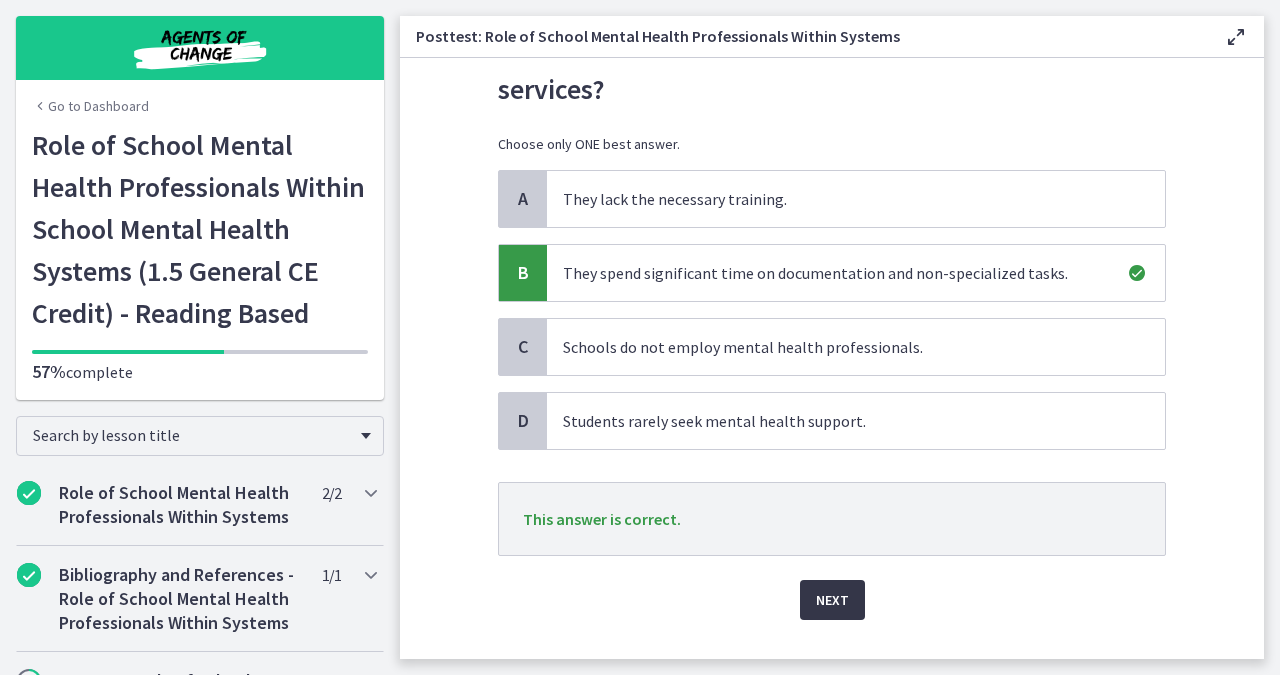 click on "Next" at bounding box center [832, 600] 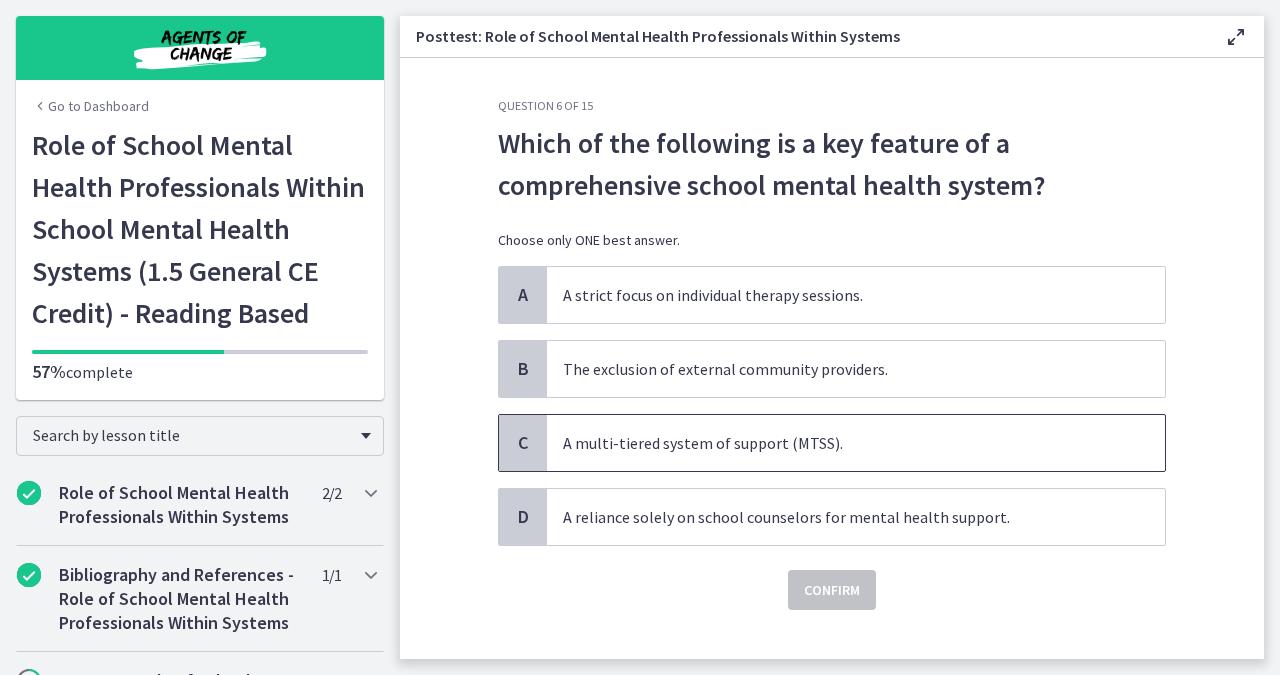 click on "A multi-tiered system of support (MTSS)." at bounding box center (856, 443) 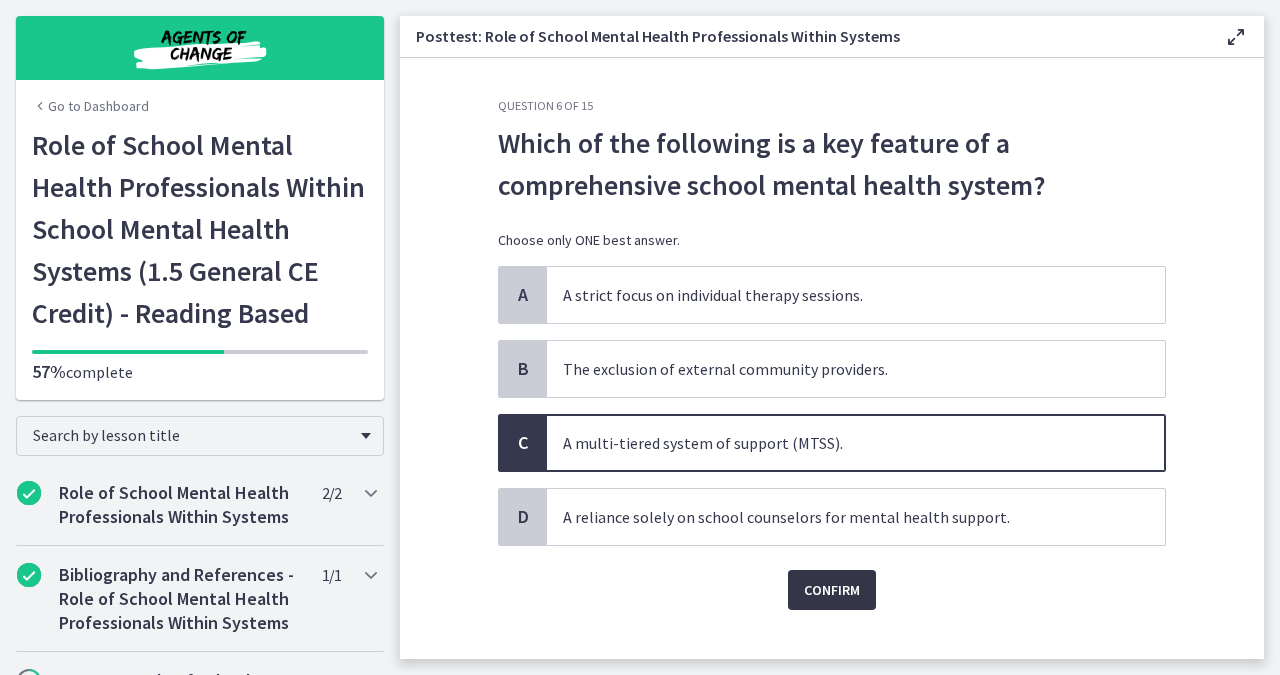 click on "Confirm" at bounding box center (832, 590) 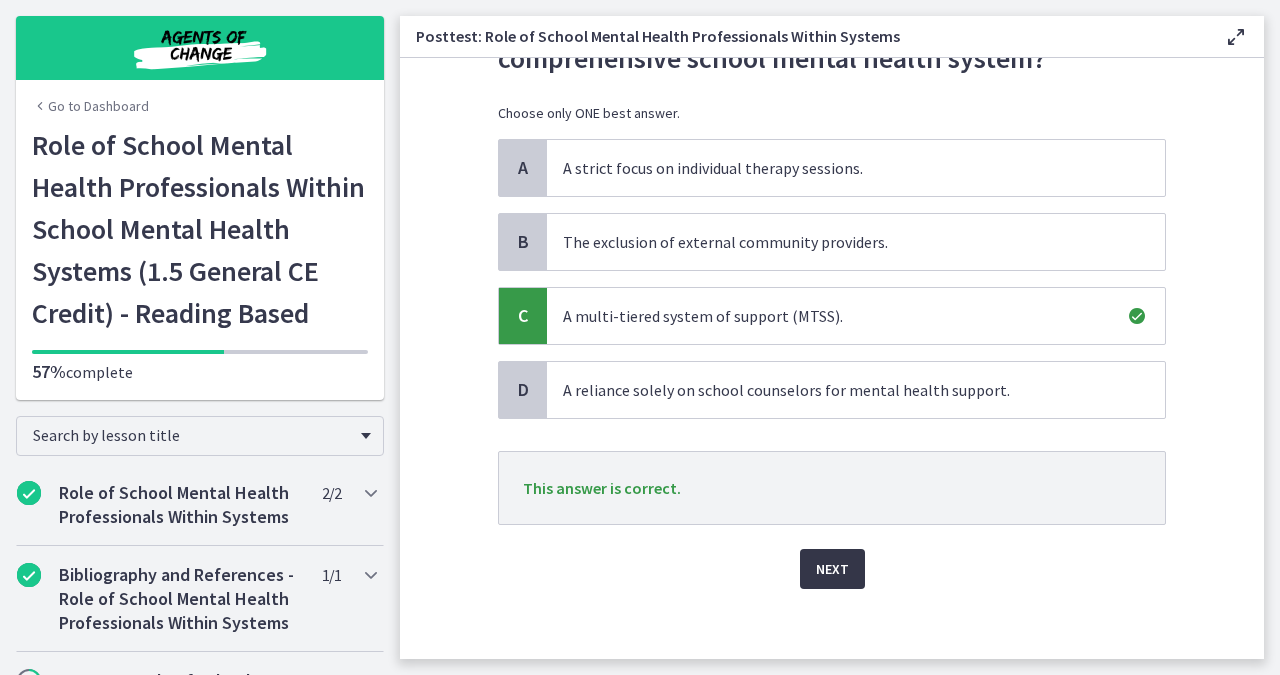 scroll, scrollTop: 128, scrollLeft: 0, axis: vertical 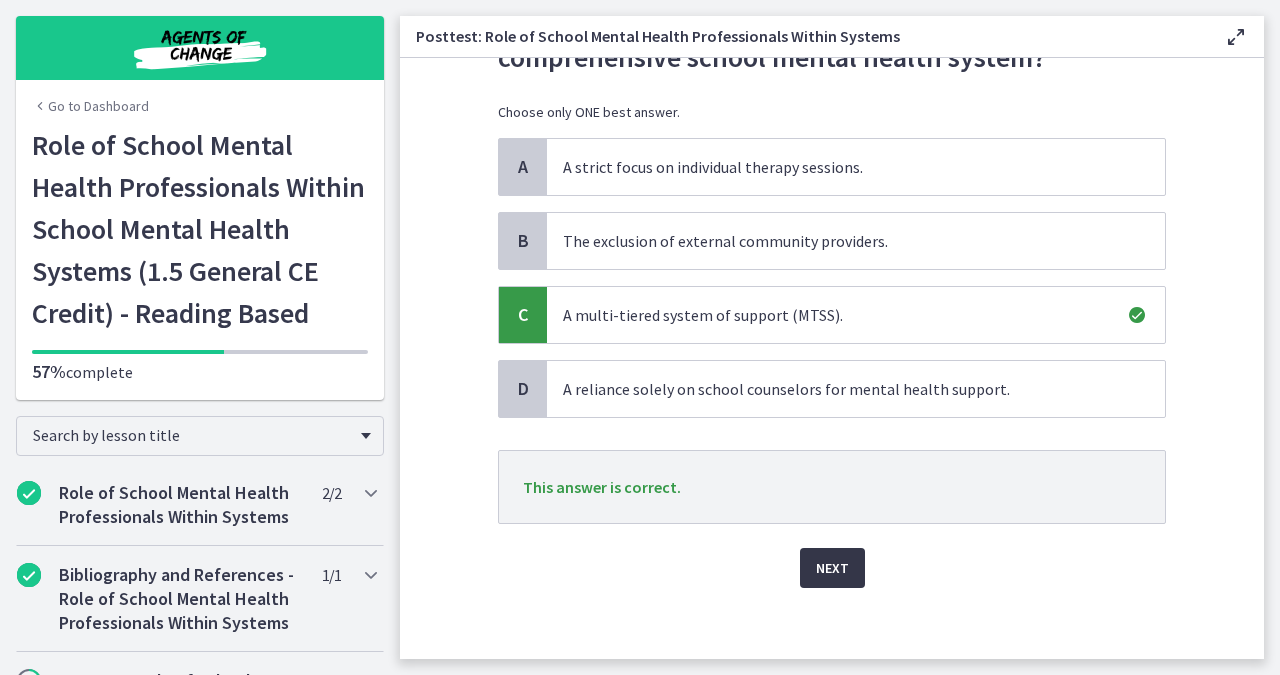 click on "Next" at bounding box center [832, 568] 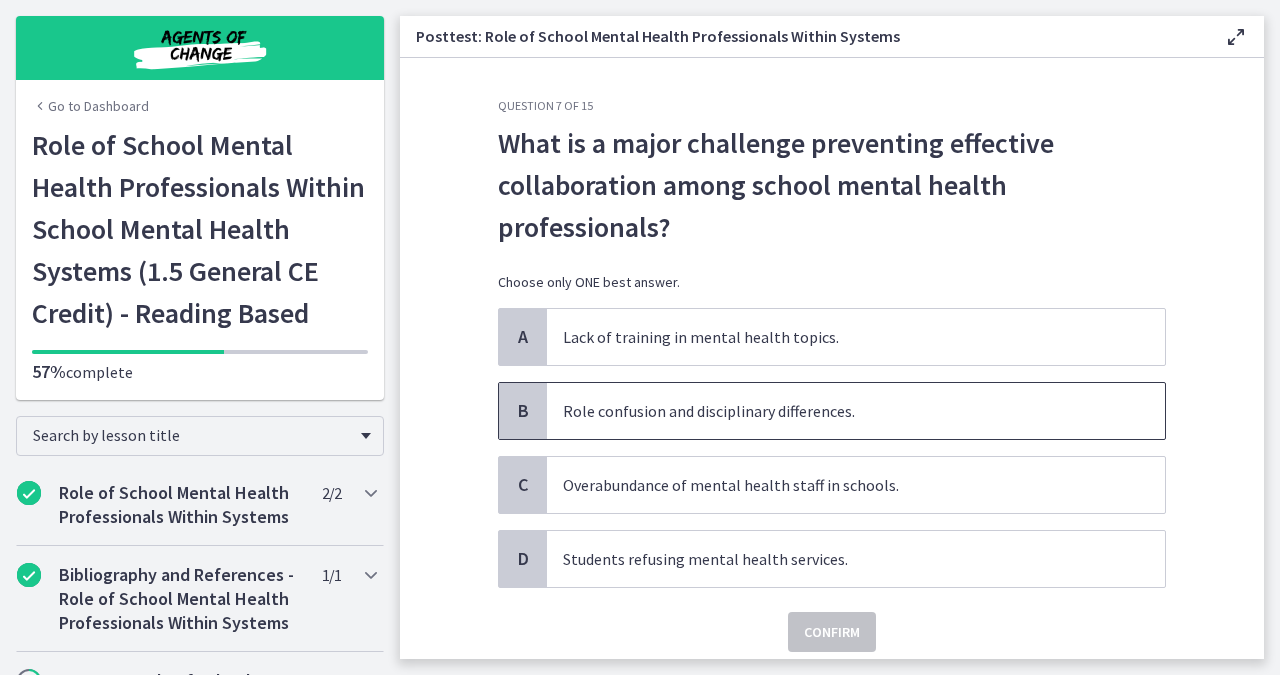 click on "Role confusion and disciplinary differences." at bounding box center [856, 411] 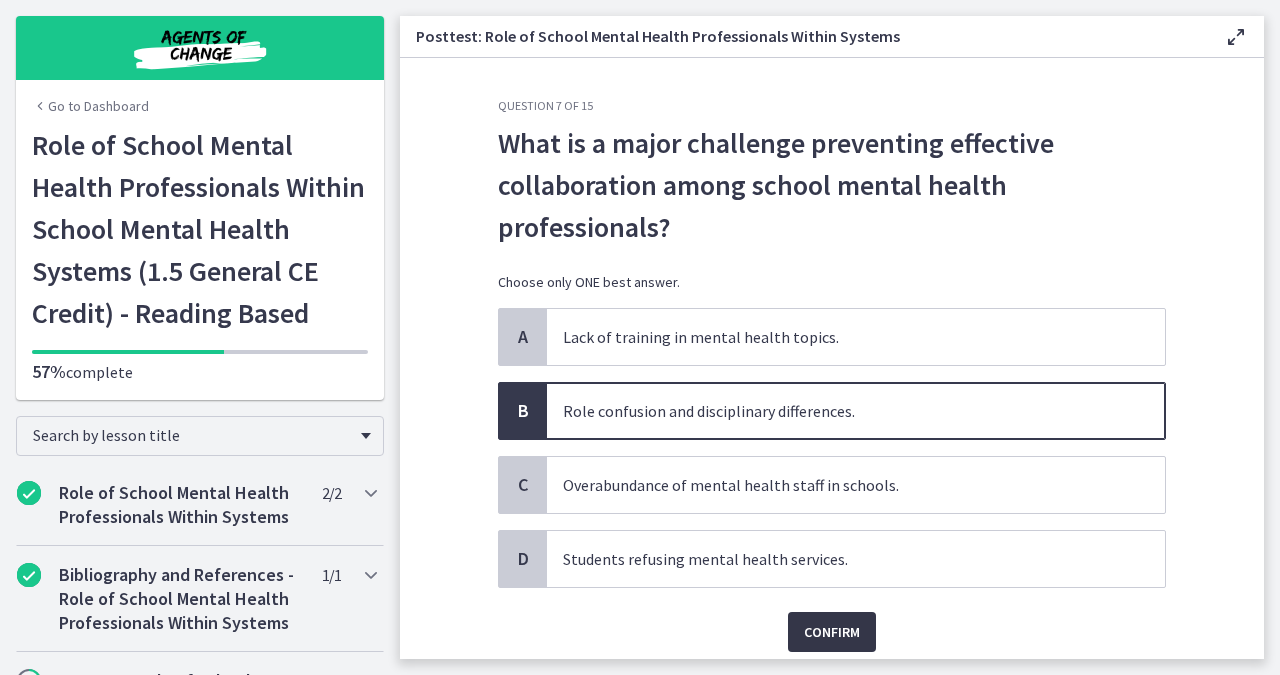 click on "Confirm" at bounding box center (832, 632) 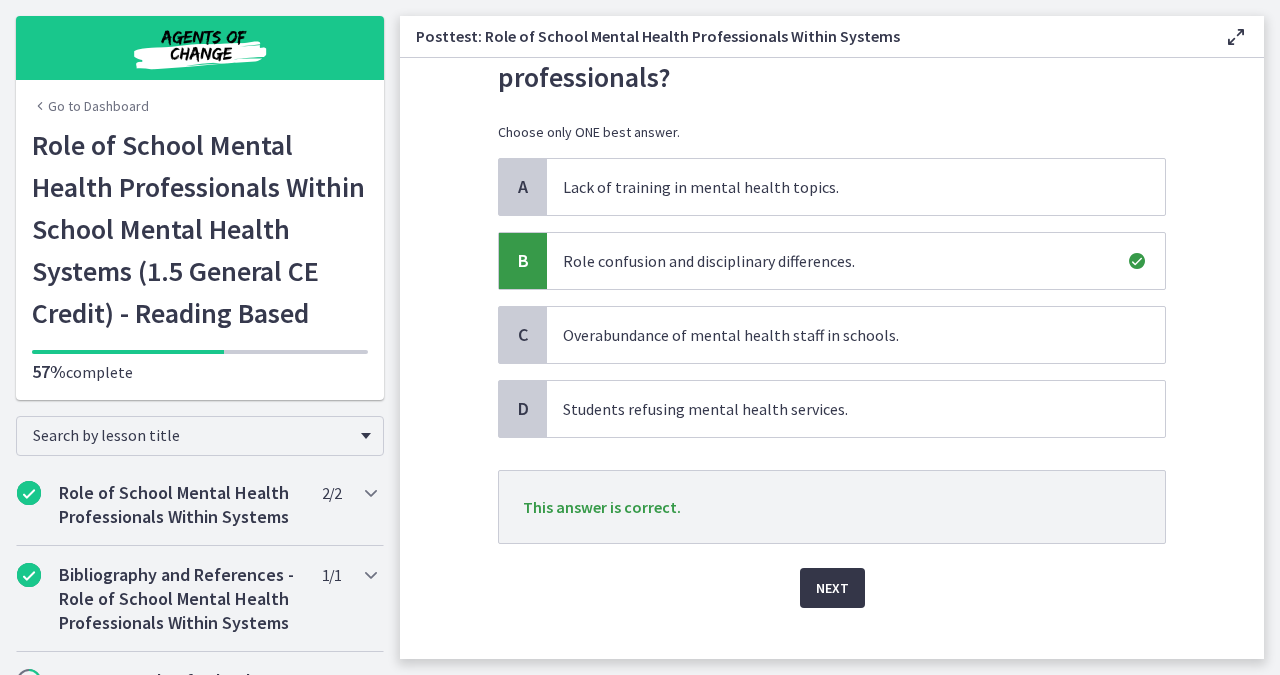 scroll, scrollTop: 150, scrollLeft: 0, axis: vertical 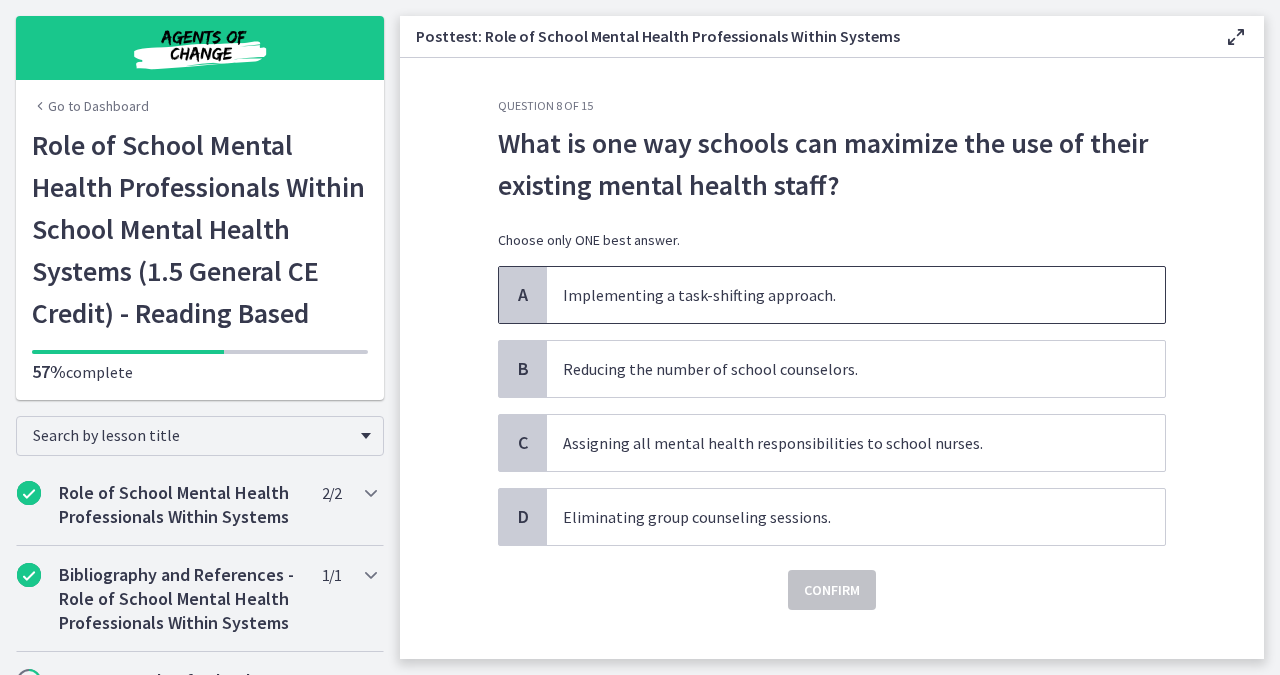 click on "Implementing a task-shifting approach." at bounding box center (856, 295) 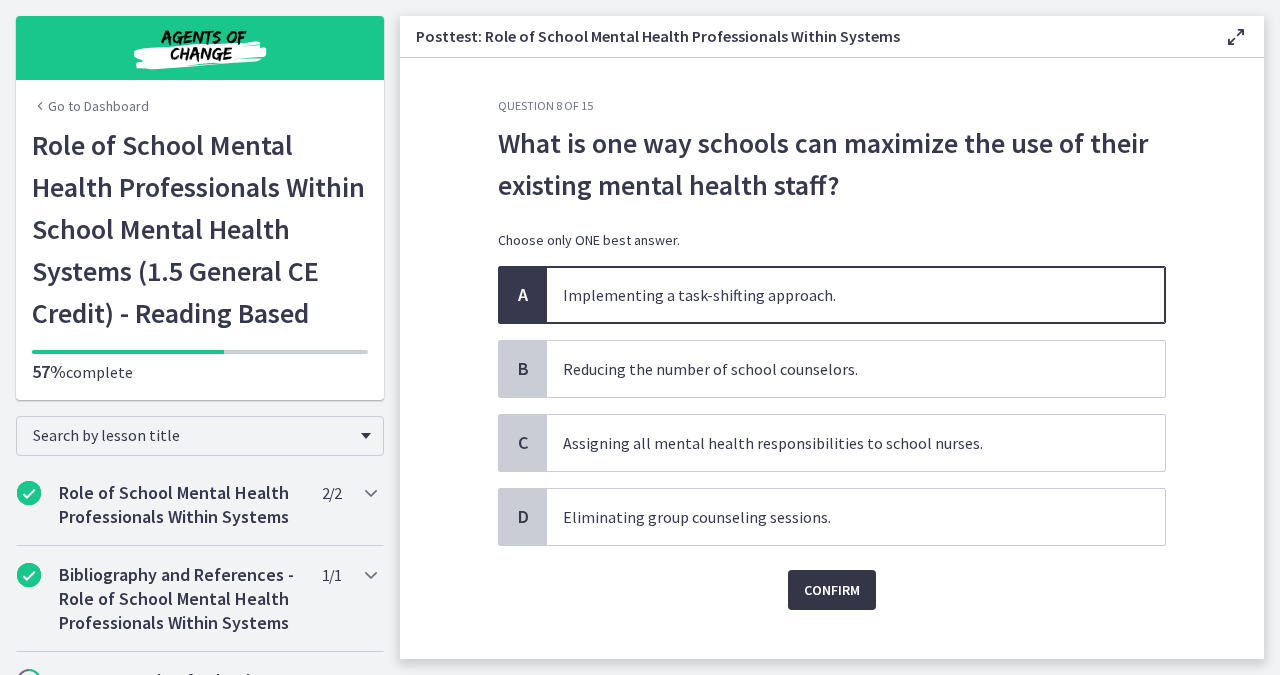 click on "Confirm" at bounding box center (832, 590) 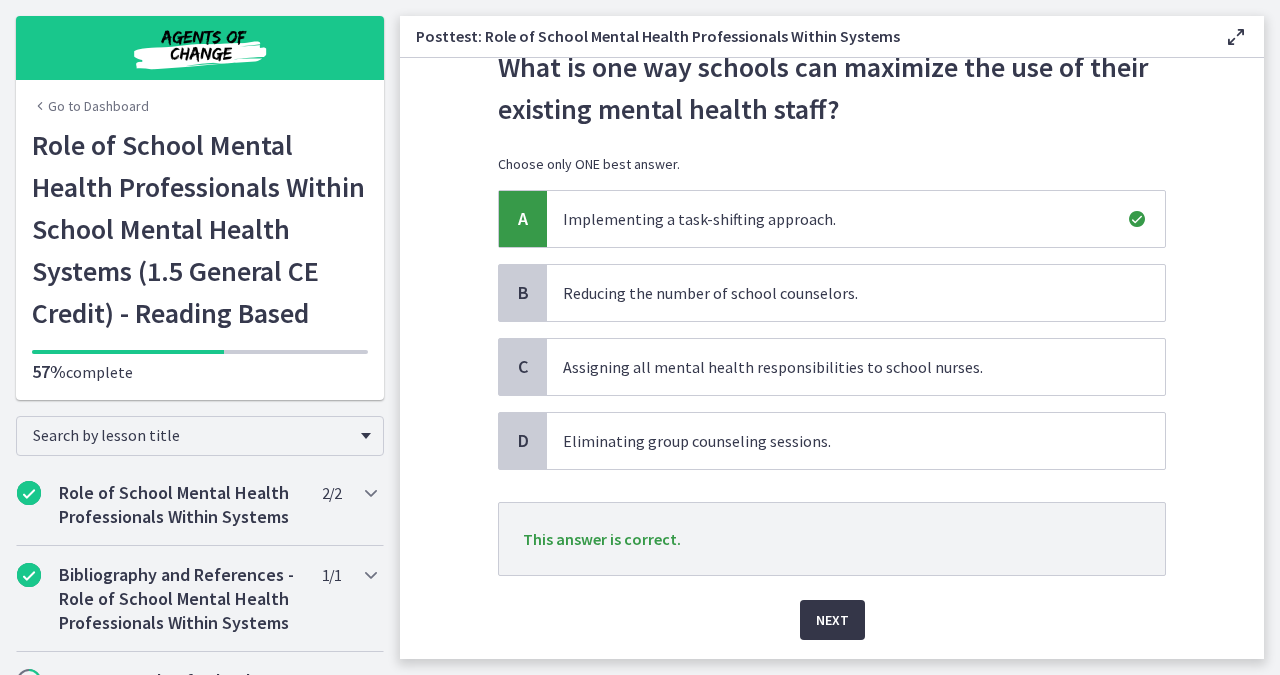 scroll, scrollTop: 81, scrollLeft: 0, axis: vertical 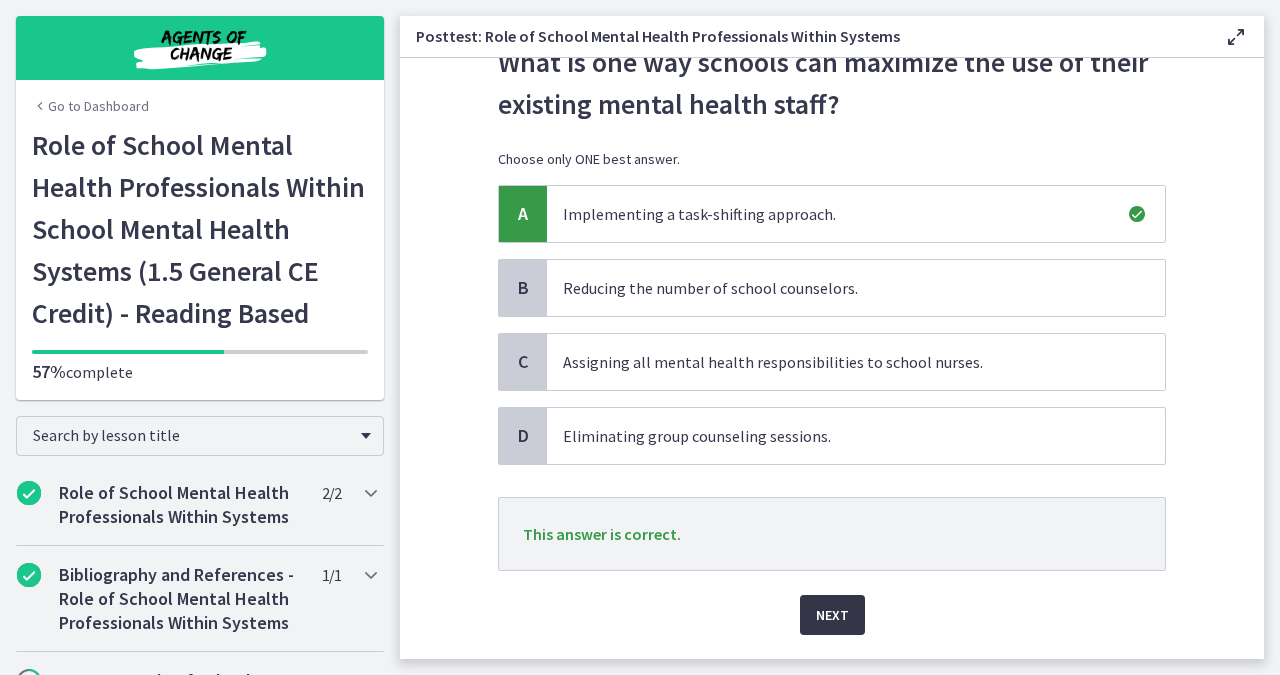 click on "Next" at bounding box center [832, 615] 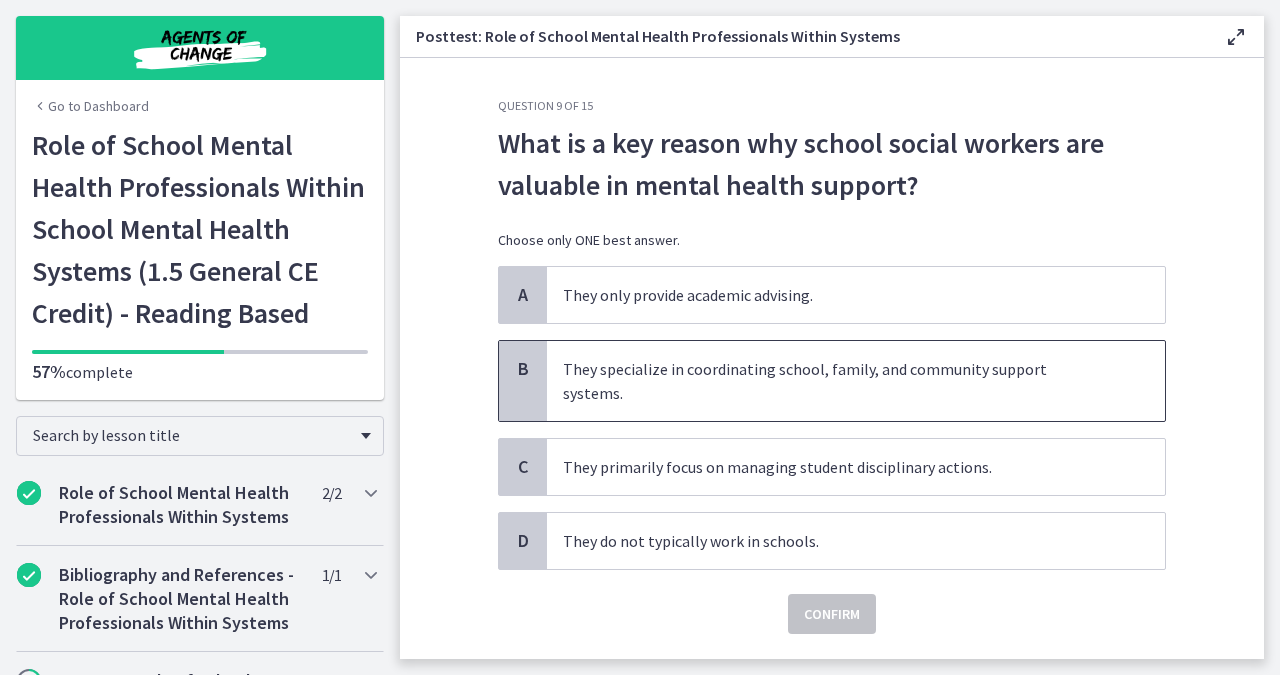 click on "They specialize in coordinating school, family, and community support systems." at bounding box center [856, 381] 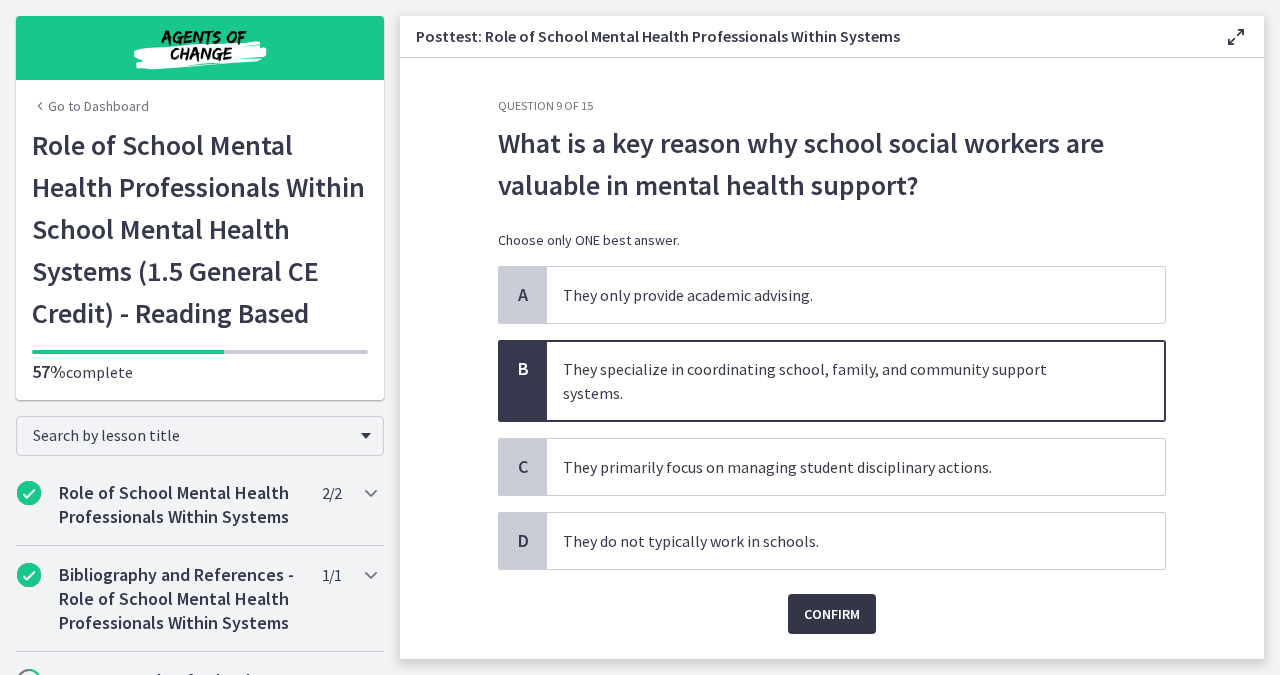 click on "Confirm" at bounding box center (832, 614) 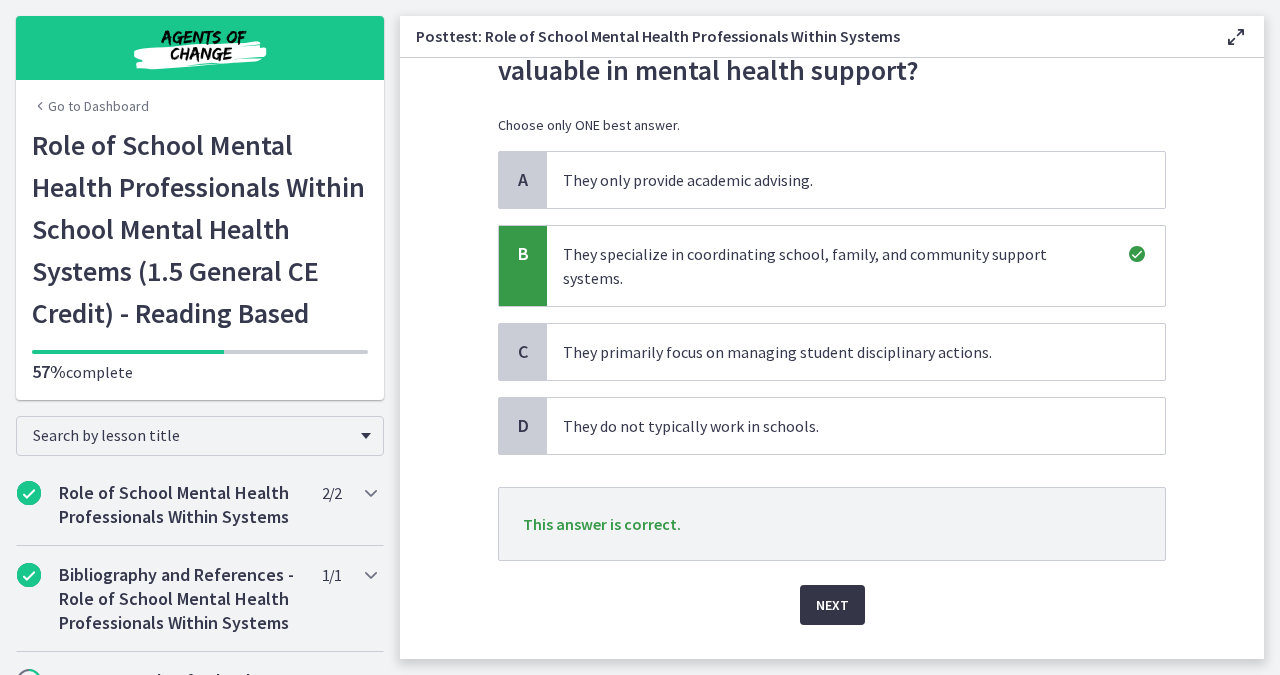 scroll, scrollTop: 116, scrollLeft: 0, axis: vertical 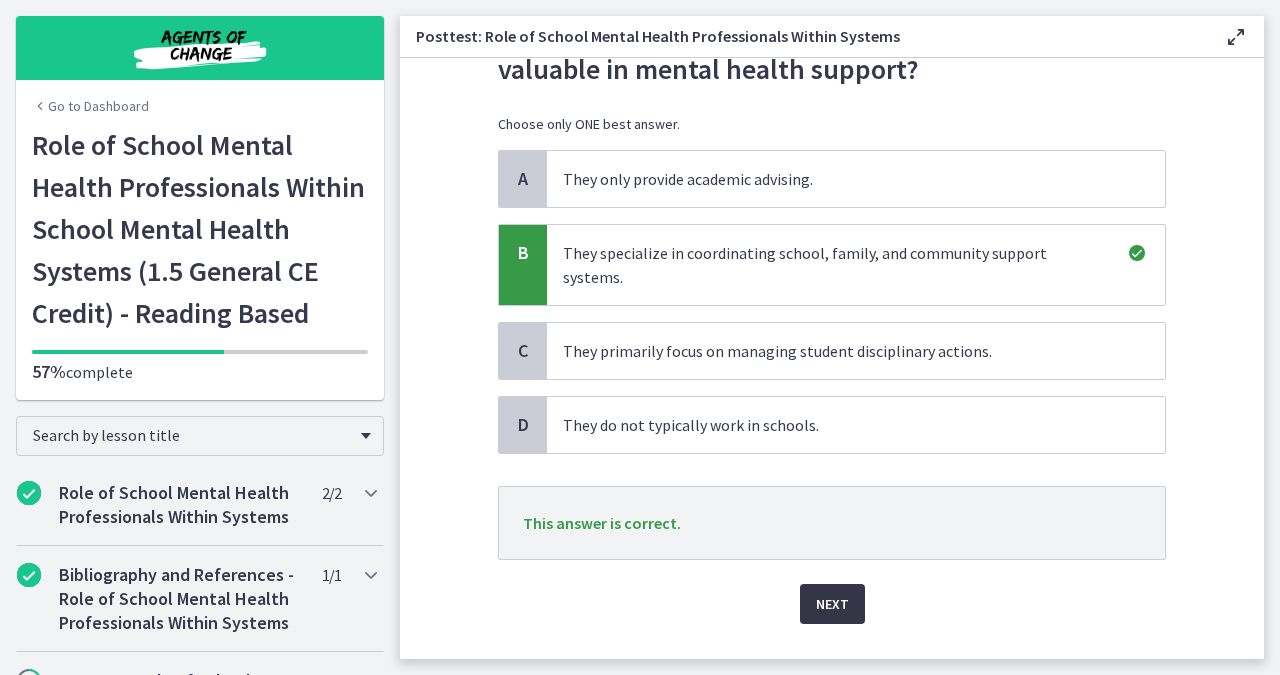 click on "Next" at bounding box center [832, 604] 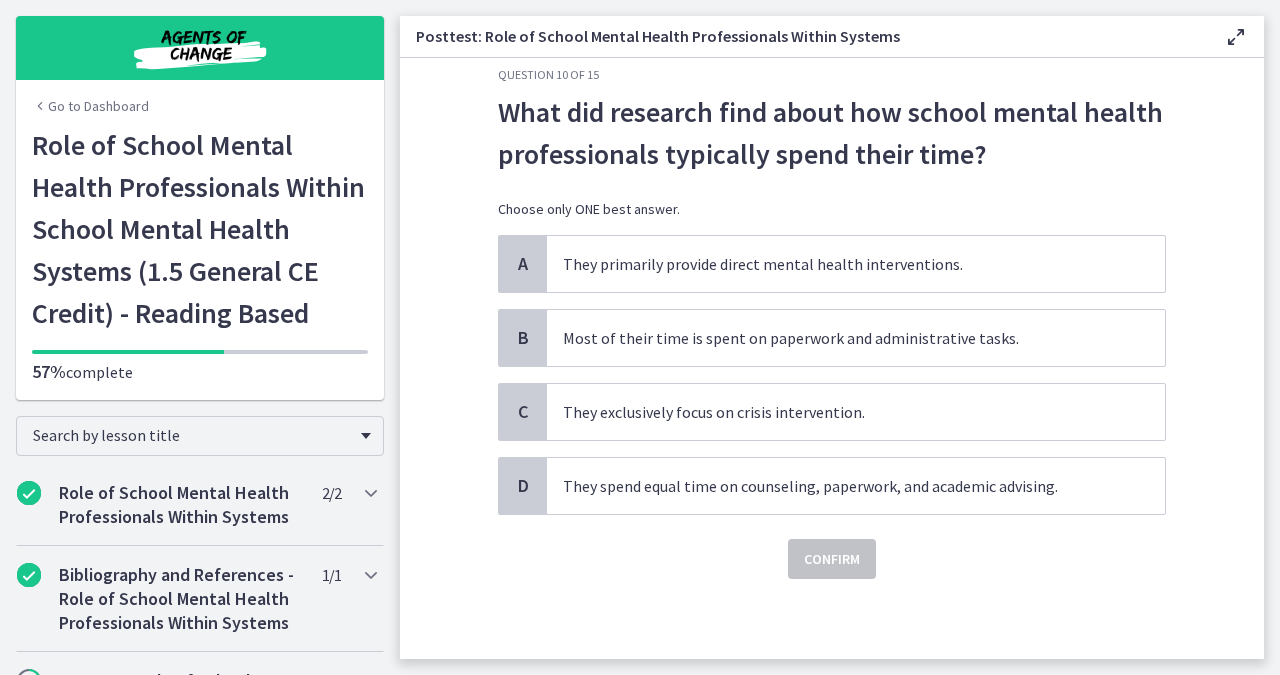 scroll, scrollTop: 0, scrollLeft: 0, axis: both 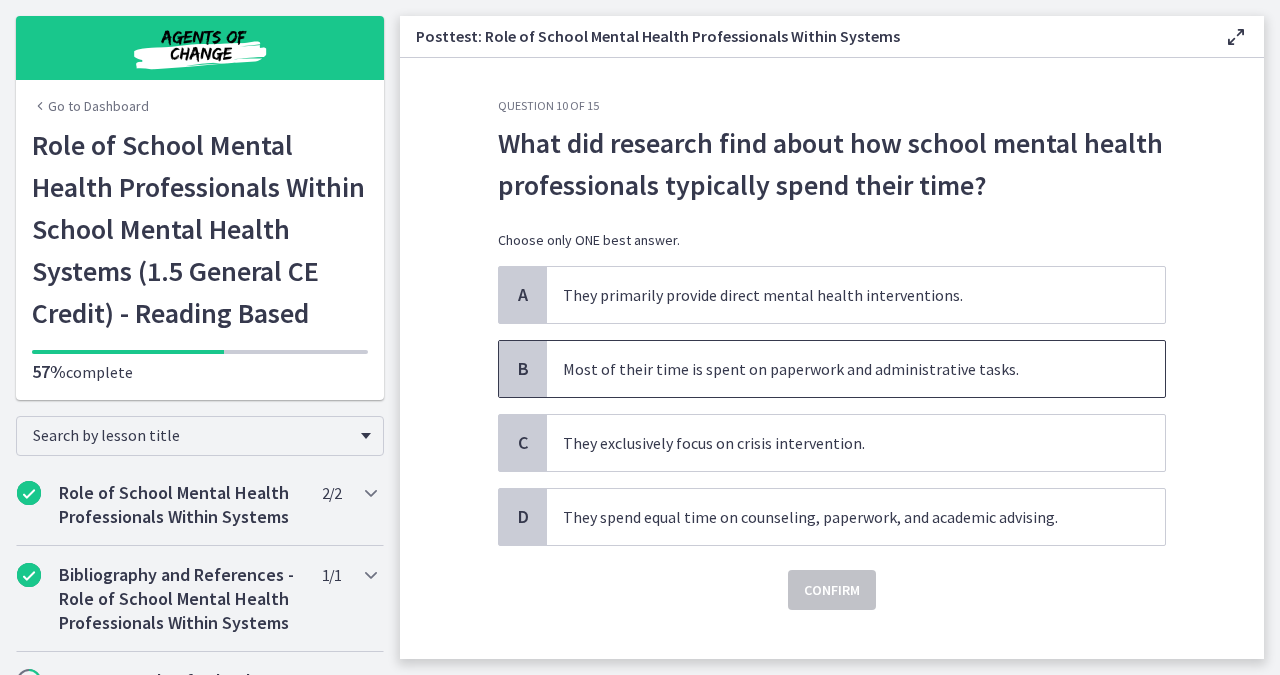 click on "Most of their time is spent on paperwork and administrative tasks." at bounding box center [856, 369] 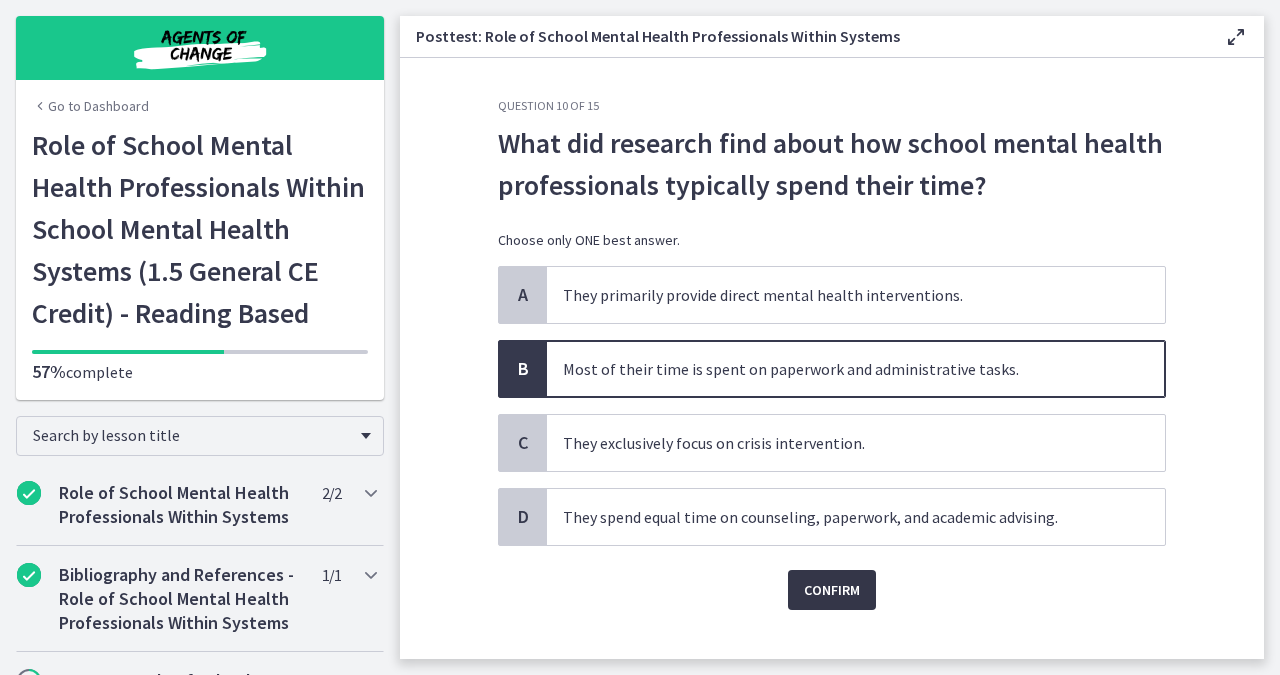 click on "Confirm" at bounding box center (832, 590) 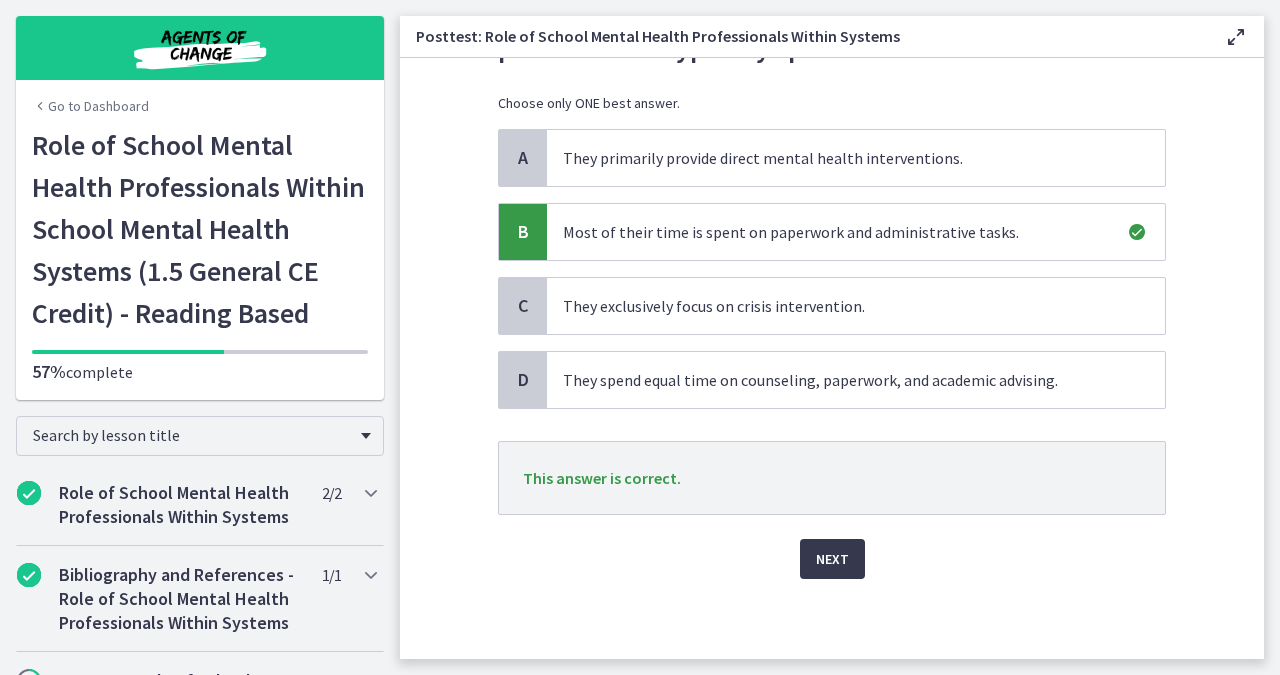 scroll, scrollTop: 144, scrollLeft: 0, axis: vertical 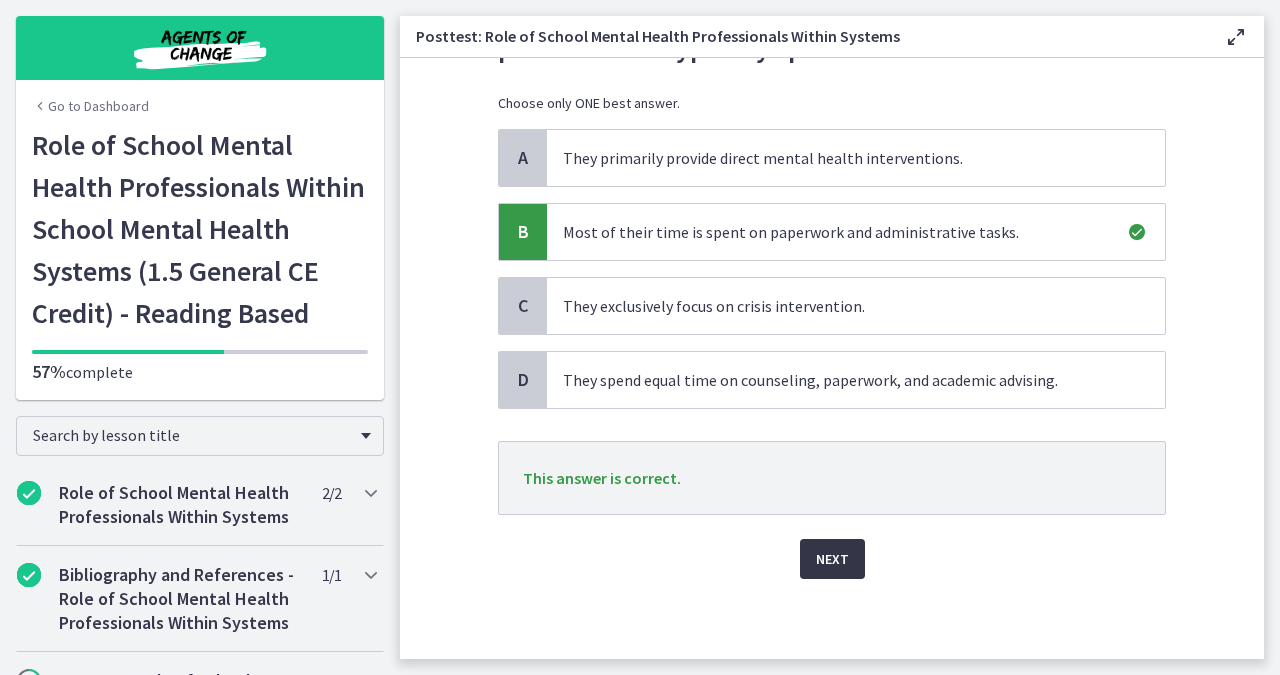 click on "Next" at bounding box center (832, 559) 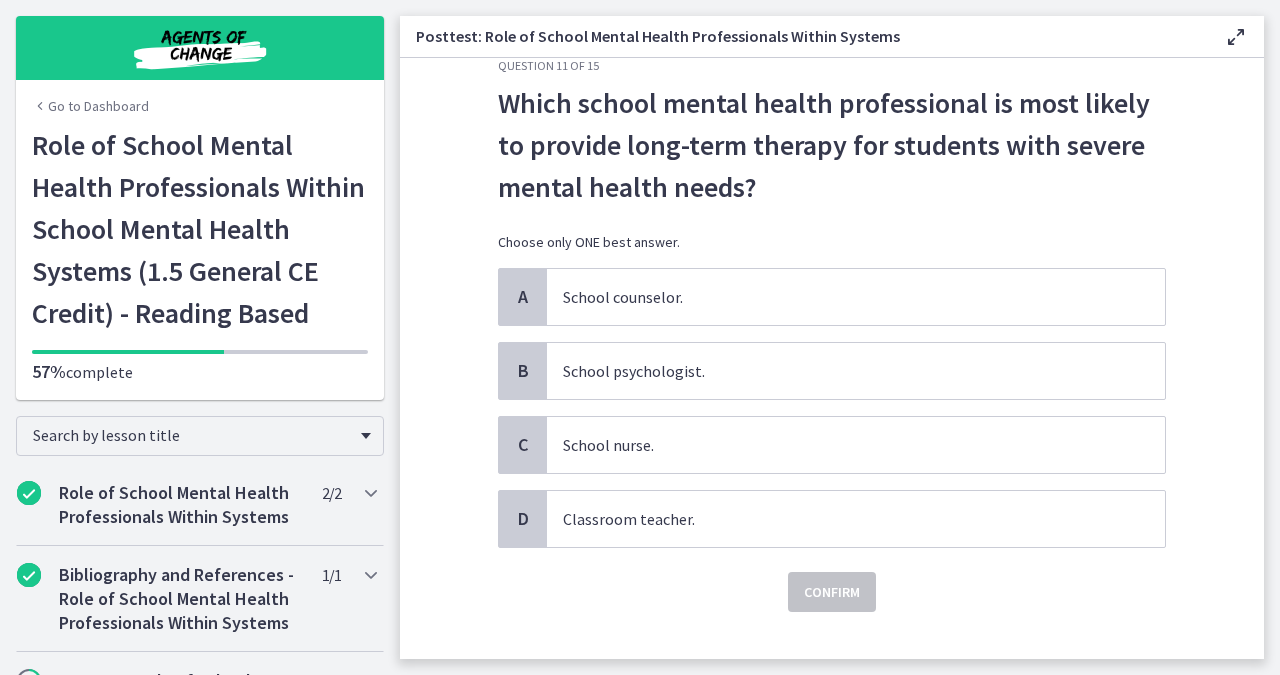scroll, scrollTop: 41, scrollLeft: 0, axis: vertical 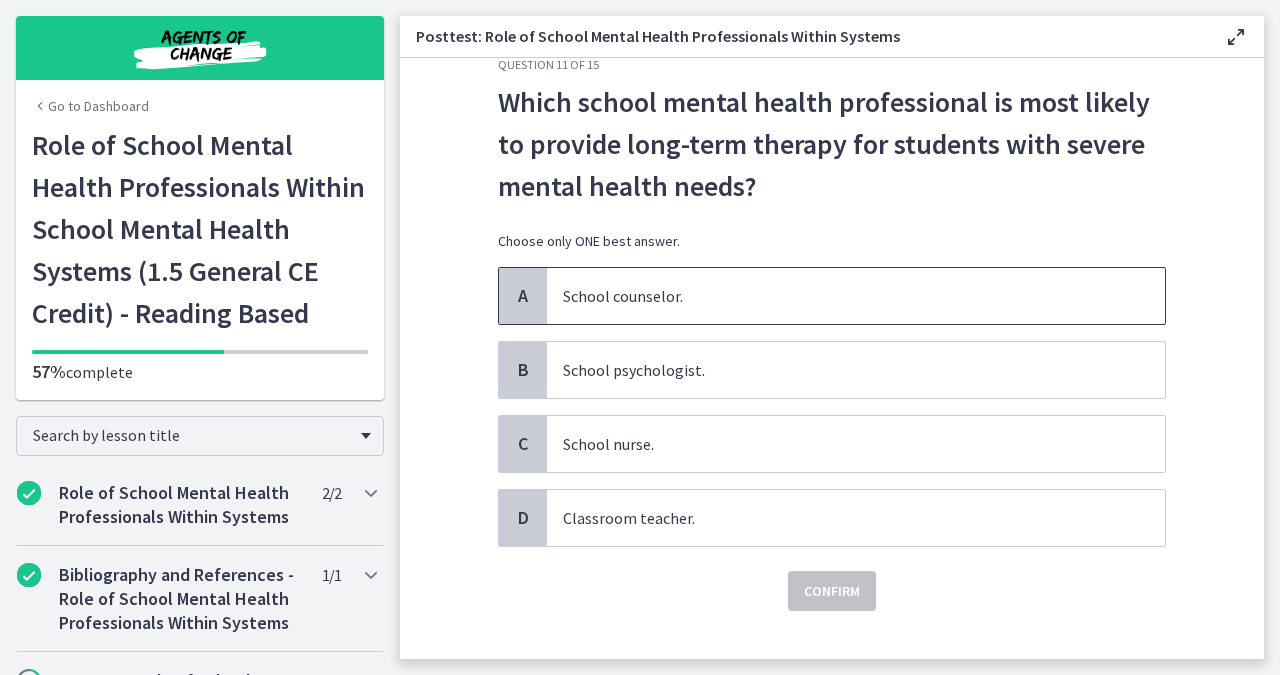 click on "School counselor." at bounding box center [856, 296] 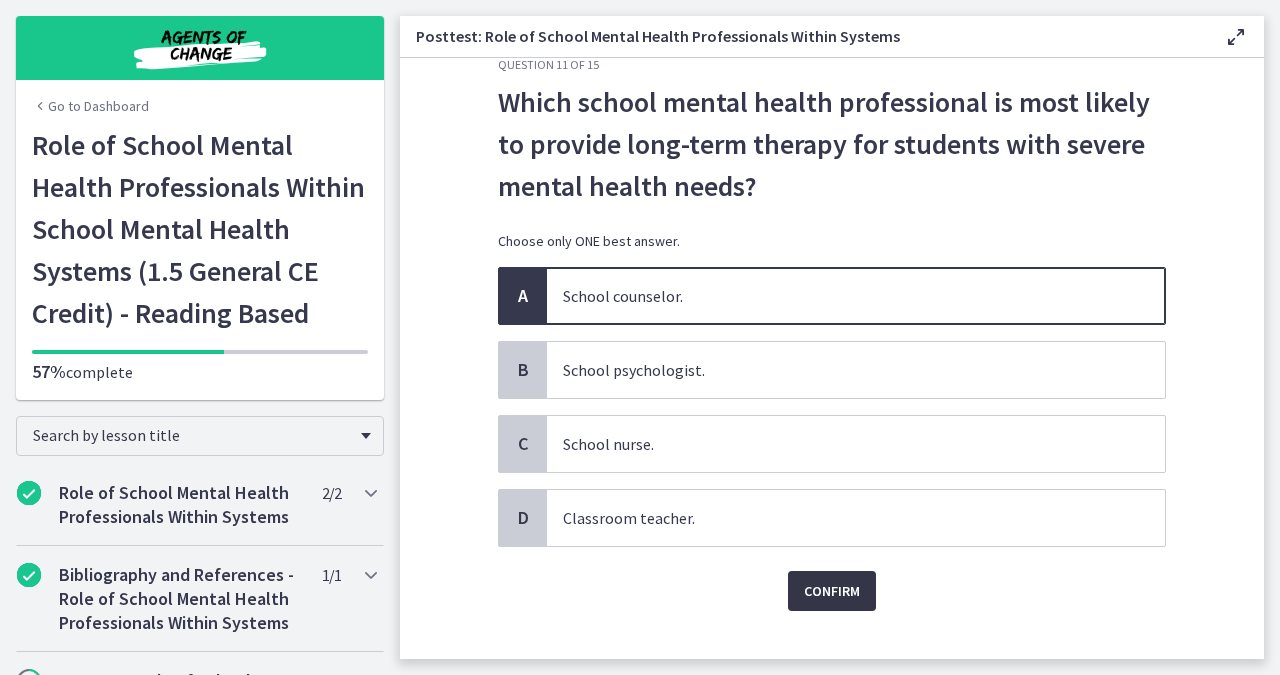 click on "Confirm" at bounding box center [832, 591] 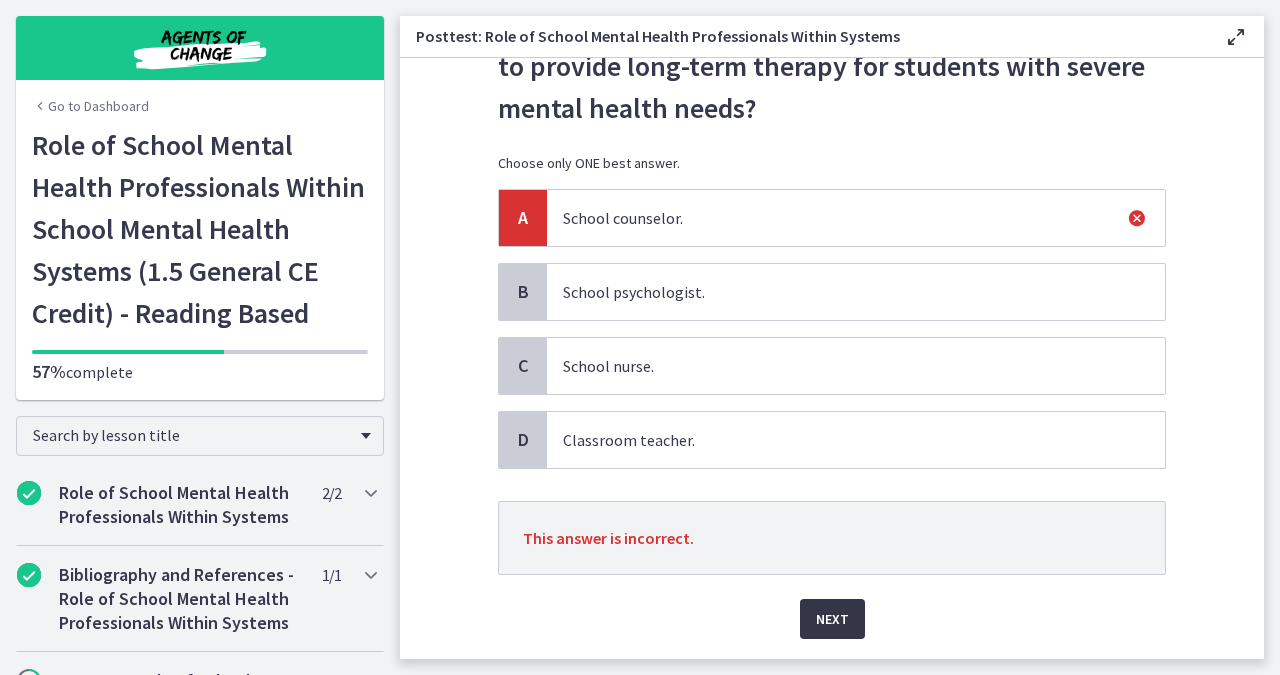 scroll, scrollTop: 124, scrollLeft: 0, axis: vertical 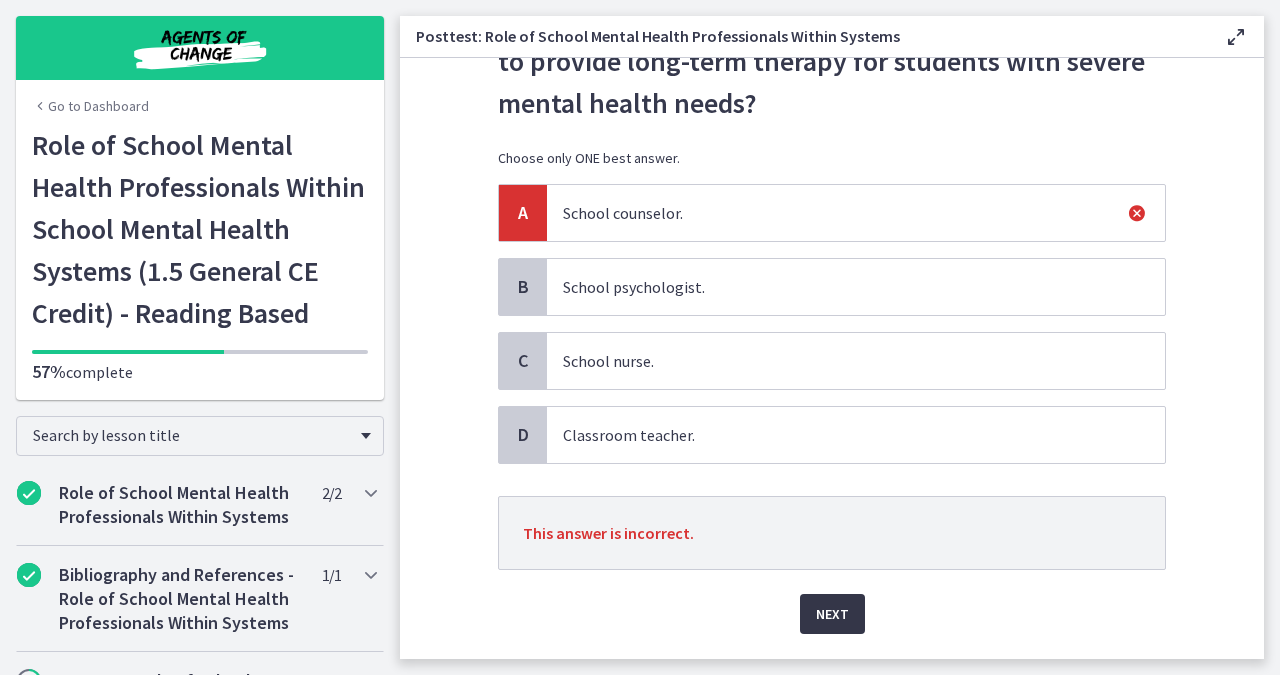 click on "Next" at bounding box center [832, 614] 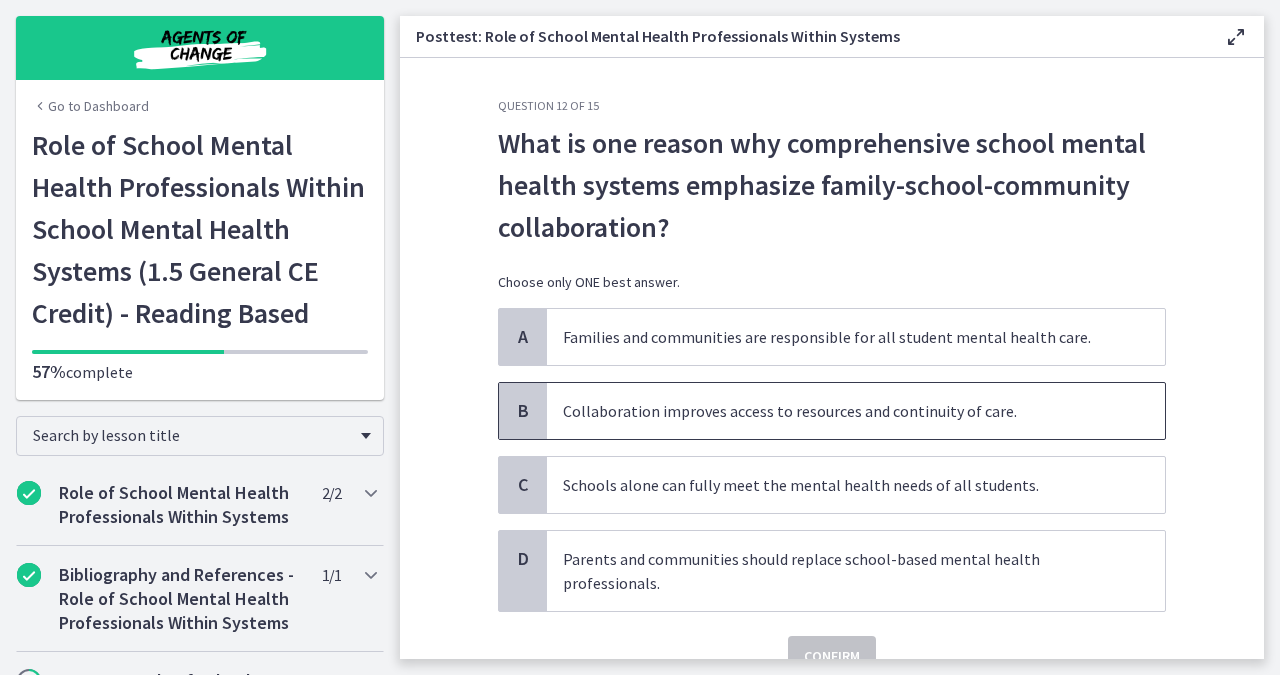 click on "Collaboration improves access to resources and continuity of care." at bounding box center [856, 411] 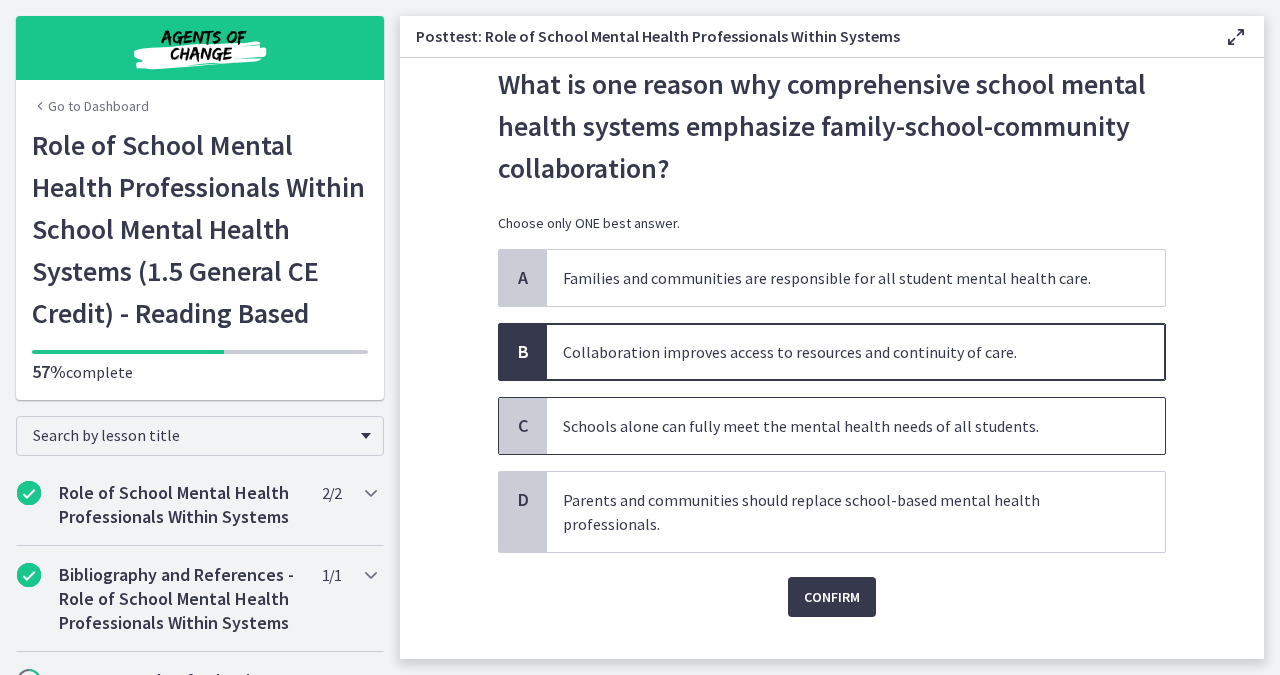 scroll, scrollTop: 65, scrollLeft: 0, axis: vertical 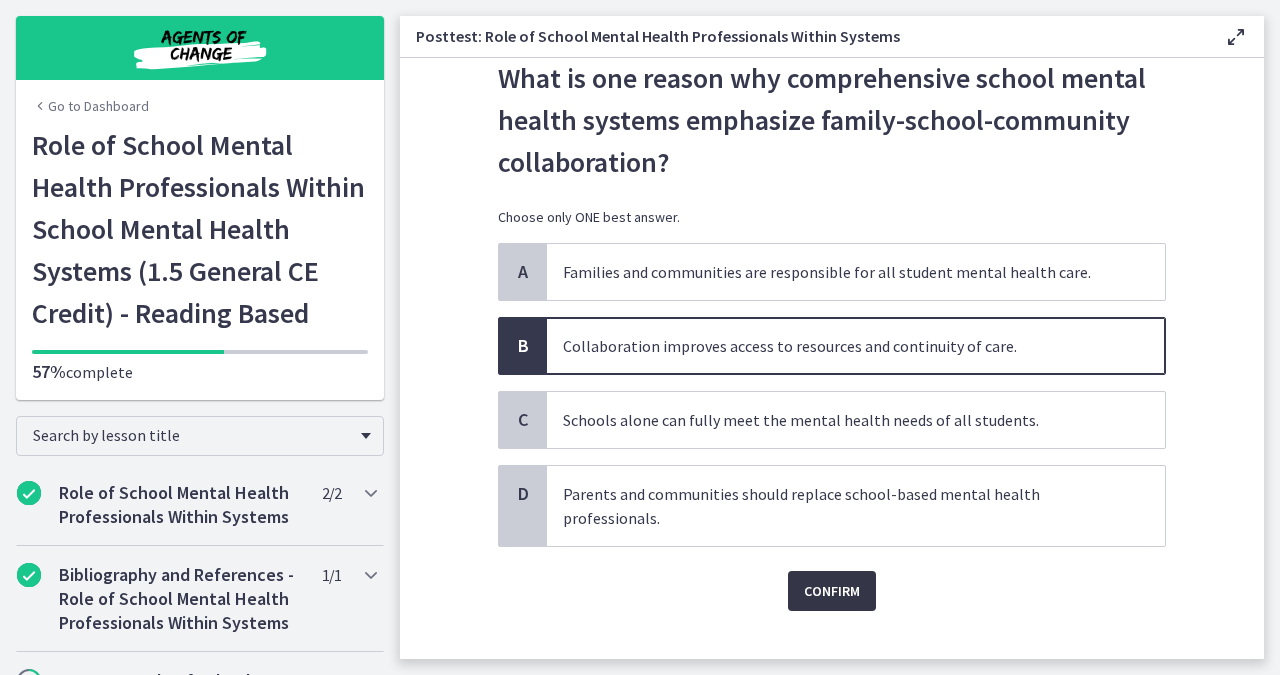 click on "Confirm" at bounding box center (832, 591) 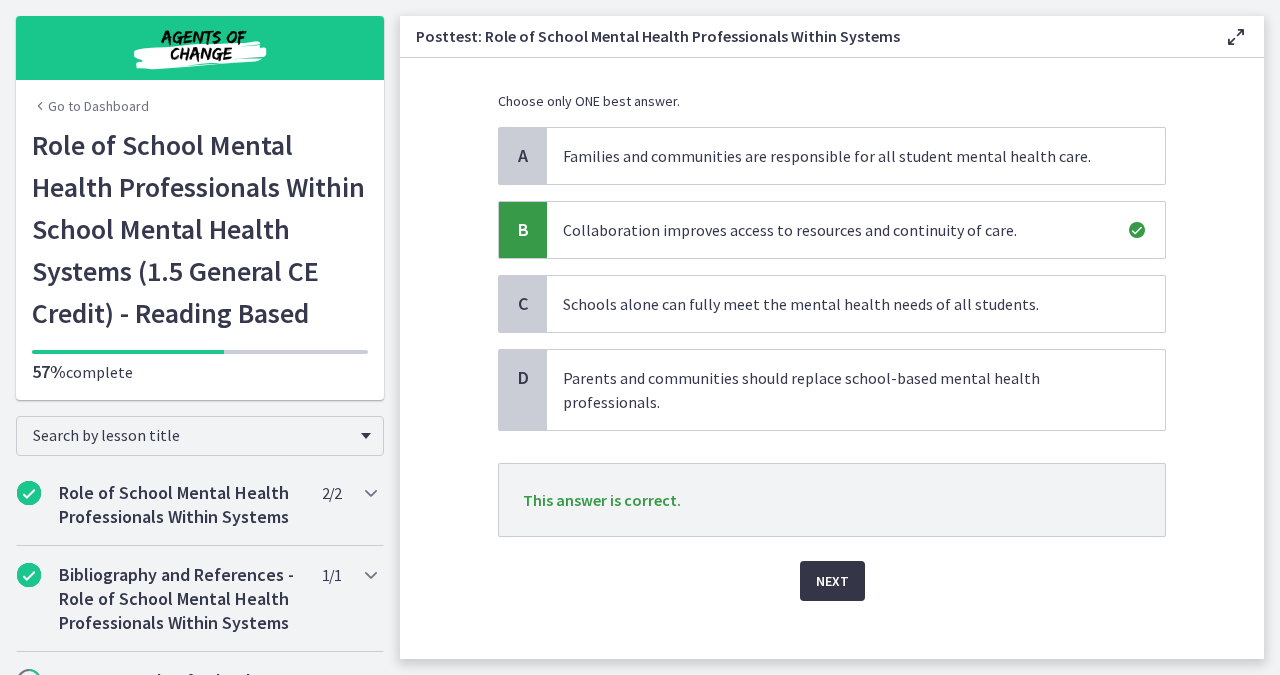 scroll, scrollTop: 192, scrollLeft: 0, axis: vertical 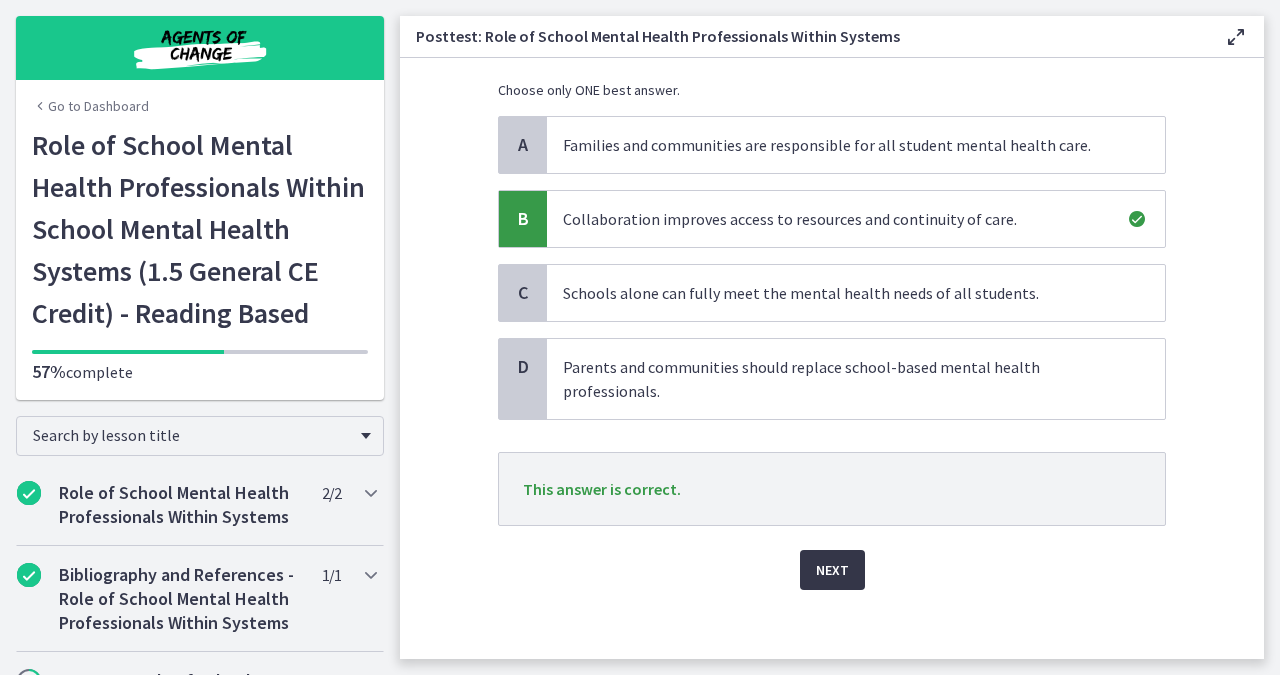 click on "Next" at bounding box center [832, 570] 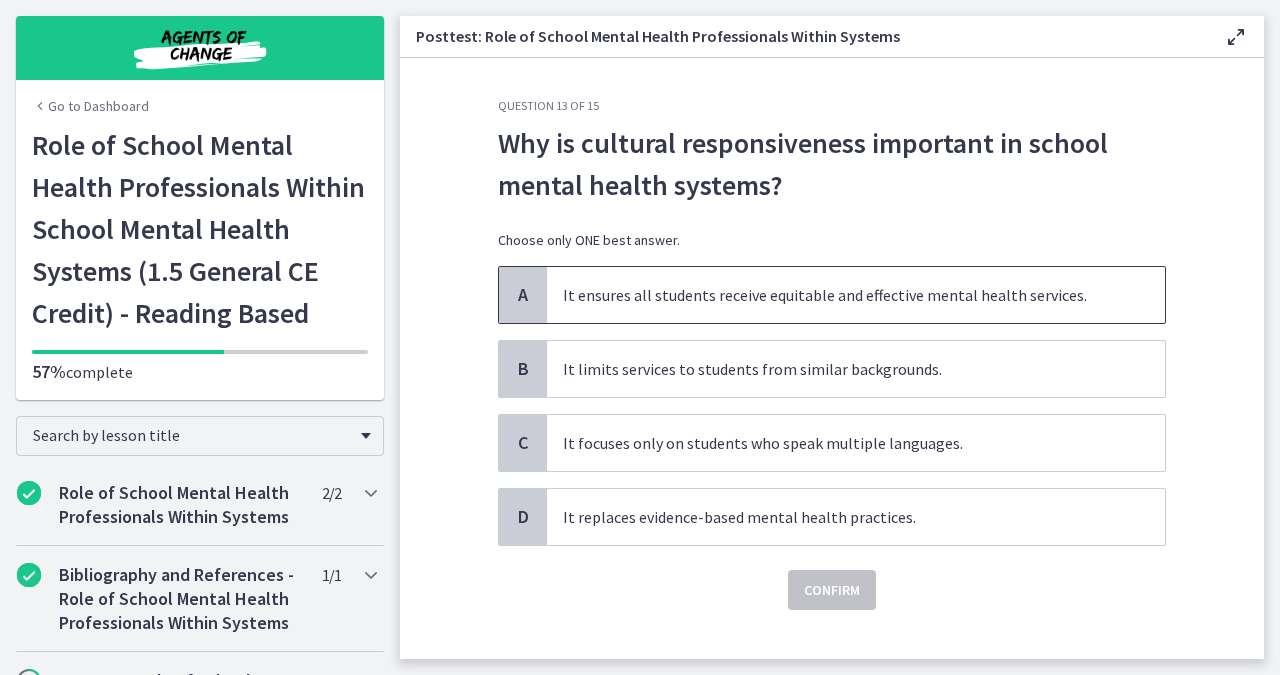 click on "It ensures all students receive equitable and effective mental health services." at bounding box center (856, 295) 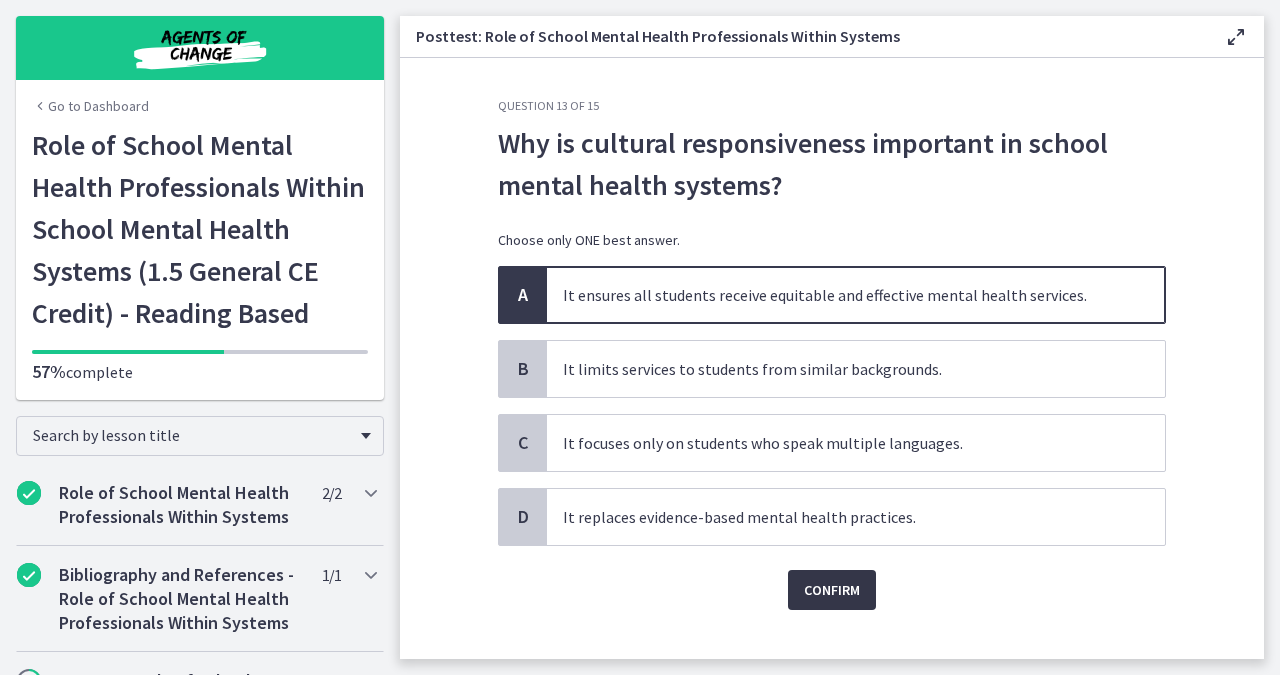click on "Confirm" at bounding box center (832, 590) 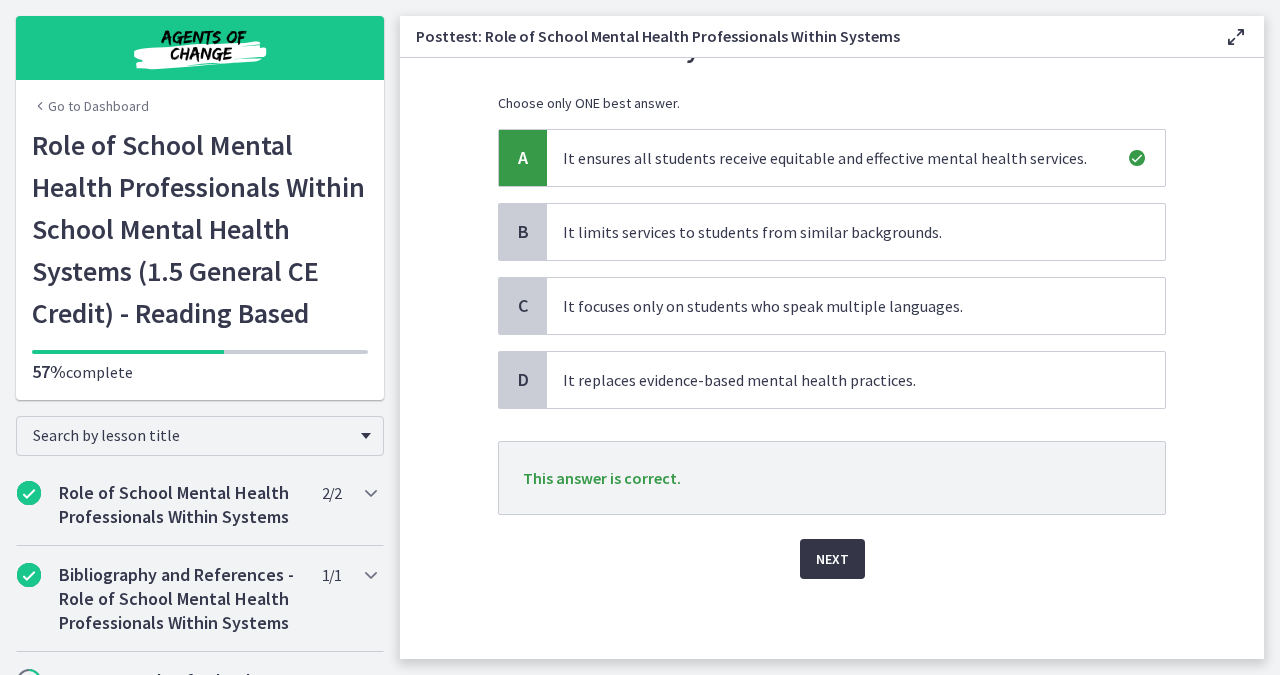 scroll, scrollTop: 144, scrollLeft: 0, axis: vertical 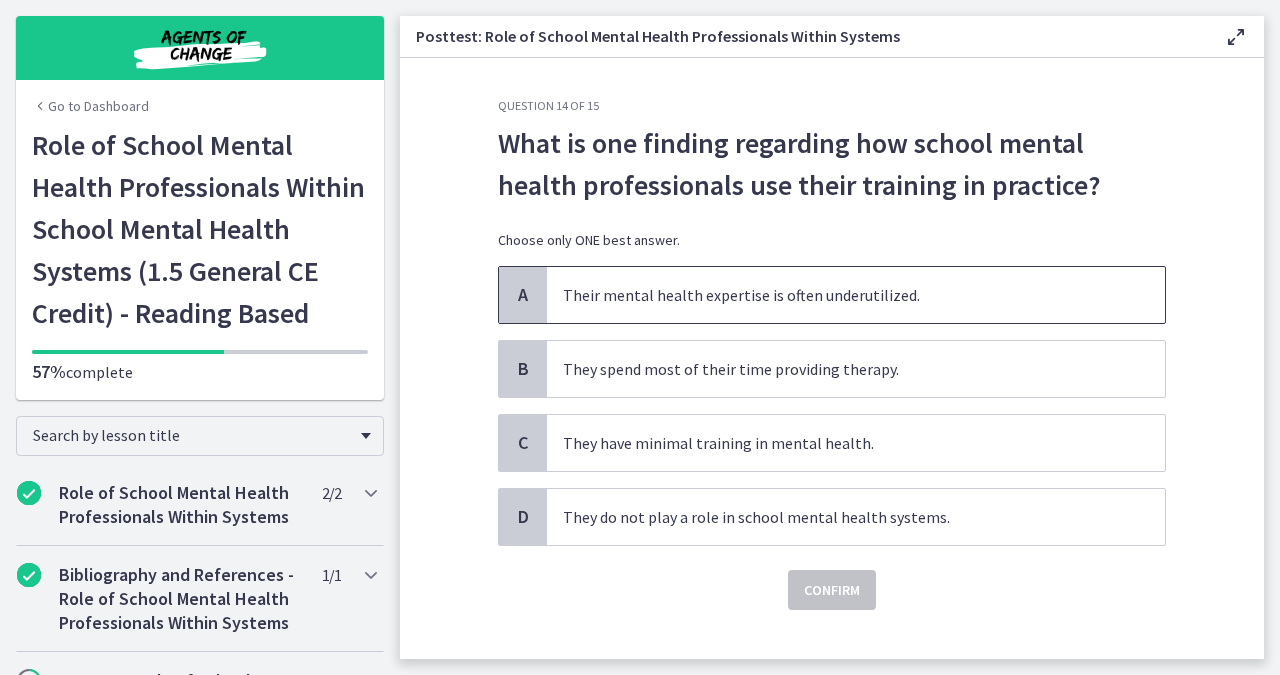 click on "Their mental health expertise is often underutilized." at bounding box center (856, 295) 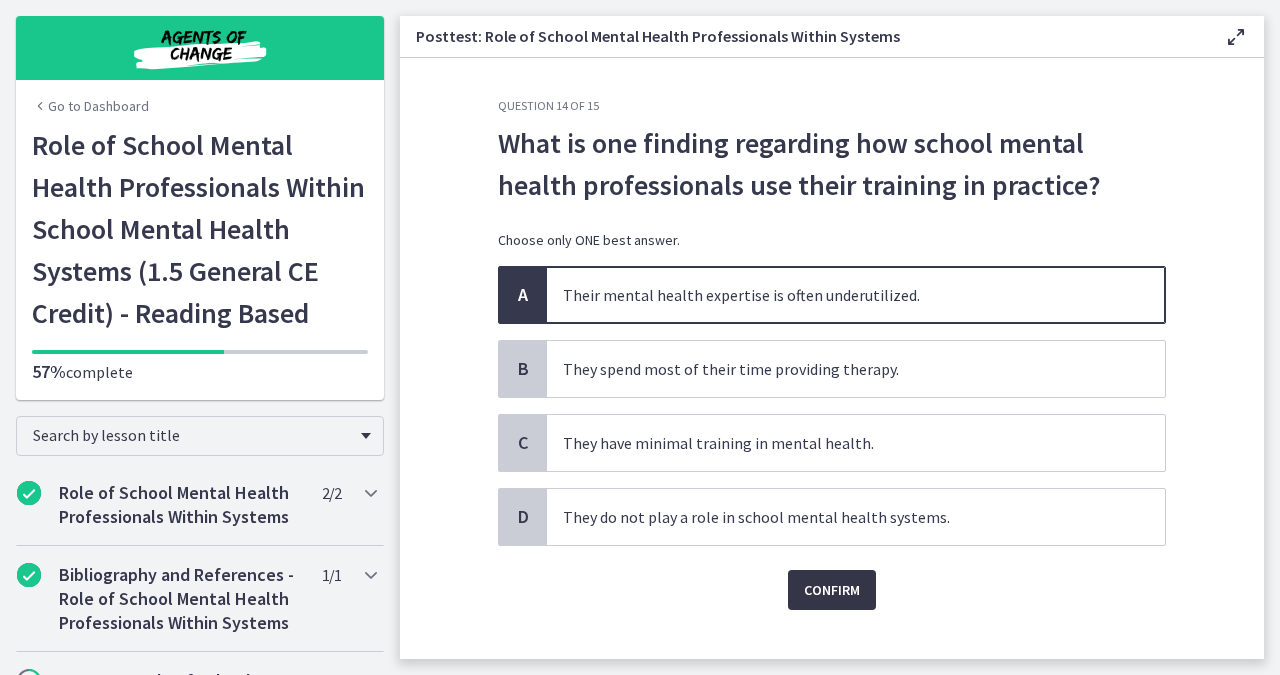 click on "Confirm" at bounding box center (832, 590) 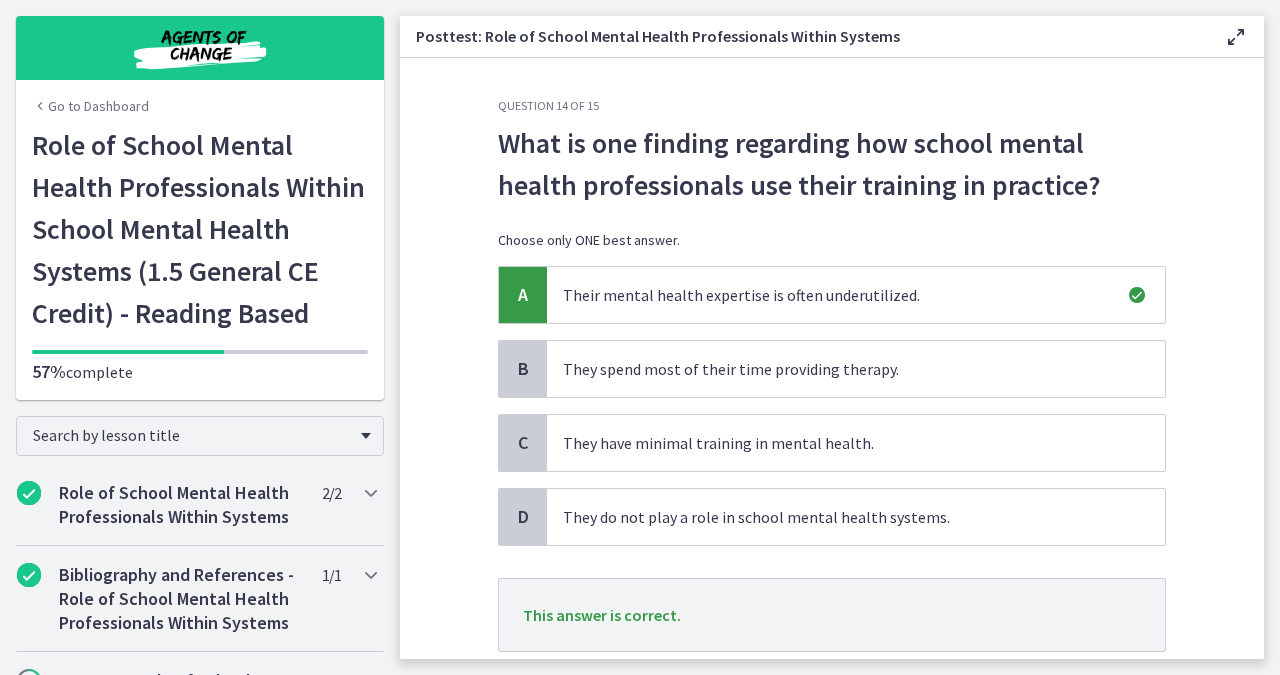 scroll, scrollTop: 93, scrollLeft: 0, axis: vertical 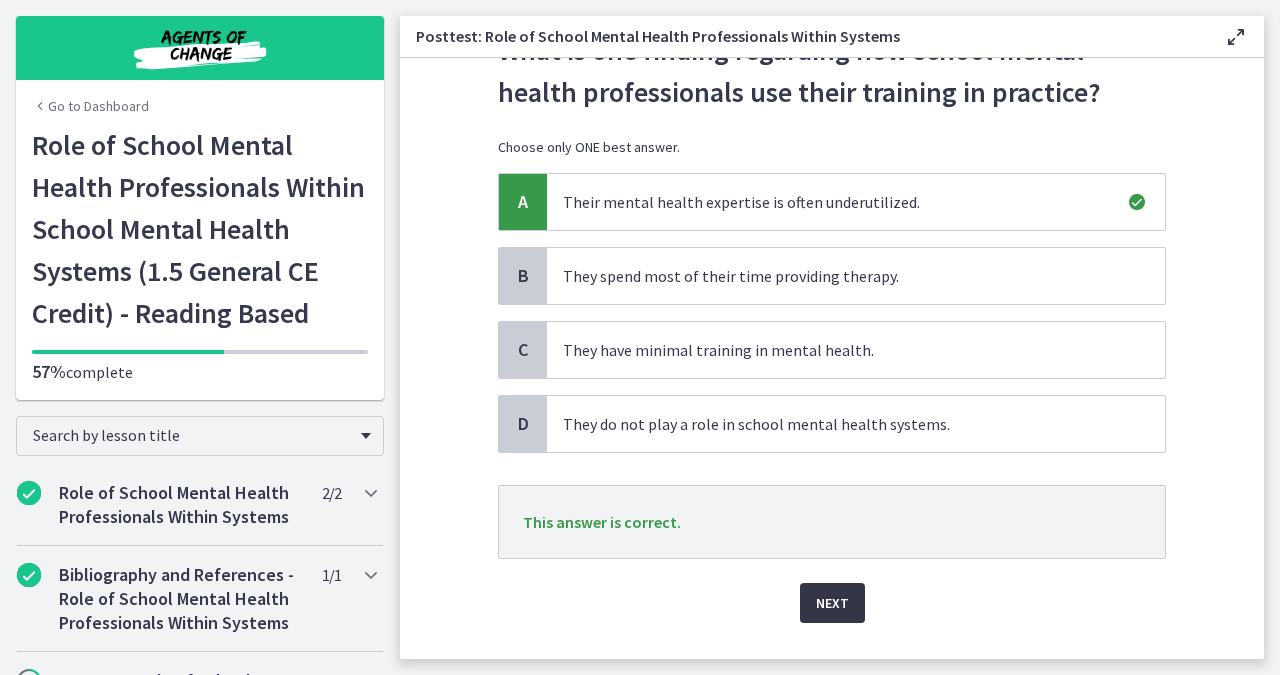 click on "Next" at bounding box center (832, 603) 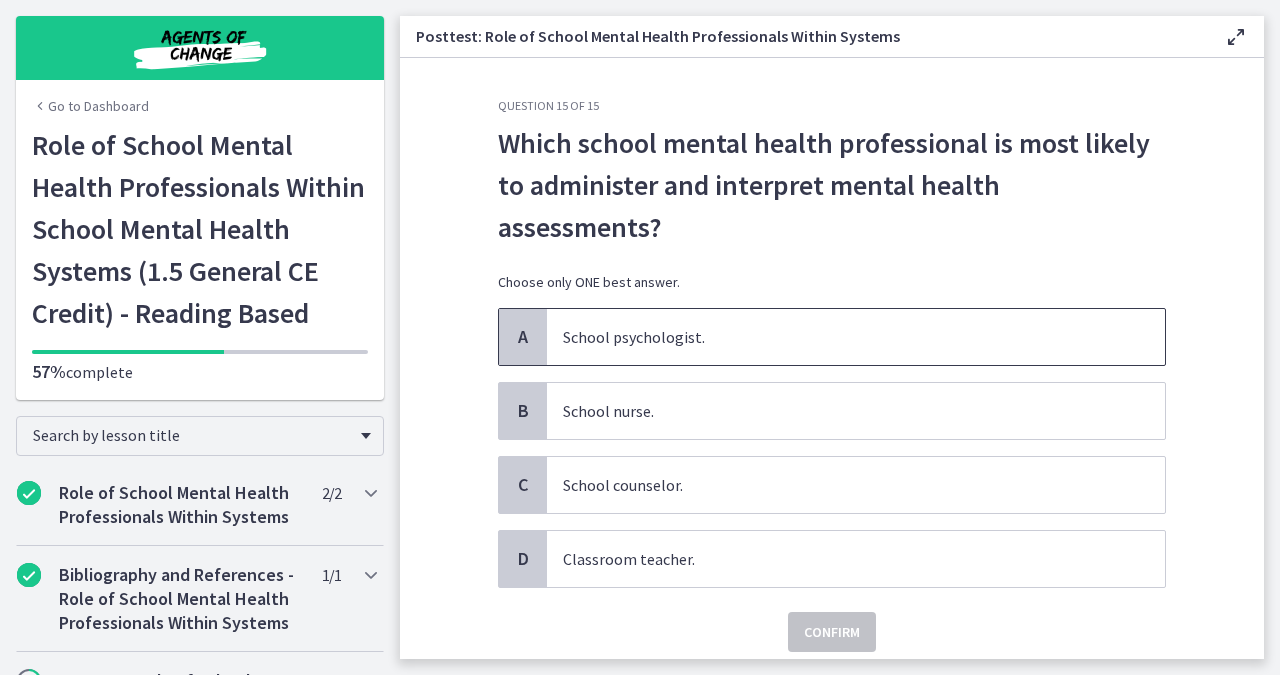 click on "School psychologist." at bounding box center [856, 337] 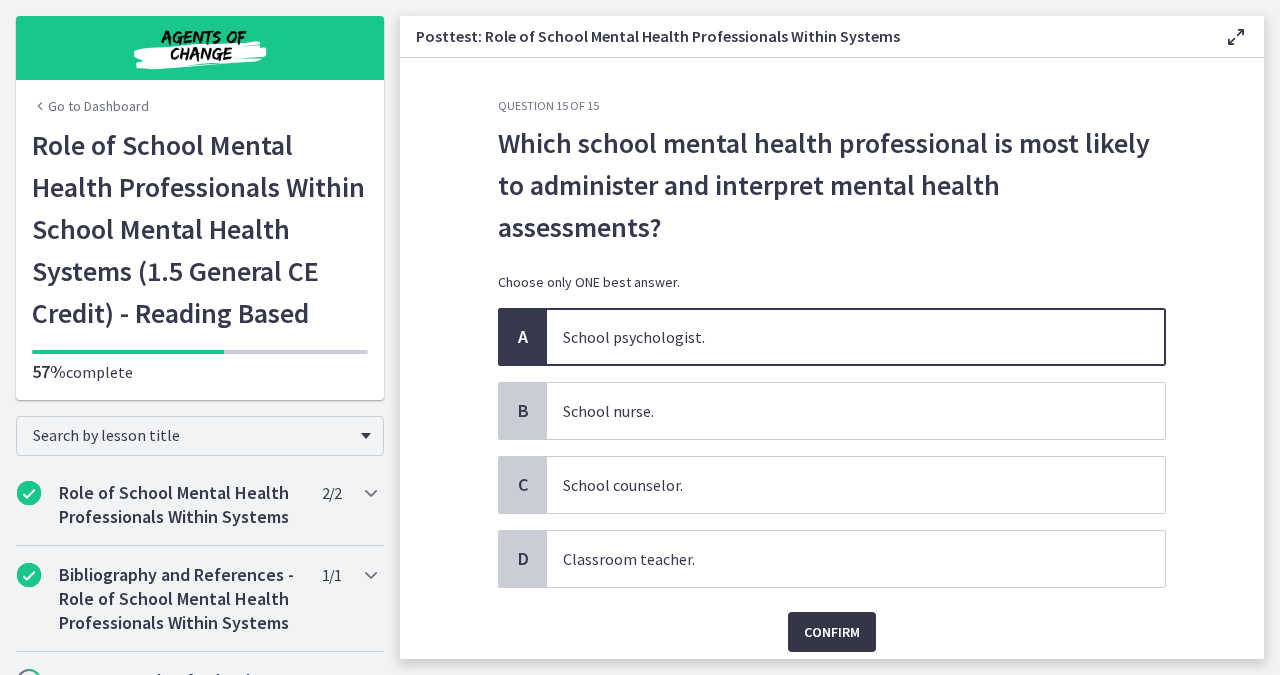 click on "Confirm" at bounding box center (832, 632) 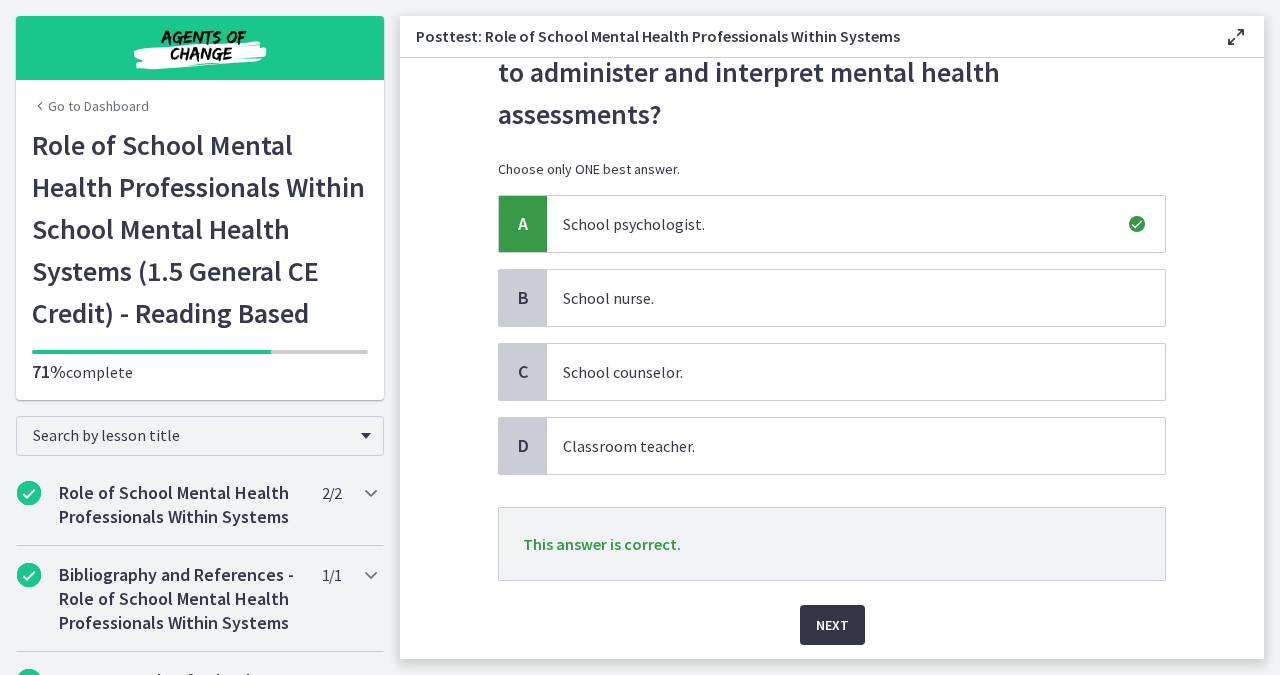 scroll, scrollTop: 114, scrollLeft: 0, axis: vertical 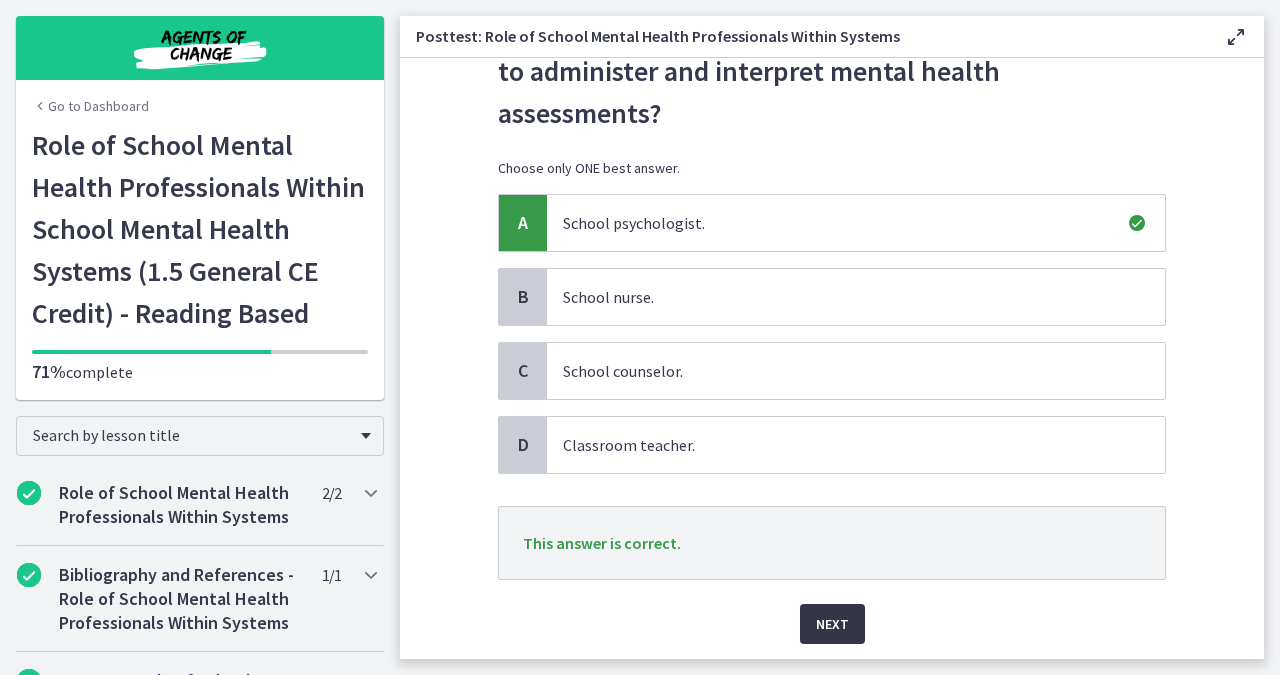 click on "Next" at bounding box center [832, 624] 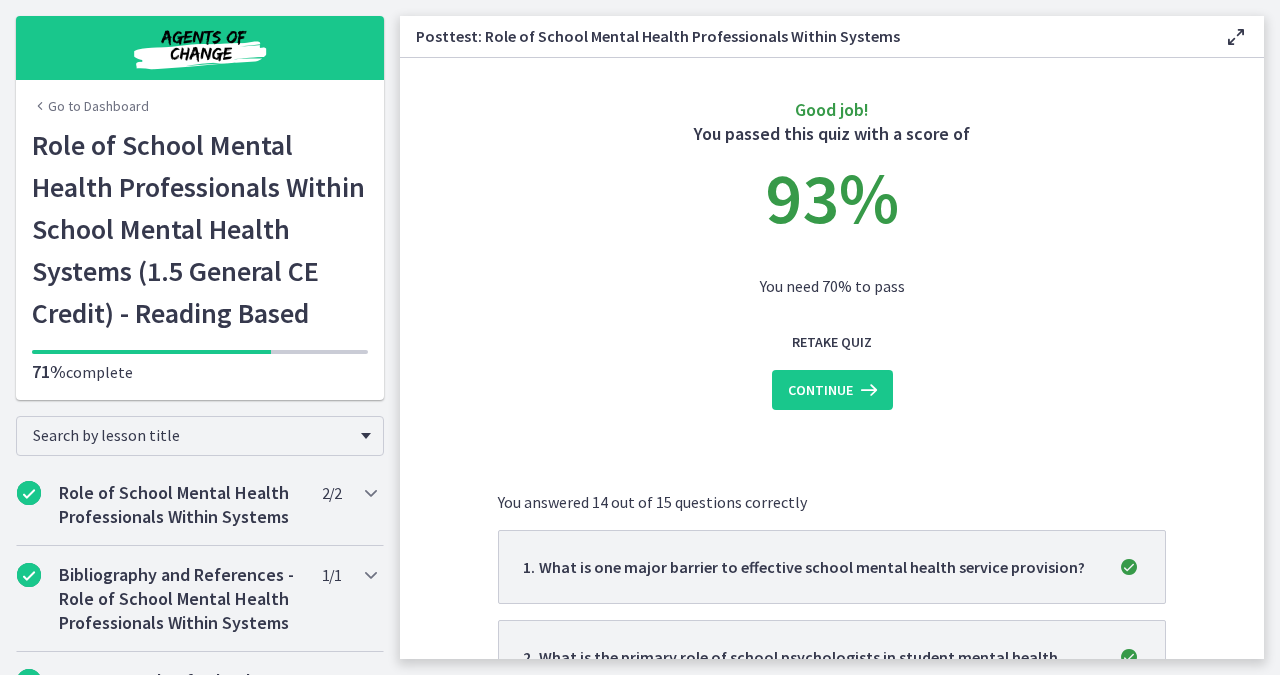 scroll, scrollTop: 15, scrollLeft: 0, axis: vertical 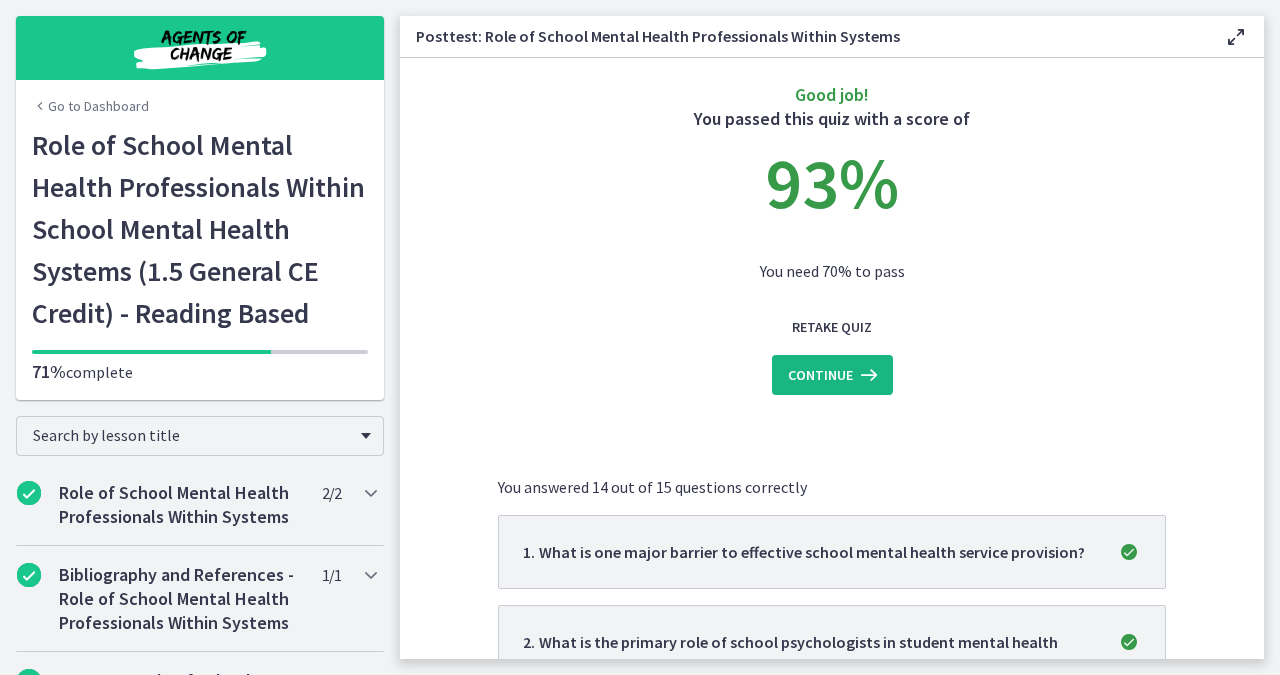 click on "Continue" at bounding box center (820, 375) 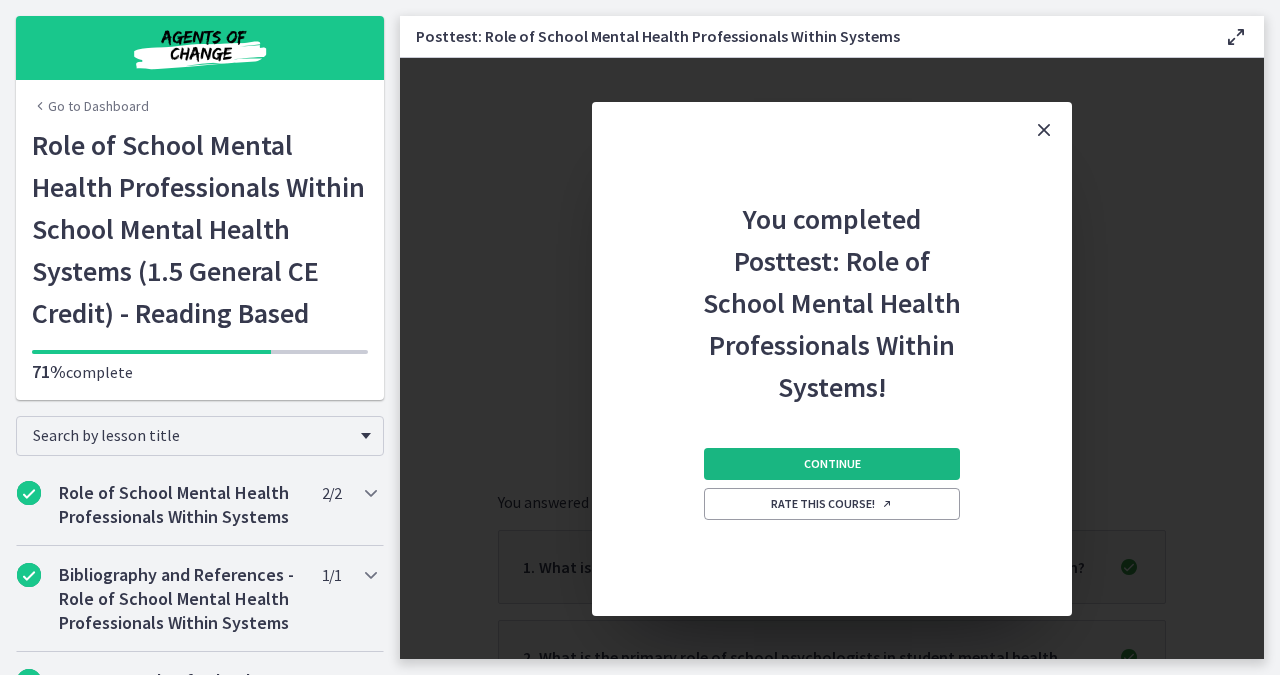click on "Continue" at bounding box center [832, 464] 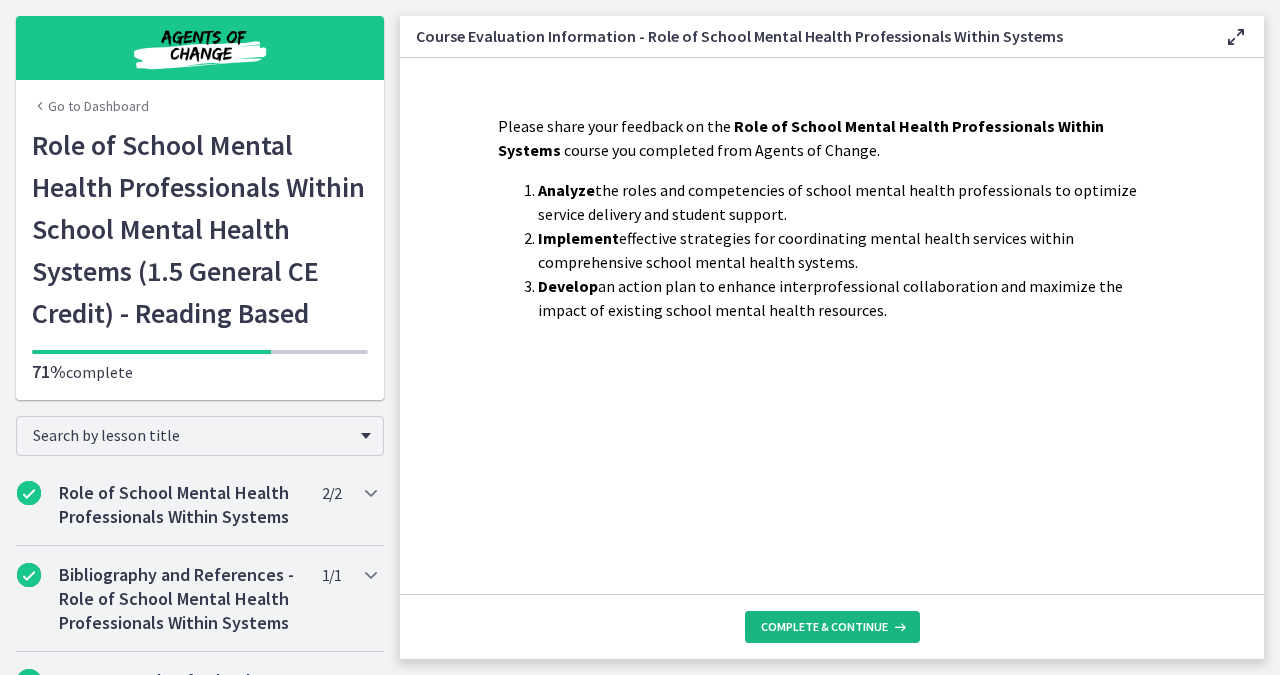 click on "Complete & continue" at bounding box center (824, 627) 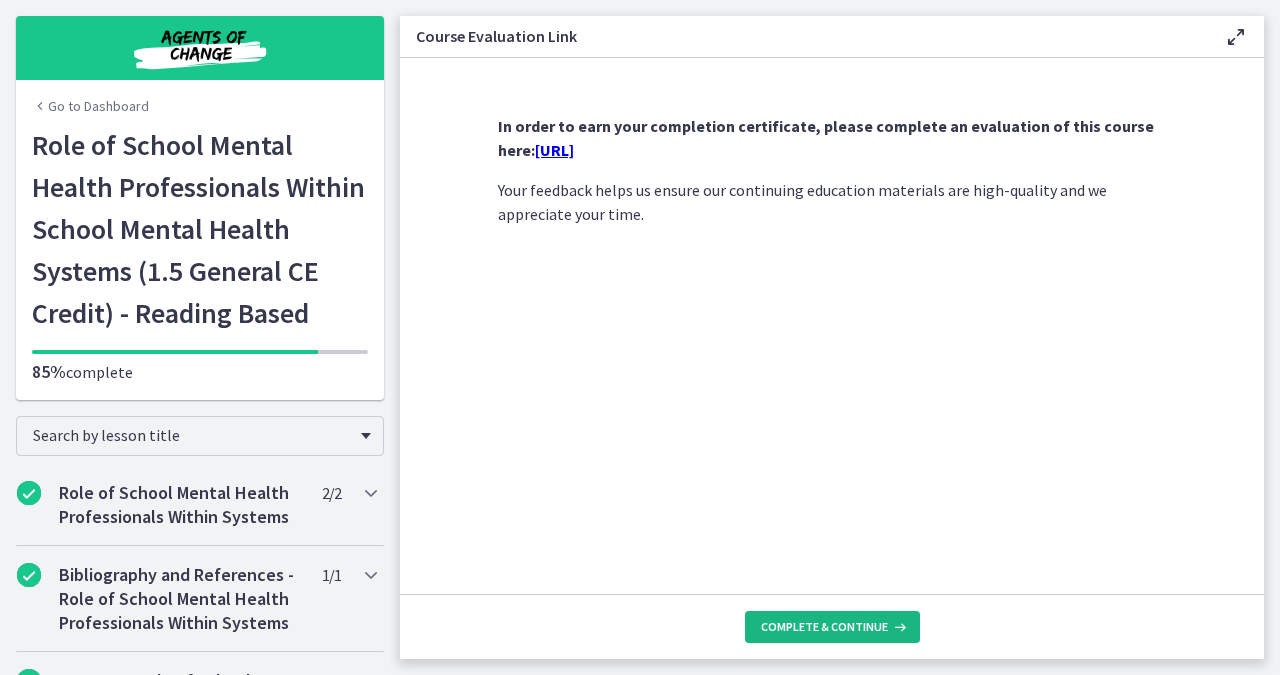 click on "Complete & continue" at bounding box center [824, 627] 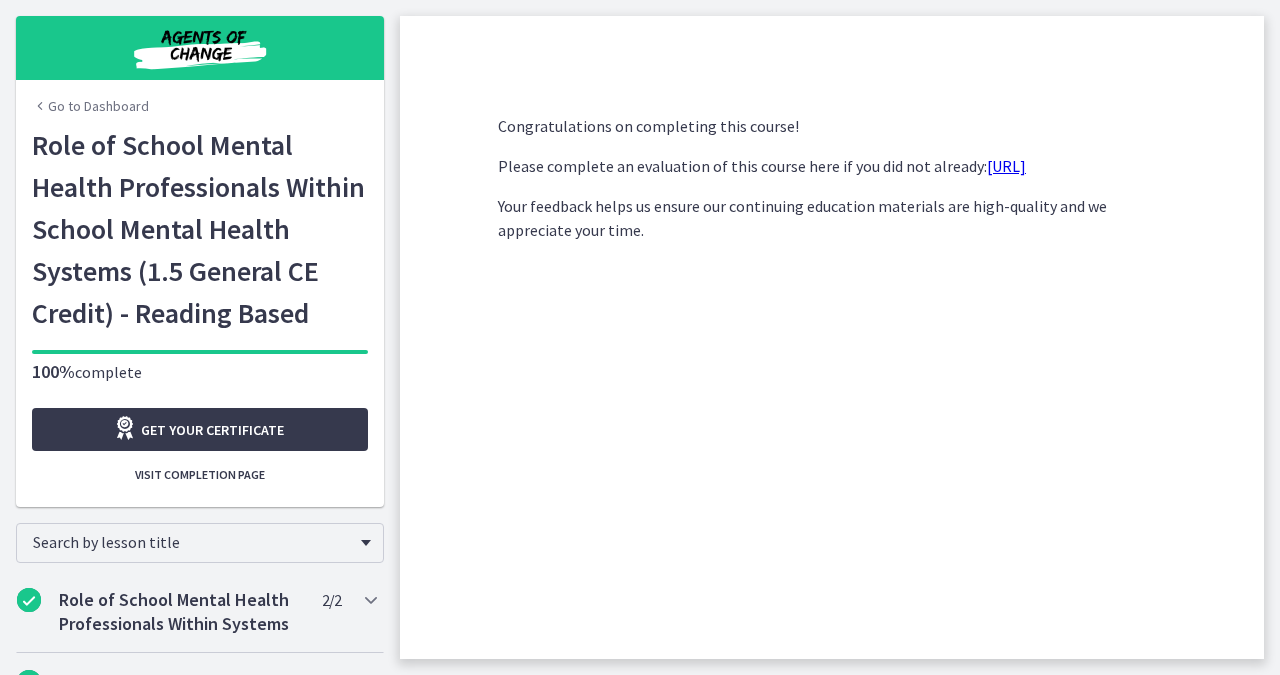 click on "https://forms.gle/dVBz83cdyabzYJD19" at bounding box center [1006, 166] 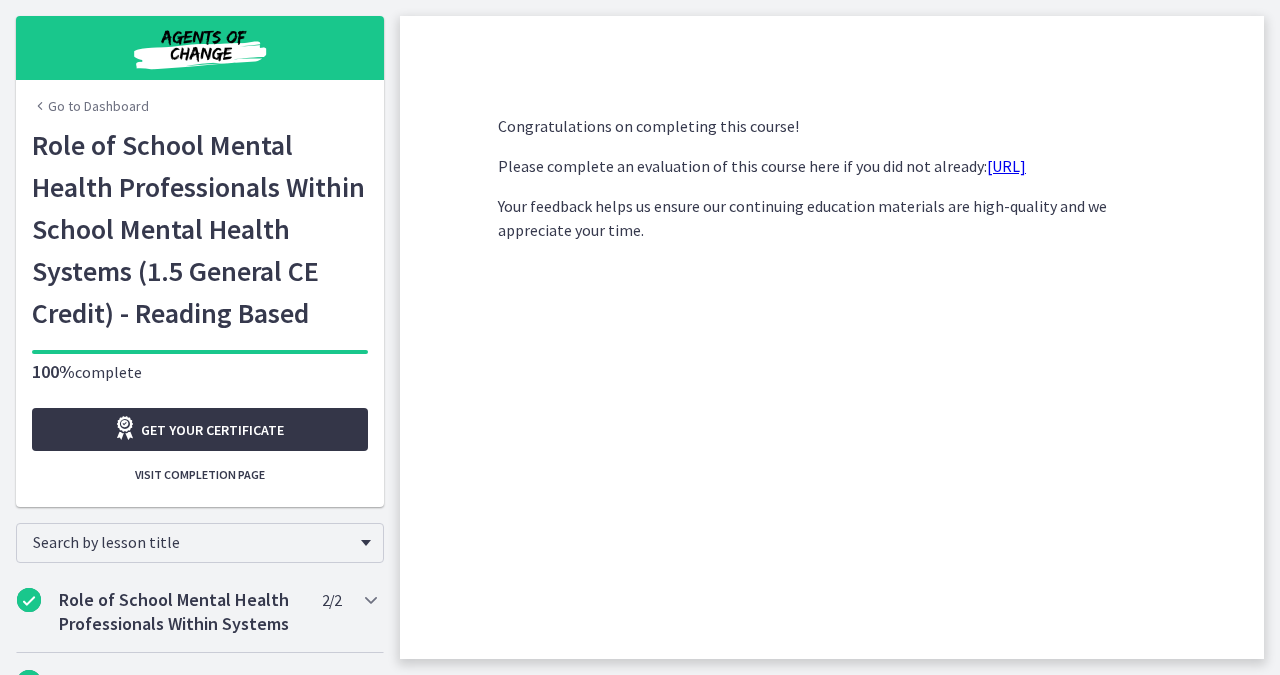 click on "Get your certificate" at bounding box center [212, 430] 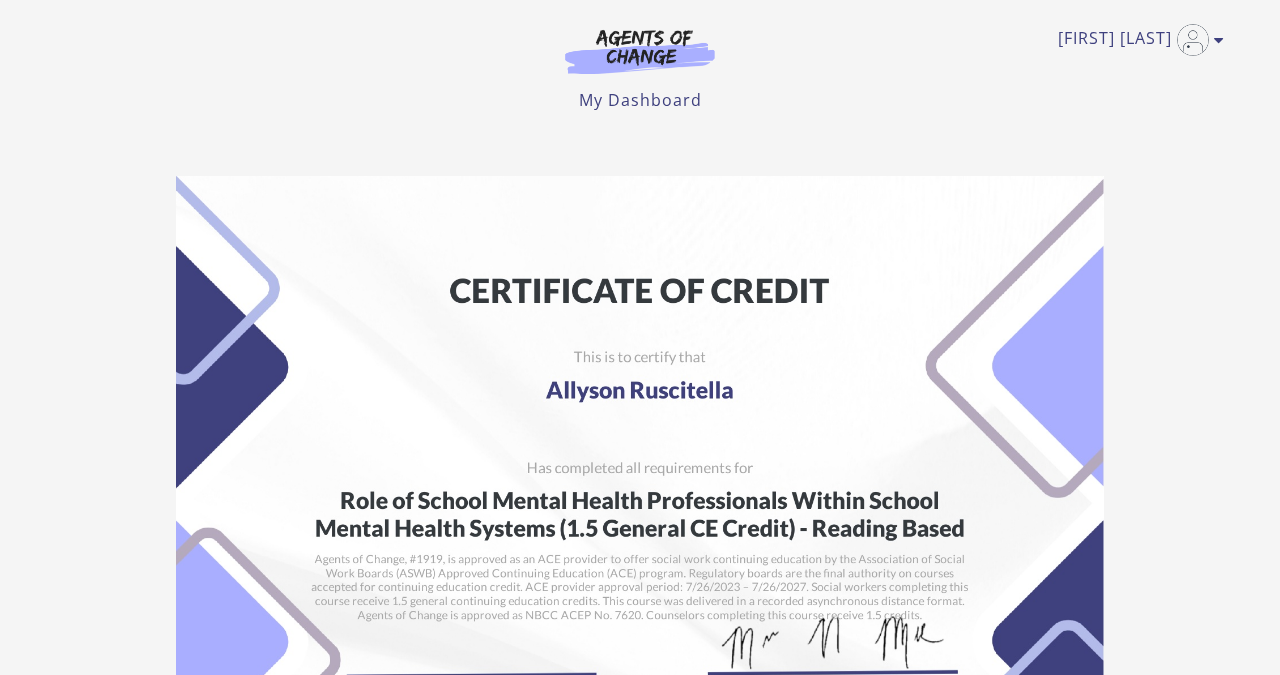 scroll, scrollTop: 0, scrollLeft: 0, axis: both 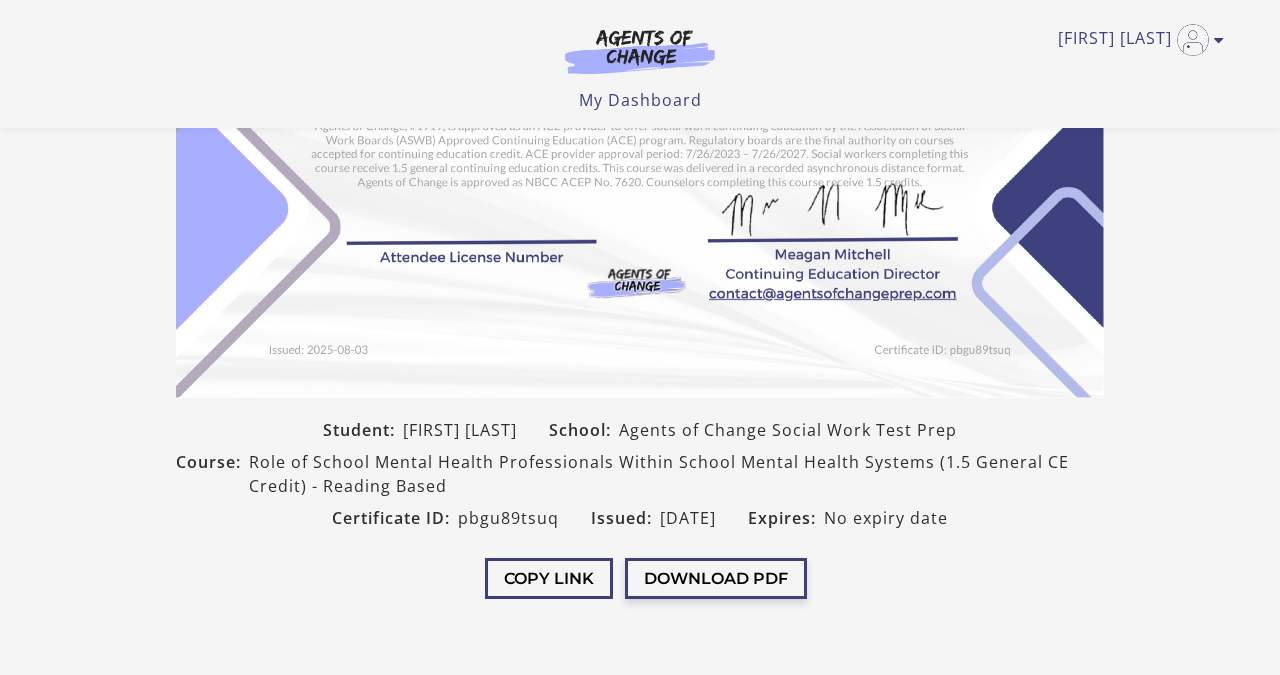 click on "Download PDF" at bounding box center (716, 578) 